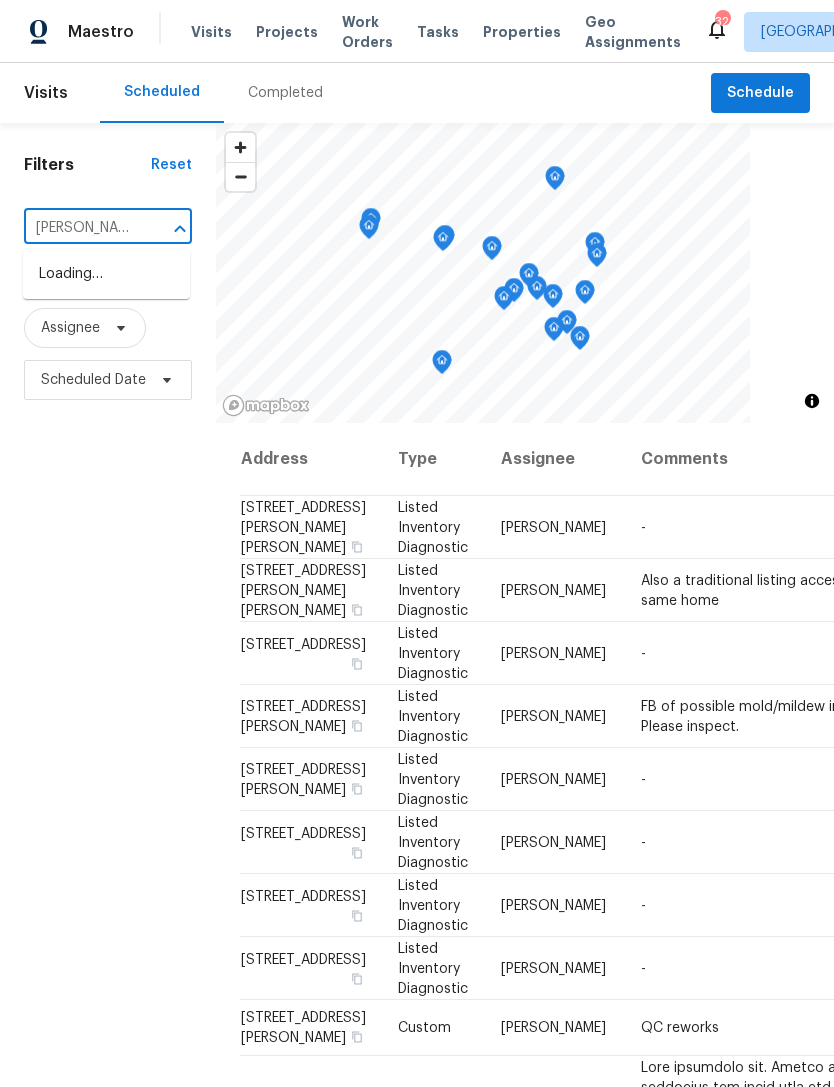 scroll, scrollTop: 0, scrollLeft: 0, axis: both 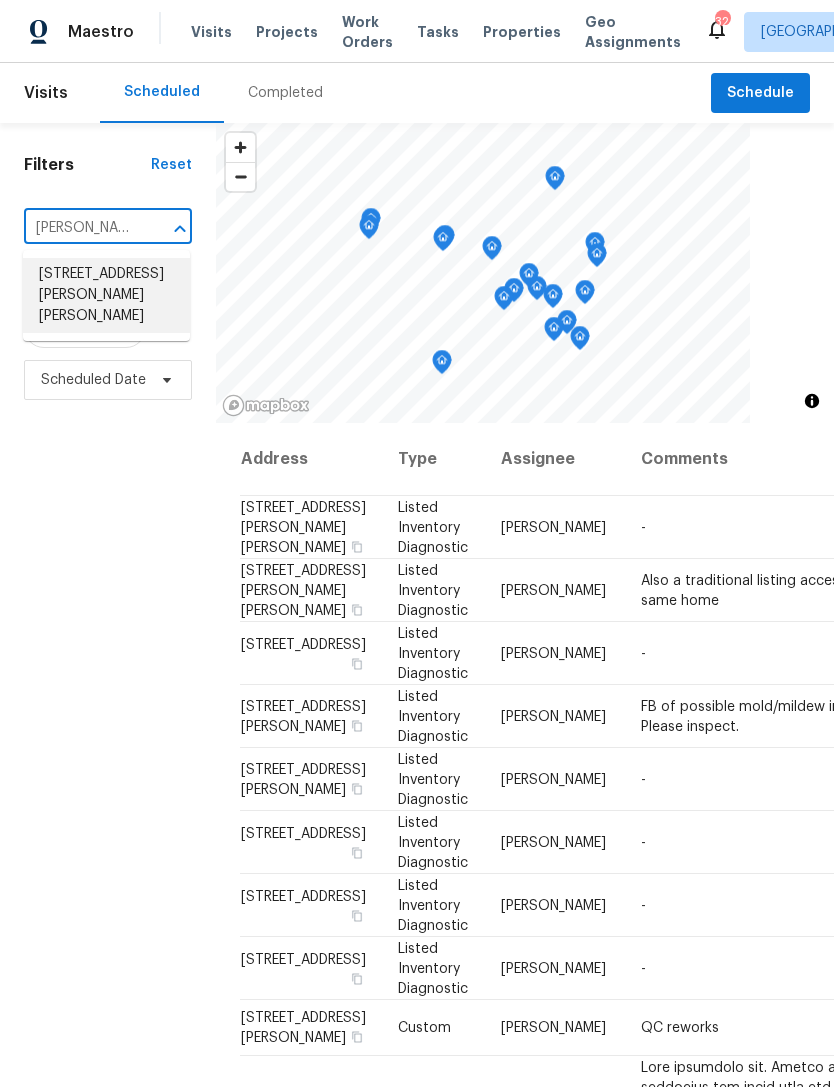 click on "2849 Bason Rd, Mebane, NC 27302" at bounding box center (106, 295) 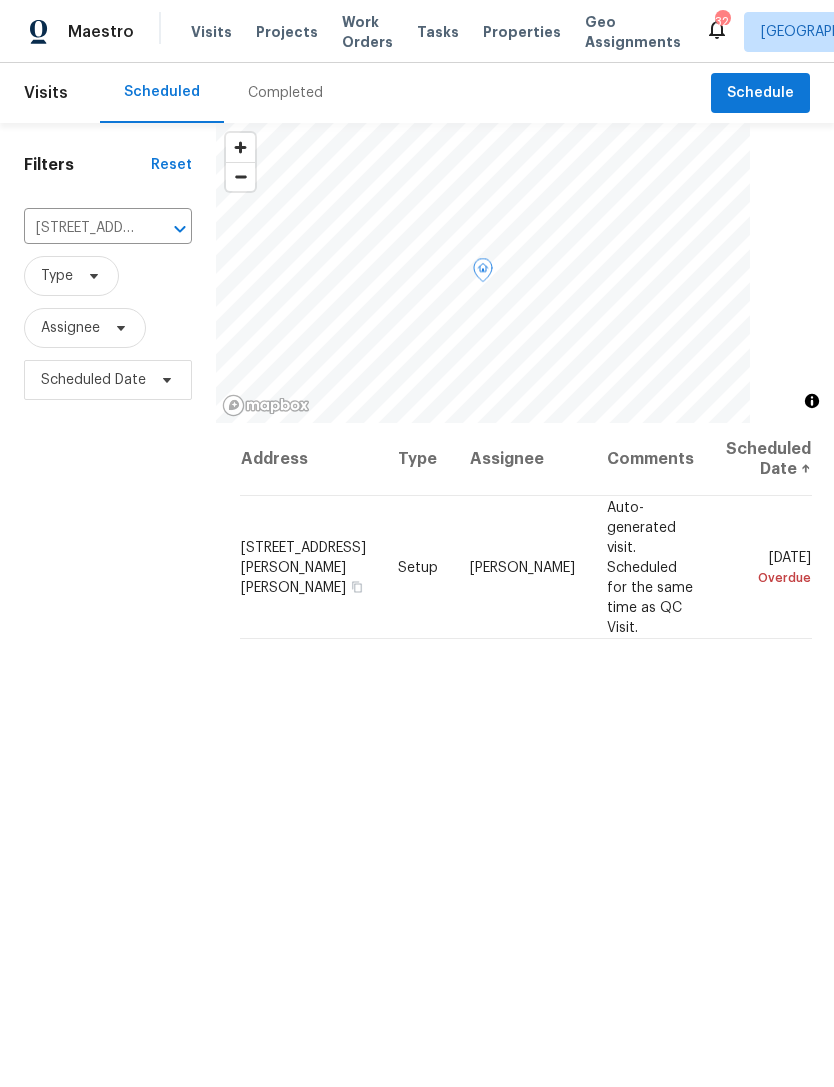 click 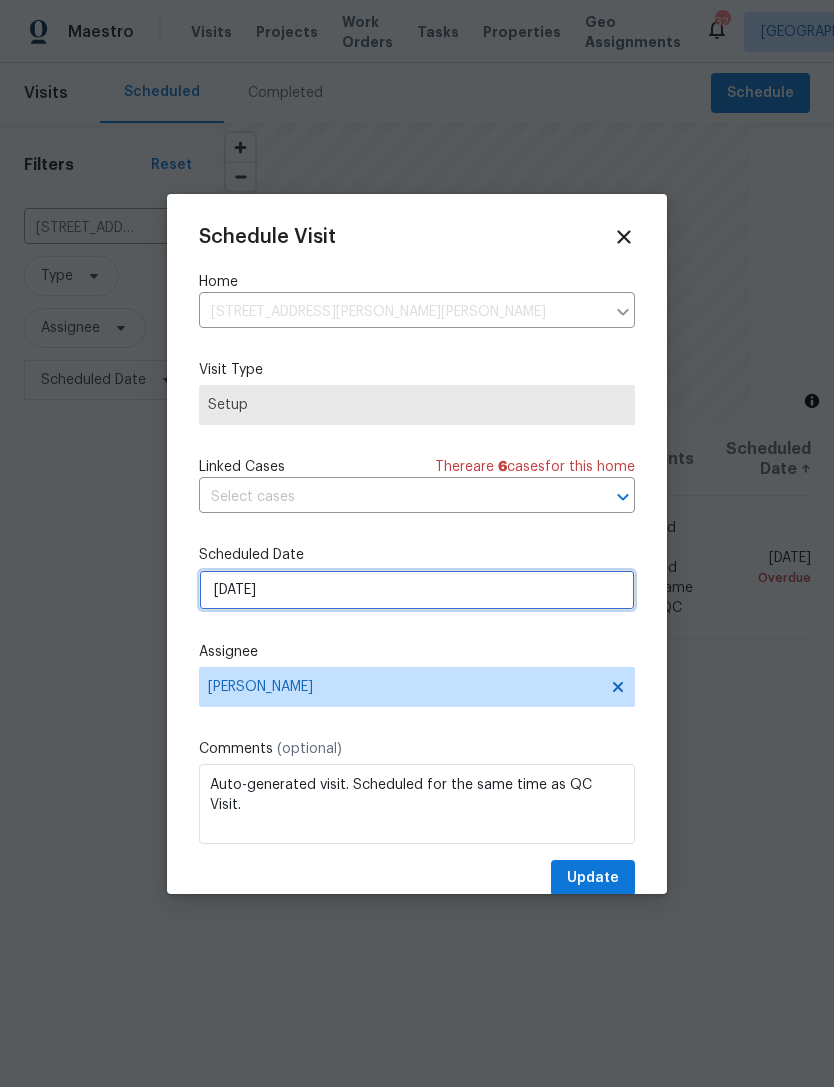 click on "[DATE]" at bounding box center [417, 590] 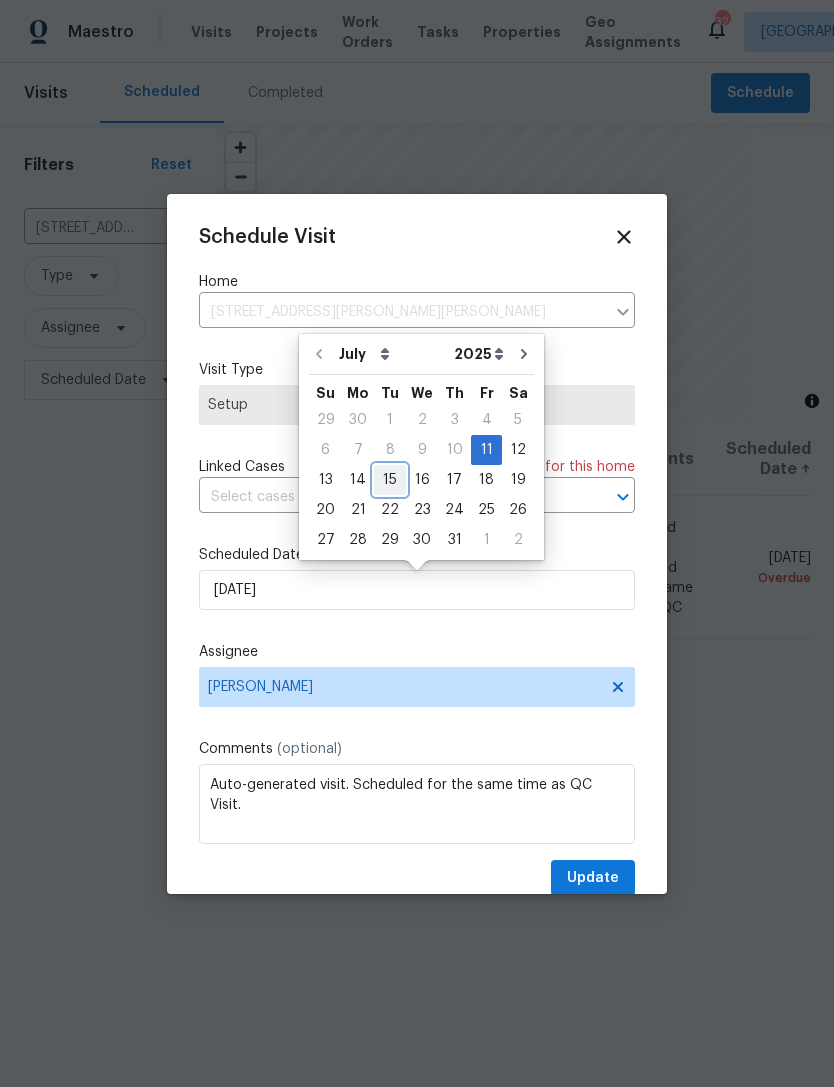 click on "15" at bounding box center [390, 480] 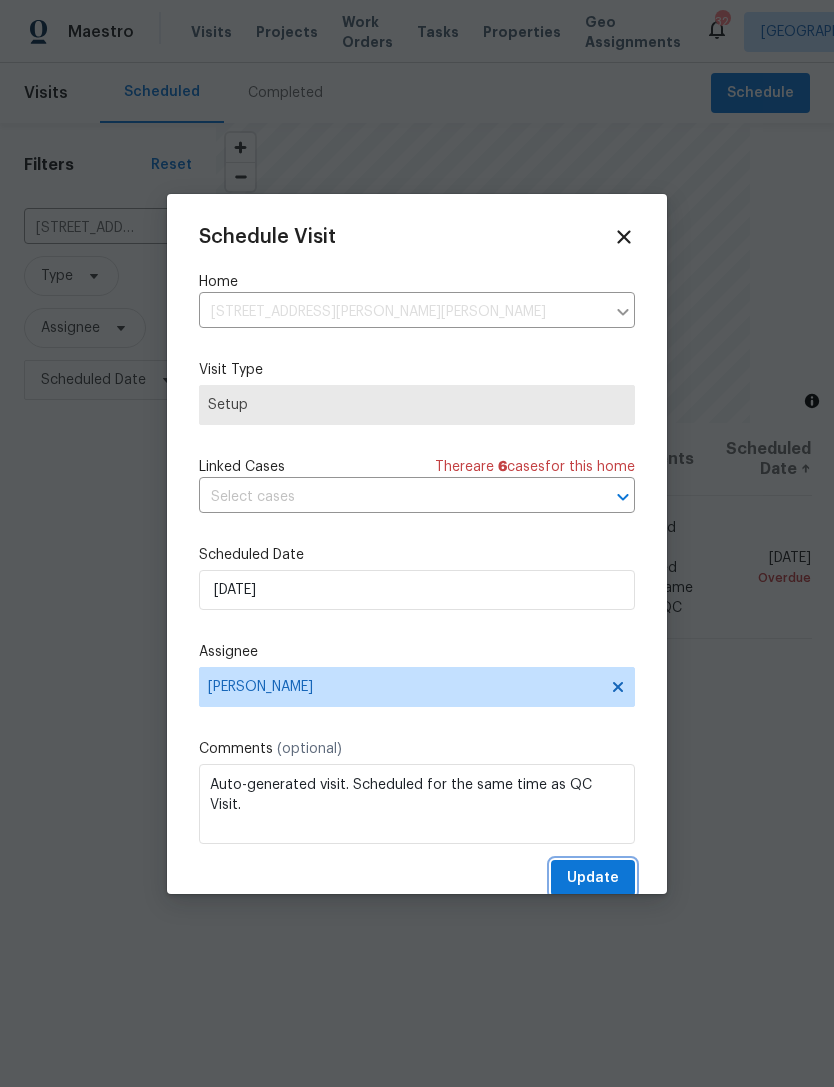 click on "Update" at bounding box center [593, 878] 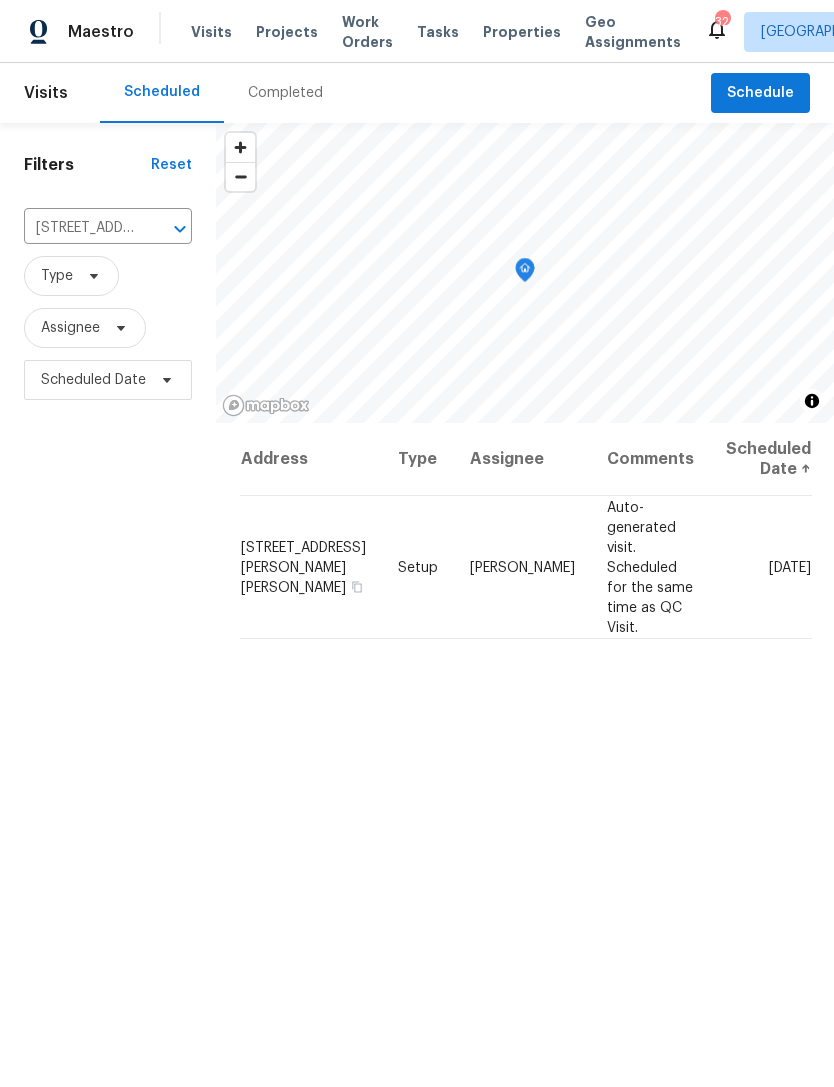 click 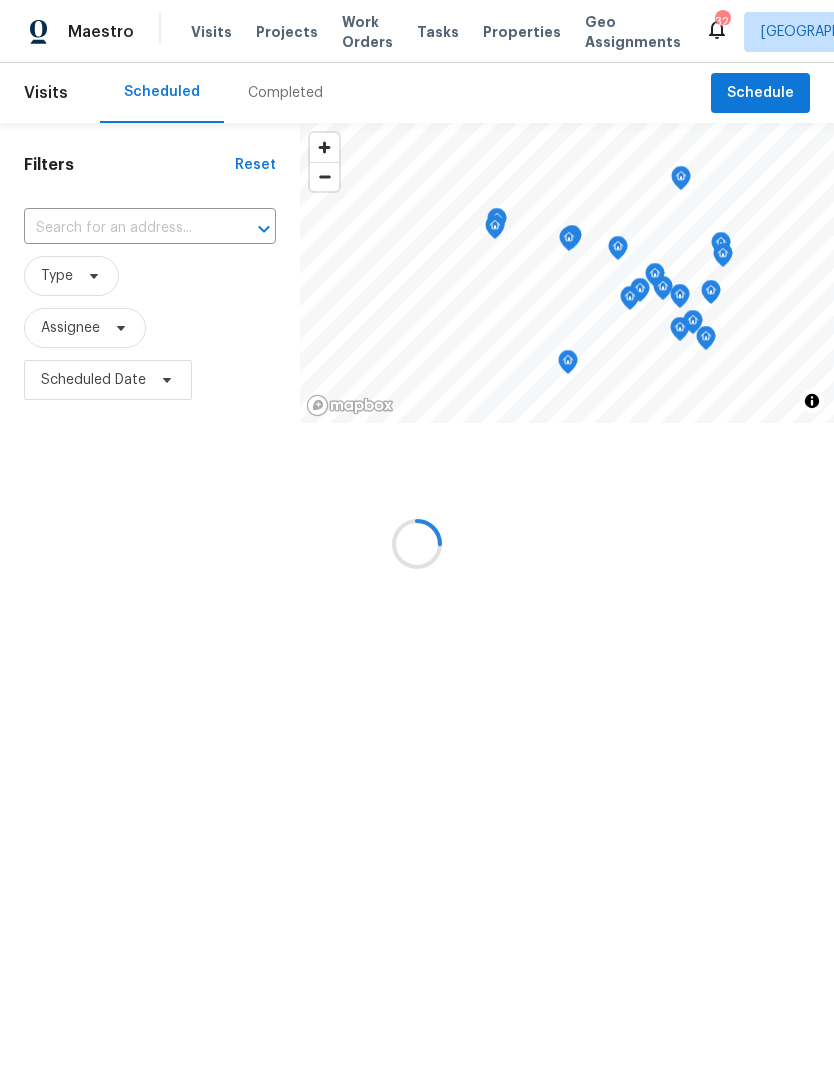 click at bounding box center (417, 543) 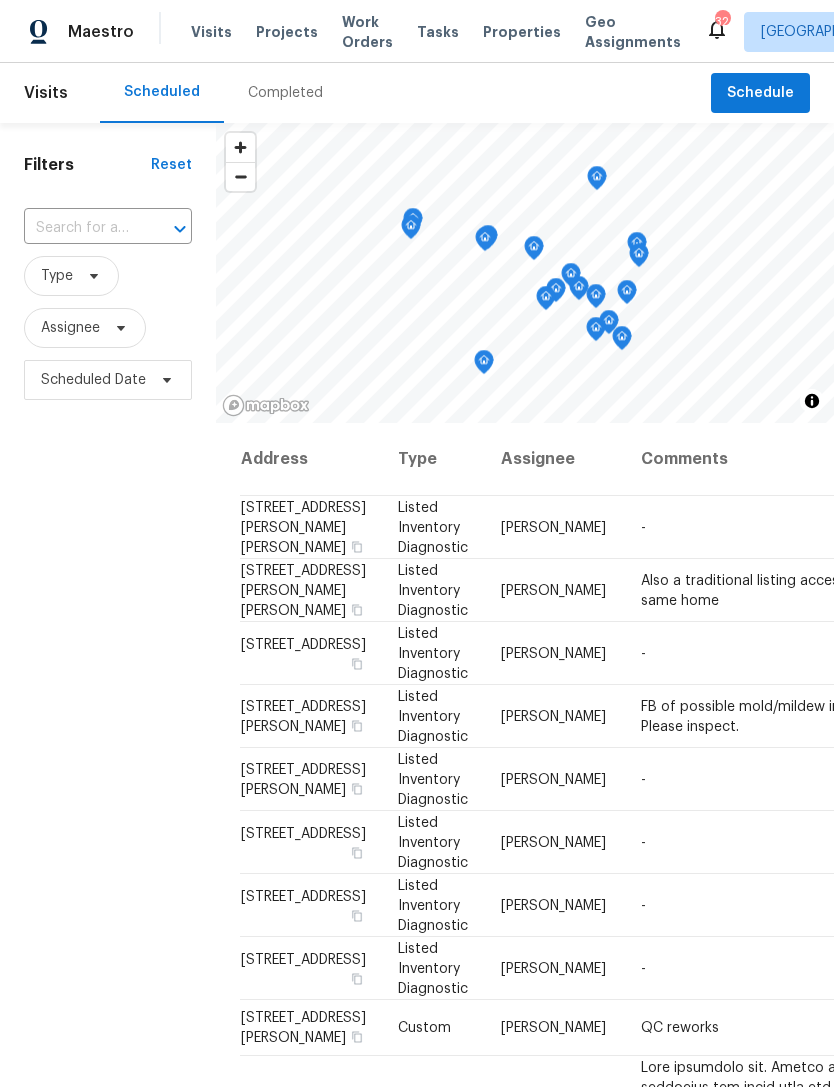 click at bounding box center (80, 228) 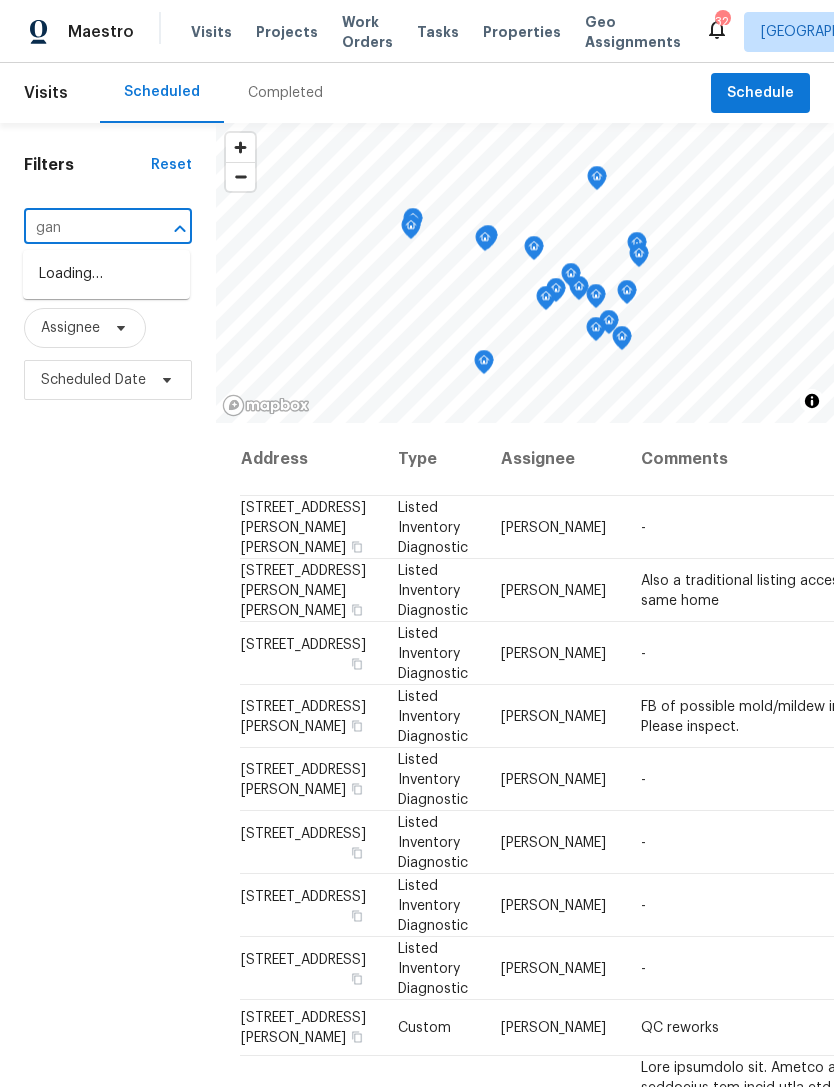 type on "gany" 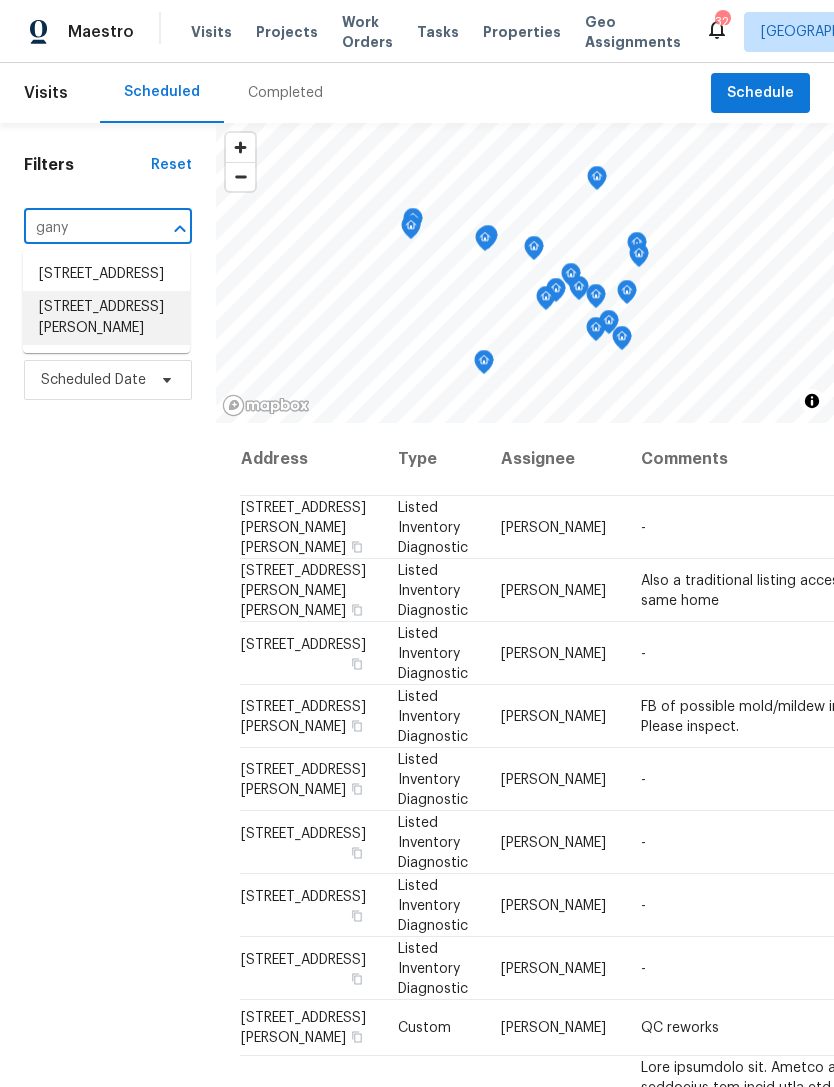 click on "650 Ganyard Farm Way Unit 6, Durham, NC 27703" at bounding box center (106, 318) 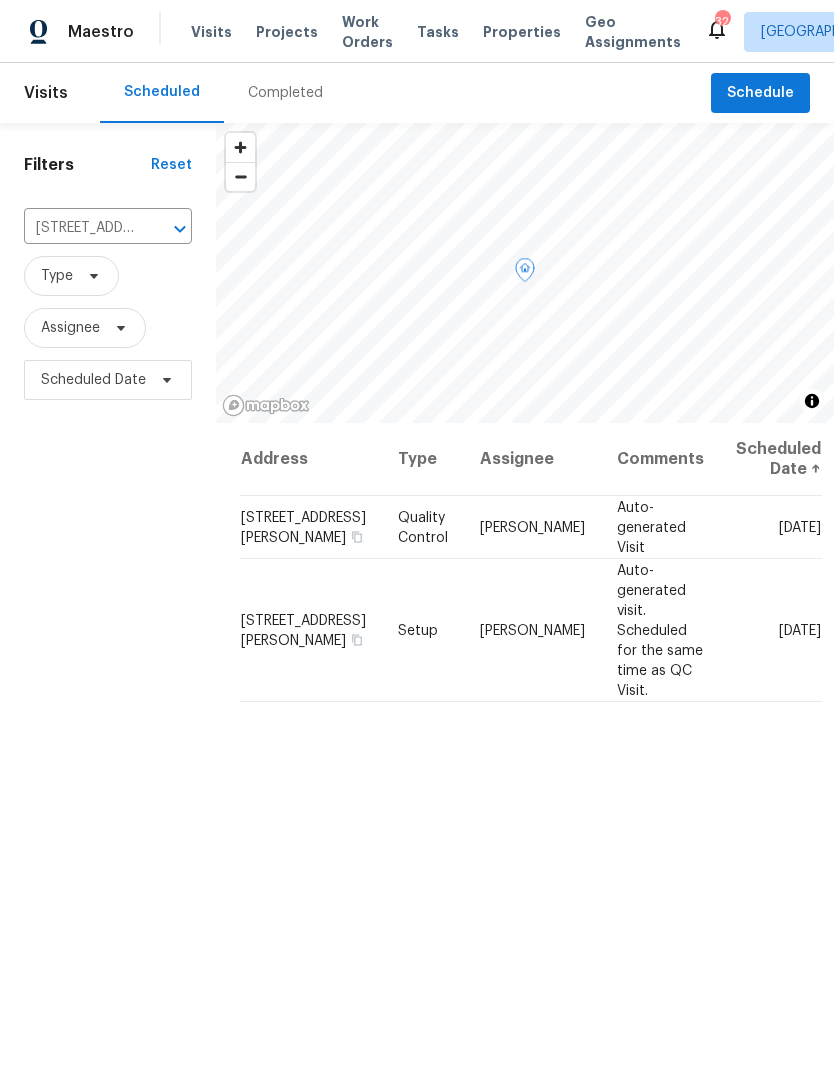 click 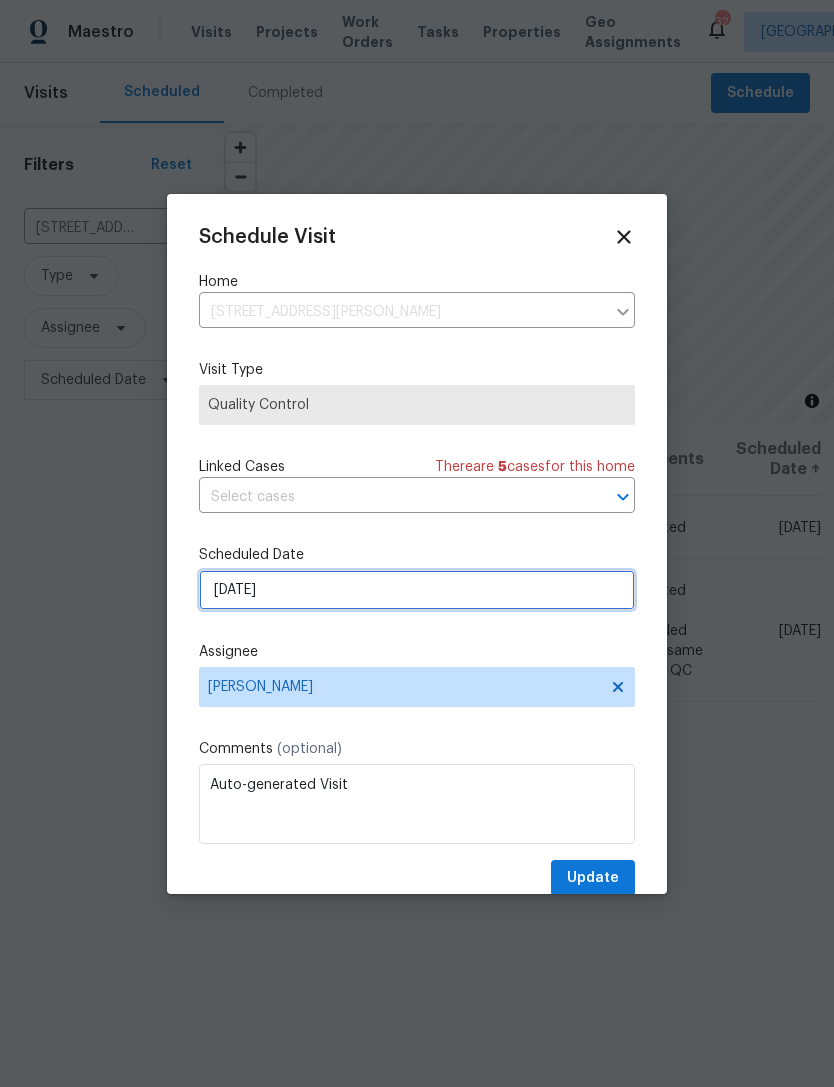click on "7/14/2025" at bounding box center [417, 590] 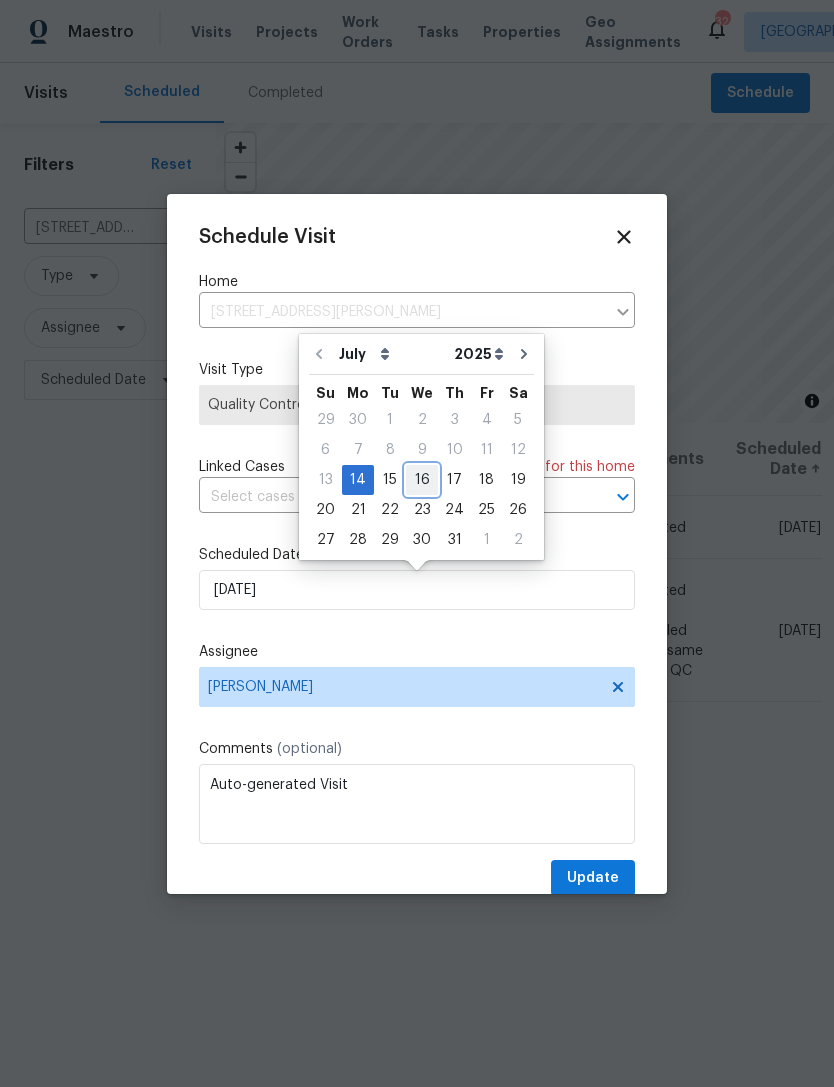 click on "16" at bounding box center (422, 480) 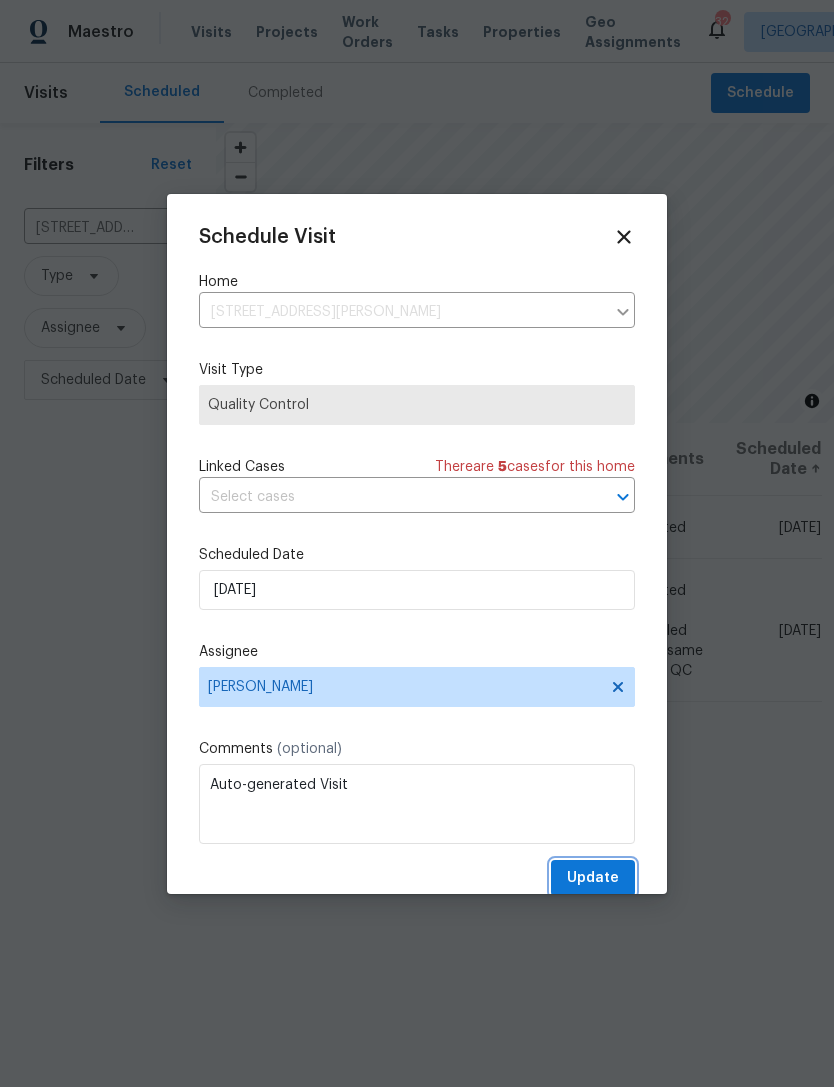 click on "Update" at bounding box center [593, 878] 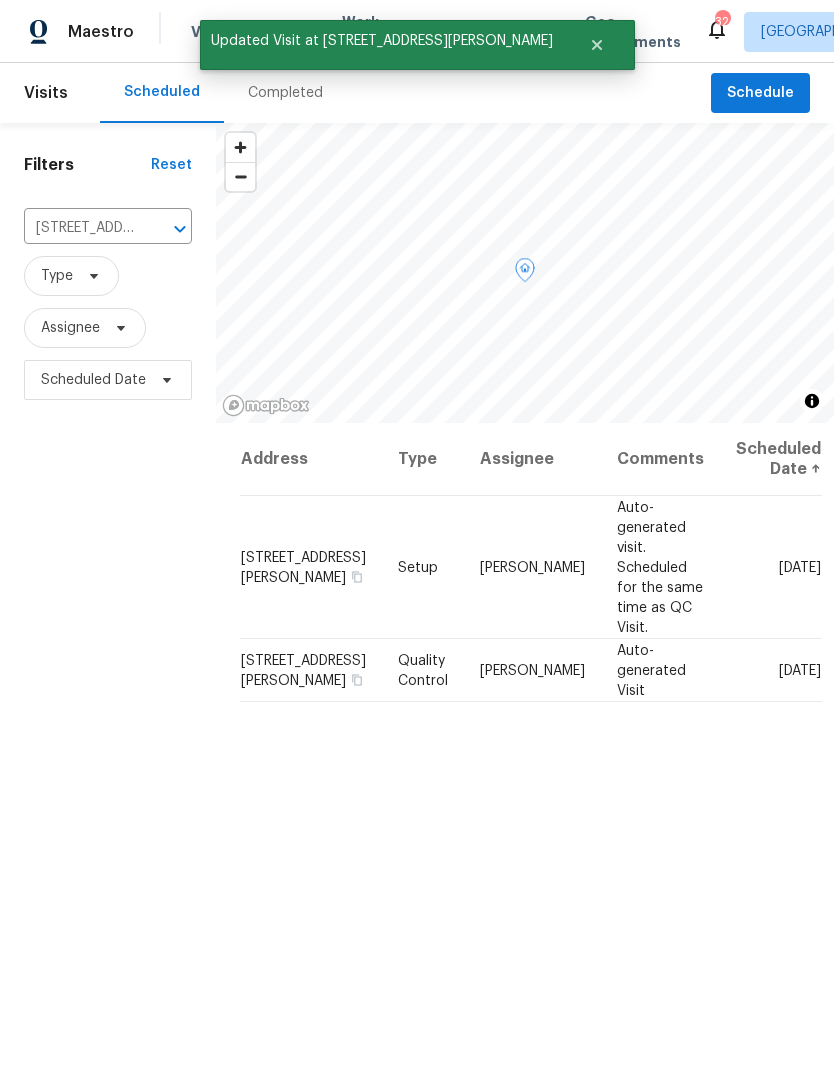click 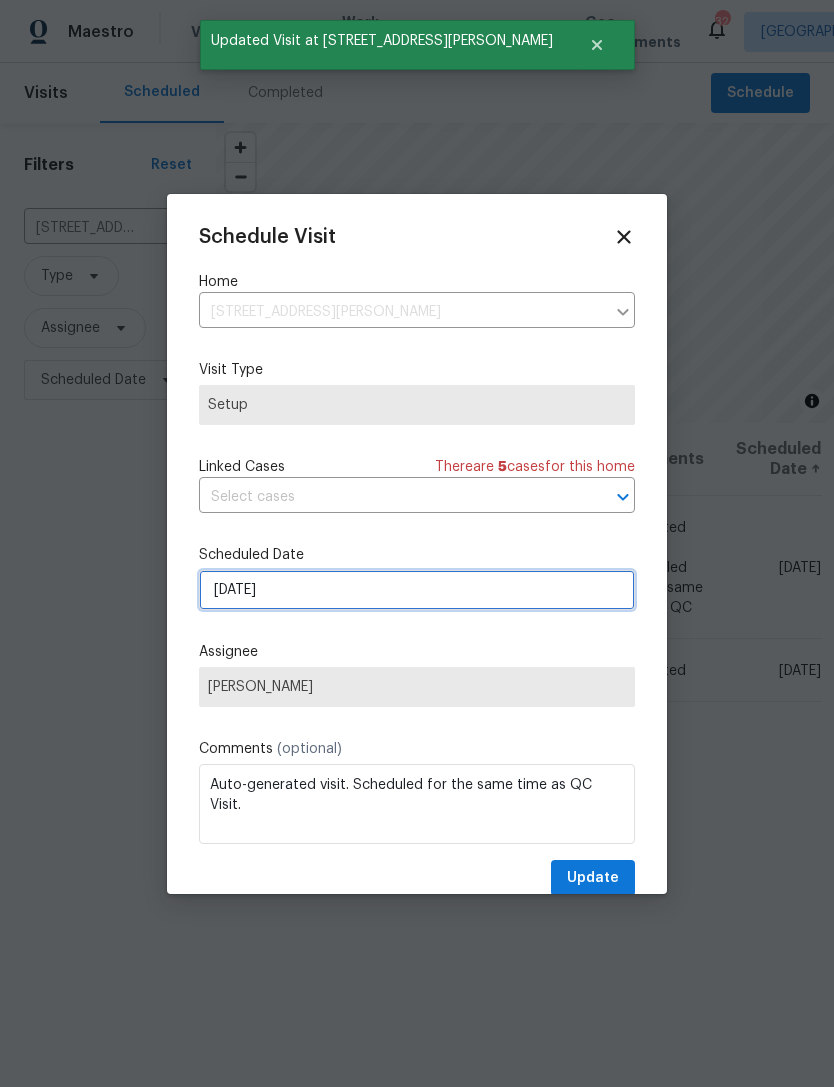 click on "7/14/2025" at bounding box center (417, 590) 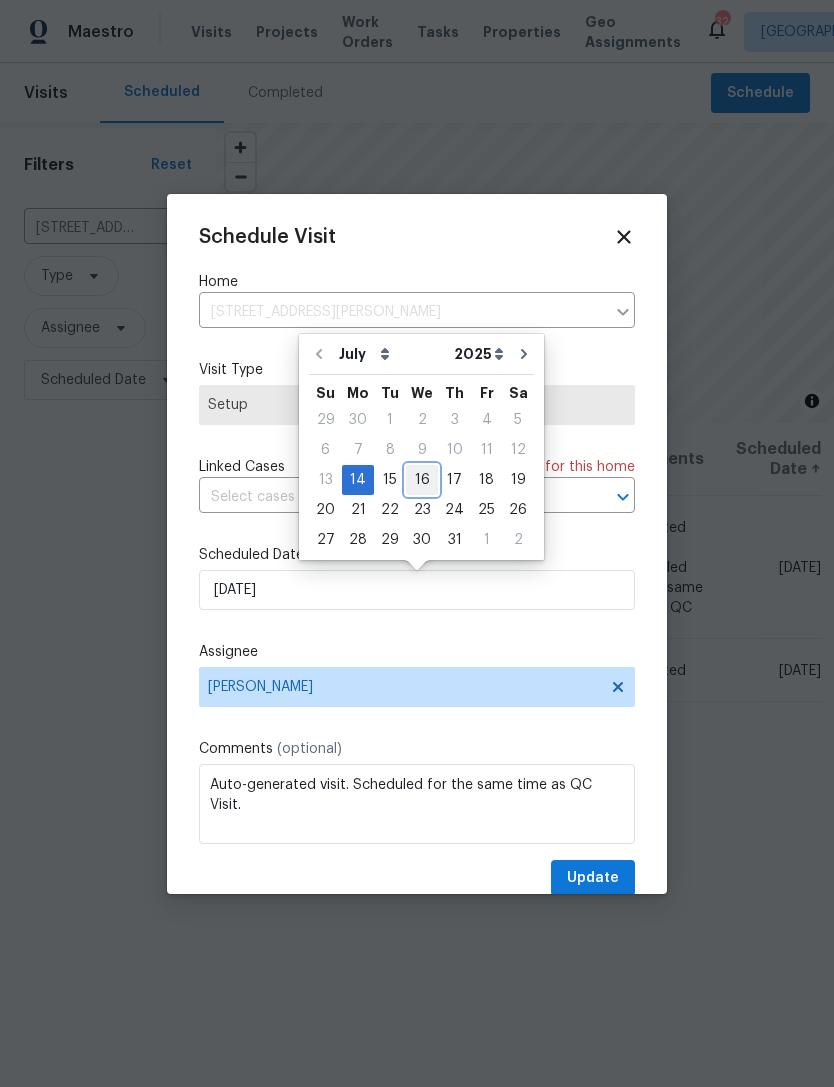 click on "16" at bounding box center (422, 480) 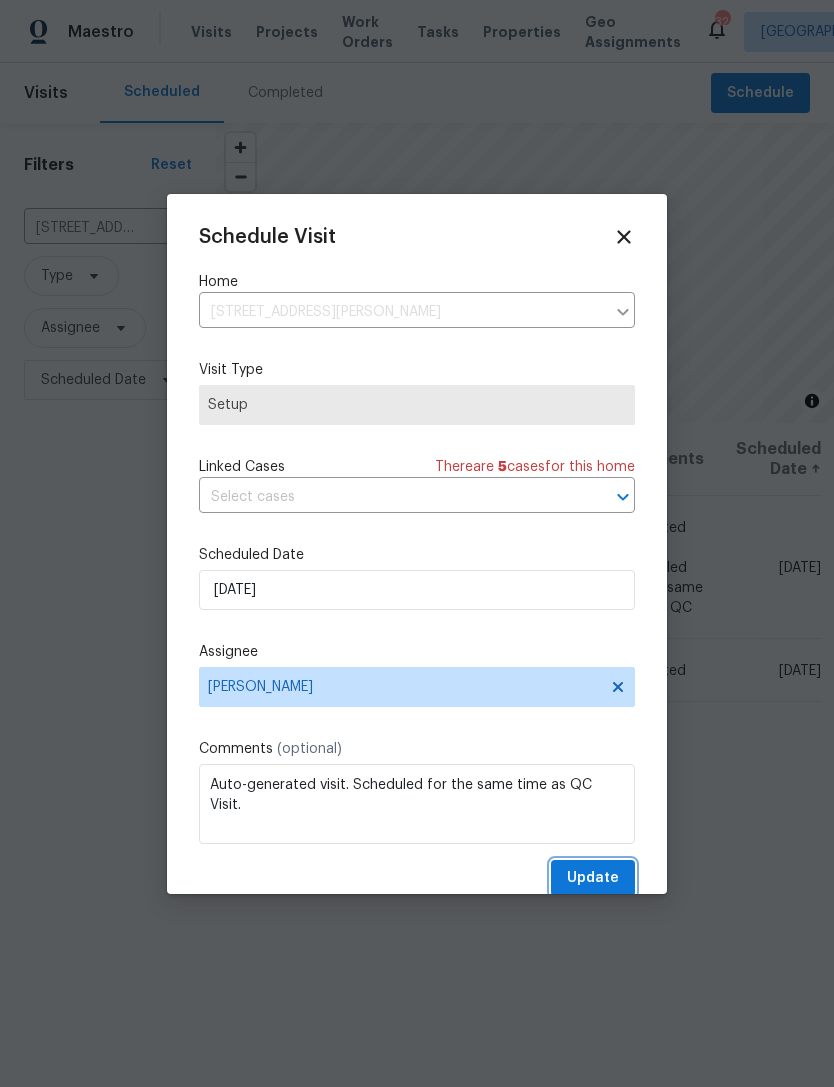 click on "Update" at bounding box center (593, 878) 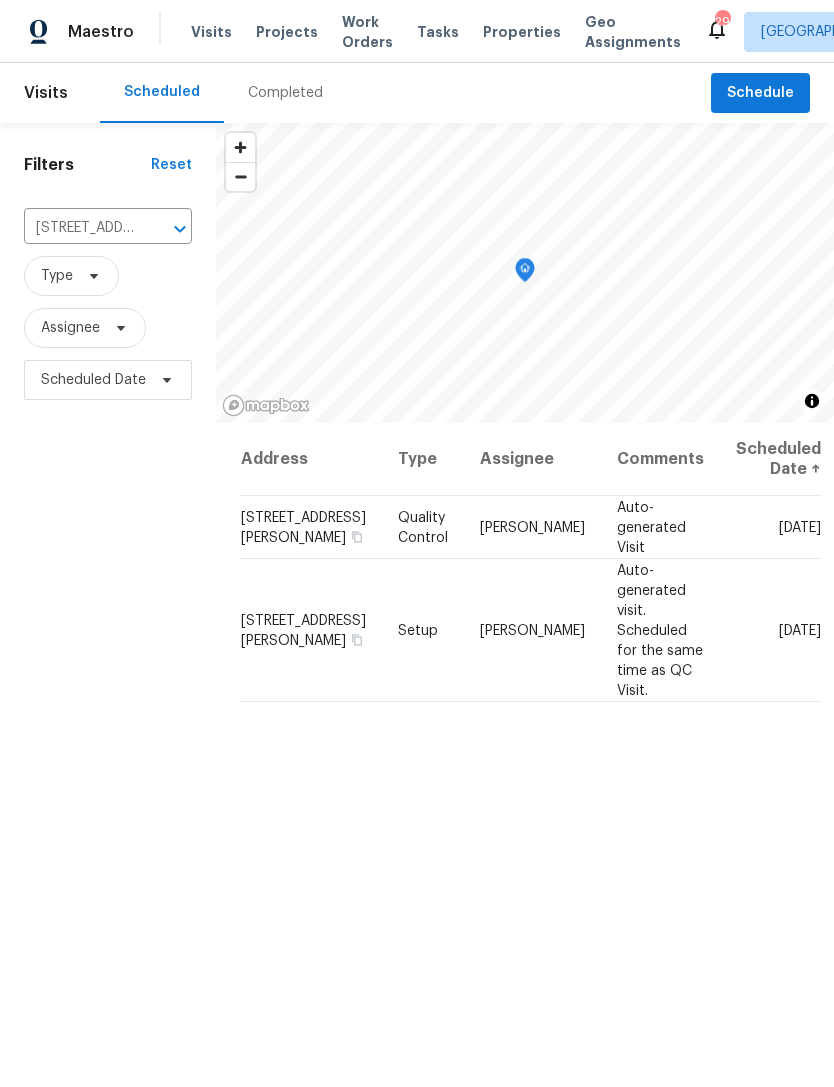 click on "Properties" at bounding box center (522, 32) 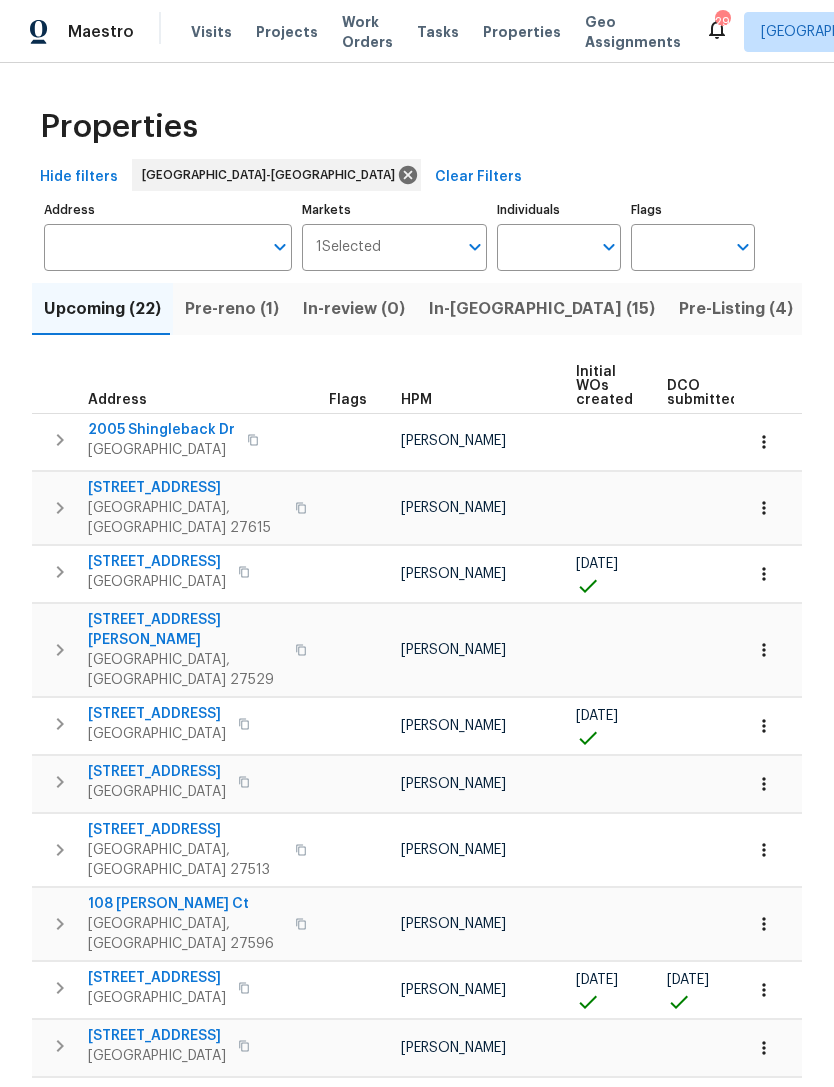 scroll, scrollTop: 0, scrollLeft: 0, axis: both 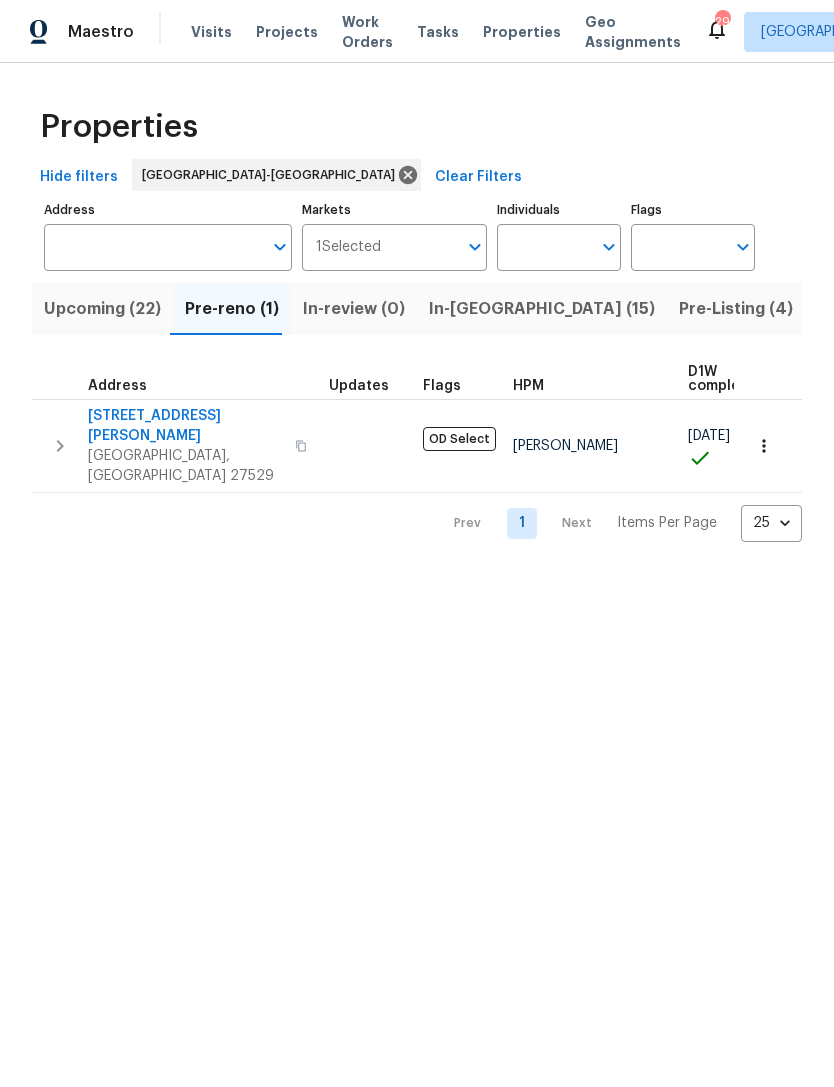 click on "In-review (0)" at bounding box center [354, 309] 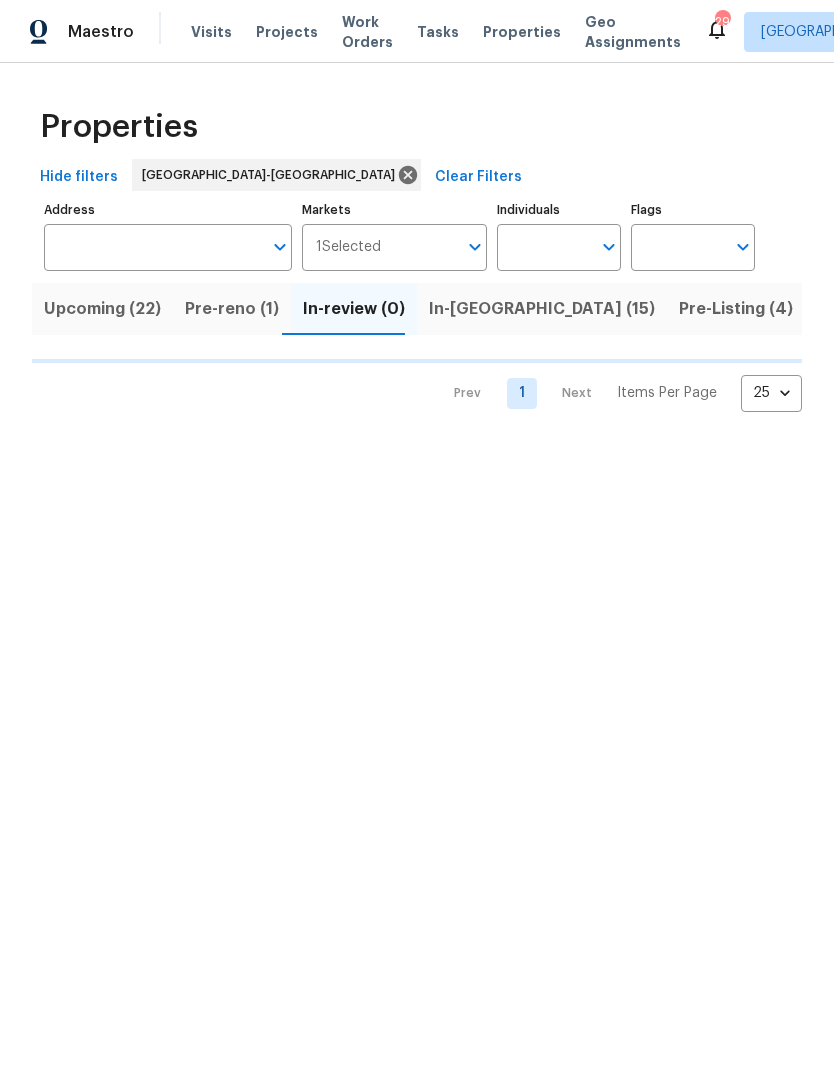 click on "In-reno (15)" at bounding box center (542, 309) 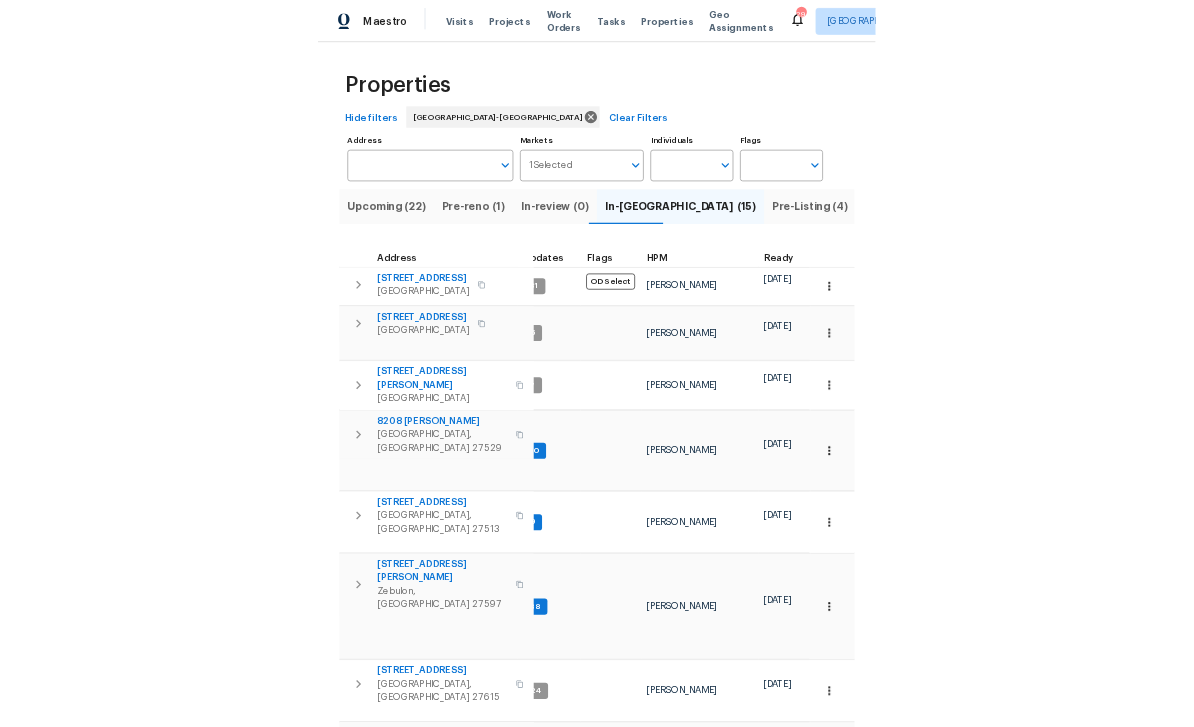 scroll, scrollTop: 16, scrollLeft: 22, axis: both 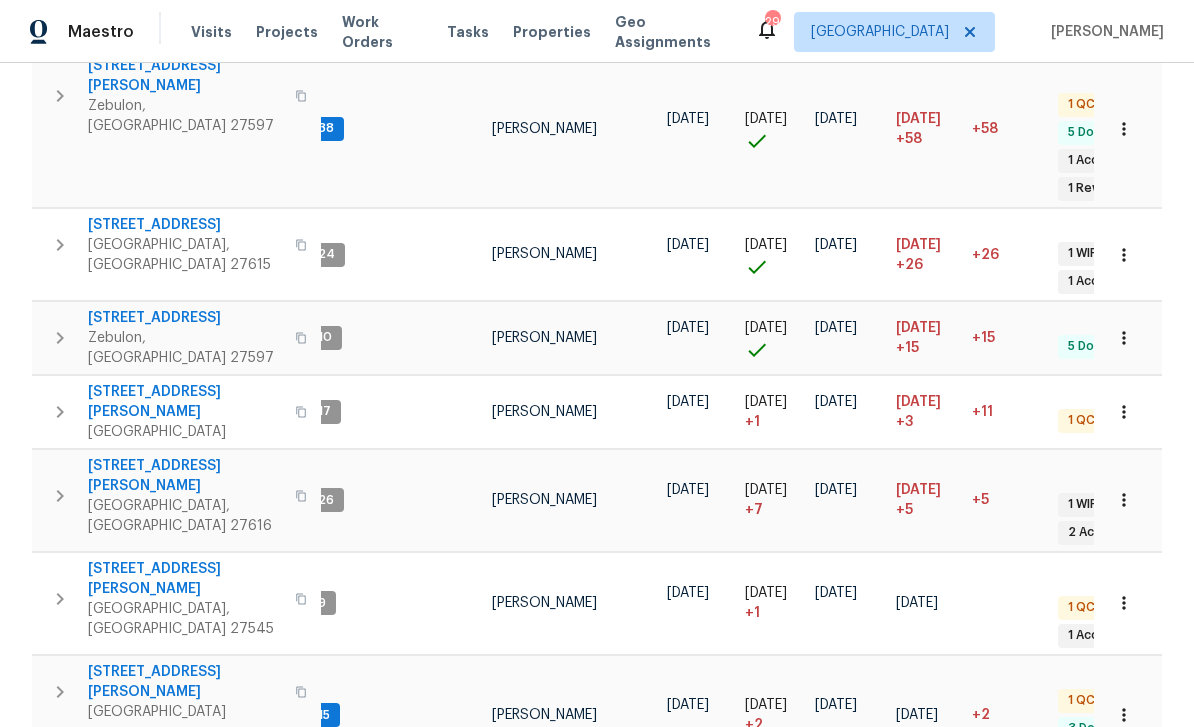 click on "650 Ganyard Farm Way Unit 6" at bounding box center [185, 682] 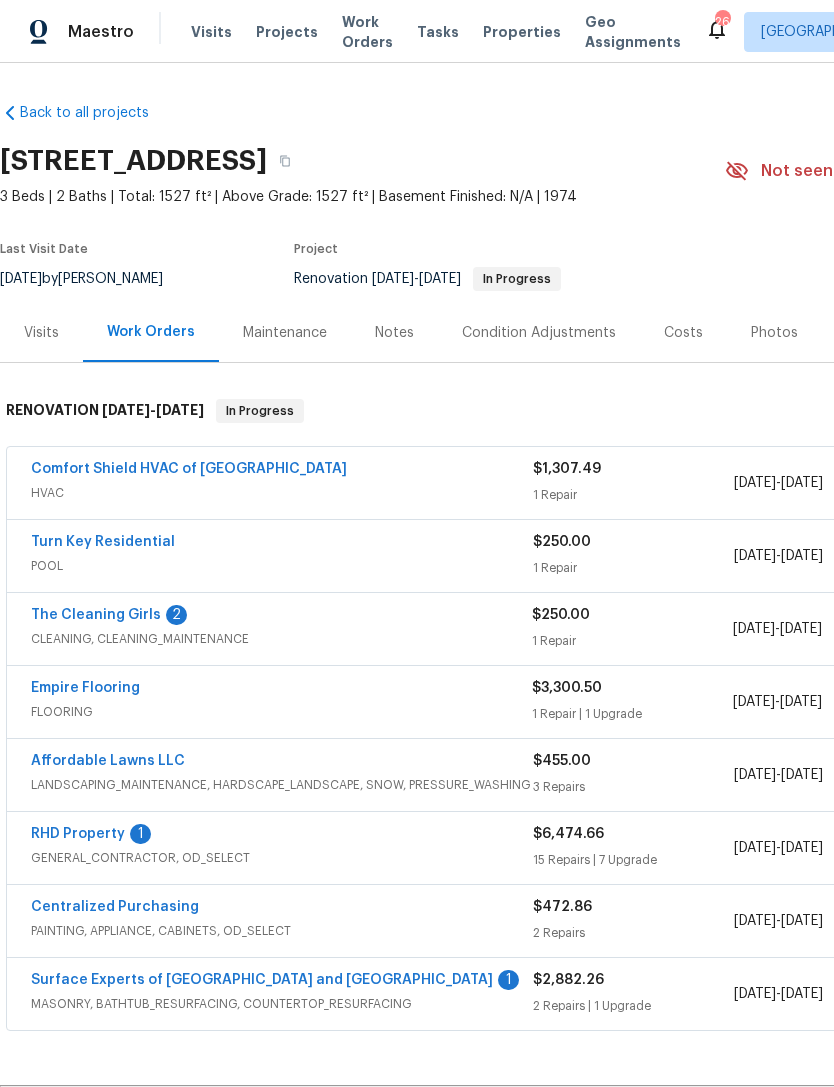 scroll, scrollTop: 0, scrollLeft: 0, axis: both 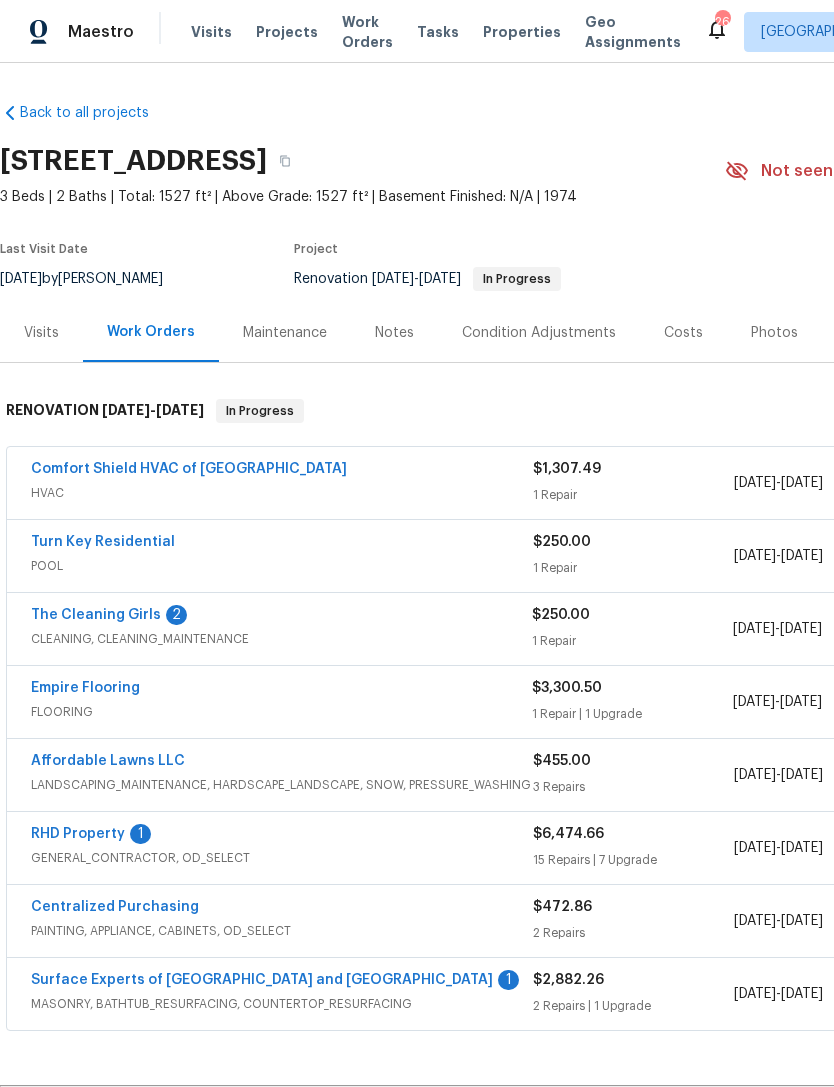 click on "The Cleaning Girls" at bounding box center (96, 615) 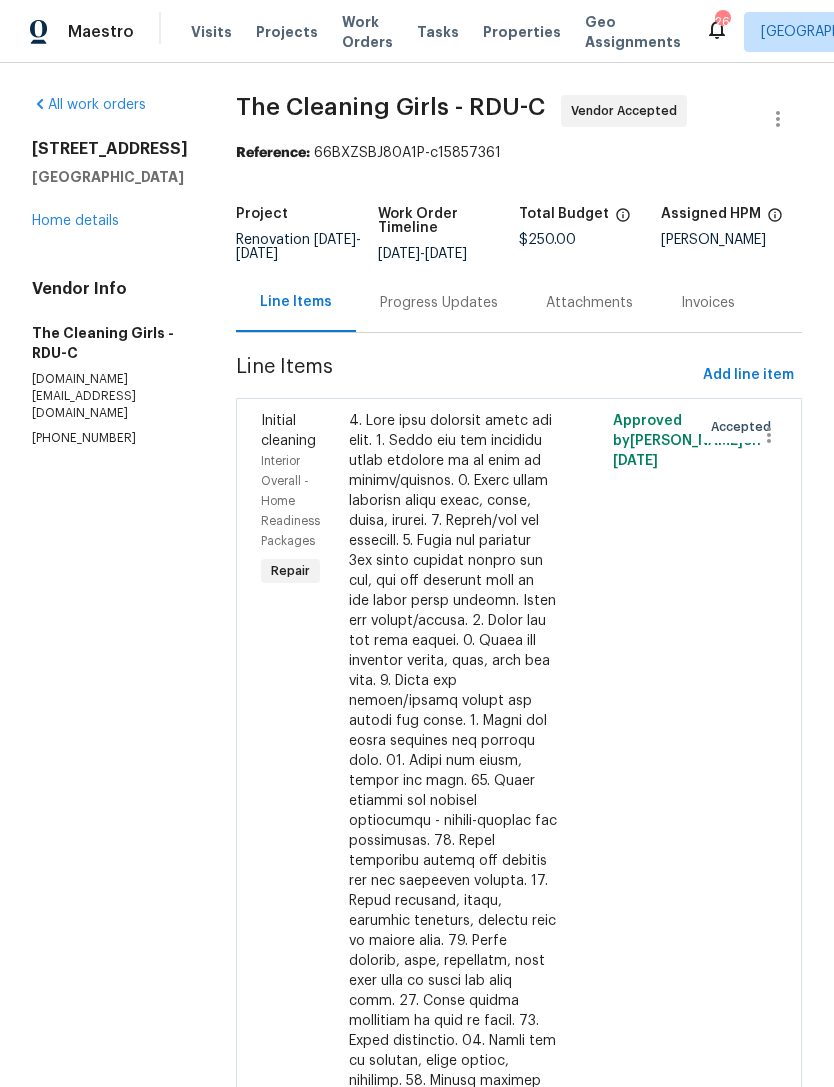 click on "Progress Updates" at bounding box center (439, 303) 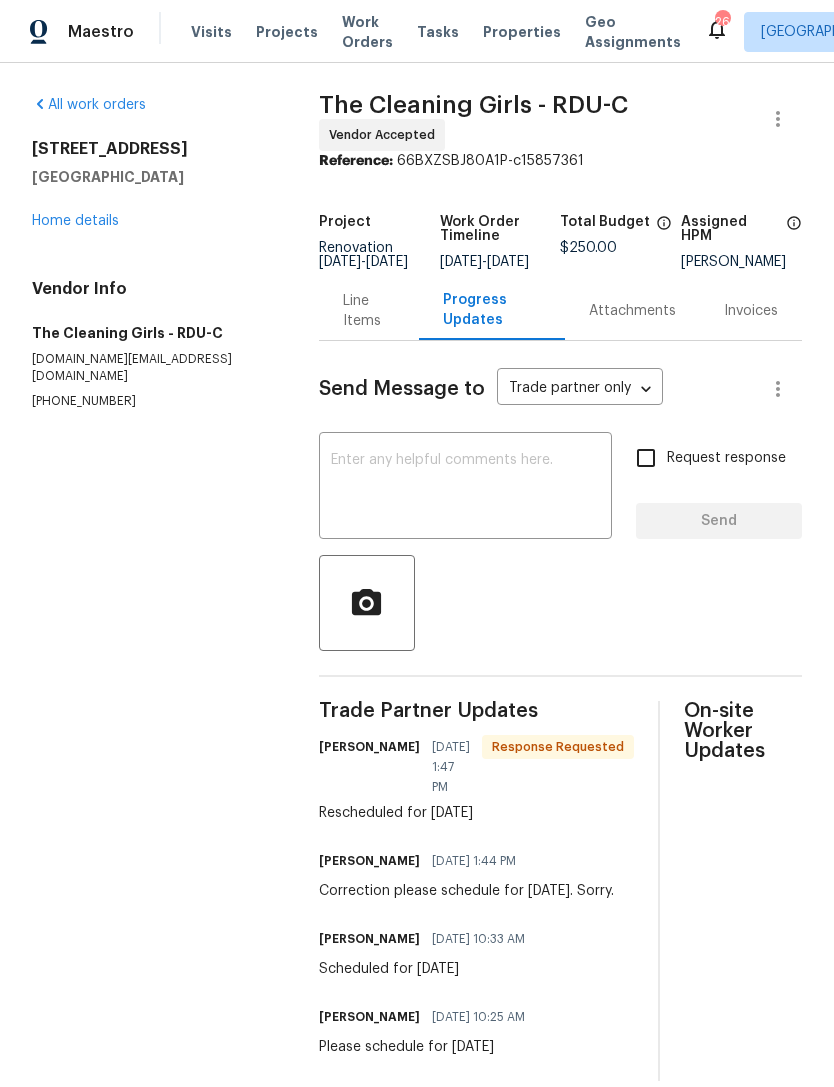 click at bounding box center [465, 488] 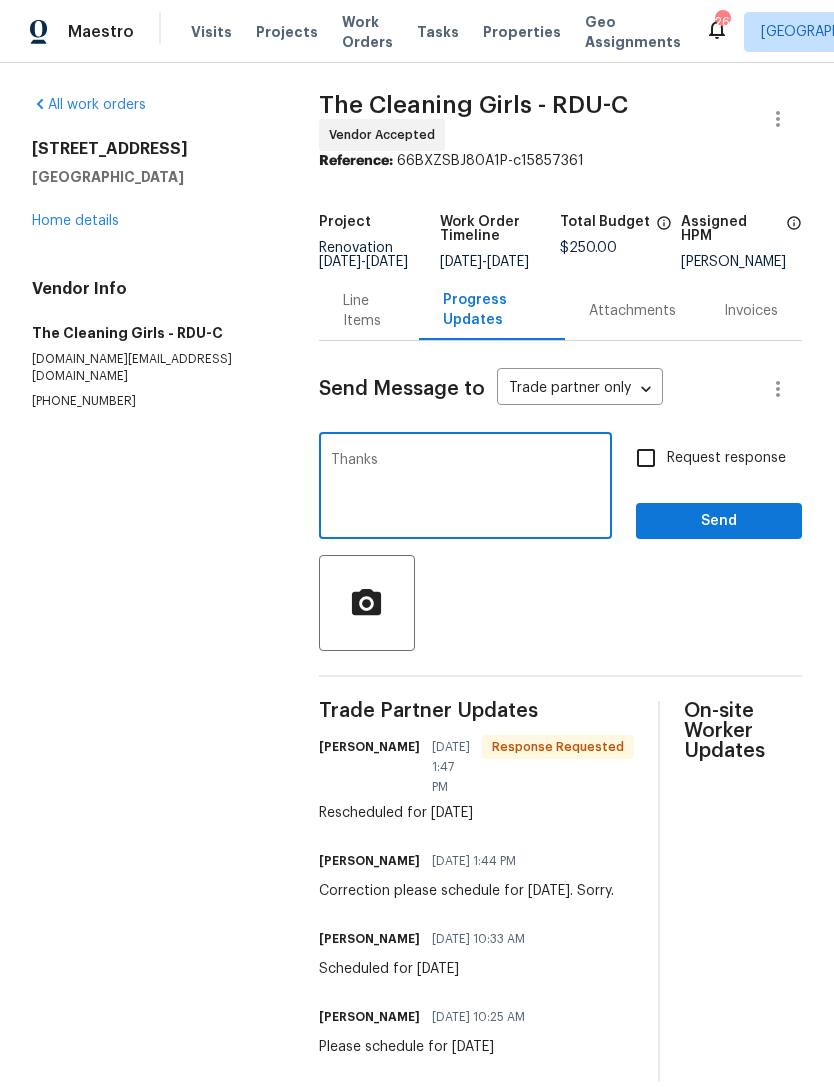type on "Thanks" 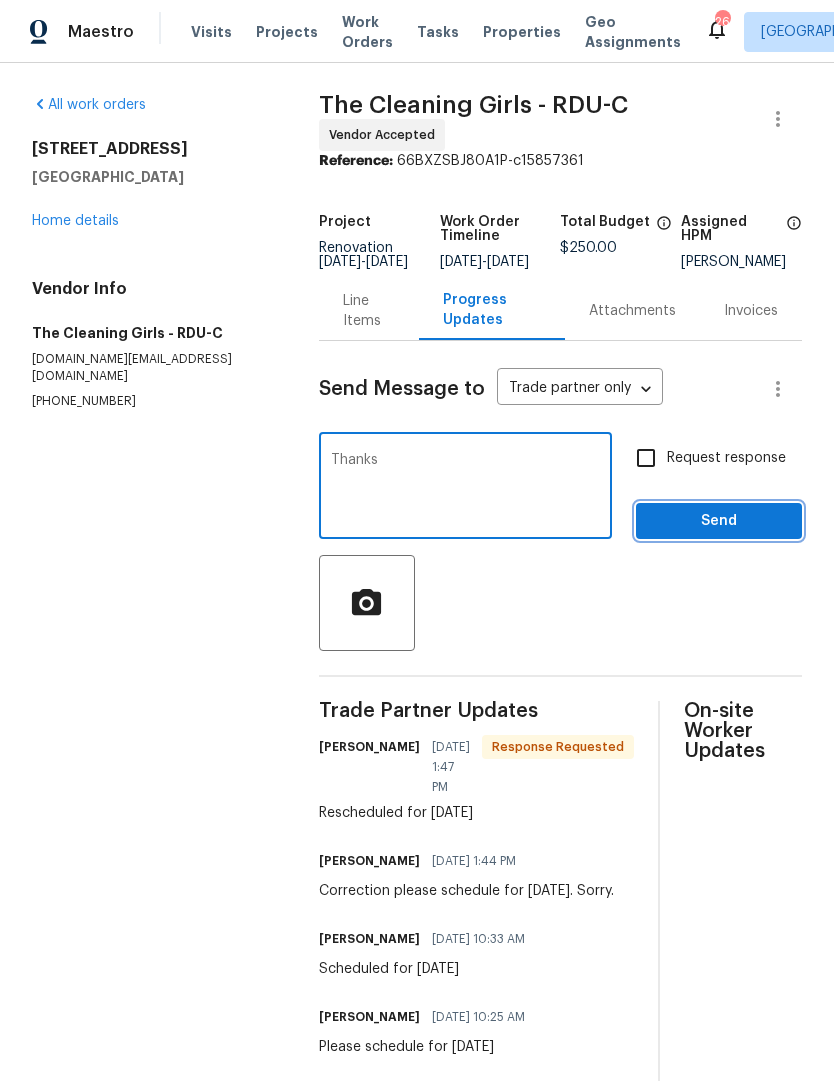 click on "Send" at bounding box center [719, 521] 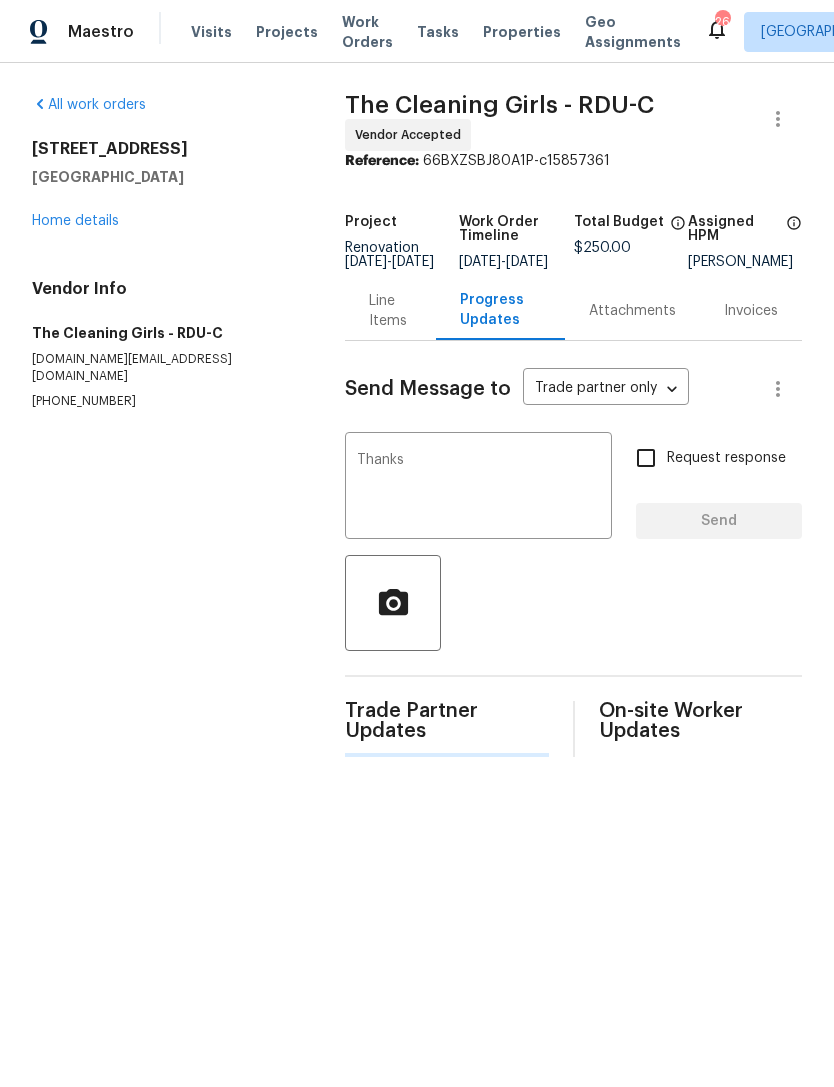 click on "Home details" at bounding box center [75, 221] 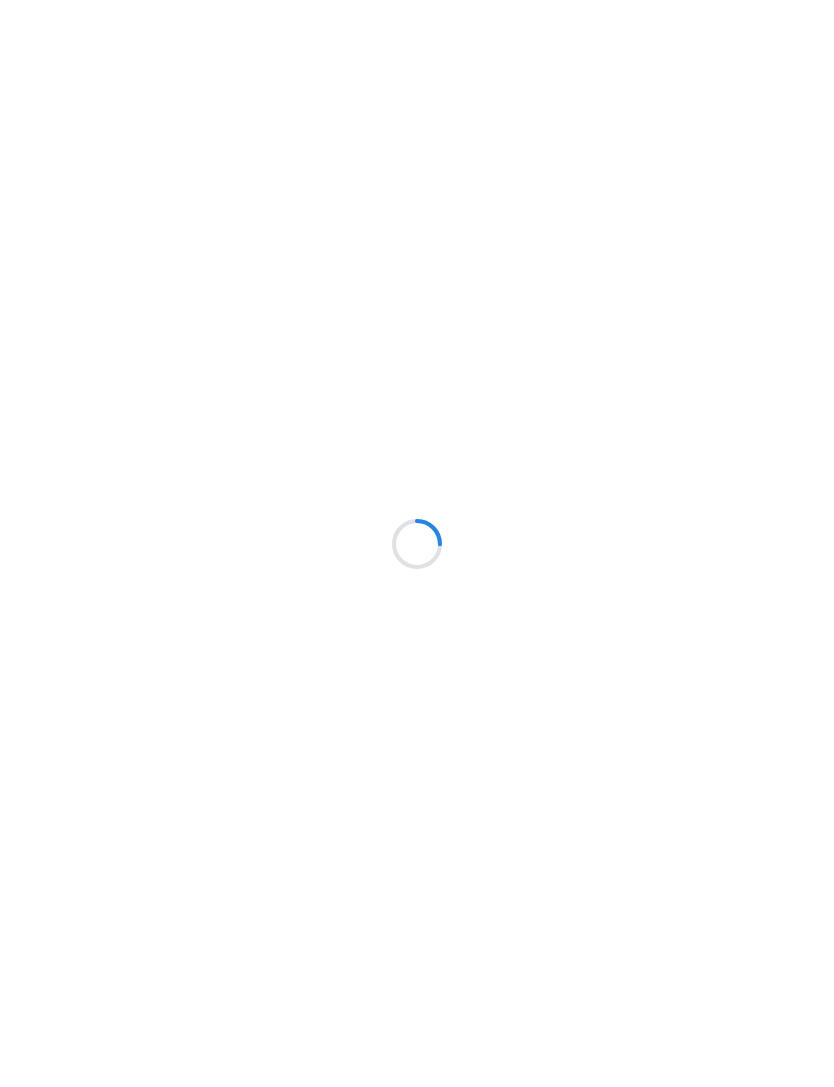 scroll, scrollTop: 0, scrollLeft: 0, axis: both 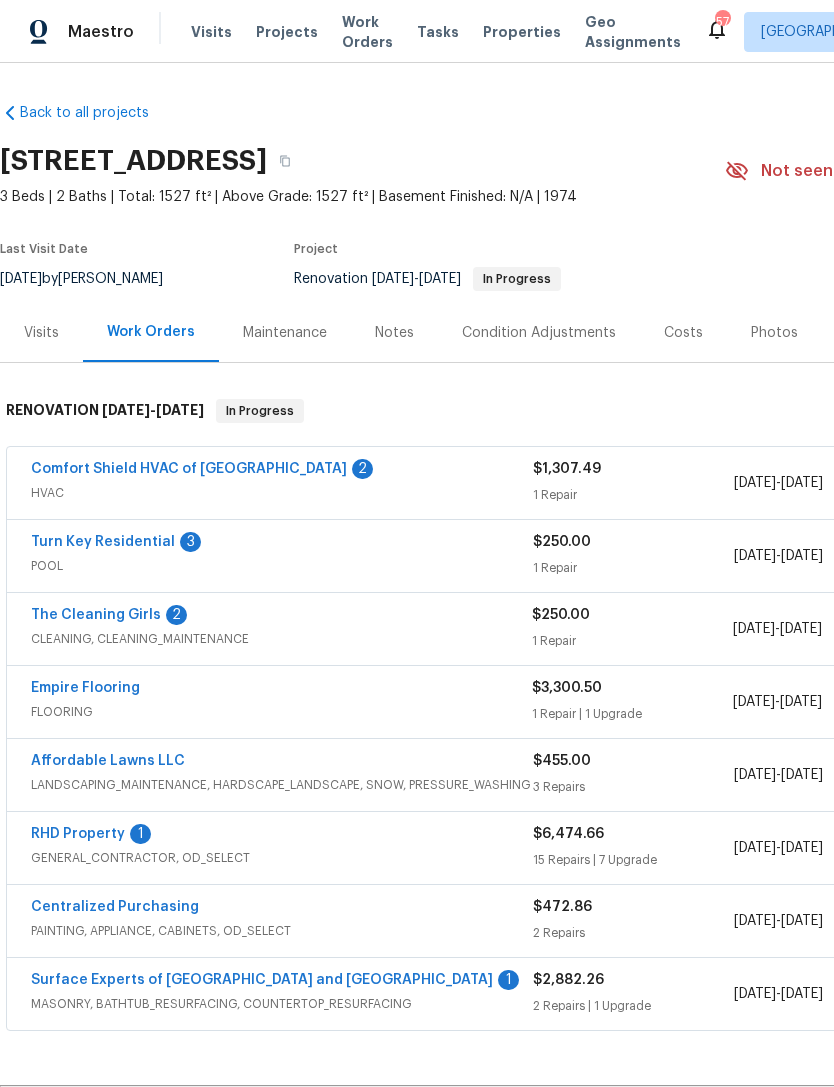 click on "Comfort Shield HVAC of NC 2 HVAC $1,307.49 1 Repair 7/1/2025  -  7/7/2025 In Progress" at bounding box center [565, 483] 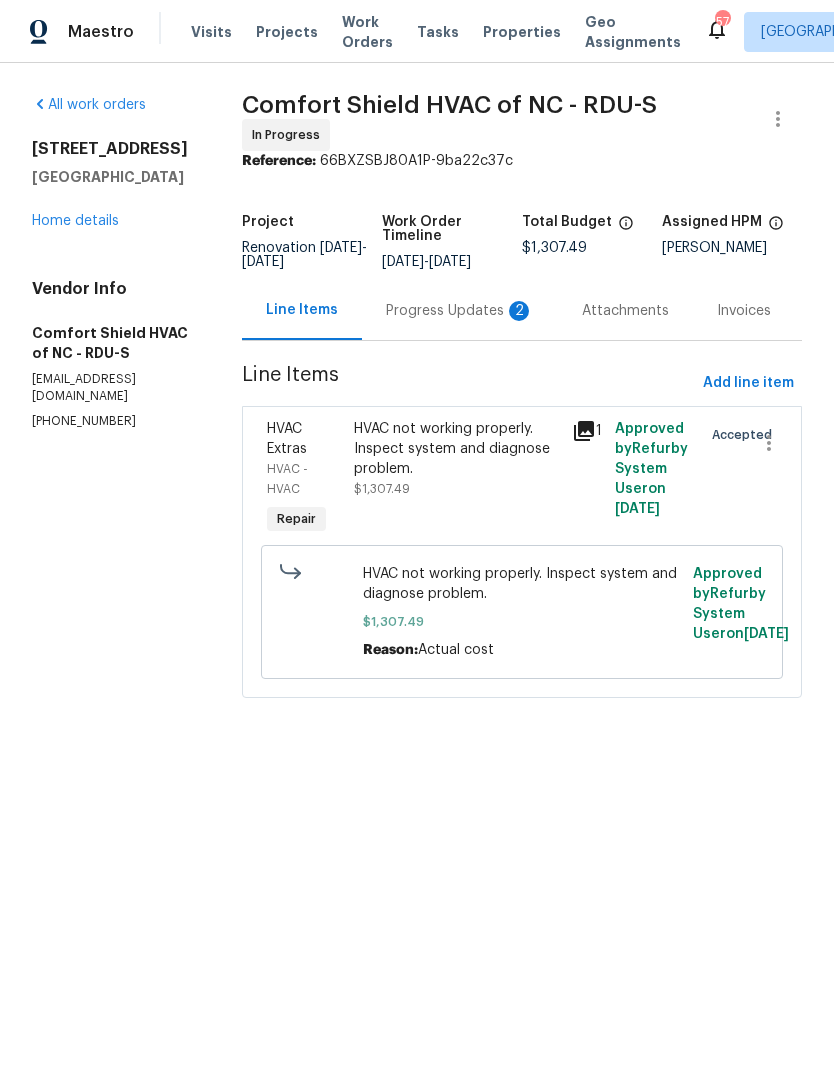click on "Progress Updates 2" at bounding box center [460, 310] 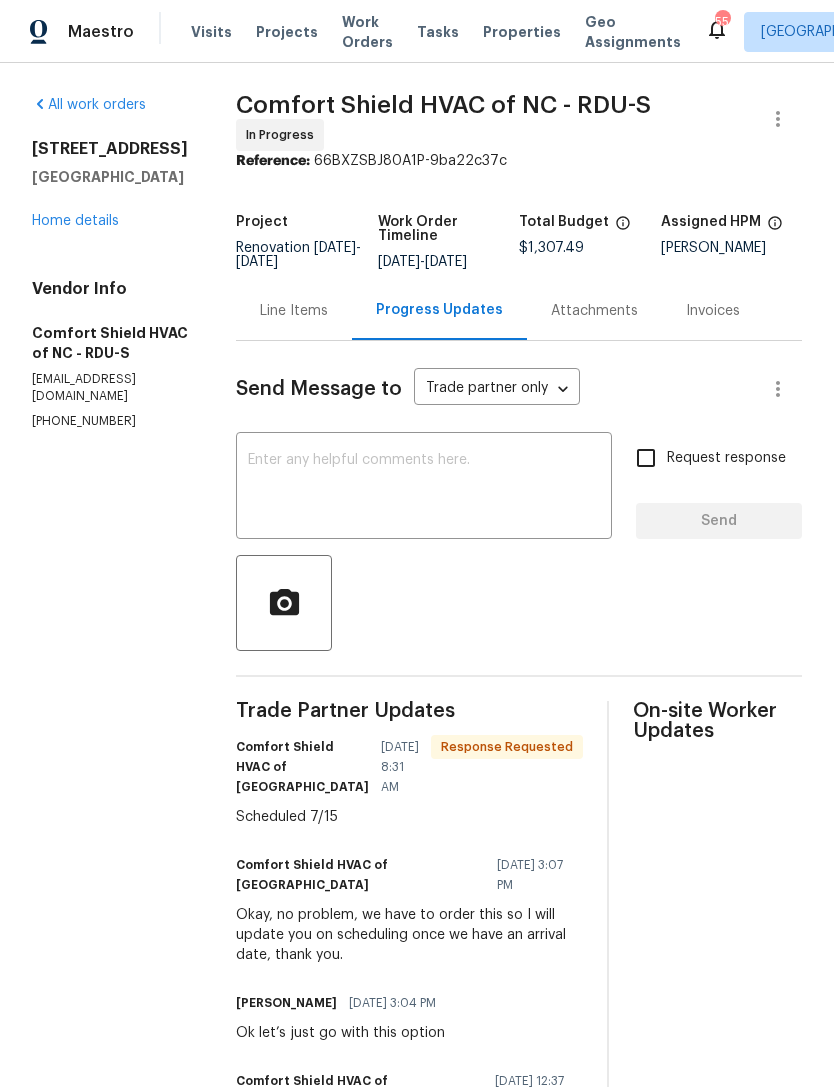 click at bounding box center [424, 488] 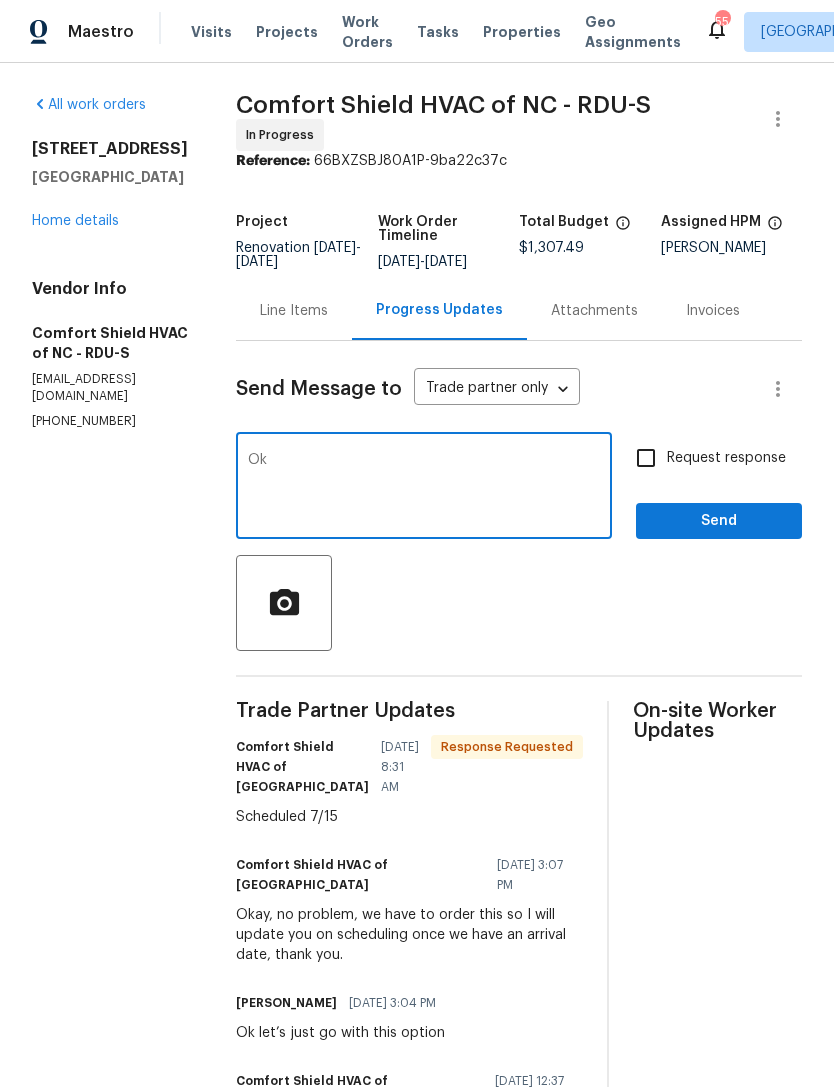 type on "Ok" 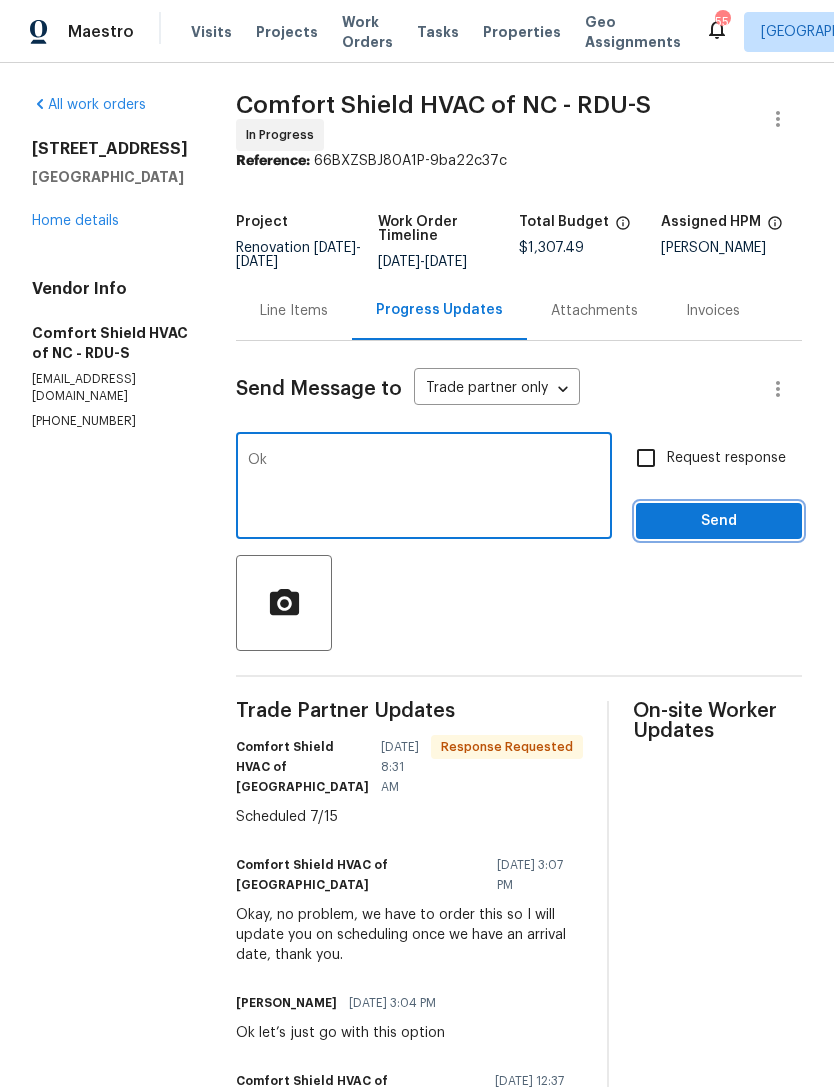 click on "Send" at bounding box center (719, 521) 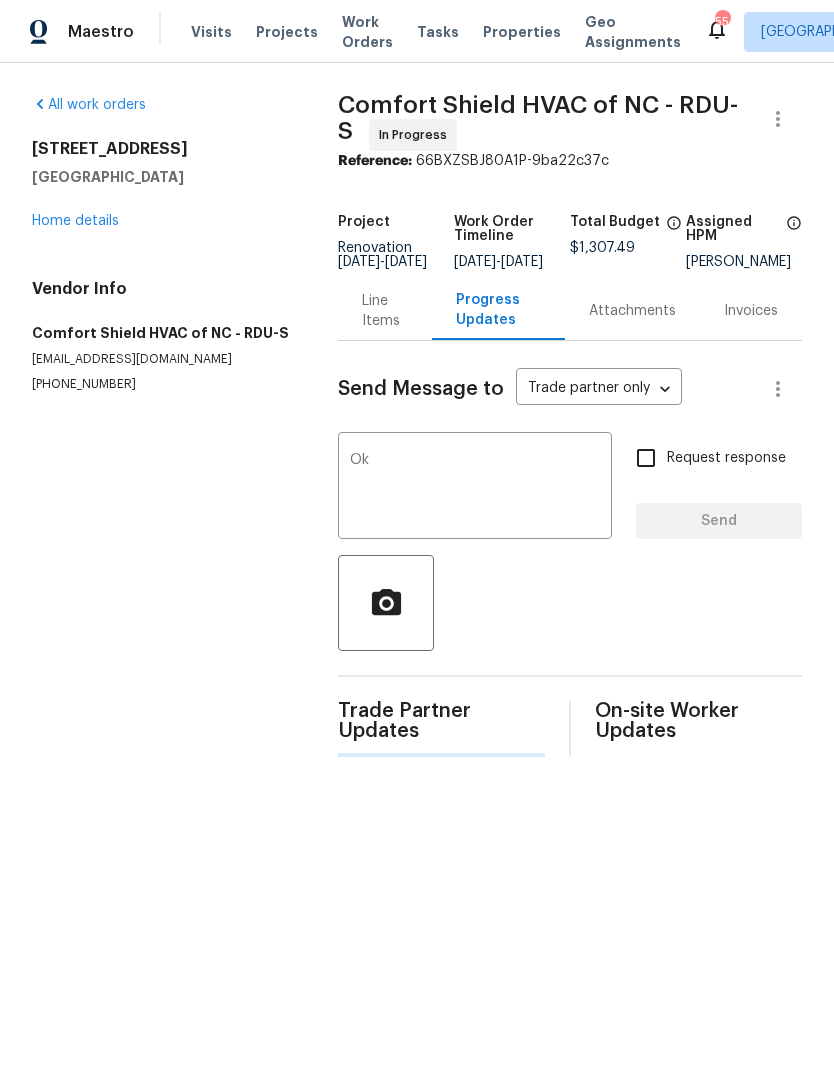 type 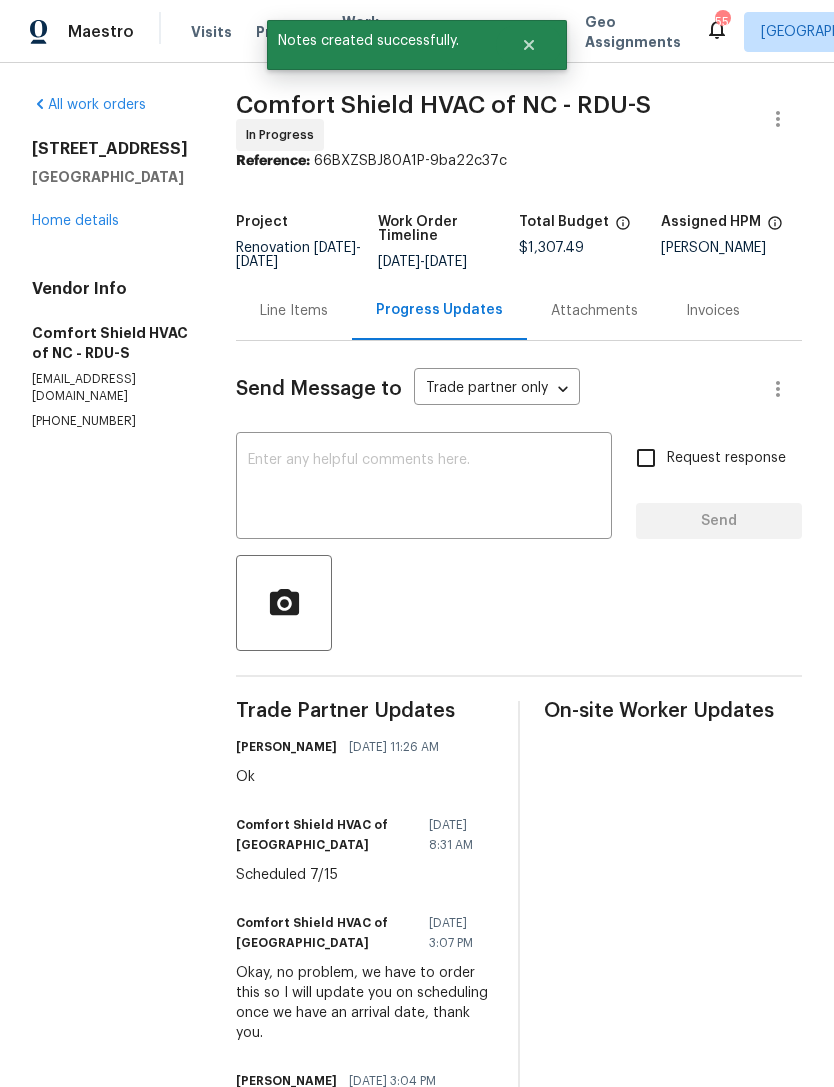 click on "Home details" at bounding box center [75, 221] 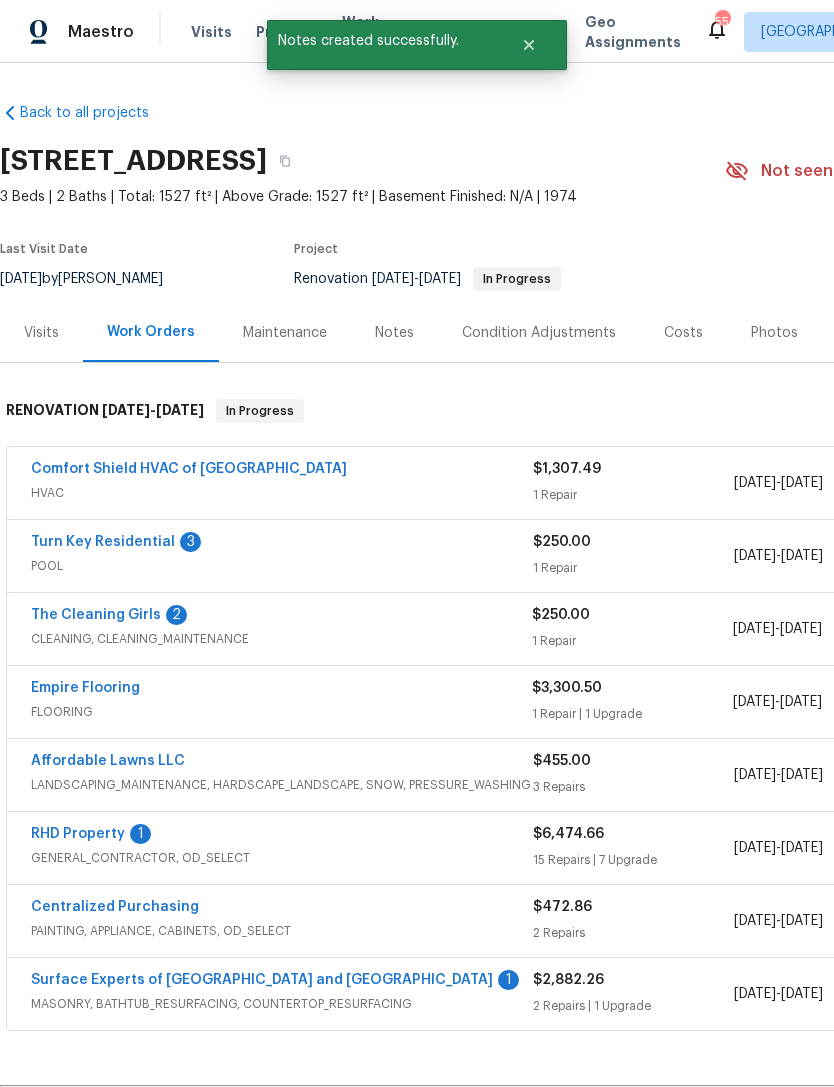 click on "Turn Key Residential" at bounding box center [103, 542] 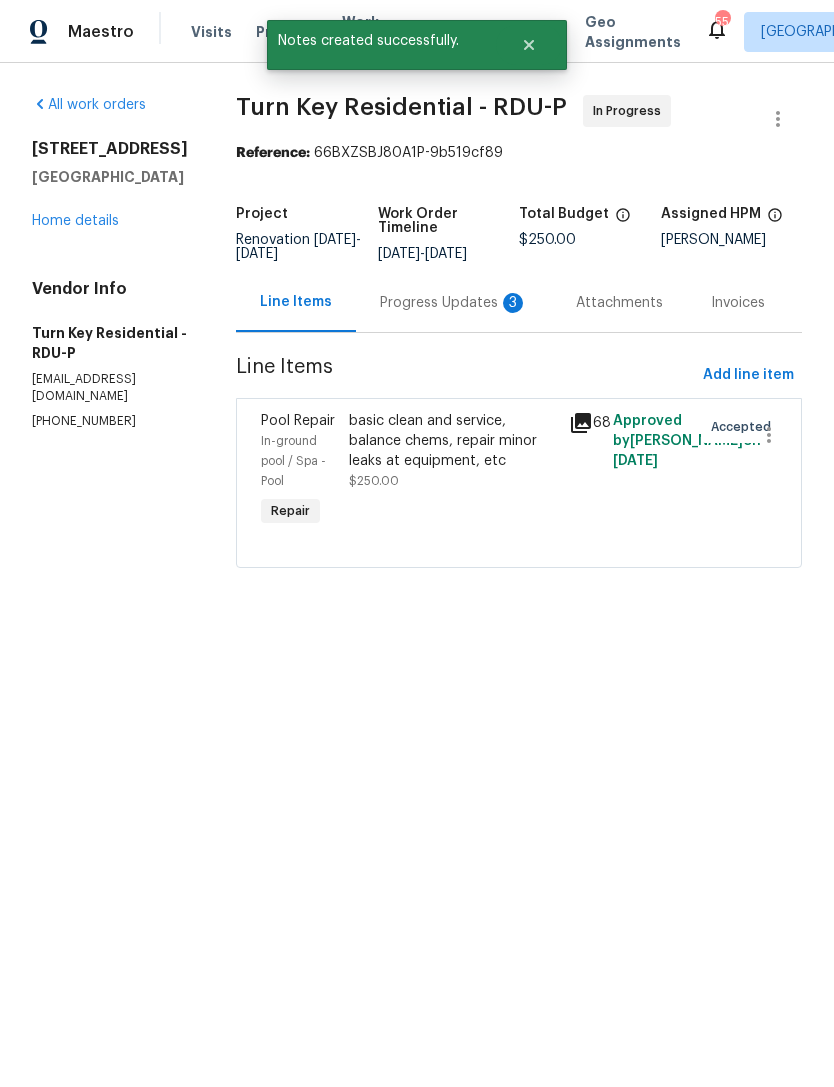 click on "Progress Updates 3" at bounding box center [454, 303] 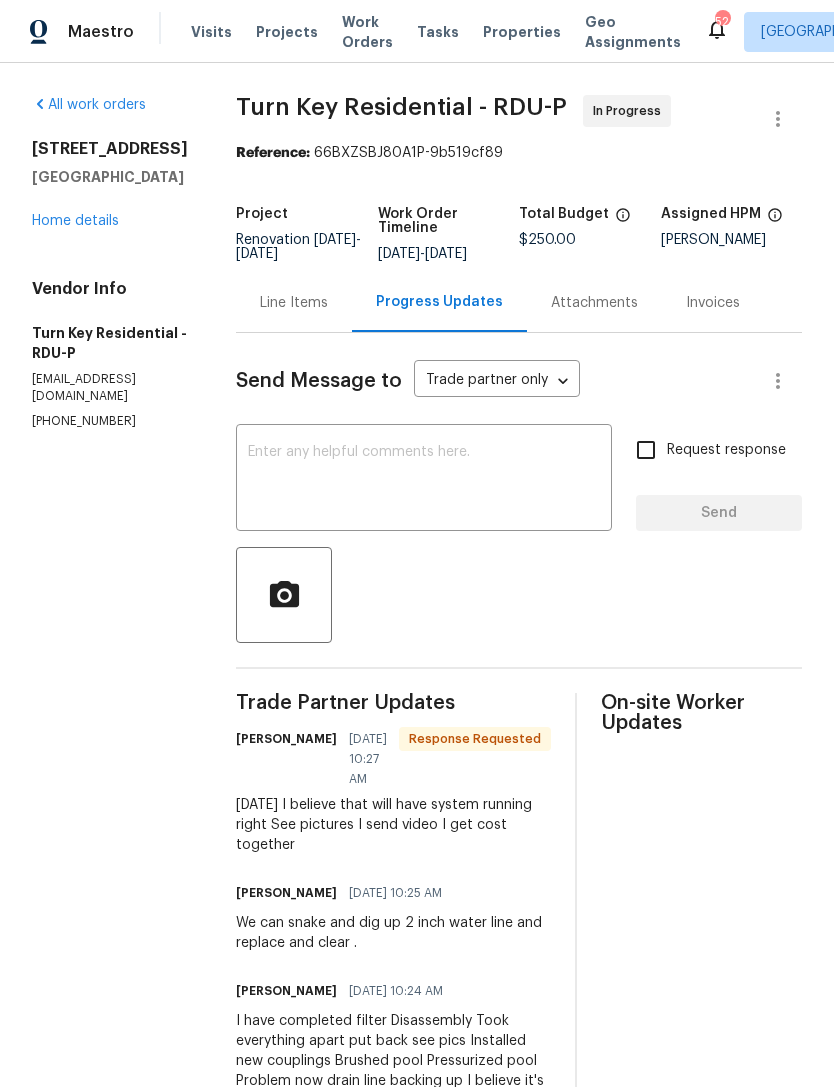 click at bounding box center (424, 480) 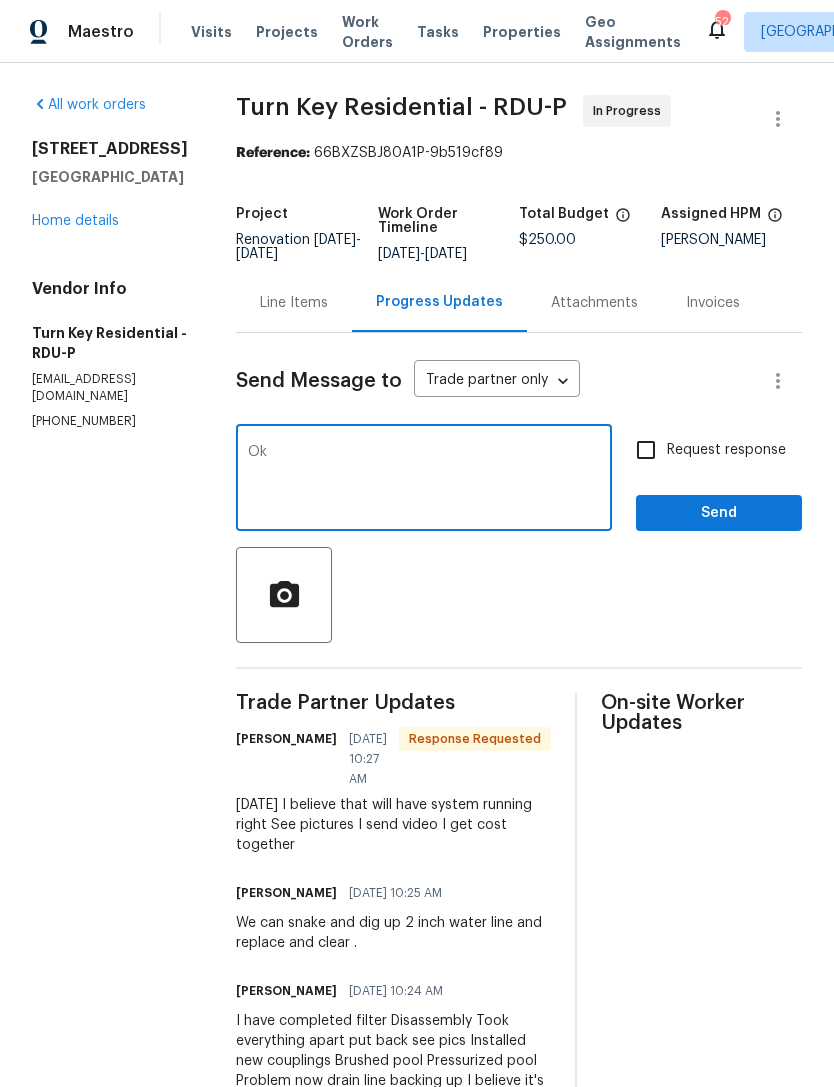 type on "Ok" 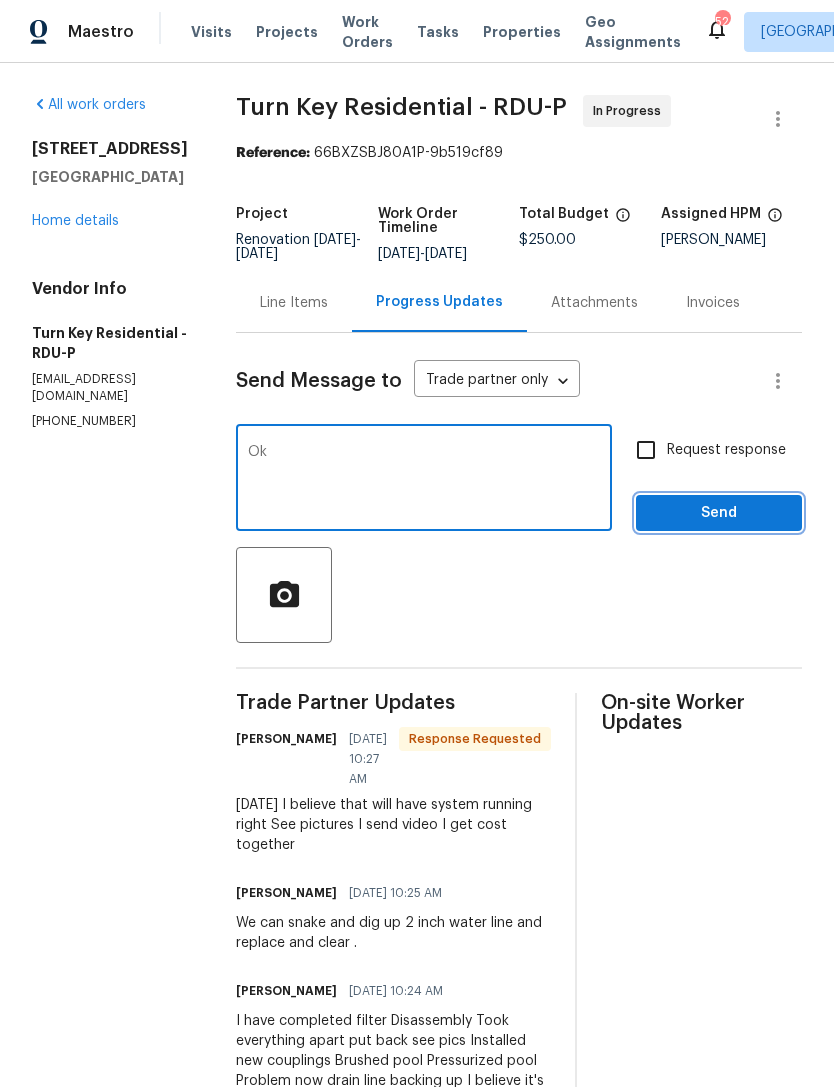 click on "Send" at bounding box center (719, 513) 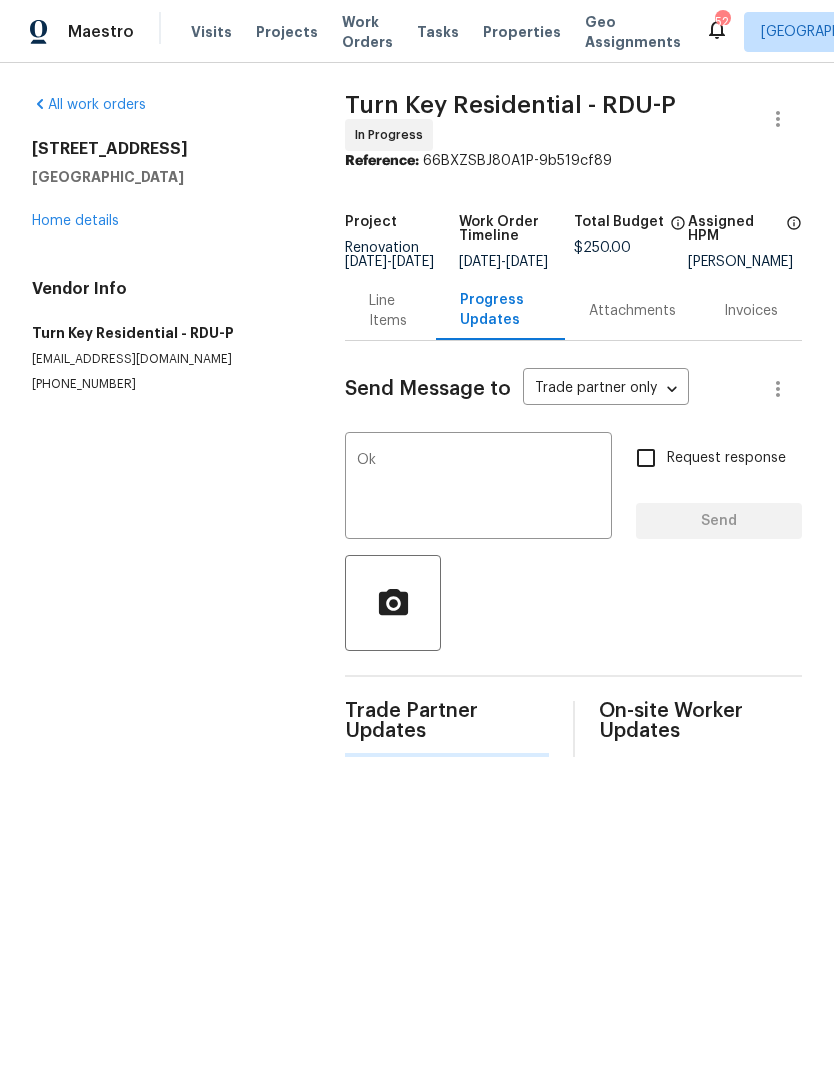 type 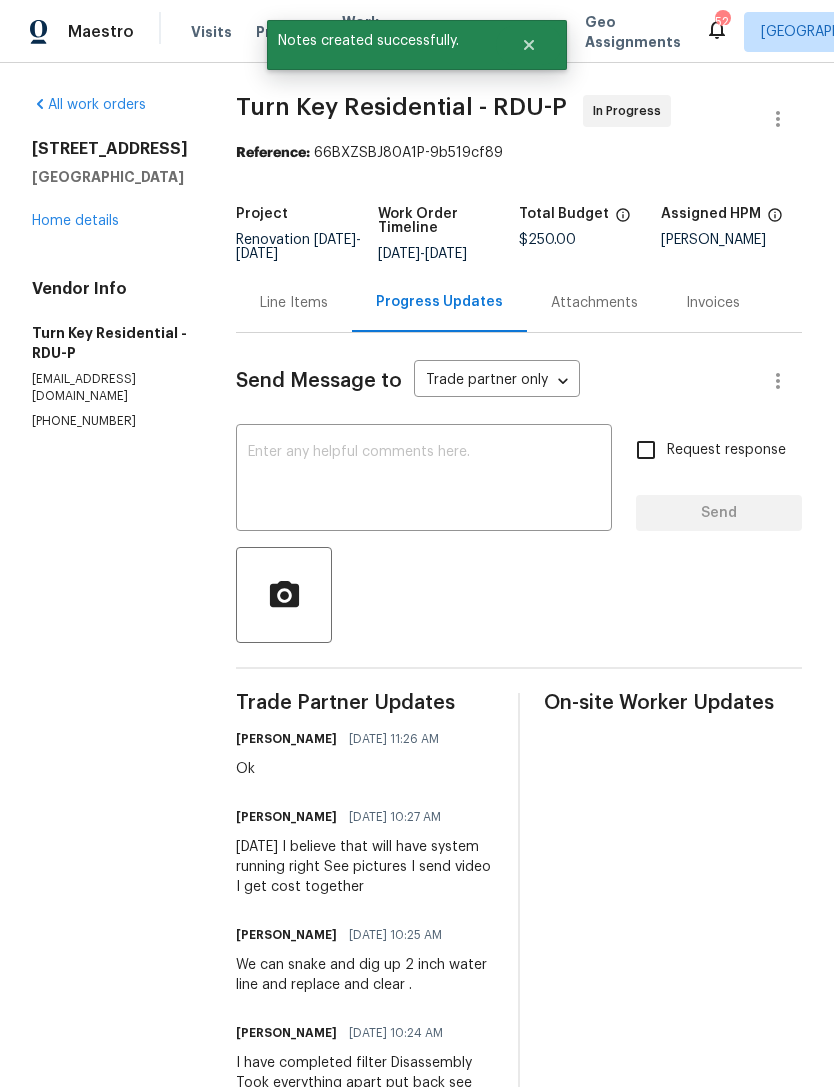 click on "Home details" at bounding box center [75, 221] 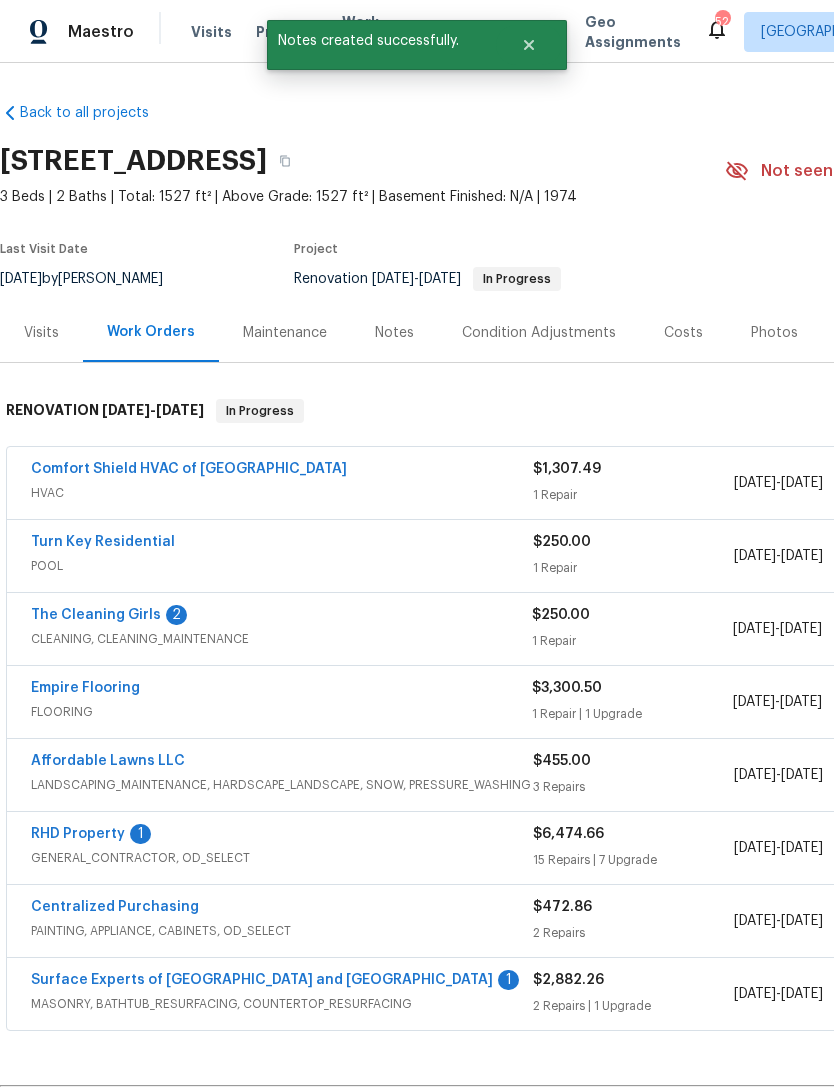 click on "The Cleaning Girls" at bounding box center (96, 615) 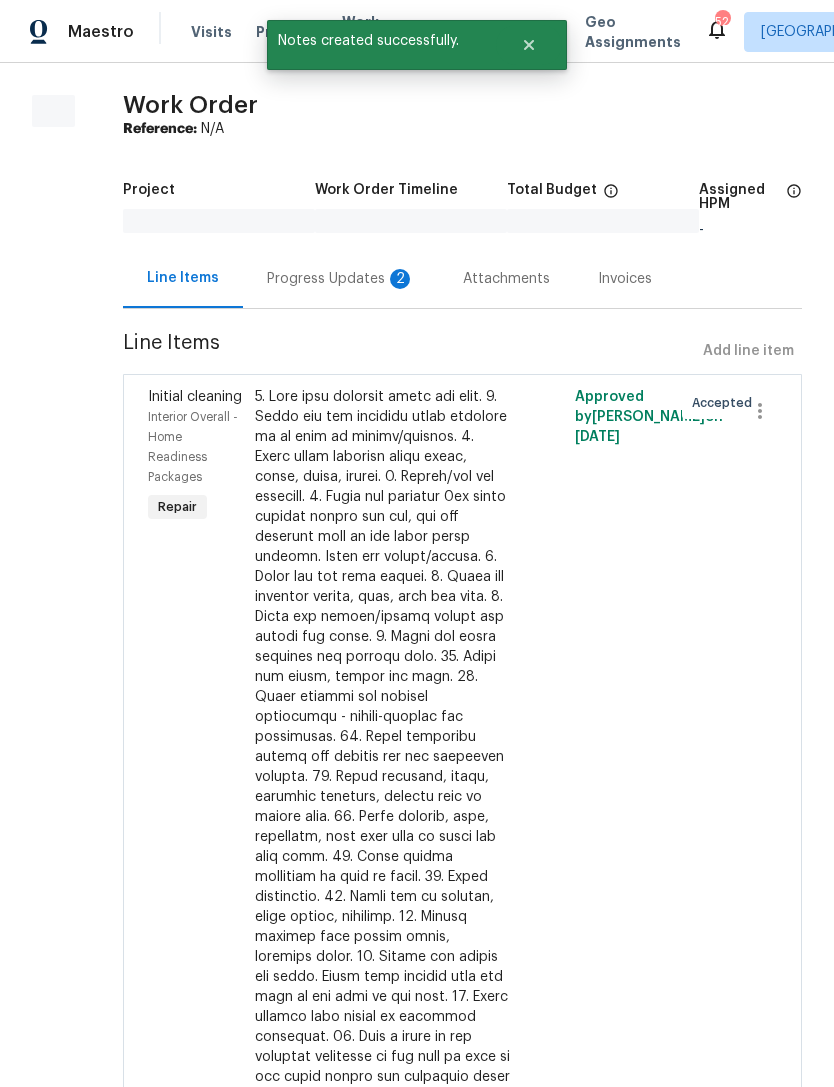 click on "Progress Updates 2" at bounding box center [341, 279] 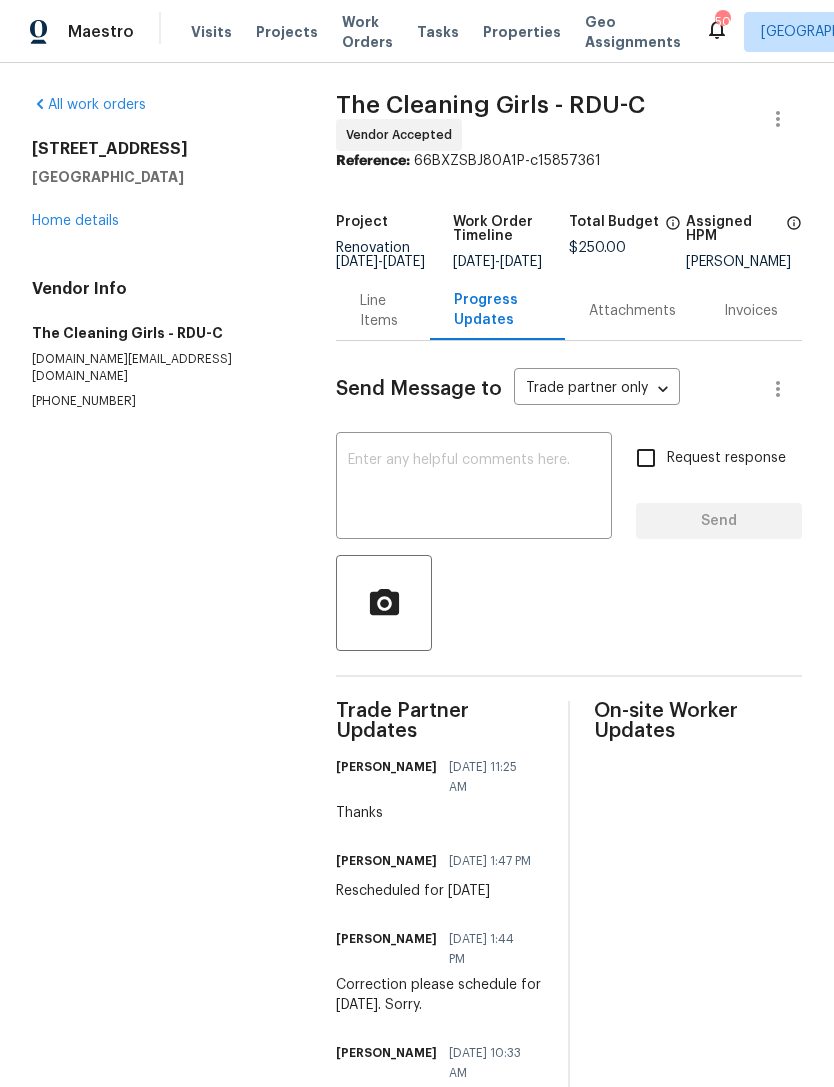 click on "Home details" at bounding box center (75, 221) 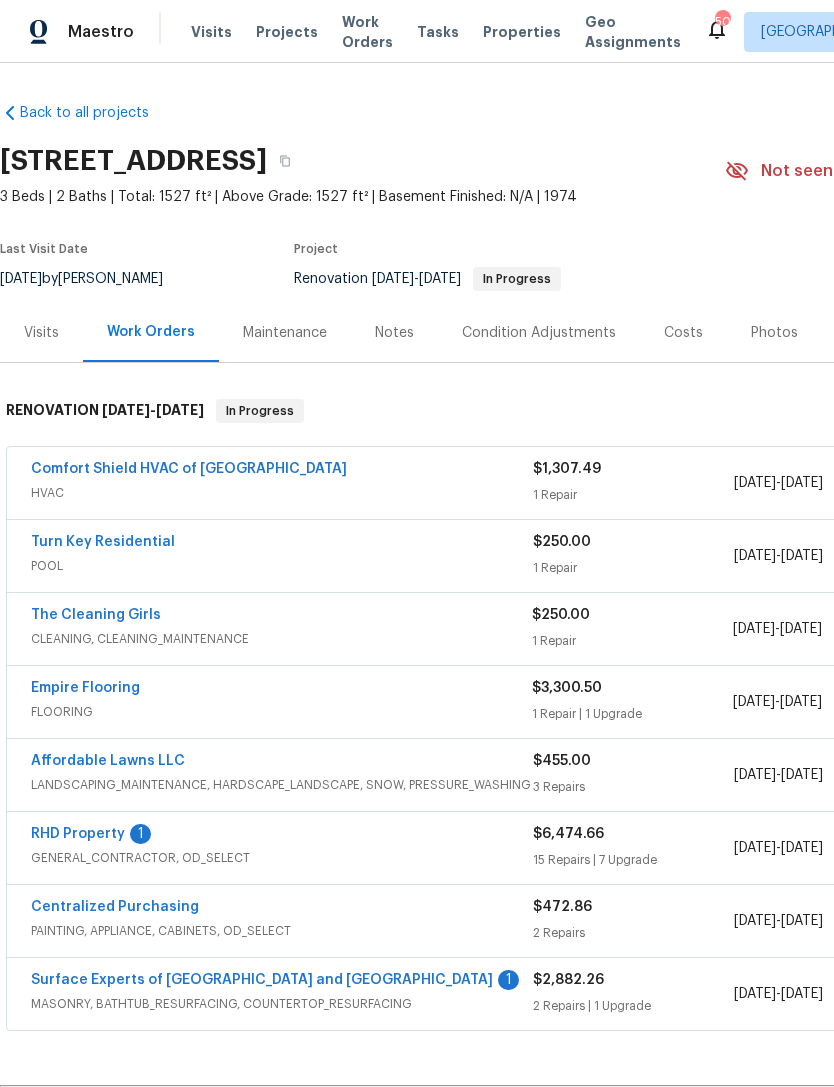 click on "RHD Property" at bounding box center (78, 834) 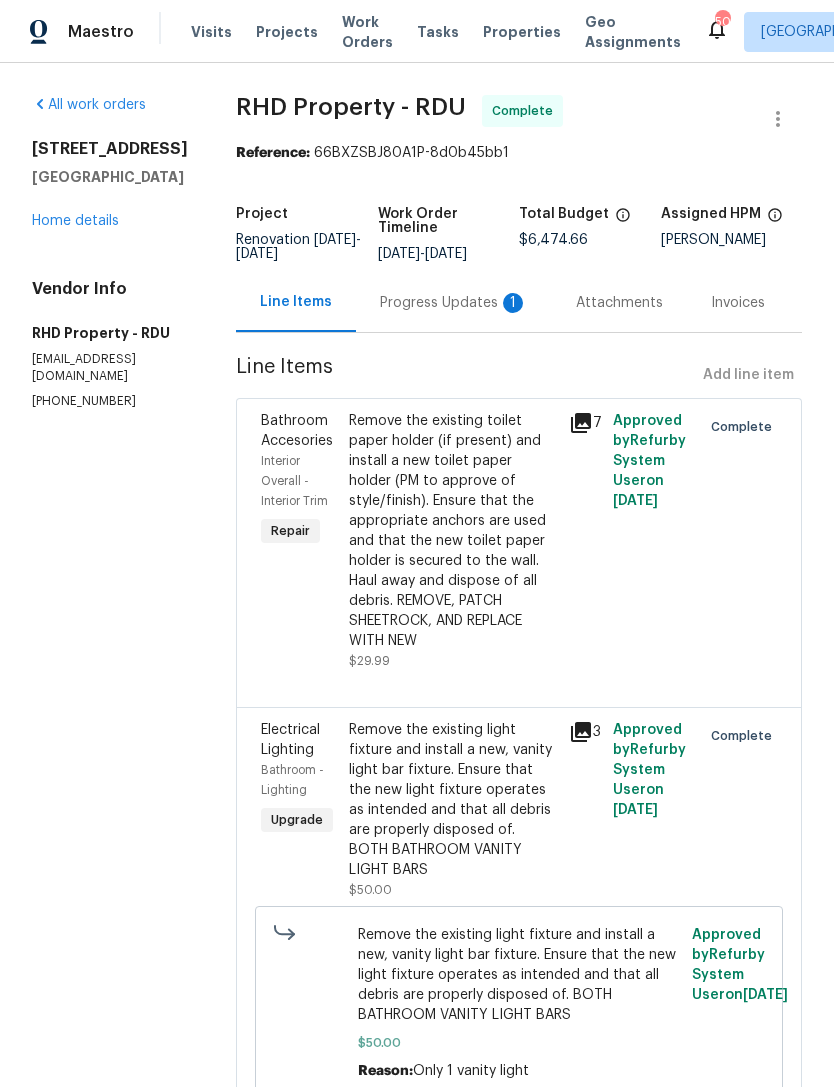 click on "Progress Updates 1" at bounding box center [454, 303] 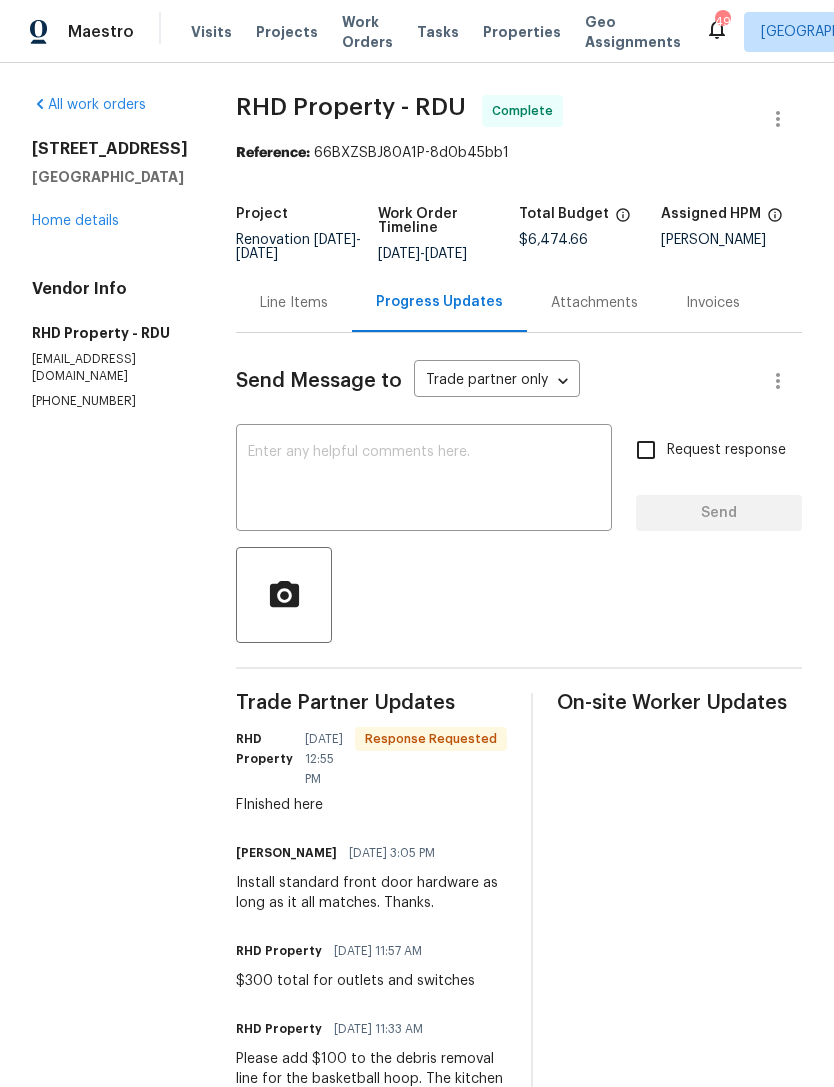 click at bounding box center (424, 480) 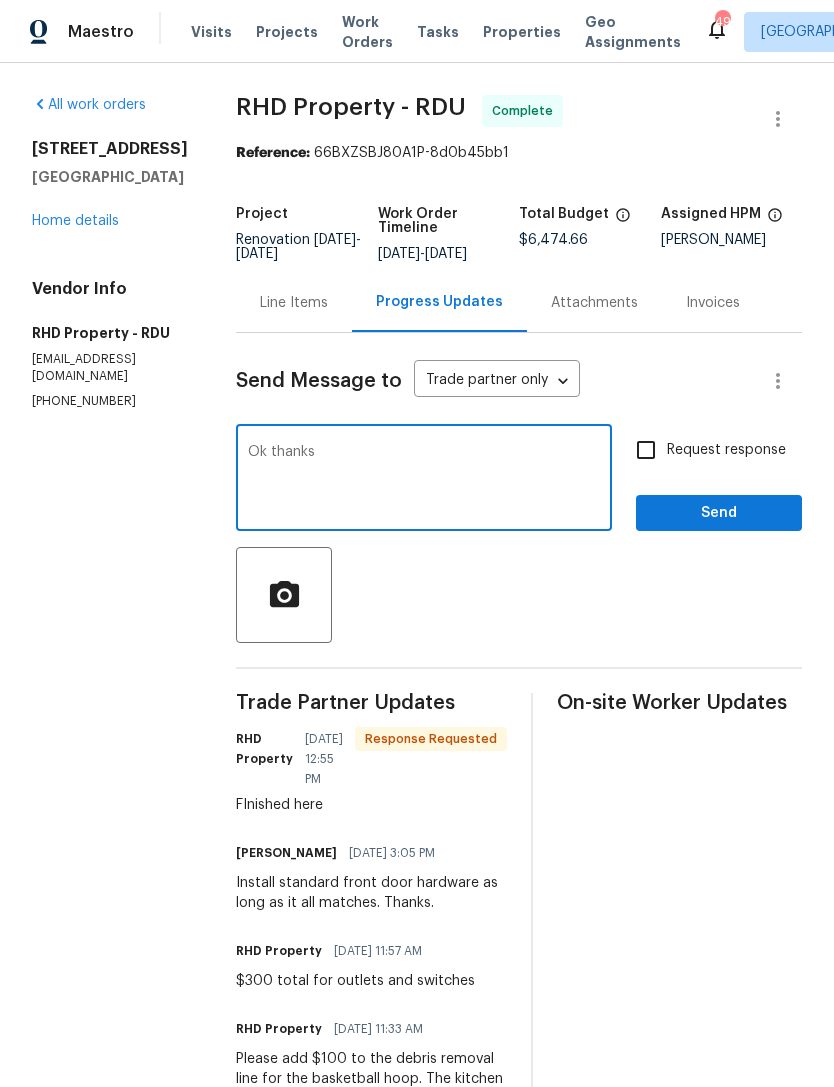 type on "Ok thanks" 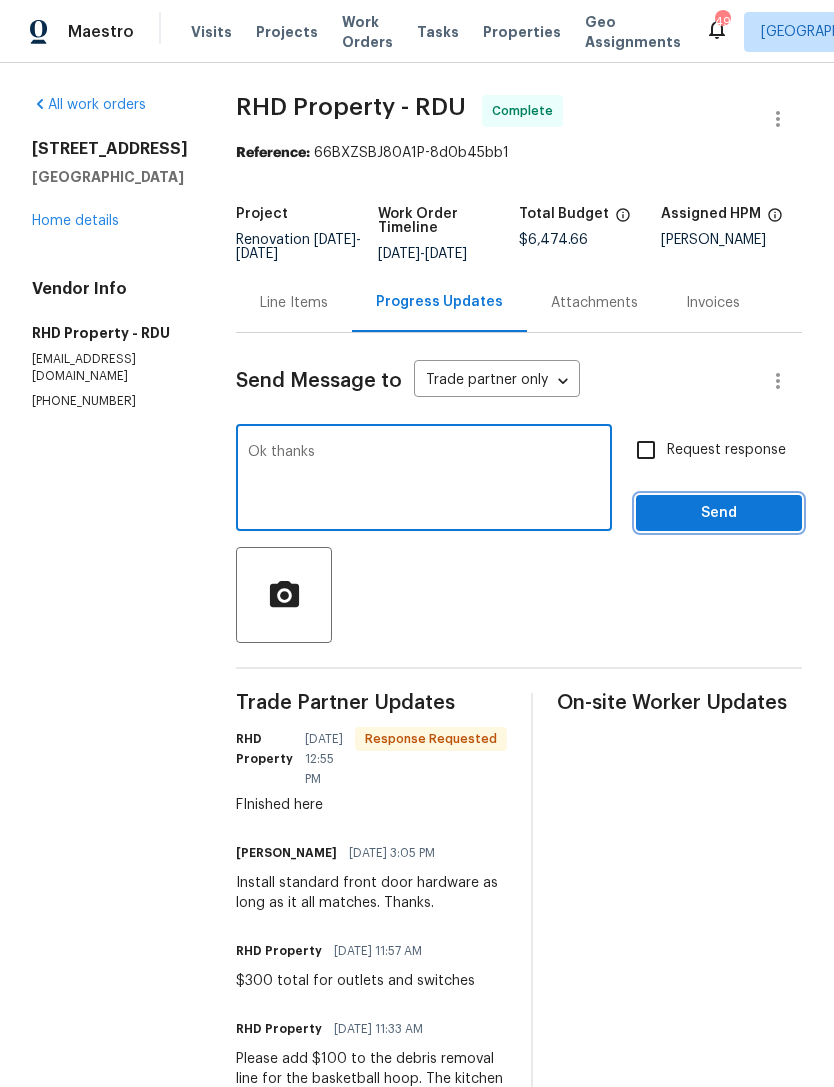 click on "Send" at bounding box center [719, 513] 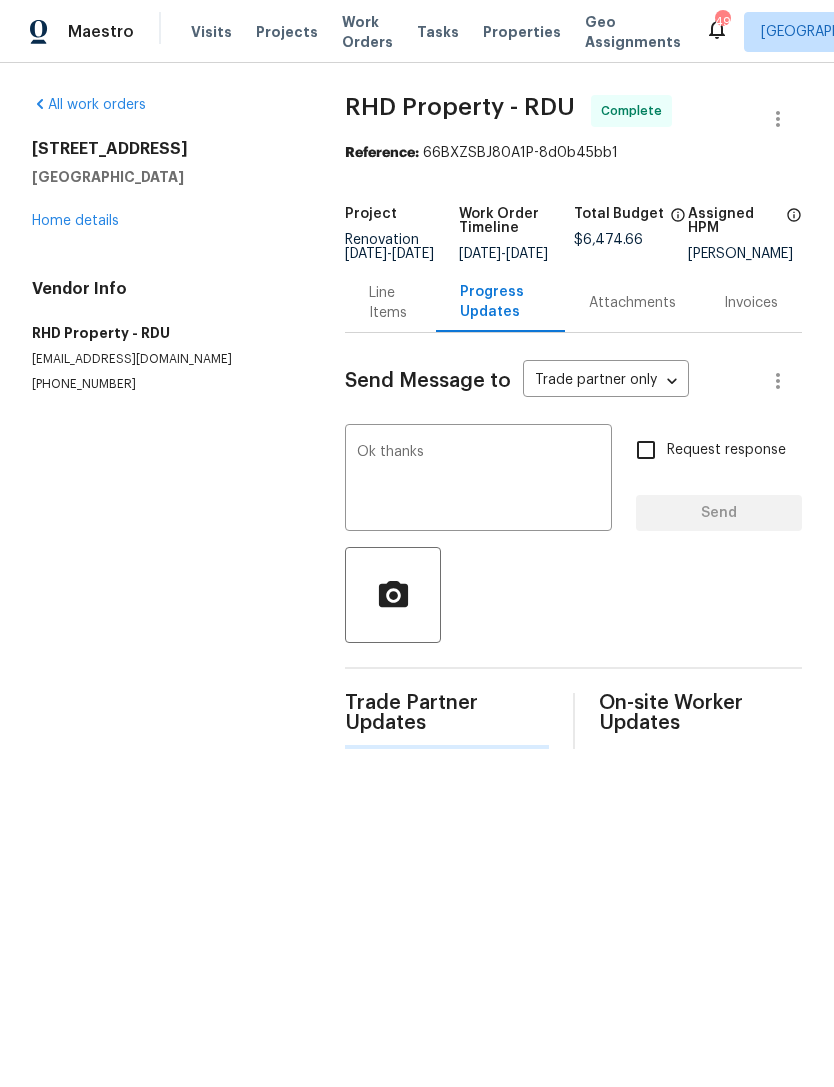 type 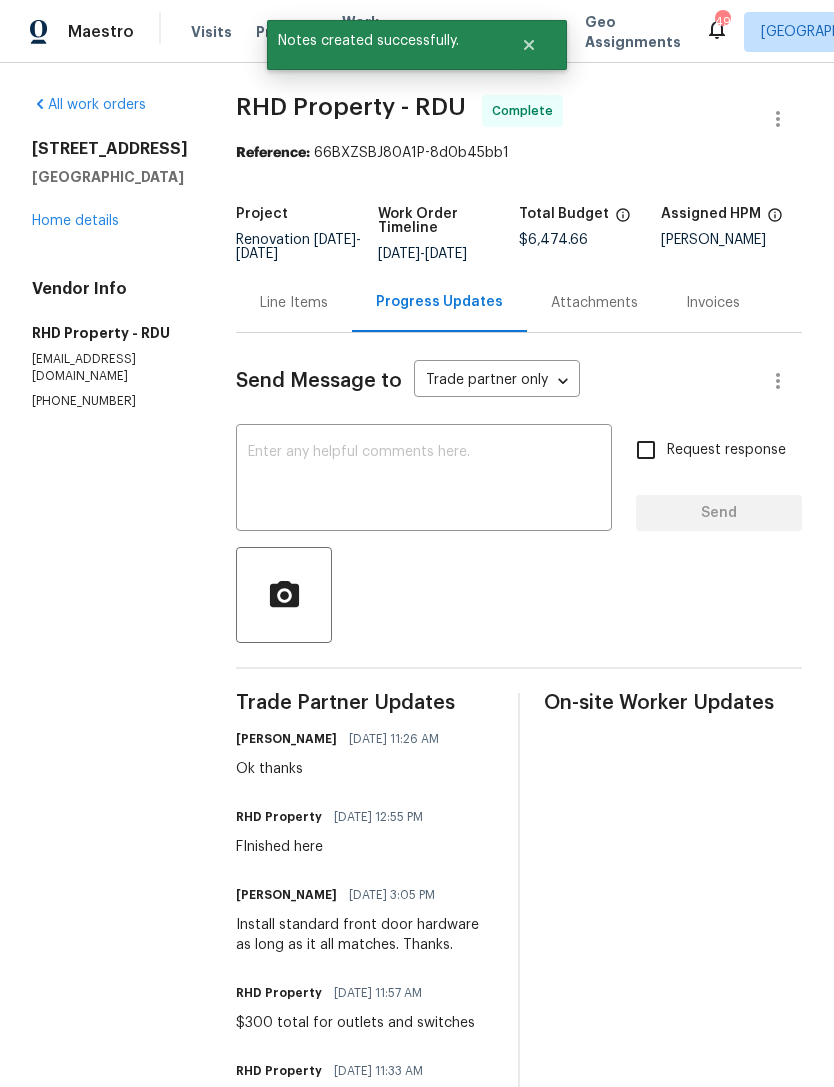 click on "Home details" at bounding box center [75, 221] 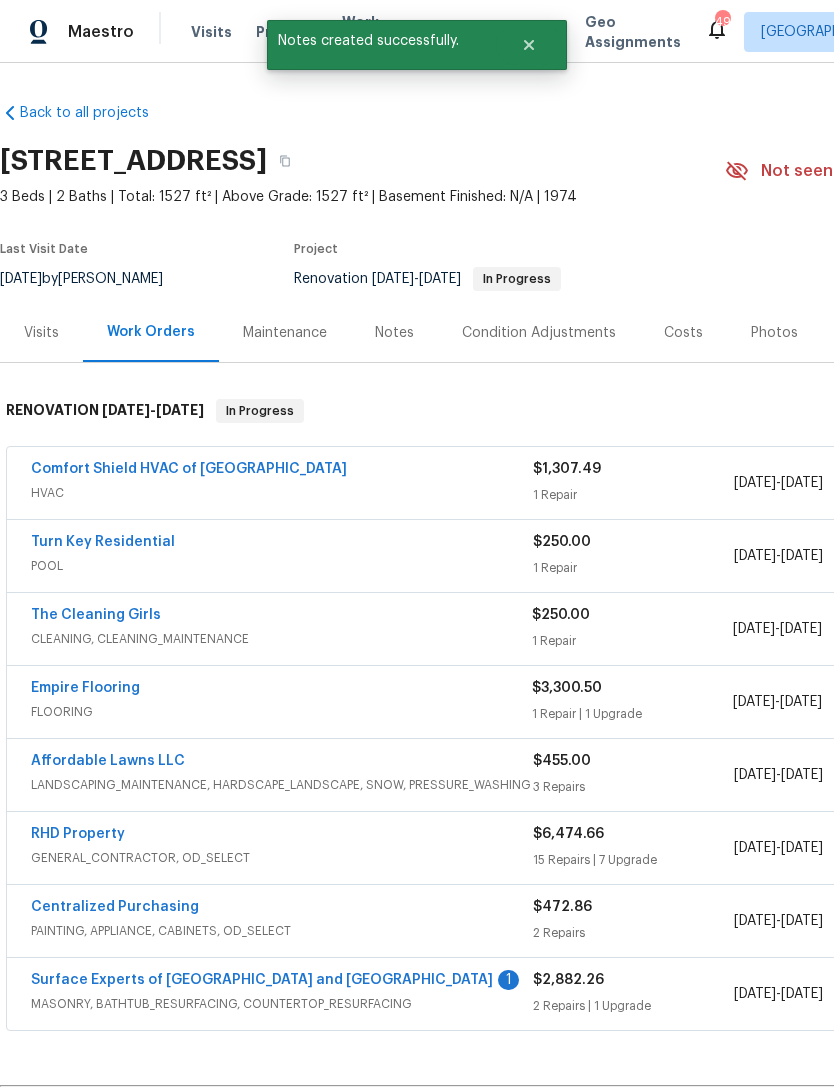 click on "Surface Experts of [GEOGRAPHIC_DATA] and [GEOGRAPHIC_DATA]" at bounding box center (262, 980) 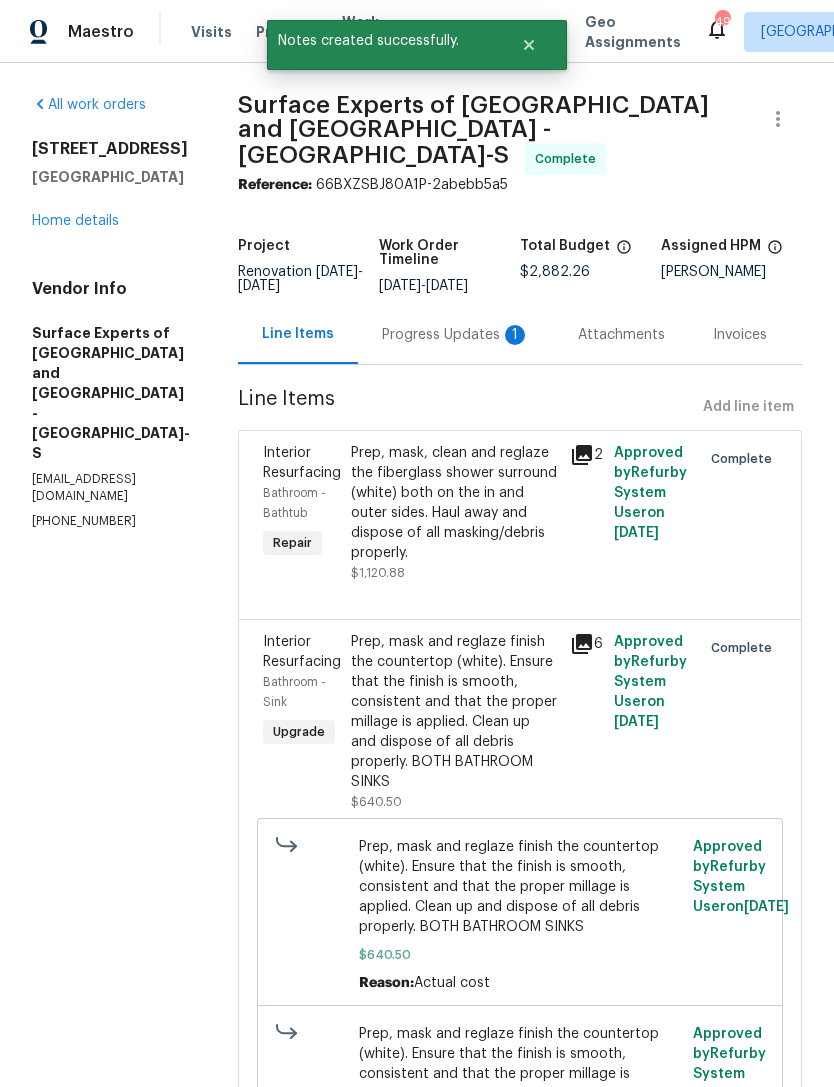 click on "Progress Updates 1" at bounding box center [456, 335] 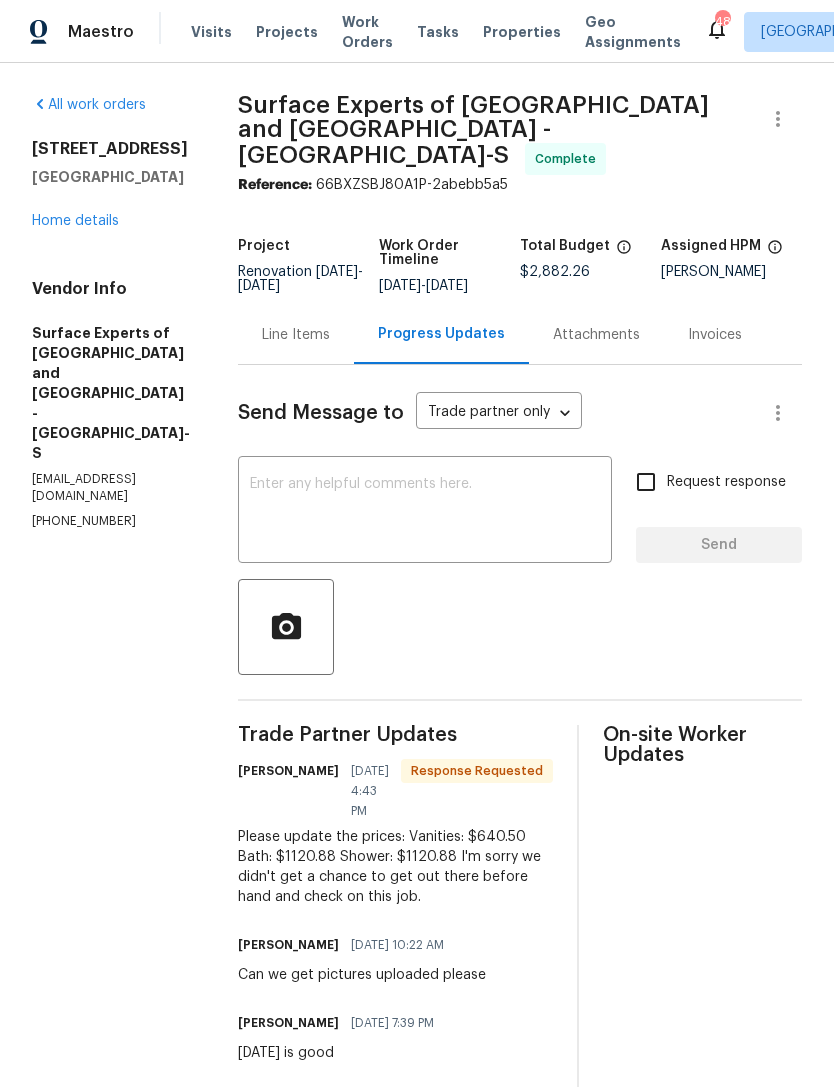 click at bounding box center [425, 512] 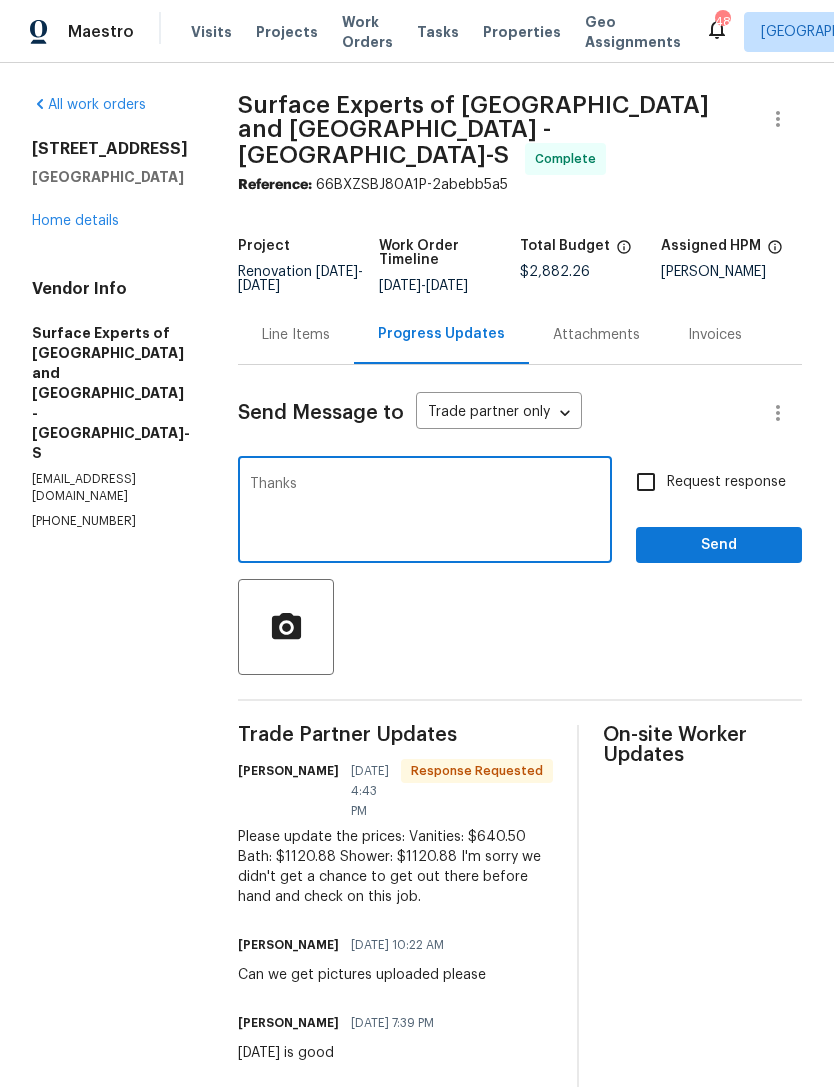type on "Thanks" 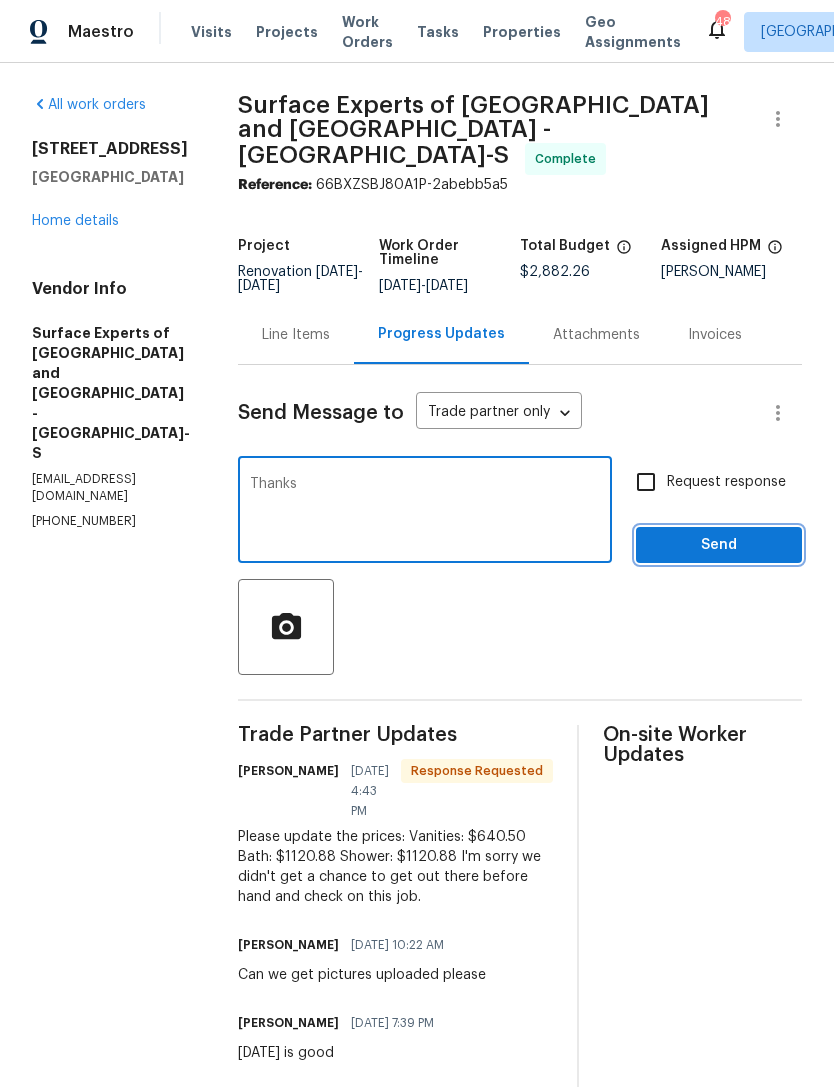 click on "Send" at bounding box center (719, 545) 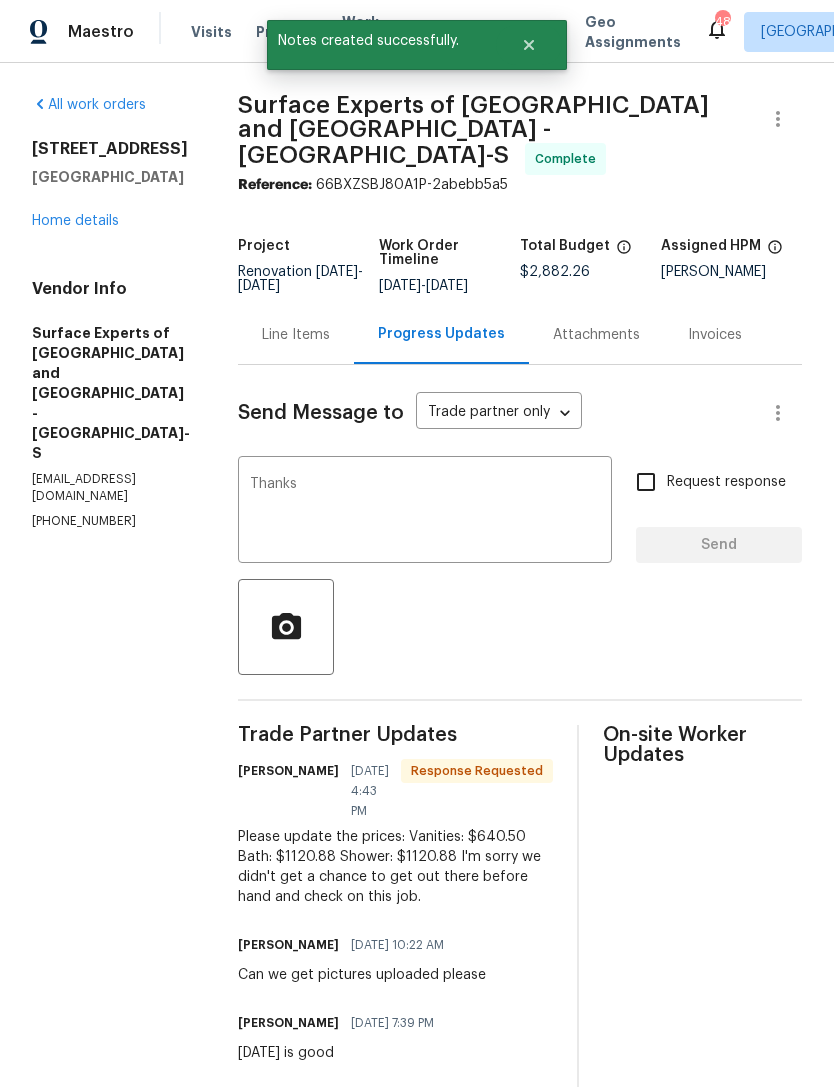 type 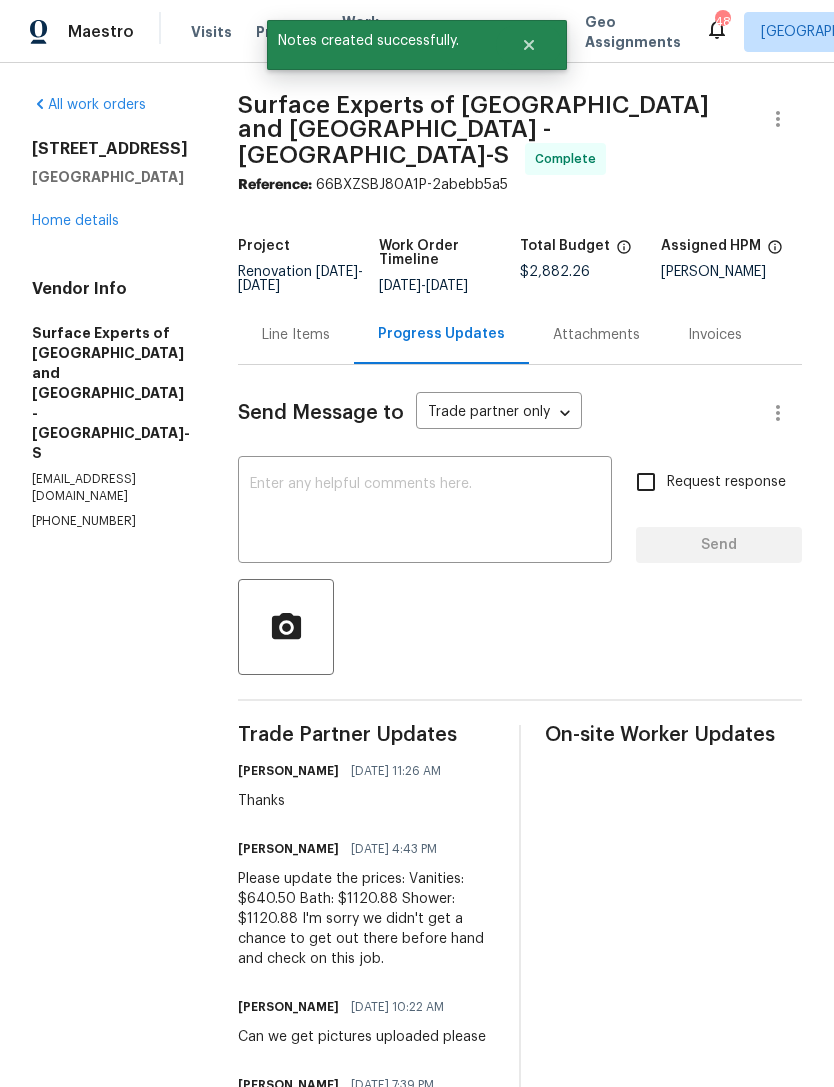 click on "Home details" at bounding box center (75, 221) 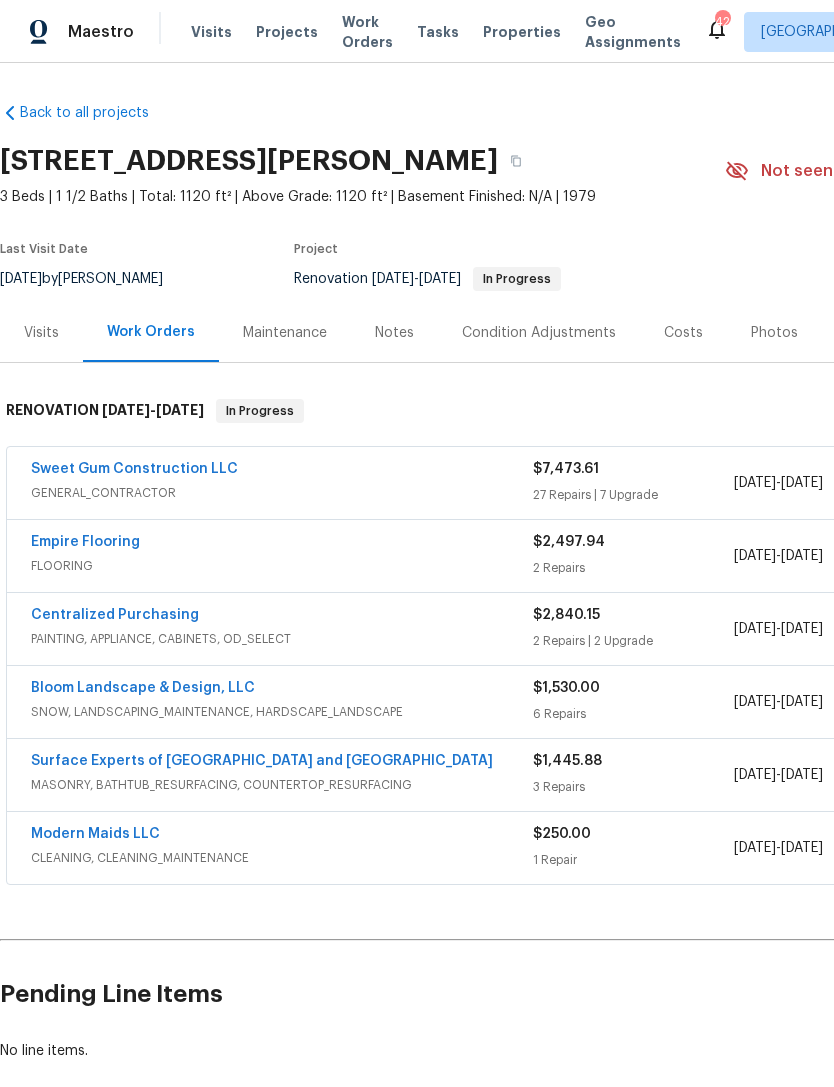 scroll, scrollTop: 0, scrollLeft: 0, axis: both 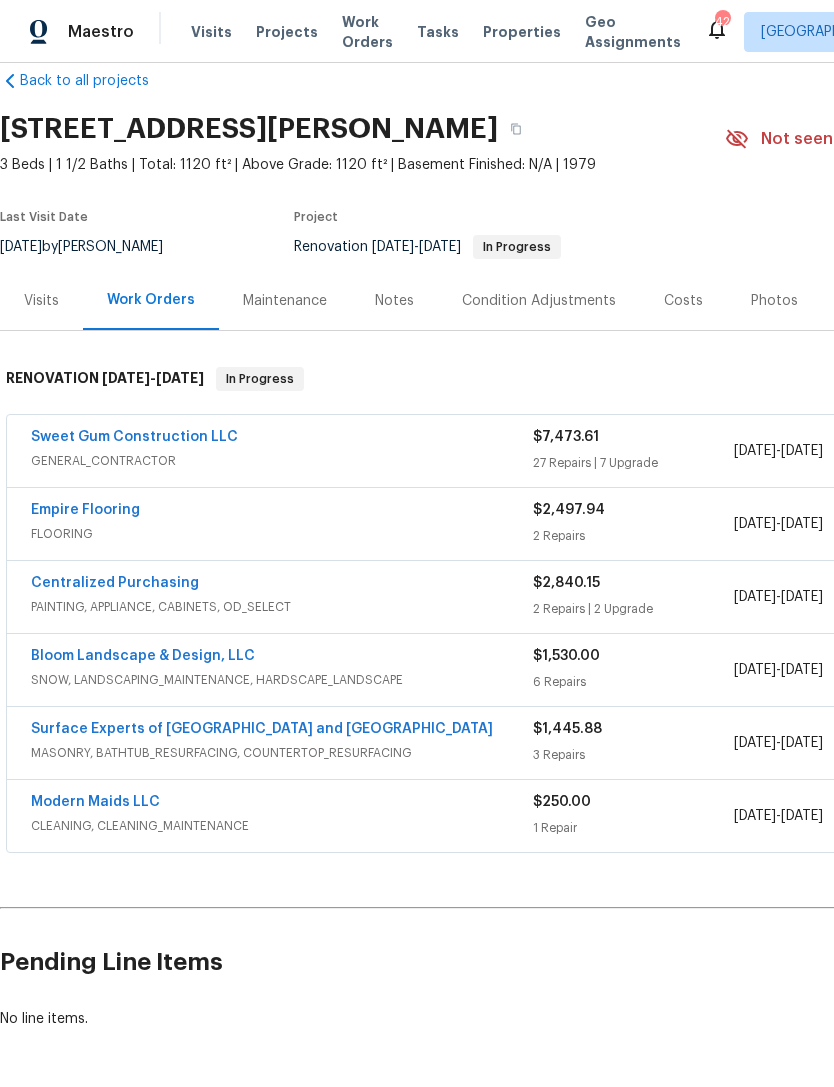 click on "Sweet Gum Construction LLC" at bounding box center [134, 437] 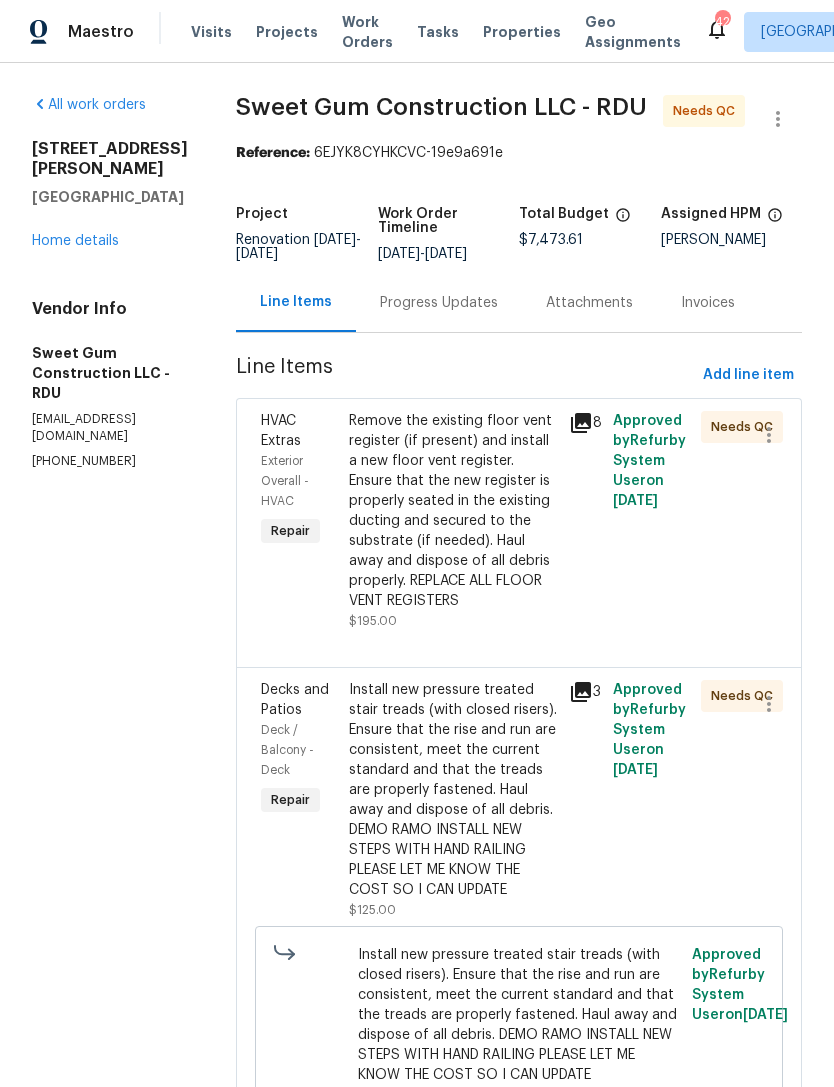 click on "Remove the existing floor vent register (if present) and install a new floor vent register. Ensure that the new register is properly seated in the existing ducting and secured to the substrate (if needed). Haul away and dispose of all debris properly.
REPLACE ALL FLOOR VENT REGISTERS" at bounding box center (453, 511) 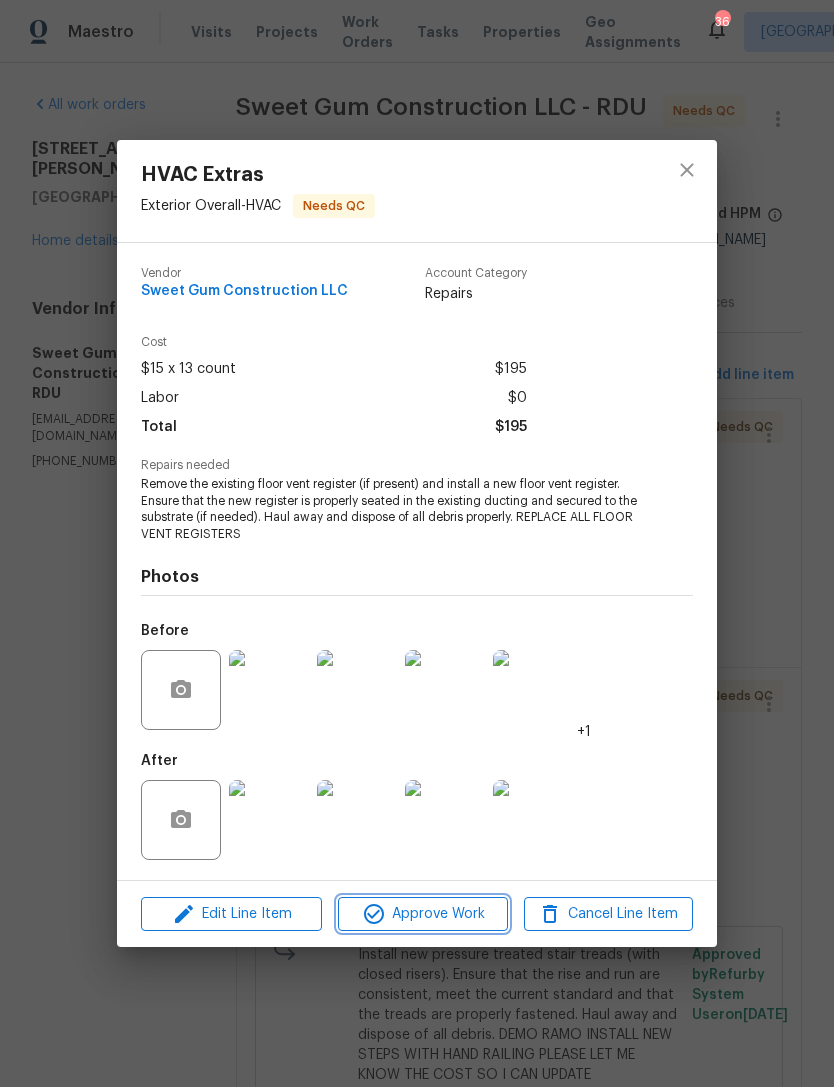 click on "Approve Work" at bounding box center [422, 914] 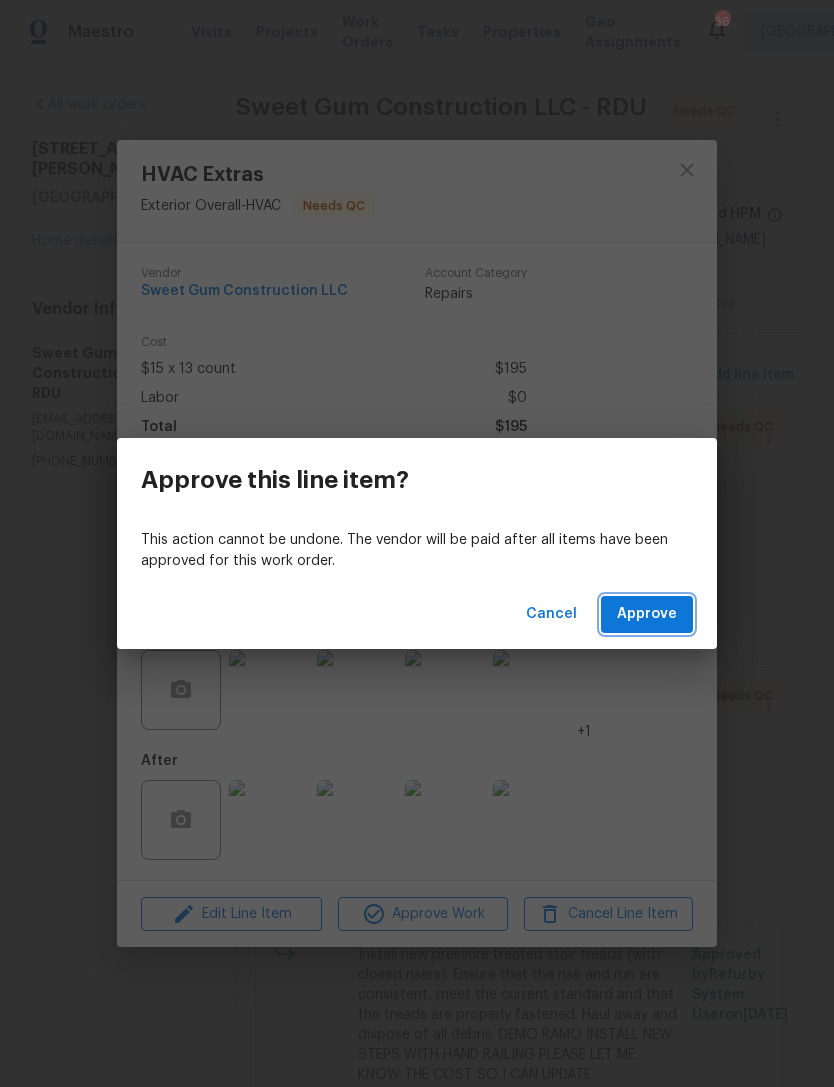 click on "Approve" at bounding box center [647, 614] 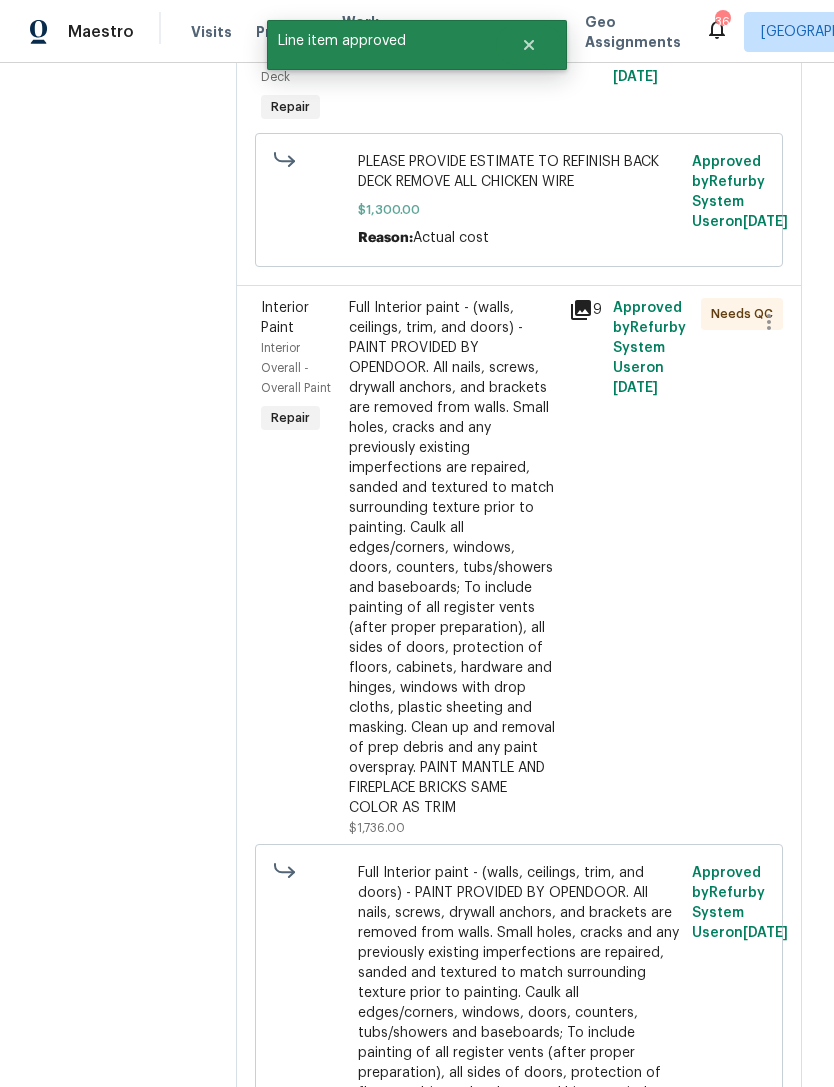 scroll, scrollTop: 994, scrollLeft: 0, axis: vertical 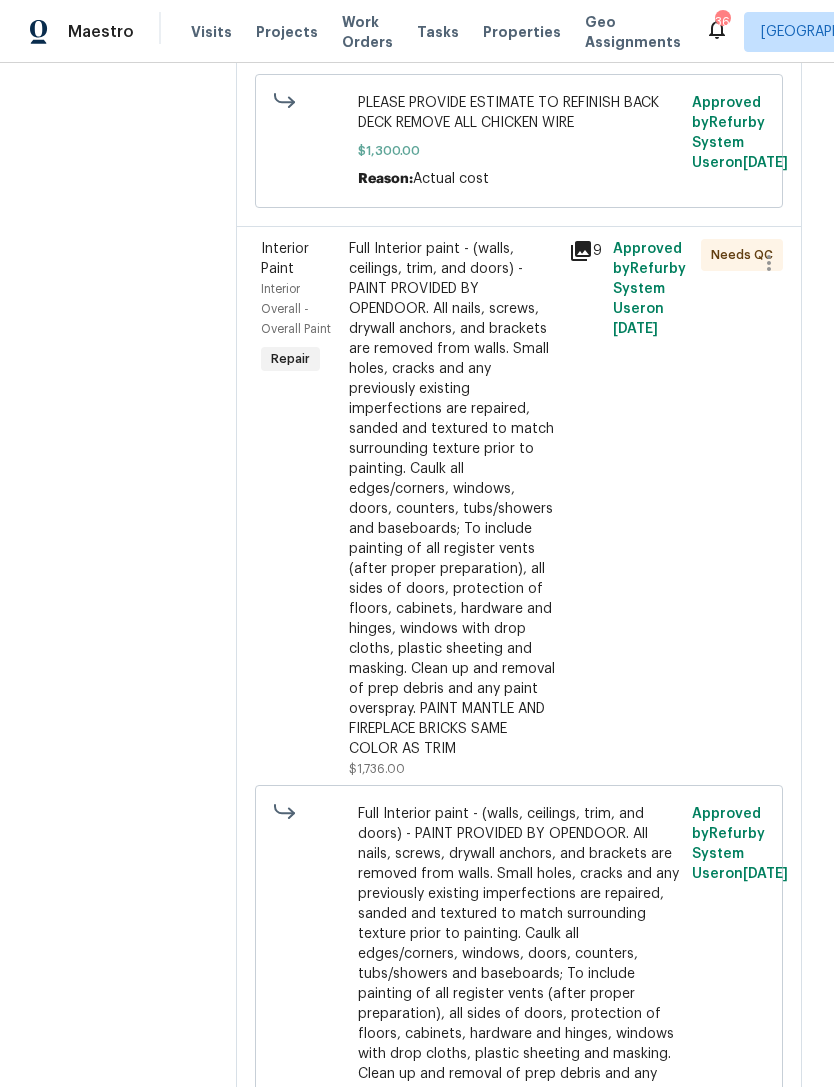 click on "Full Interior paint - (walls, ceilings, trim, and doors) - PAINT PROVIDED BY OPENDOOR. All nails, screws, drywall anchors, and brackets are removed from walls. Small holes, cracks and any previously existing imperfections are repaired, sanded and textured to match surrounding texture prior to painting. Caulk all edges/corners, windows, doors, counters, tubs/showers and baseboards; To include painting of all register vents (after proper preparation), all sides of doors, protection of floors, cabinets, hardware and hinges, windows with drop cloths, plastic sheeting and masking. Clean up and removal of prep debris and any paint overspray.
PAINT MANTLE AND FIREPLACE BRICKS SAME COLOR AS TRIM" at bounding box center (453, 499) 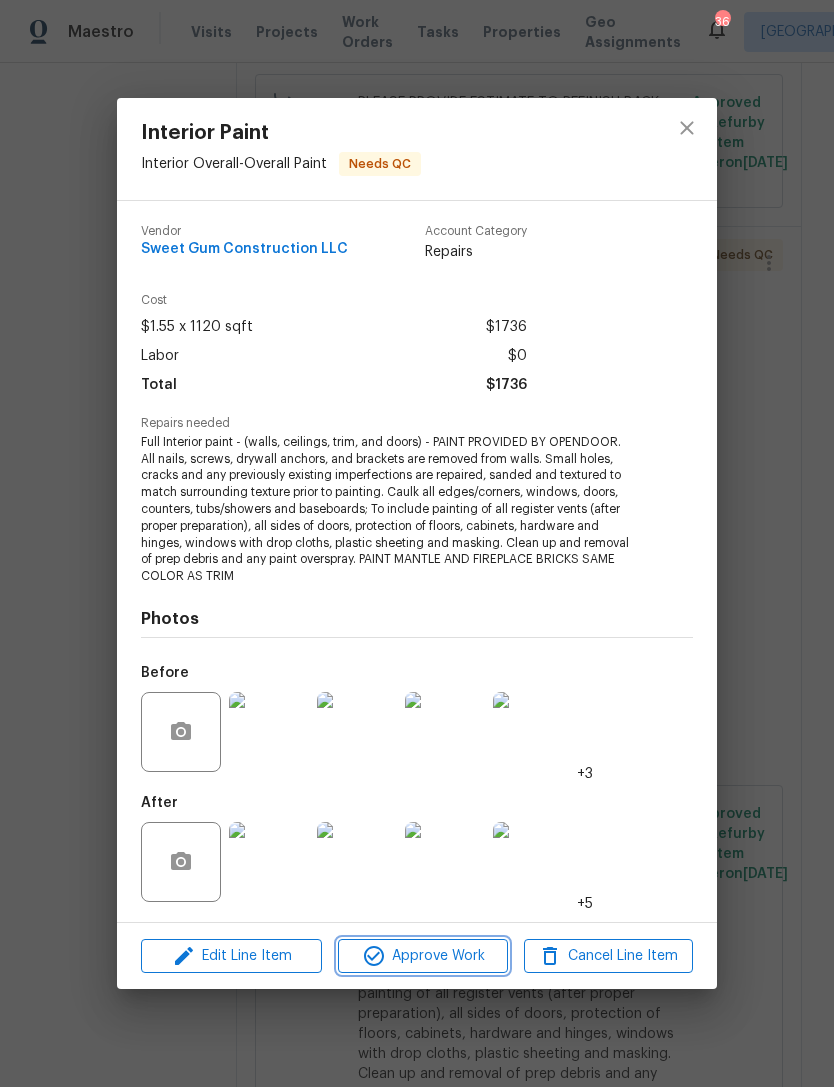 click on "Approve Work" at bounding box center (422, 956) 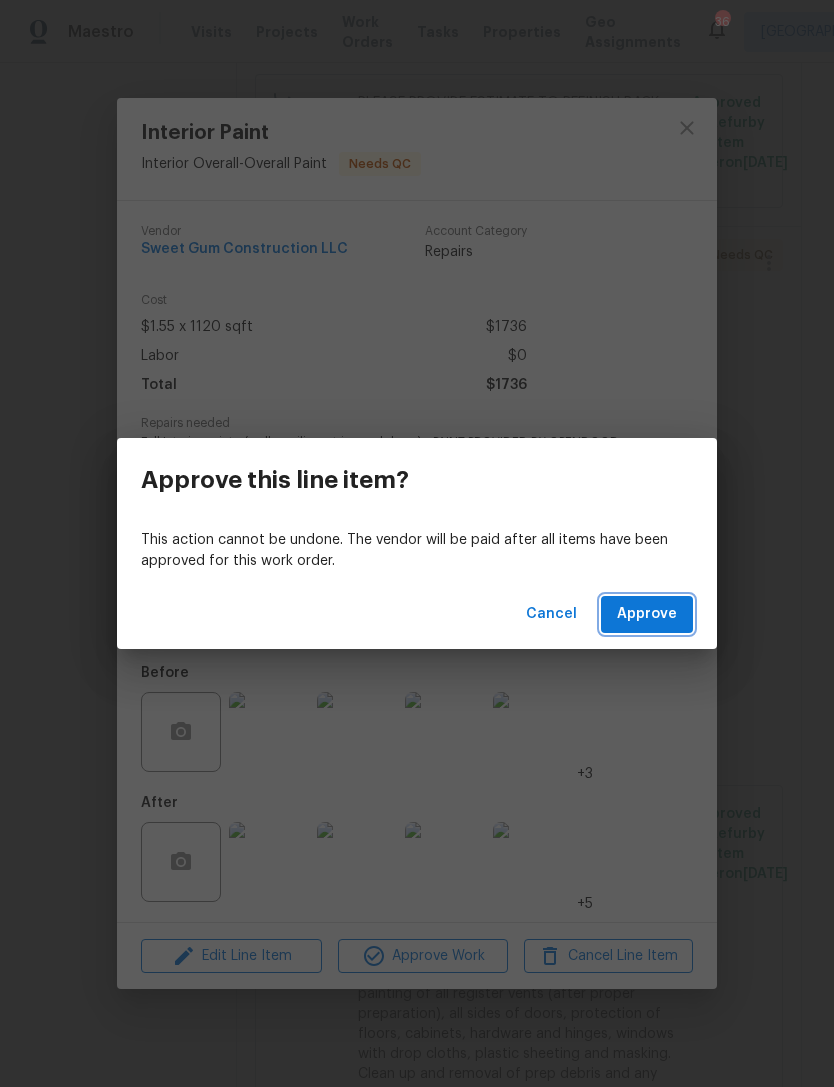 click on "Approve" at bounding box center [647, 614] 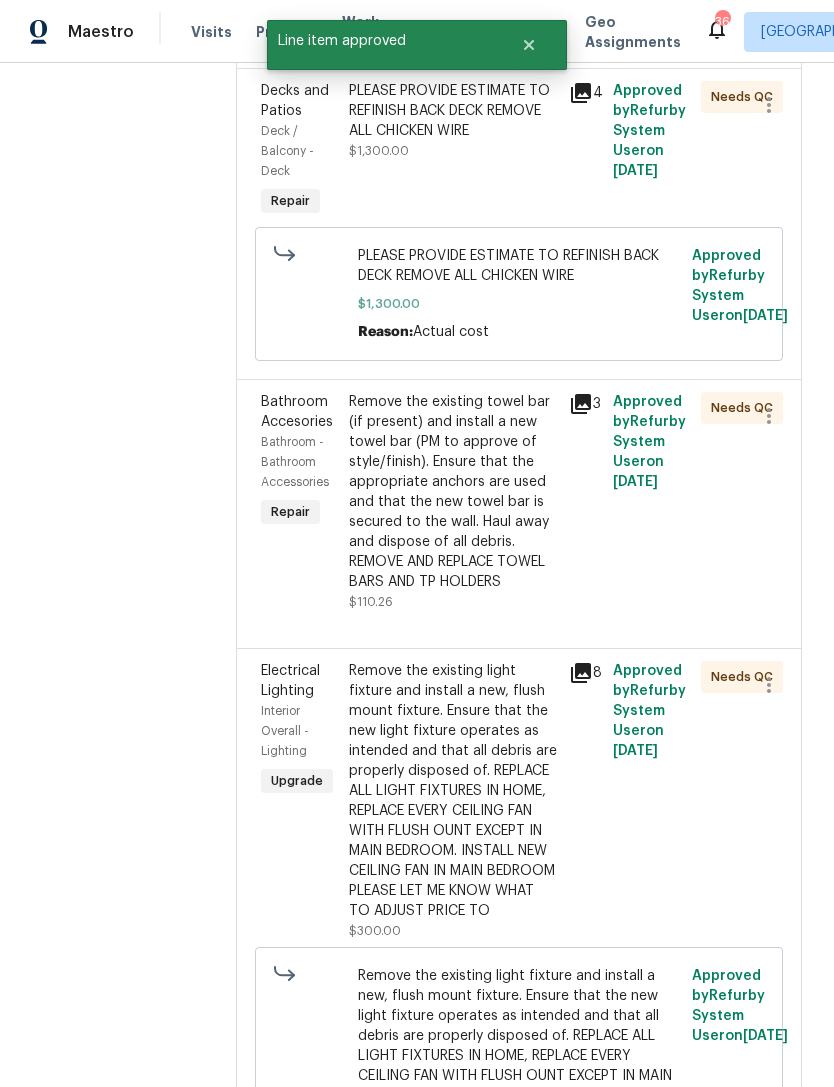 scroll, scrollTop: 839, scrollLeft: 0, axis: vertical 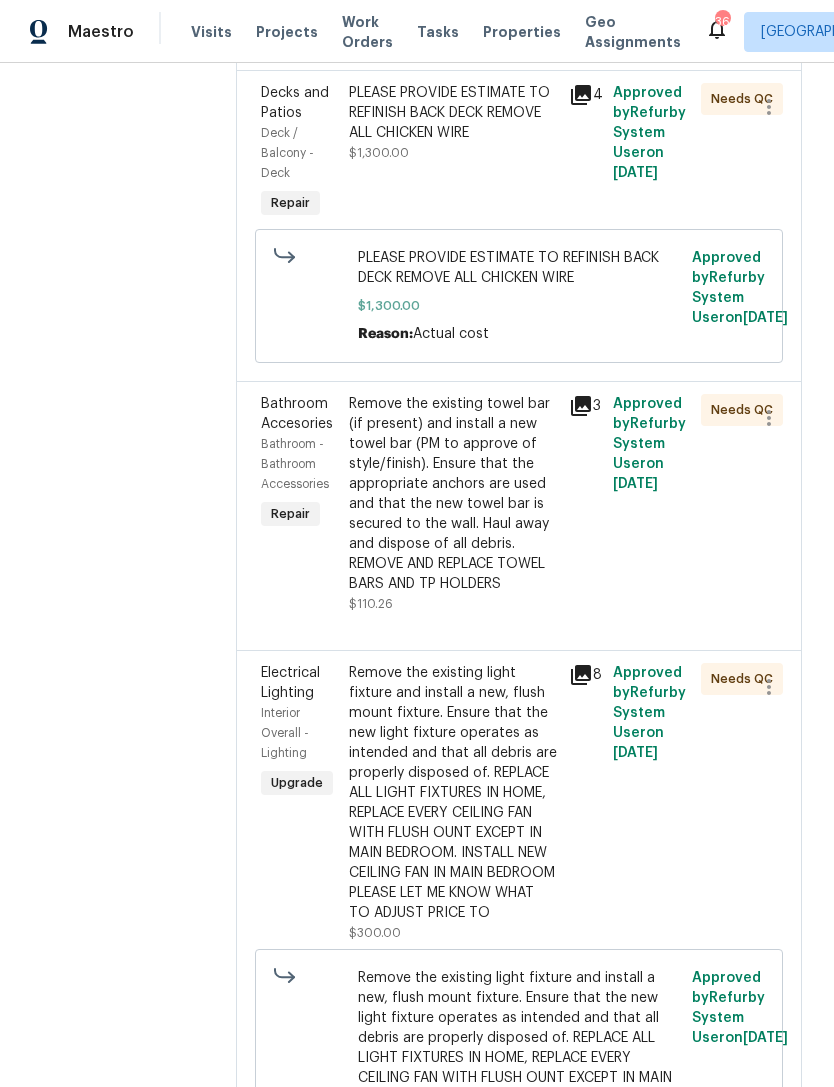 click on "Remove the existing towel bar (if present) and install a new towel bar (PM to approve of style/finish). Ensure that the appropriate anchors are used and that the new towel bar is secured to the wall. Haul away and dispose of all debris.
REMOVE AND REPLACE TOWEL BARS AND TP HOLDERS" at bounding box center (453, 494) 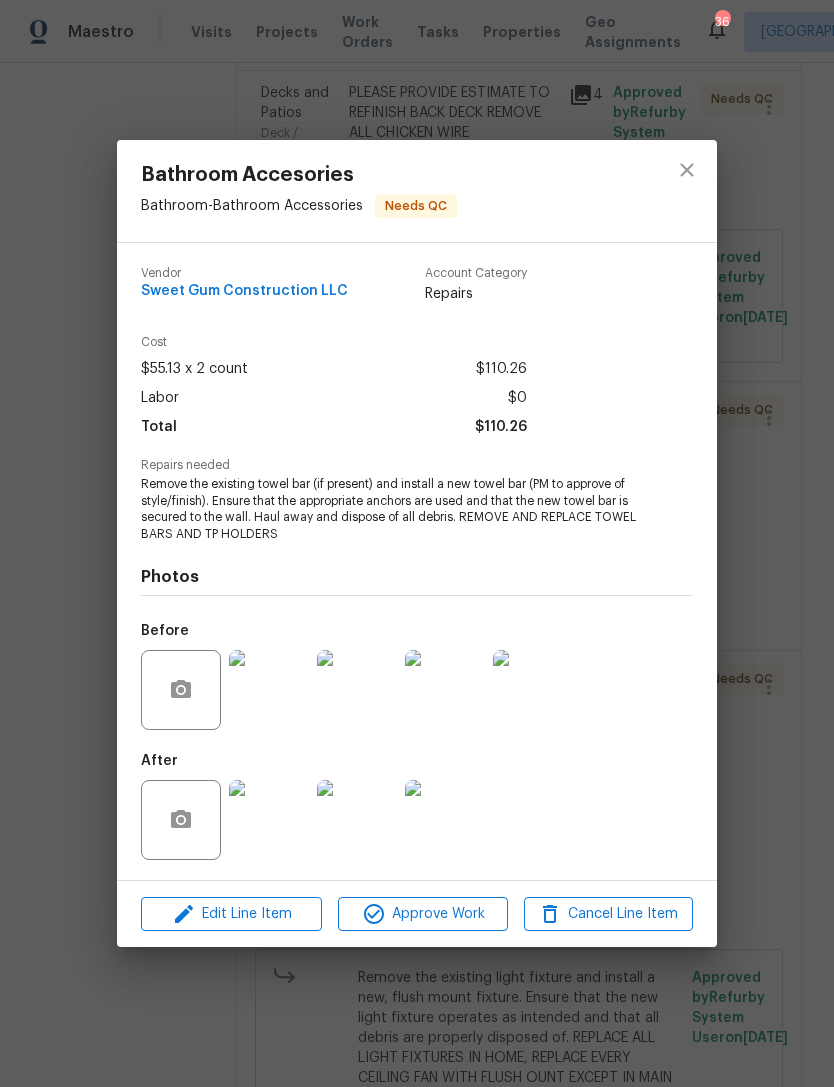 click at bounding box center (269, 820) 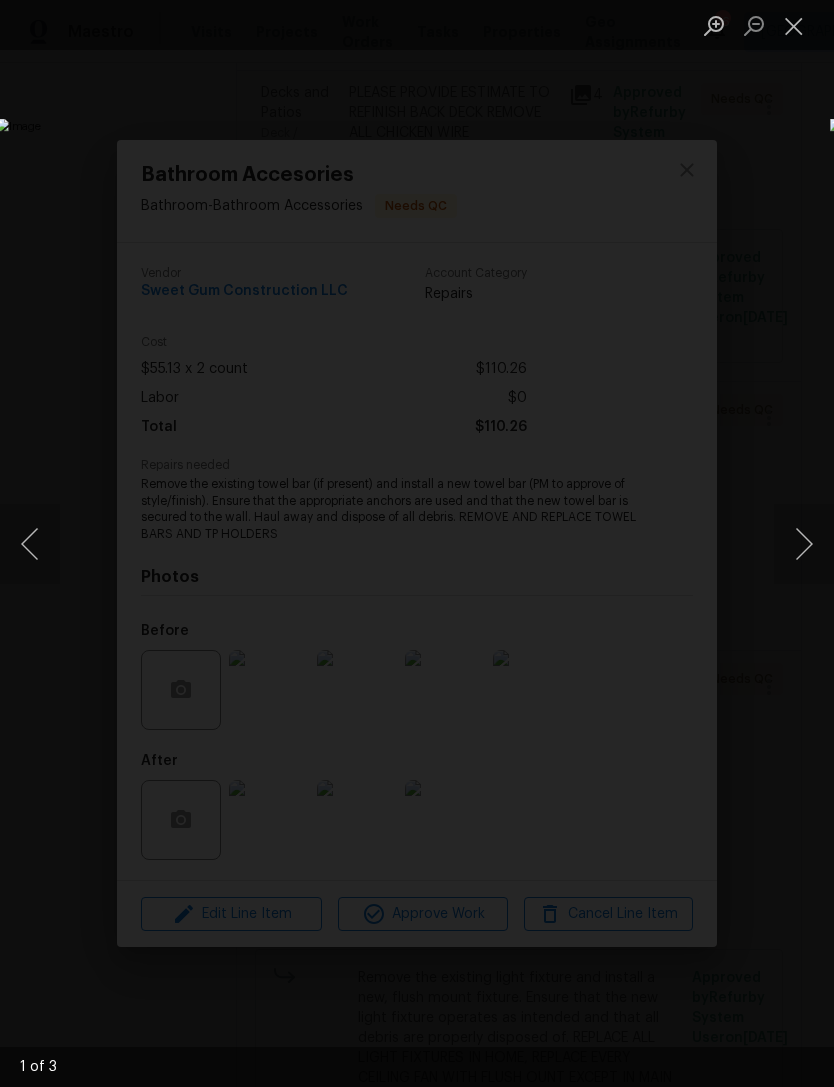 click at bounding box center [804, 544] 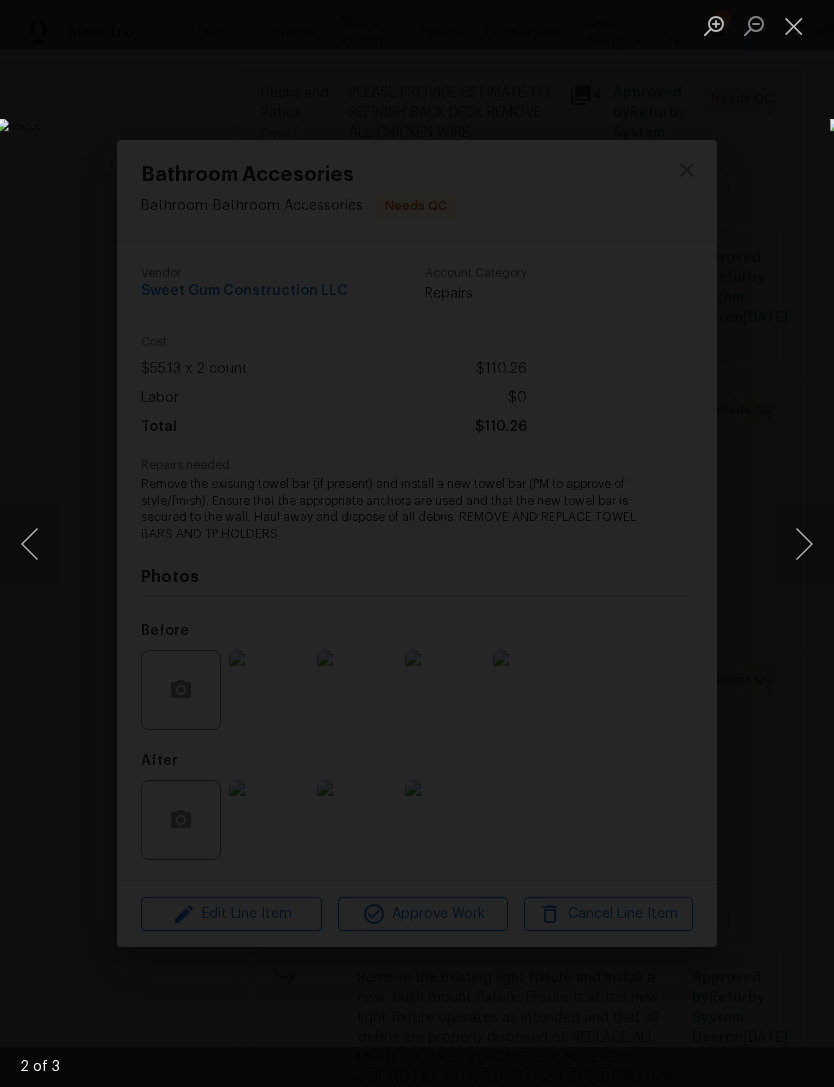 click at bounding box center [804, 544] 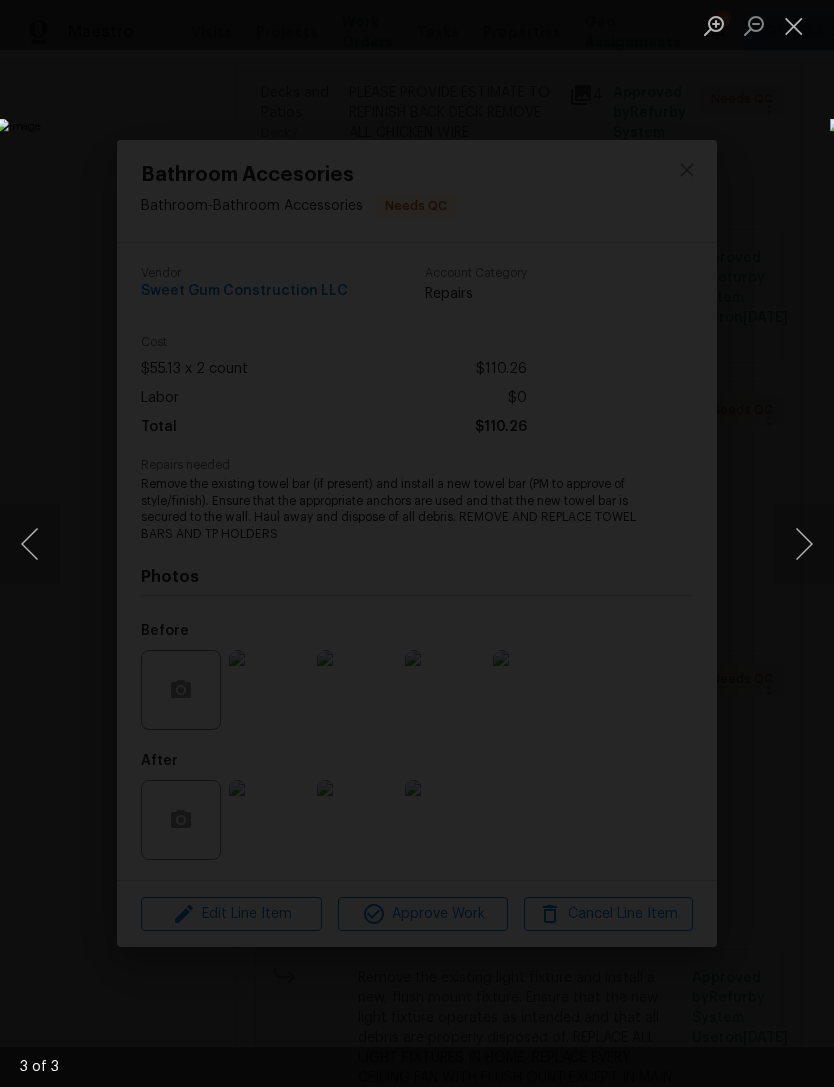 click at bounding box center [794, 25] 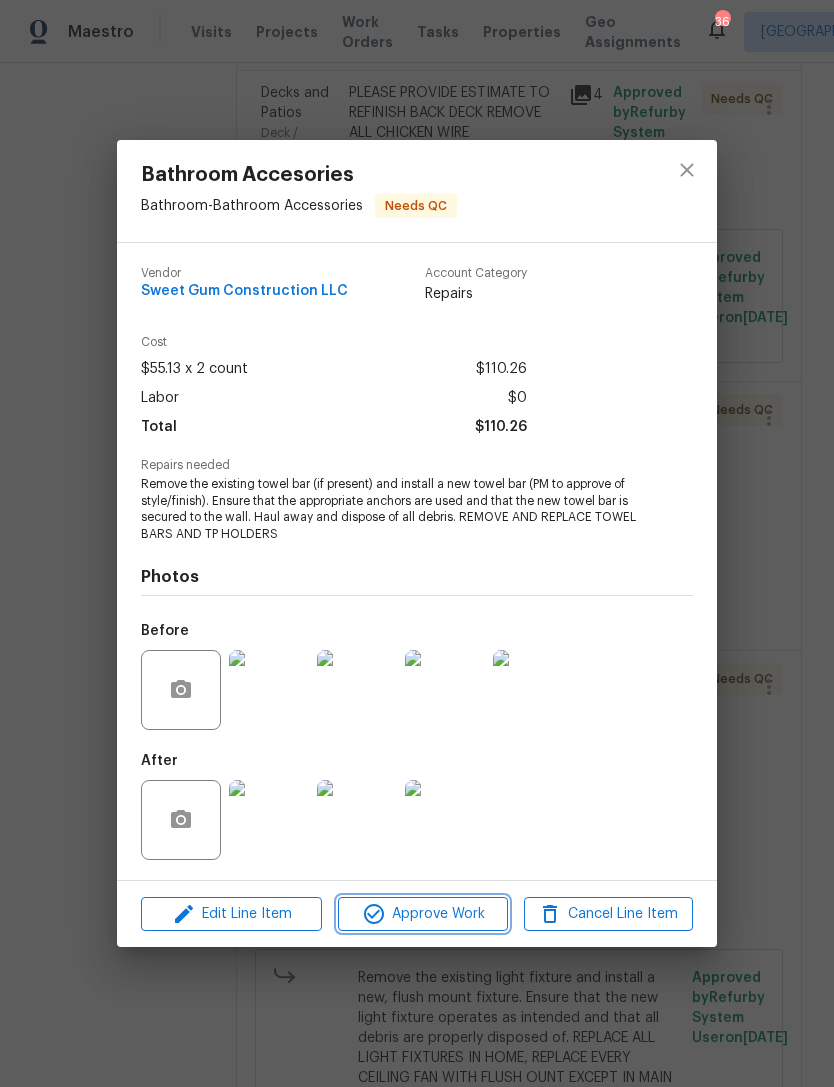 click on "Approve Work" at bounding box center [422, 914] 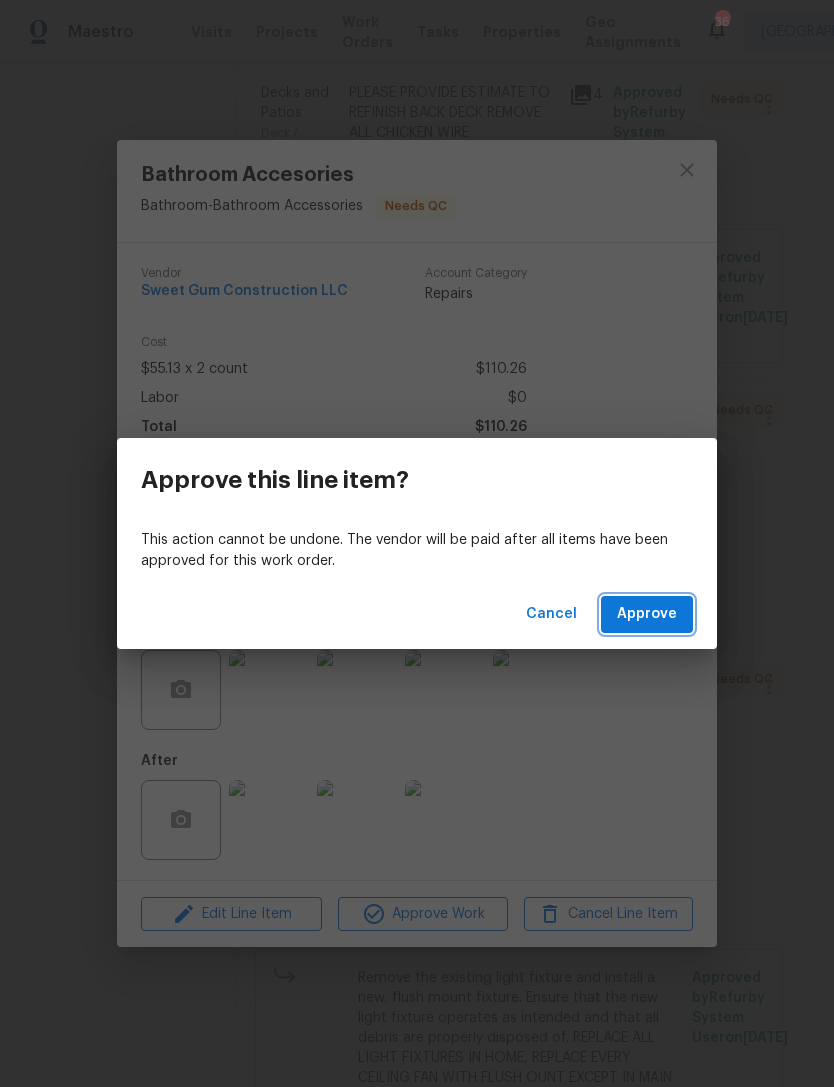 click on "Approve" at bounding box center [647, 614] 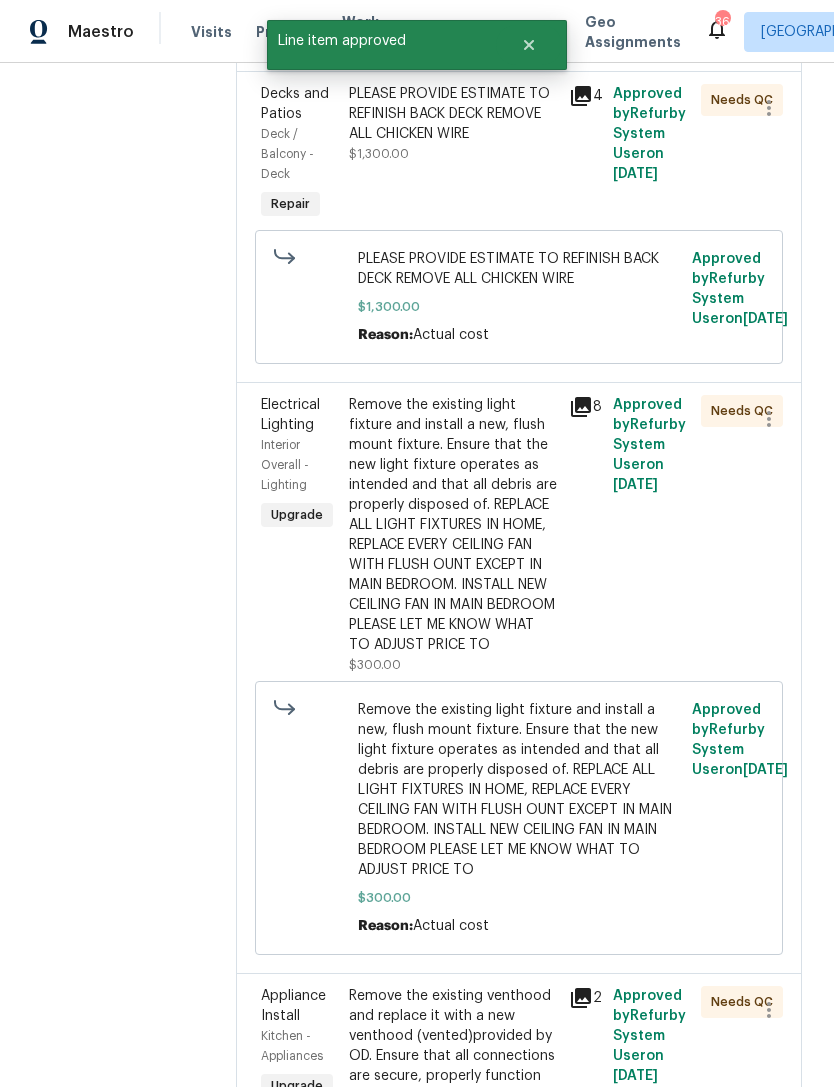 scroll, scrollTop: 910, scrollLeft: 0, axis: vertical 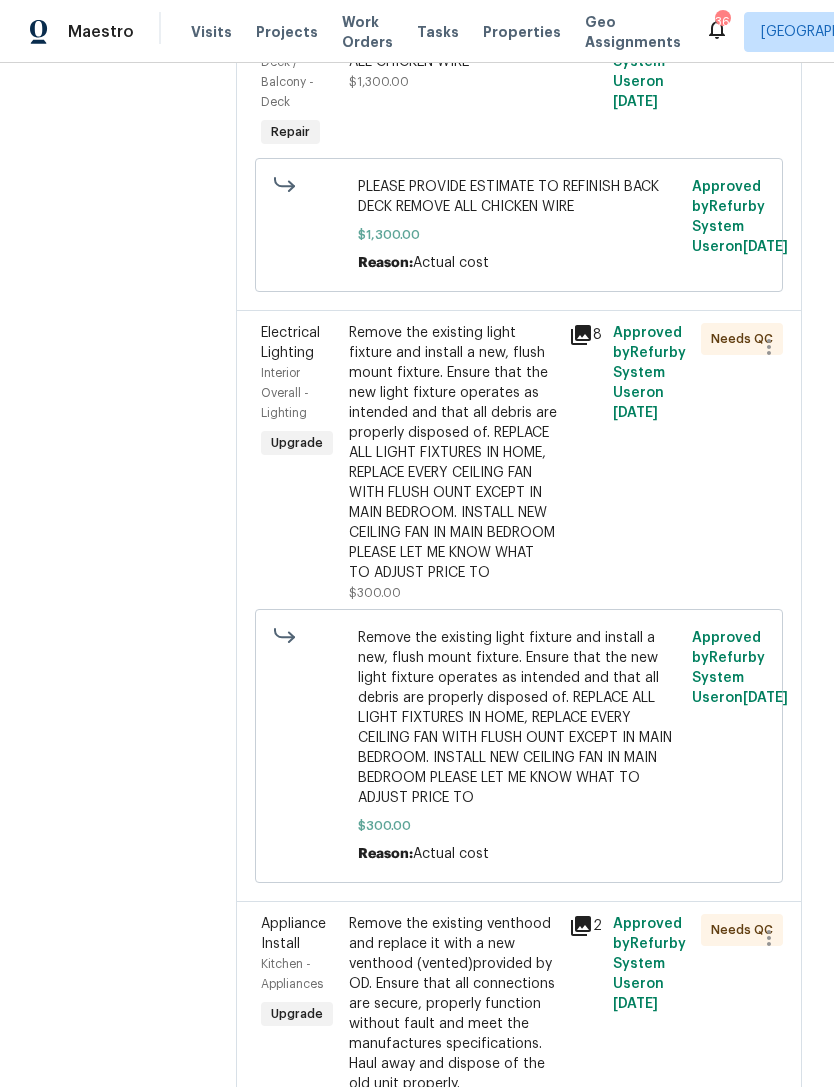 click on "Remove the existing light fixture and install a new, flush mount fixture. Ensure that the new light fixture operates as intended and that all debris are properly disposed of.
REPLACE ALL LIGHT FIXTURES IN HOME, REPLACE EVERY CEILING FAN WITH FLUSH OUNT EXCEPT IN MAIN BEDROOM. INSTALL NEW CEILING FAN IN MAIN BEDROOM
PLEASE LET ME KNOW WHAT TO ADJUST PRICE TO" at bounding box center [453, 453] 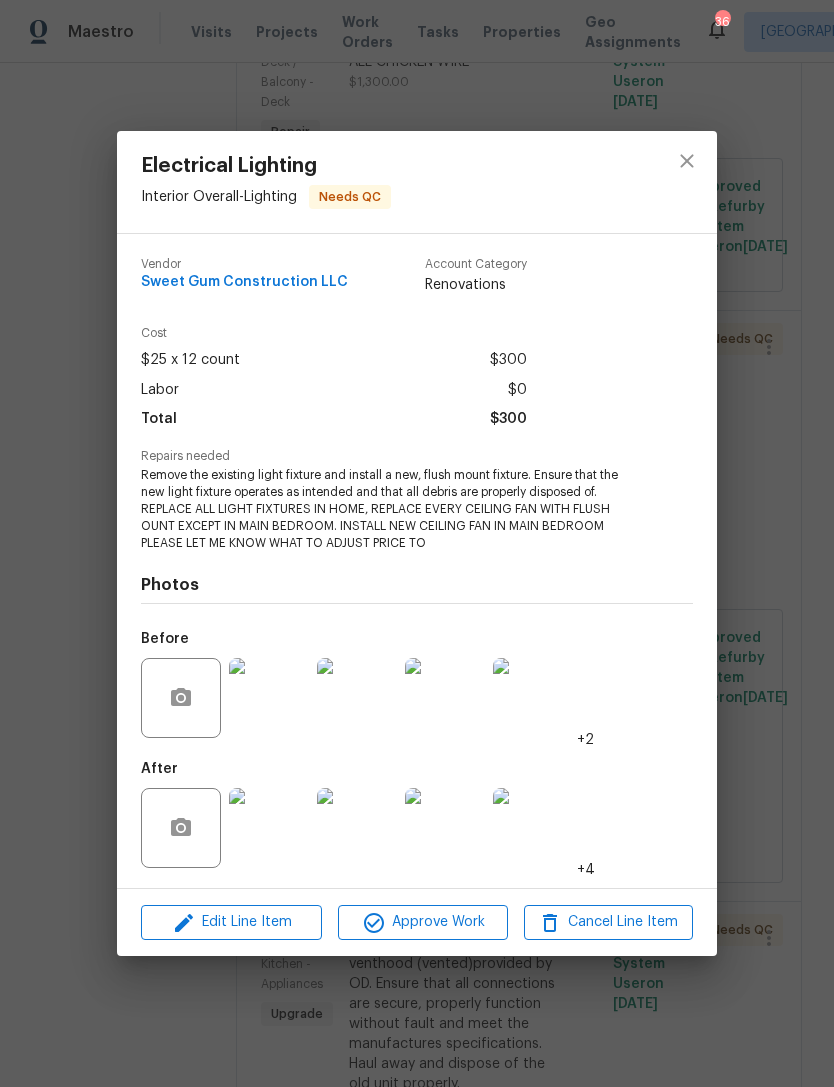 click at bounding box center (269, 828) 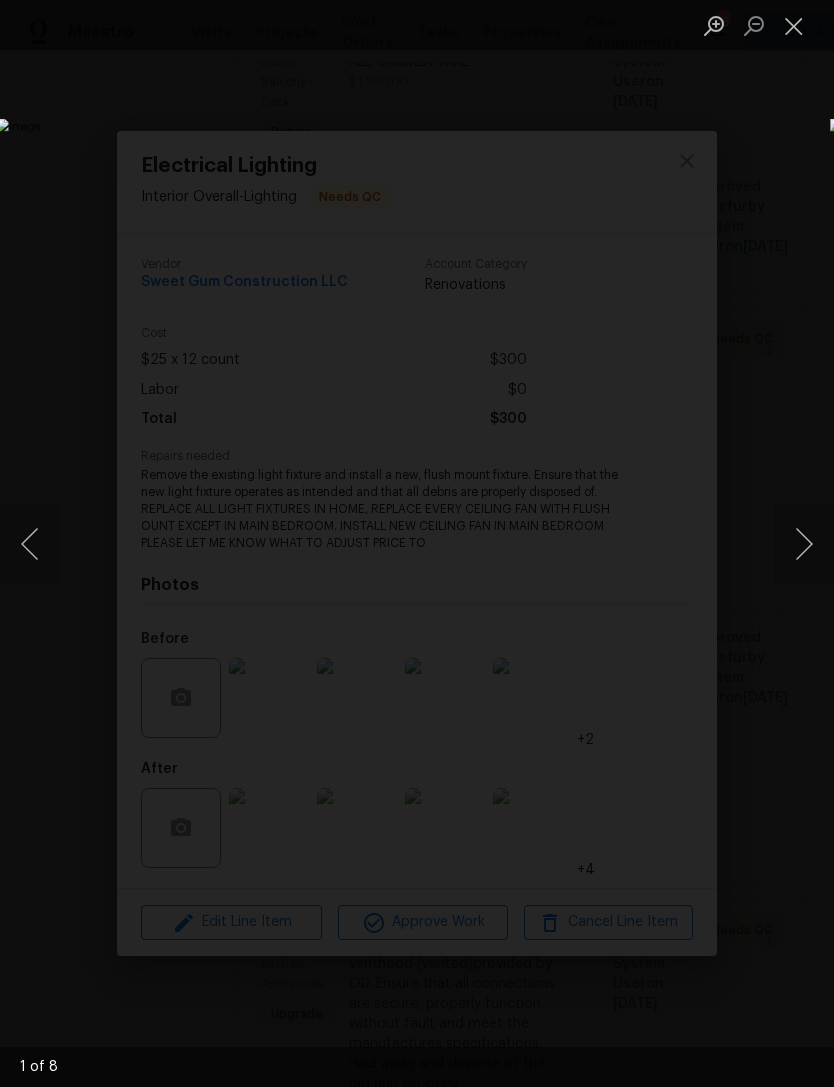click at bounding box center (804, 544) 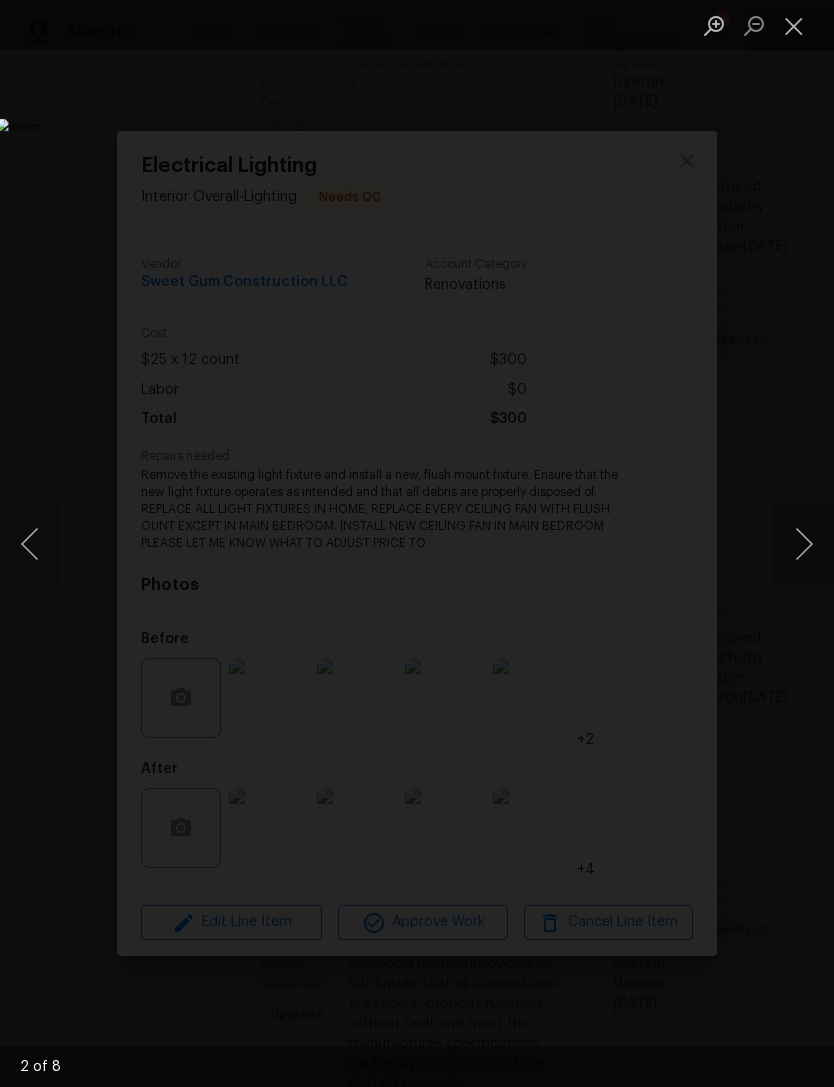 click at bounding box center [804, 544] 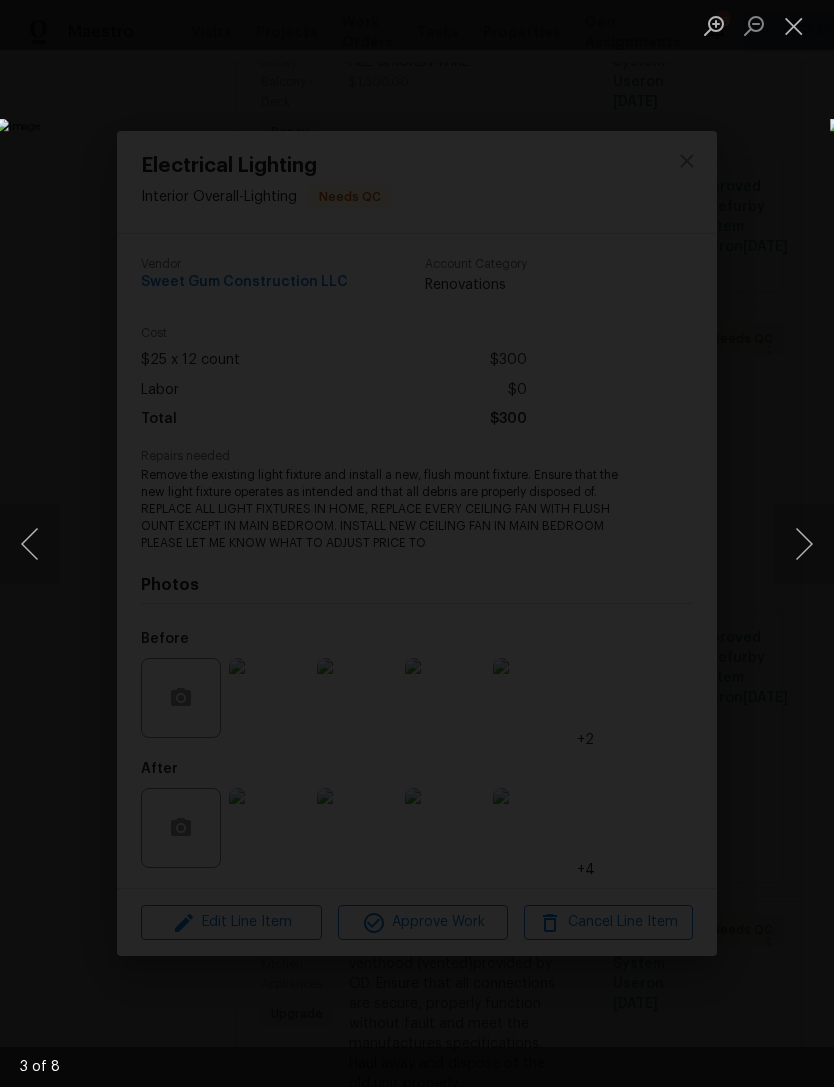 click at bounding box center (804, 544) 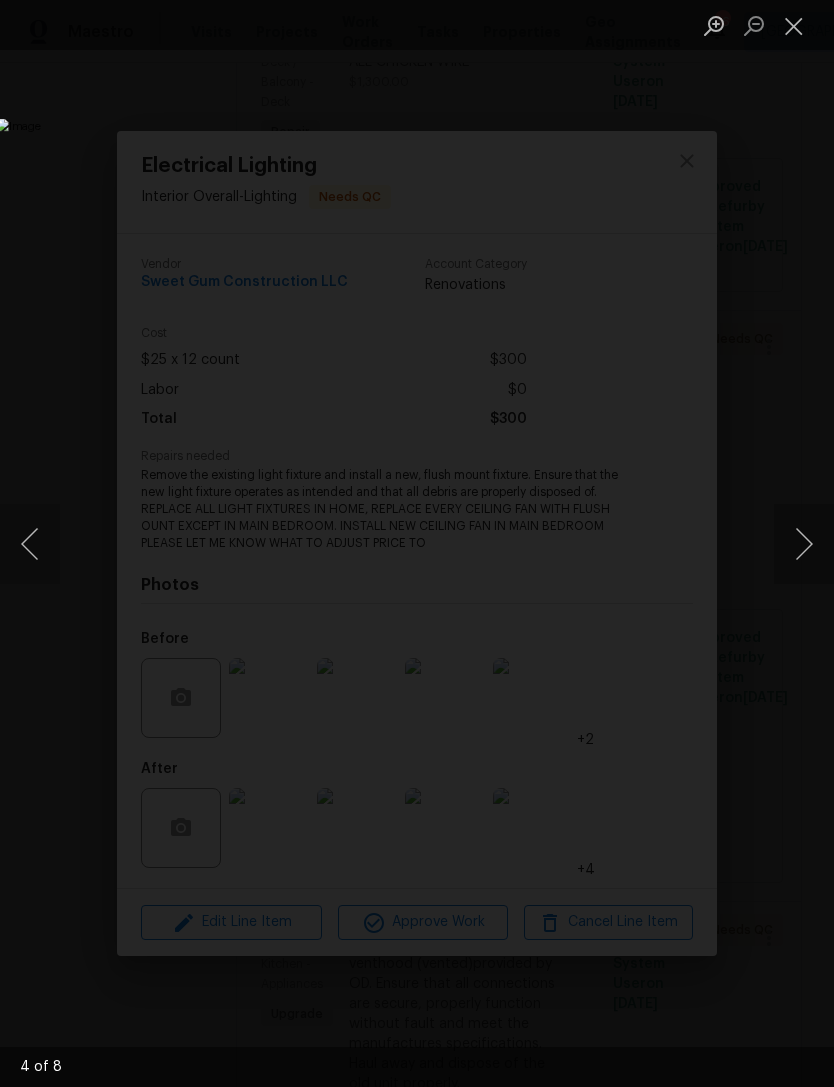 click at bounding box center [804, 544] 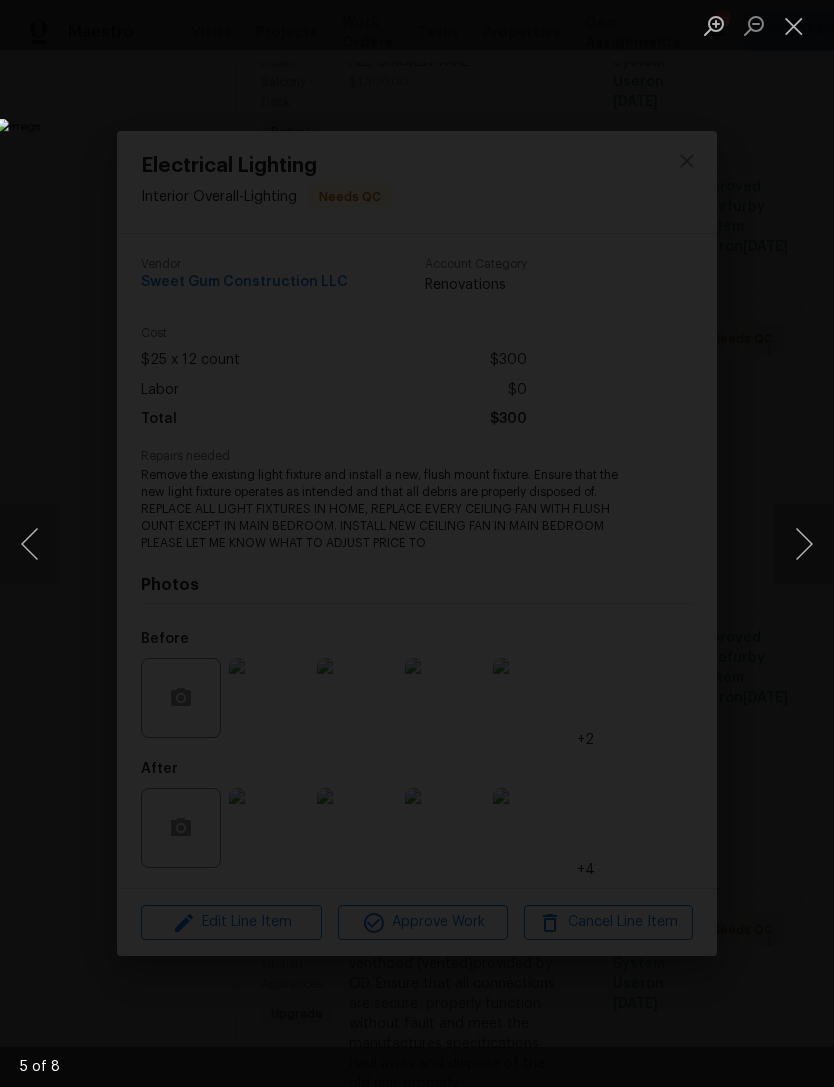 click at bounding box center (804, 544) 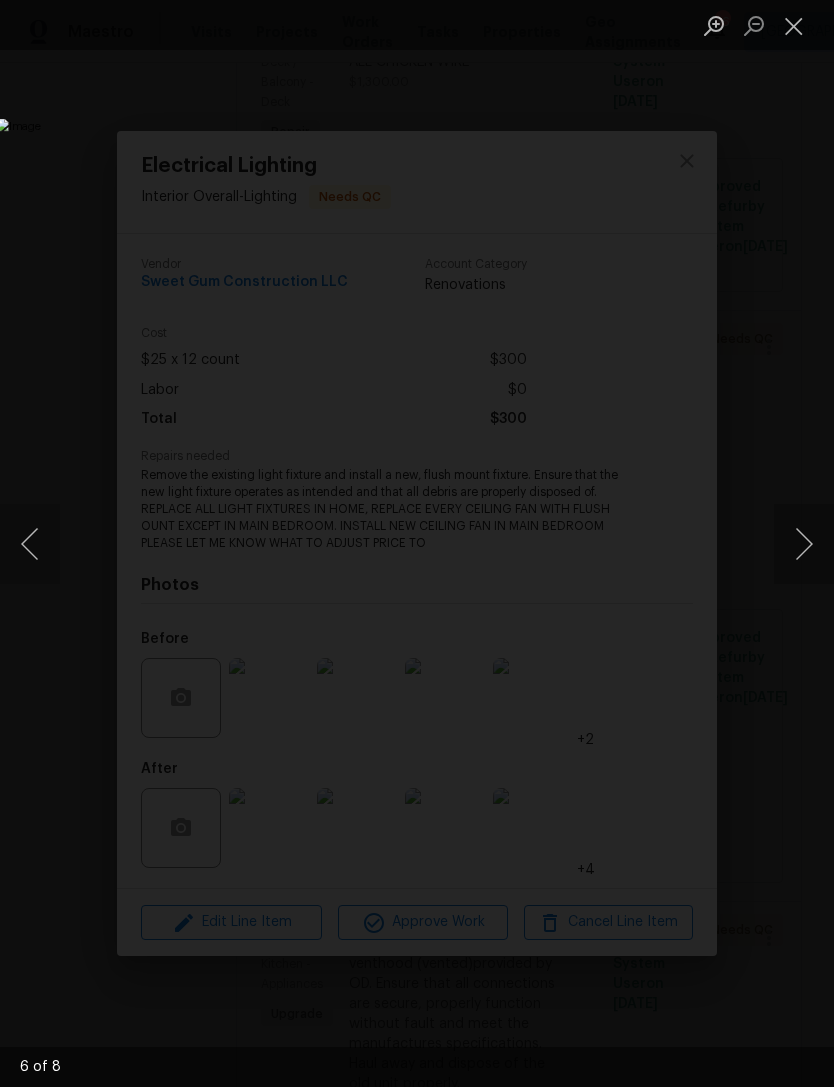 click at bounding box center (804, 544) 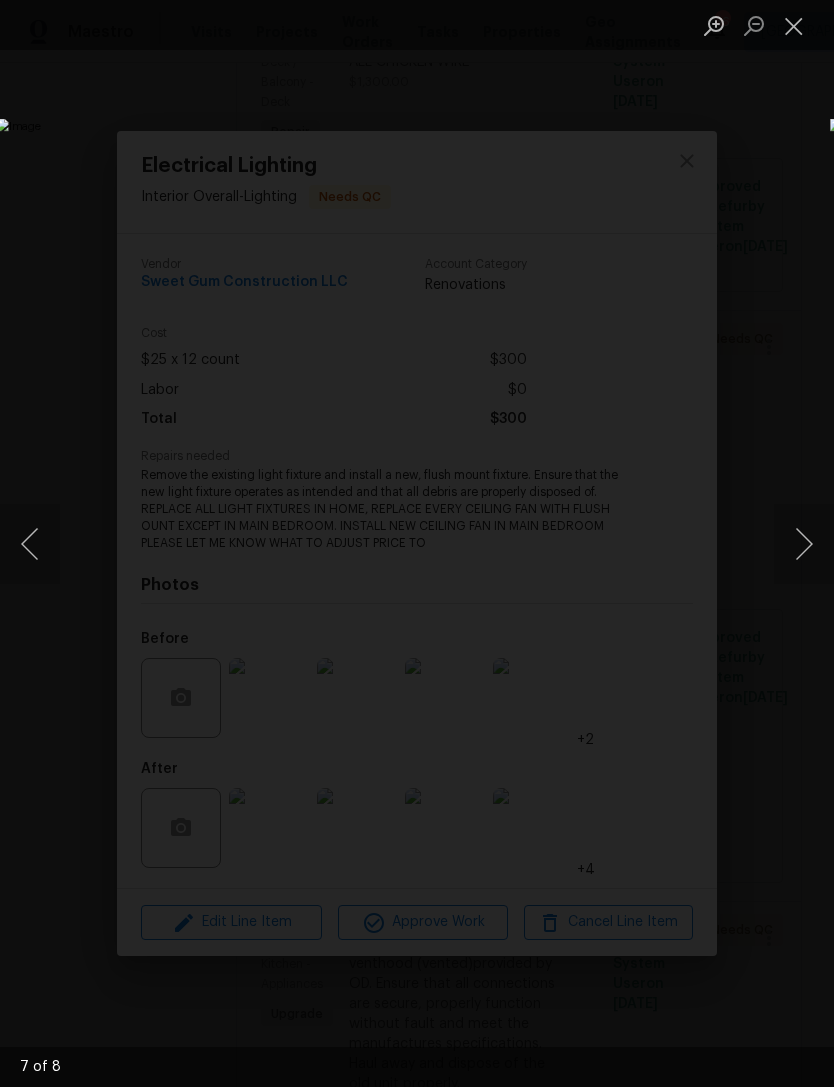click at bounding box center (804, 544) 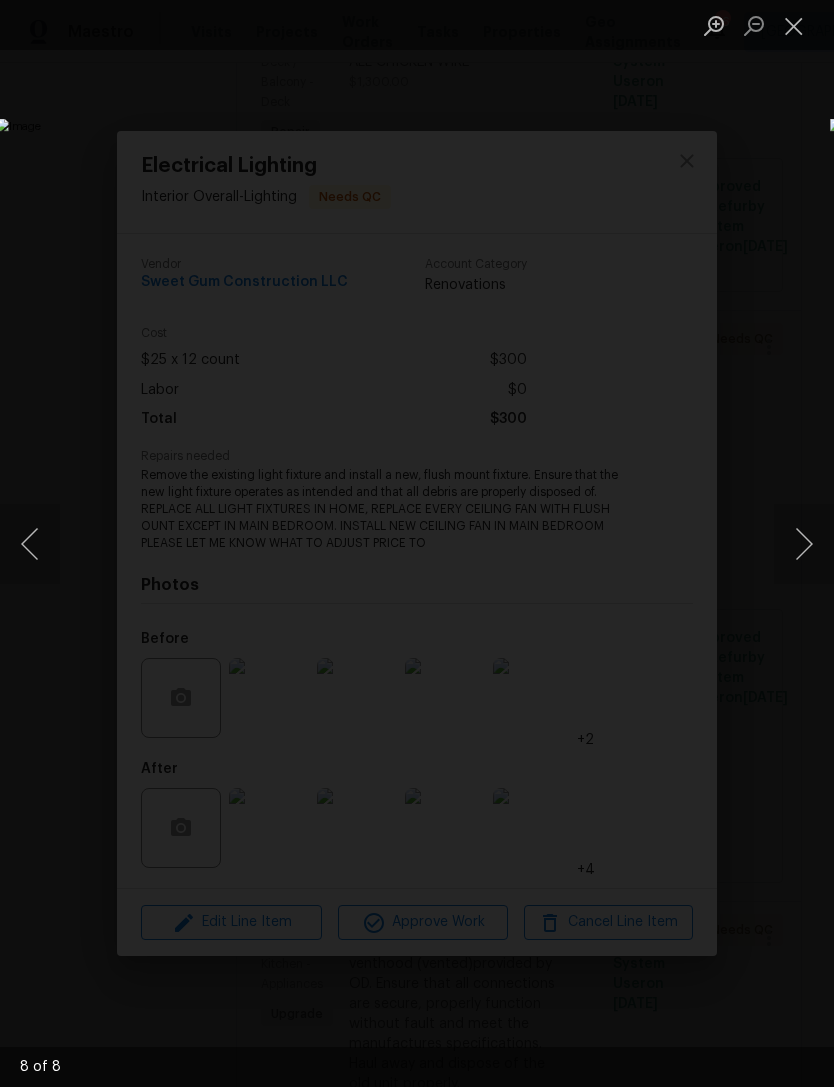 click at bounding box center (804, 544) 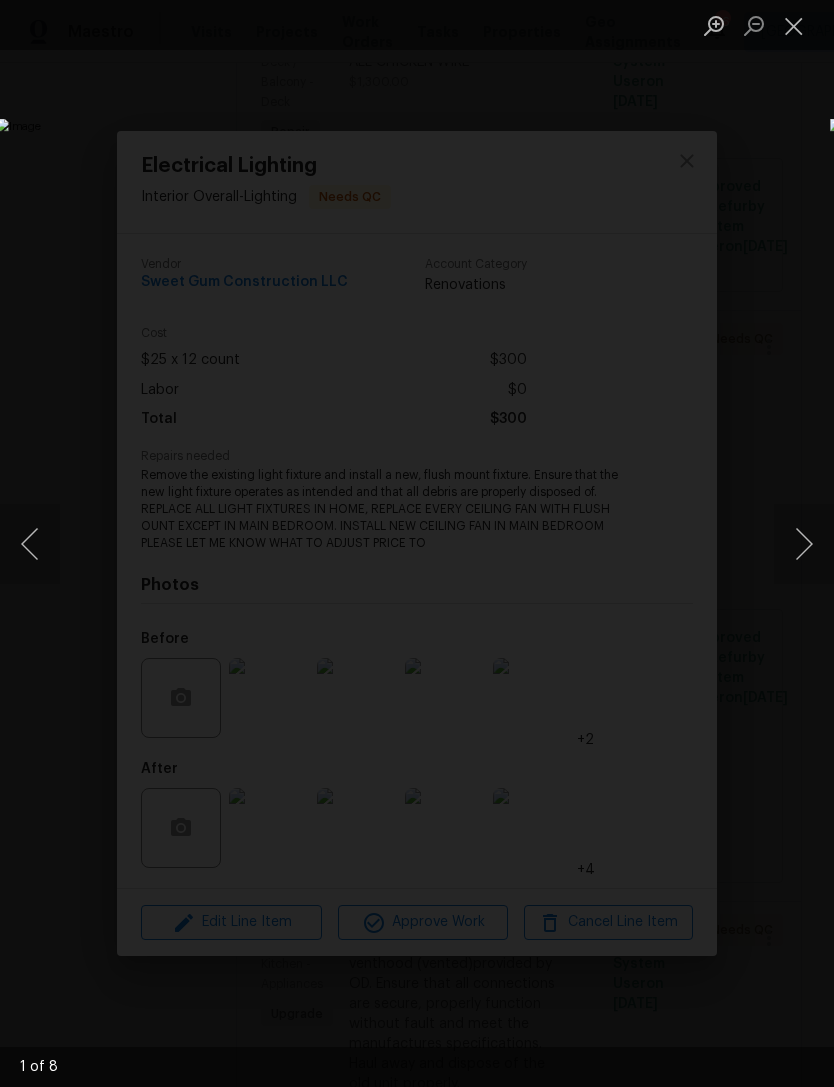 click at bounding box center (794, 25) 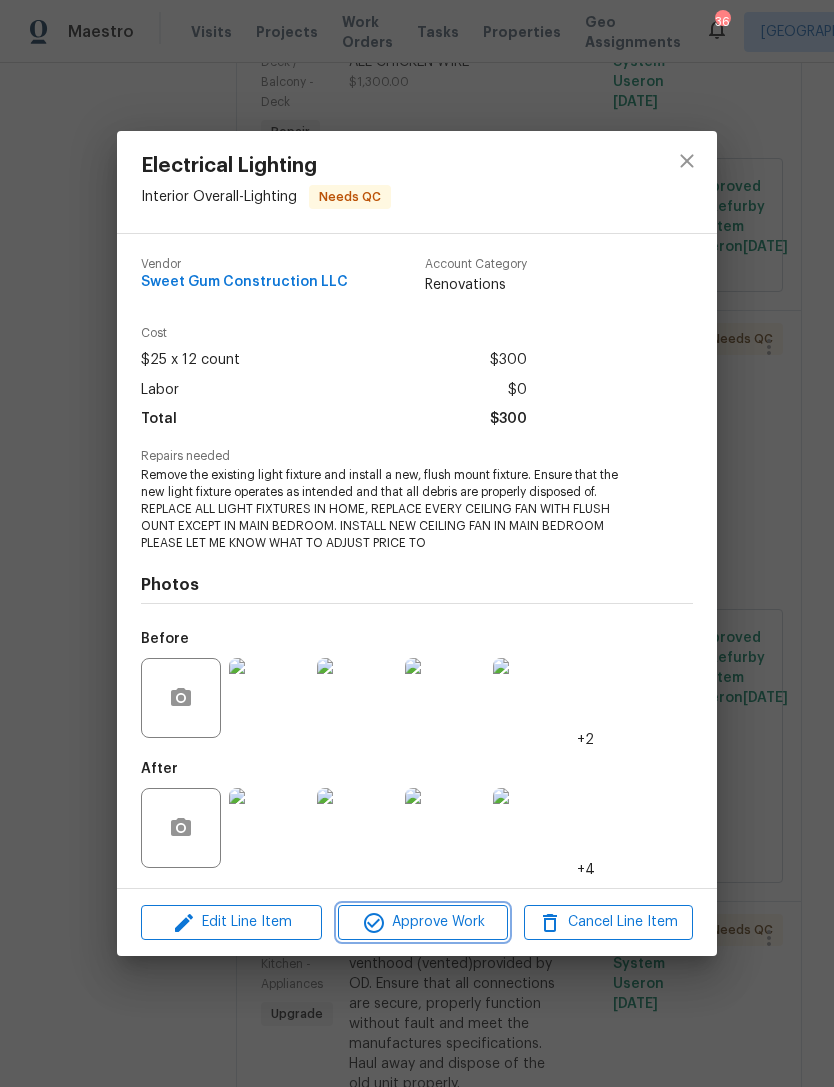 click on "Approve Work" at bounding box center [422, 922] 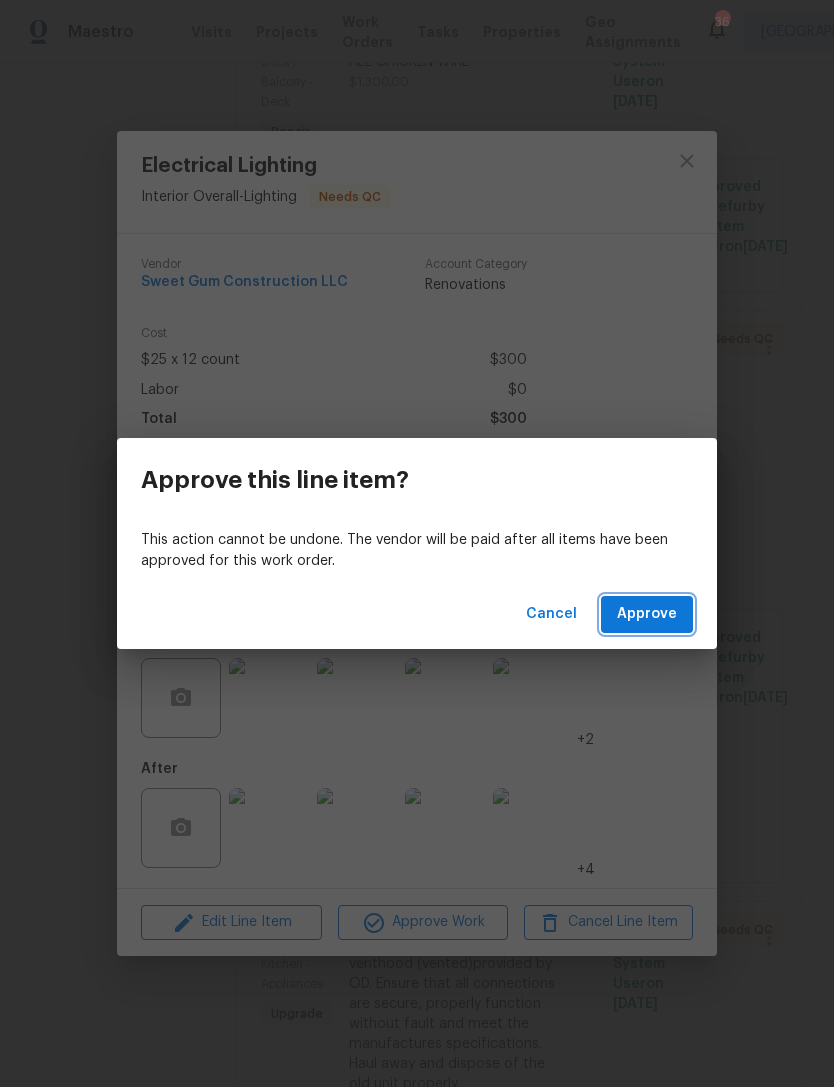 click on "Approve" at bounding box center (647, 614) 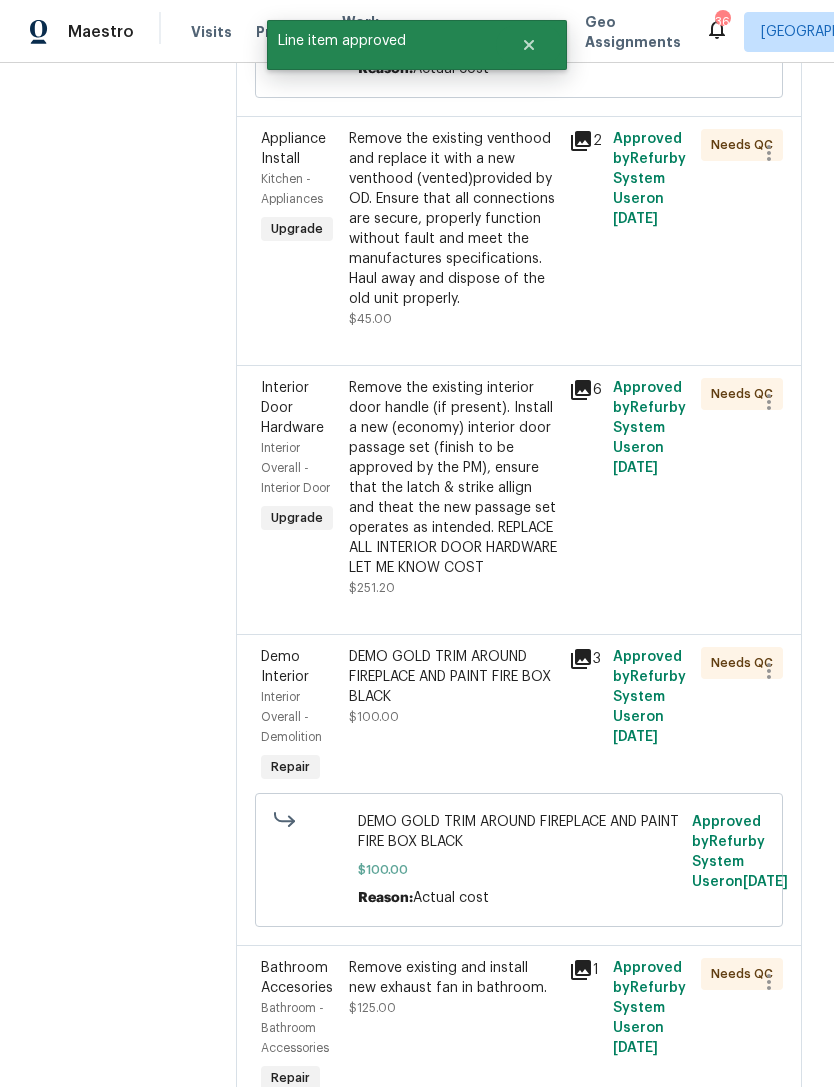 scroll, scrollTop: 1103, scrollLeft: 0, axis: vertical 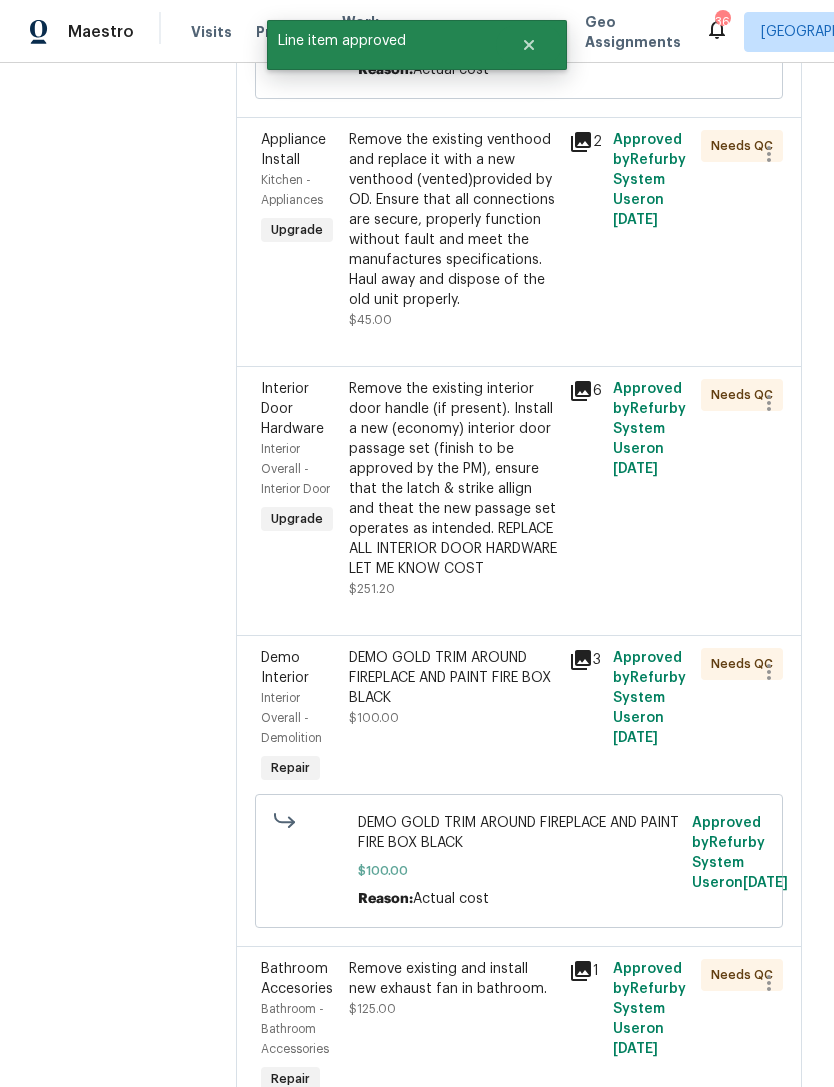 click on "Remove the existing venthood and replace it with a new venthood (vented)provided by OD. Ensure that all connections are secure, properly function without fault and meet the manufactures specifications. Haul away and dispose of the old unit properly." at bounding box center (453, 220) 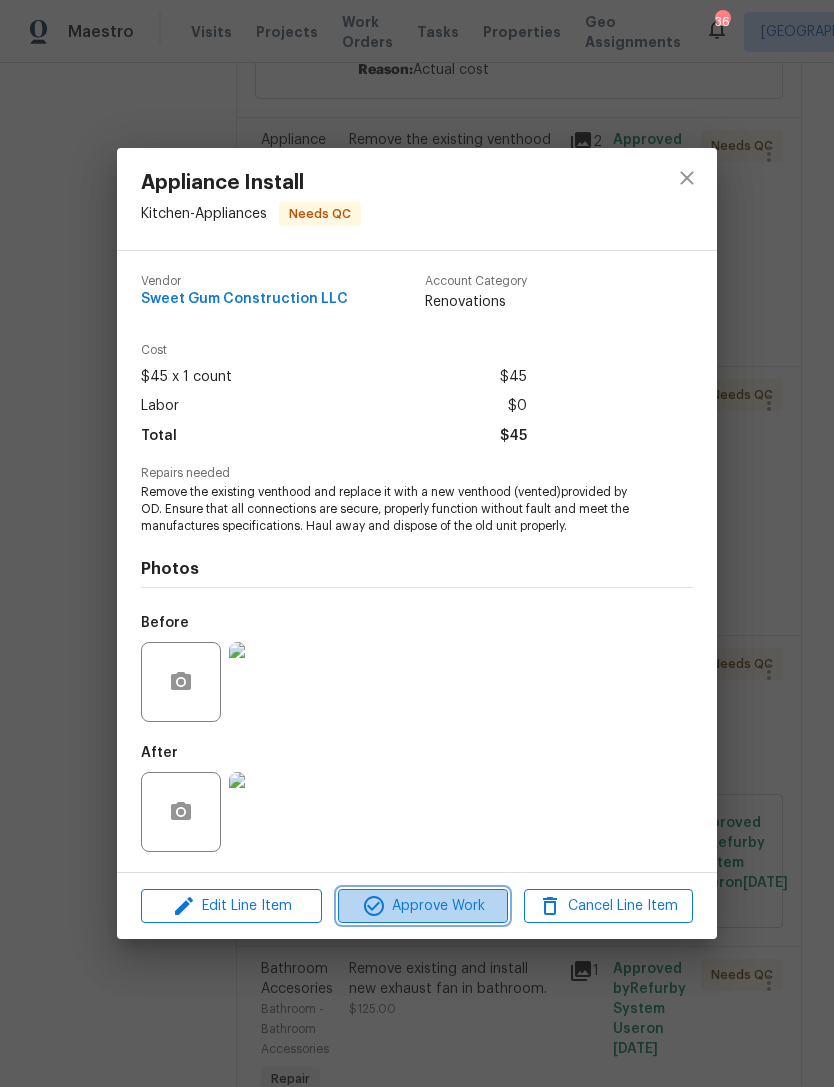 click on "Approve Work" at bounding box center [422, 906] 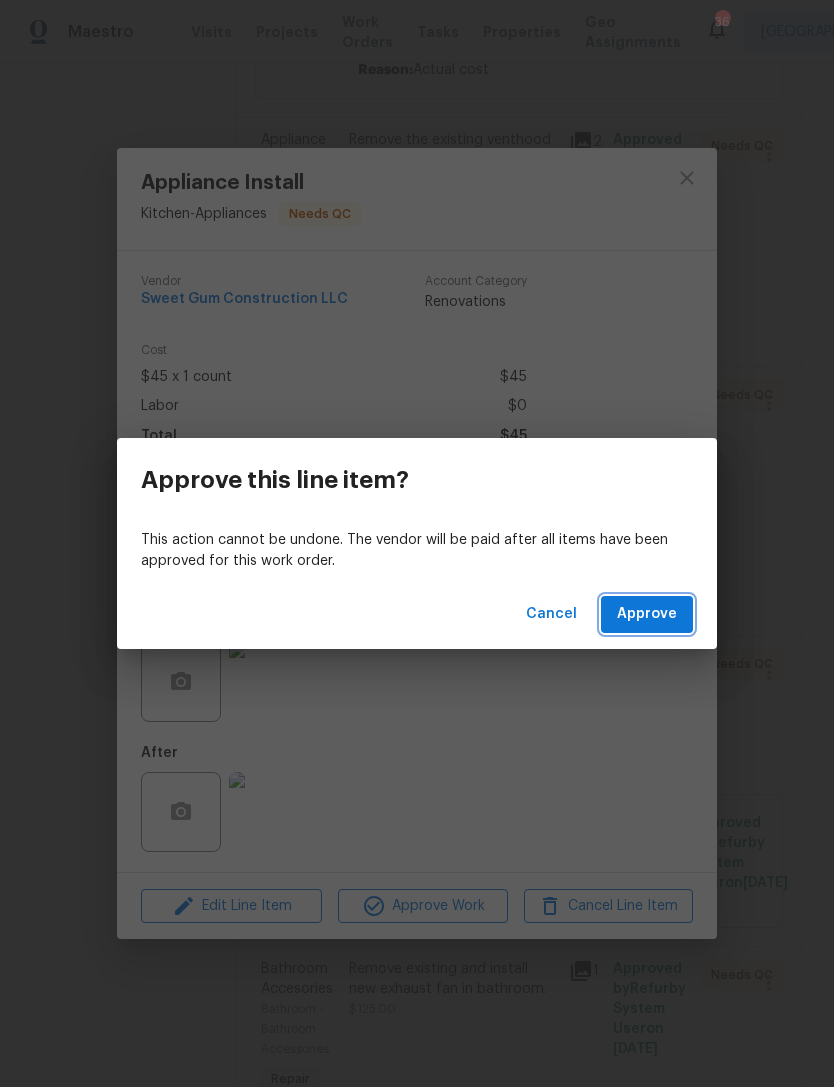 click on "Approve" at bounding box center (647, 614) 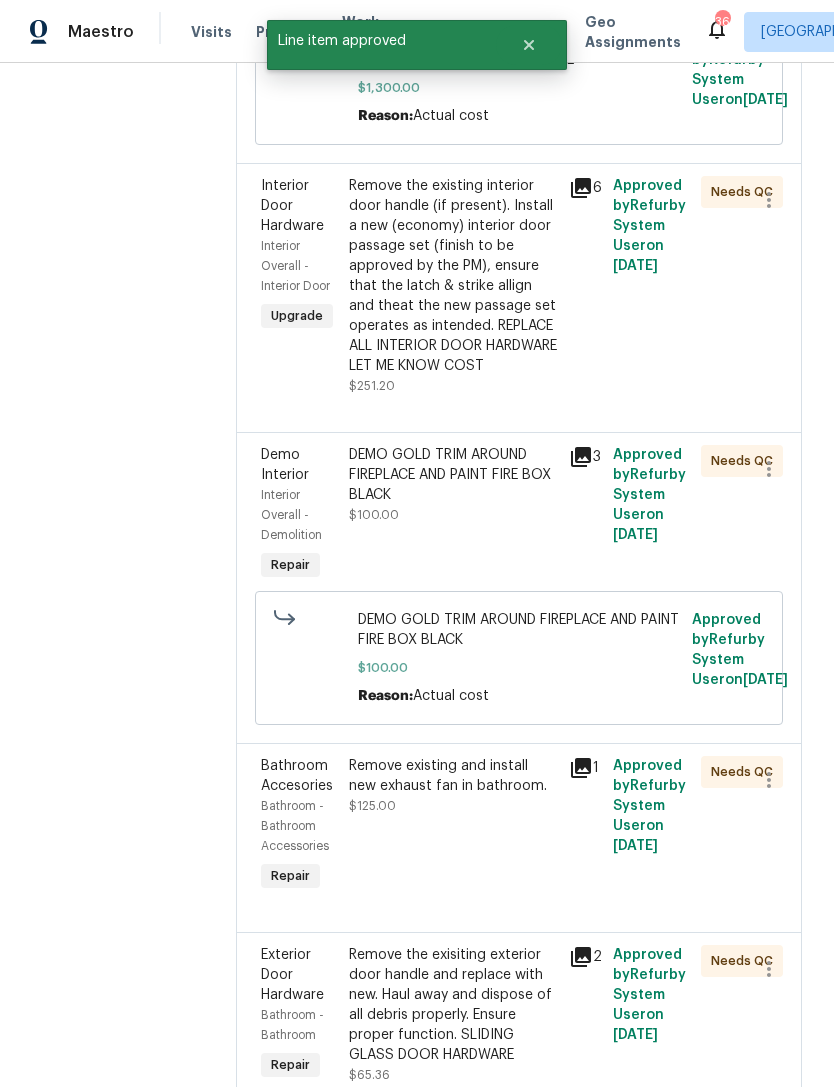 scroll, scrollTop: 1061, scrollLeft: 0, axis: vertical 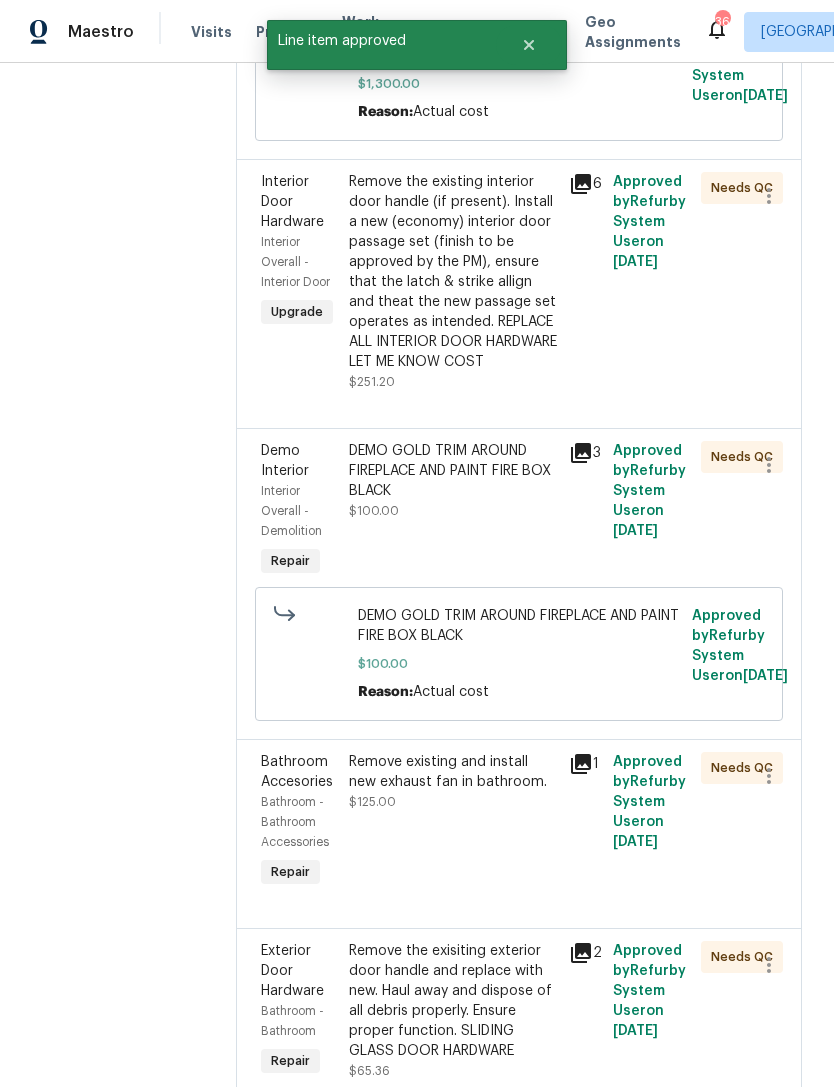 click on "Remove the existing interior  door handle (if present). Install a new (economy) interior door passage set (finish to be approved by the PM), ensure that the latch & strike allign  and theat the new passage set operates as intended.
REPLACE ALL INTERIOR DOOR HARDWARE LET ME KNOW COST" at bounding box center (453, 272) 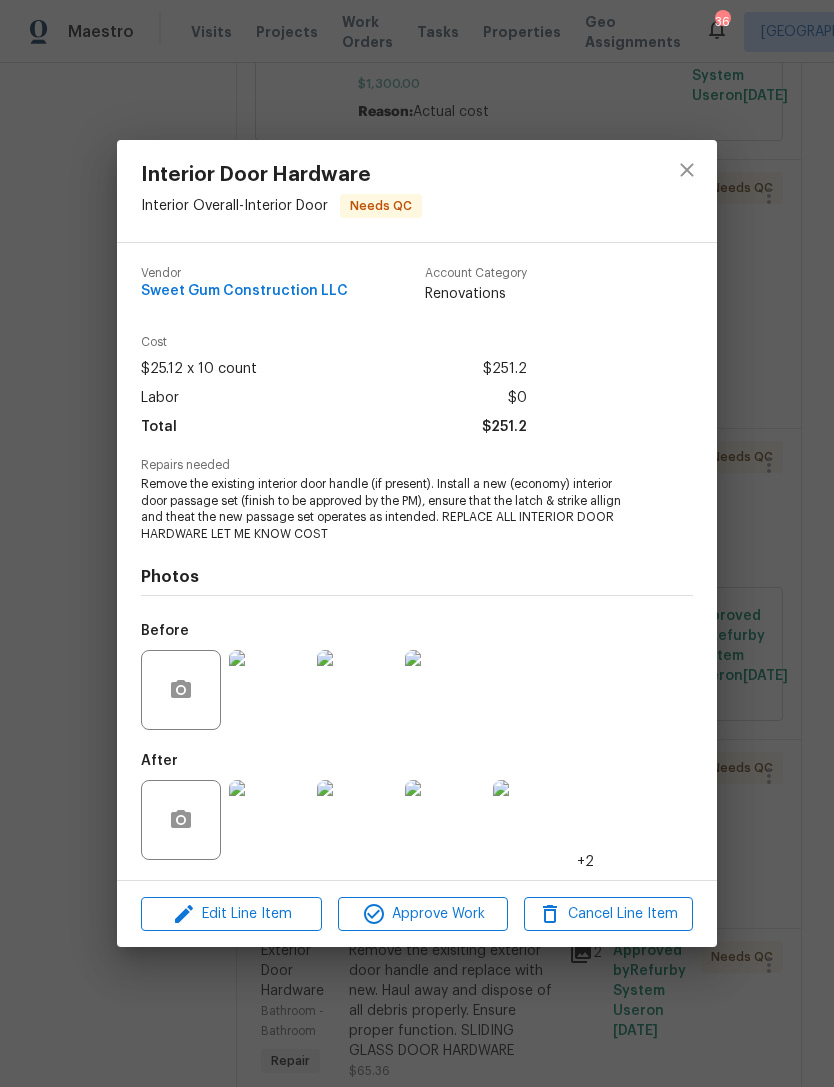 click at bounding box center [269, 820] 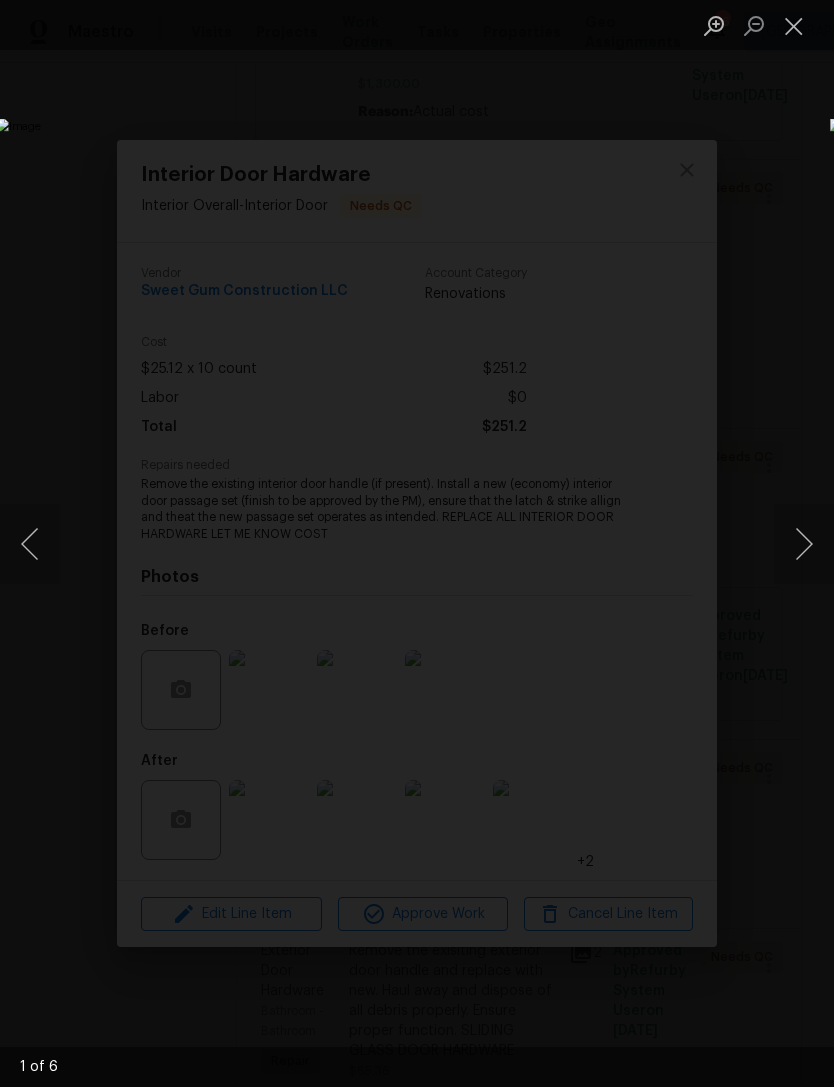 click at bounding box center (804, 544) 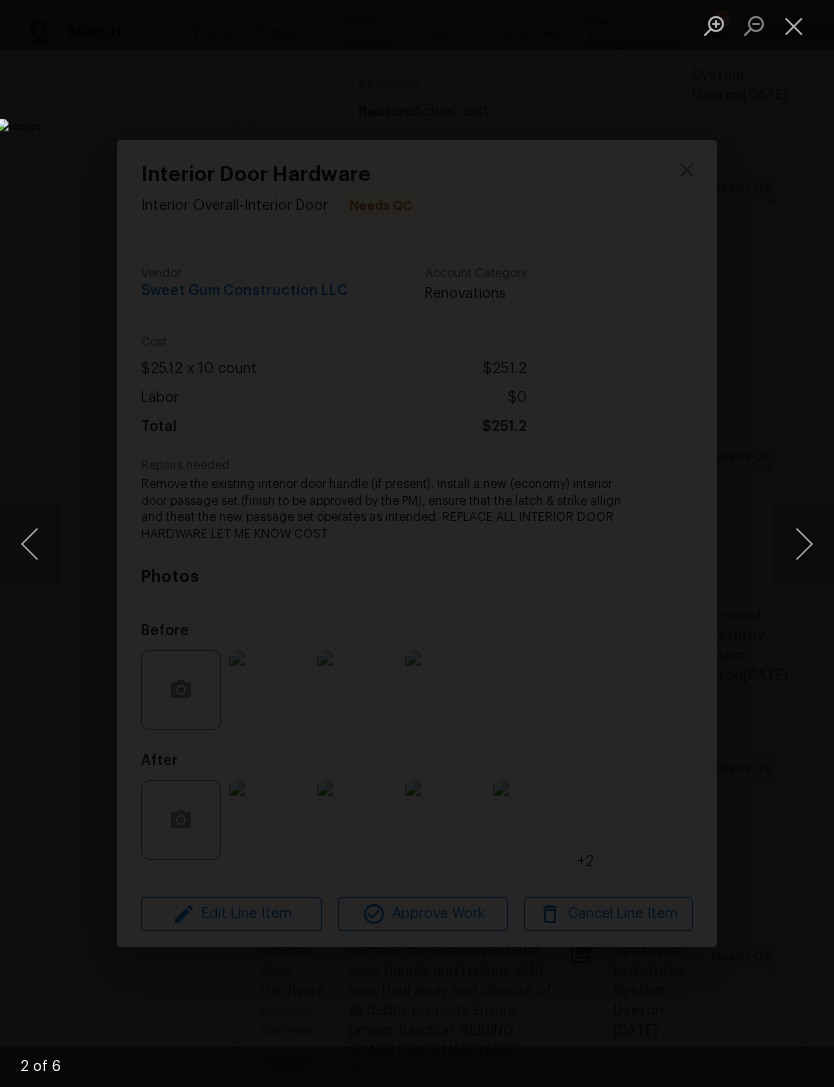 click at bounding box center (804, 544) 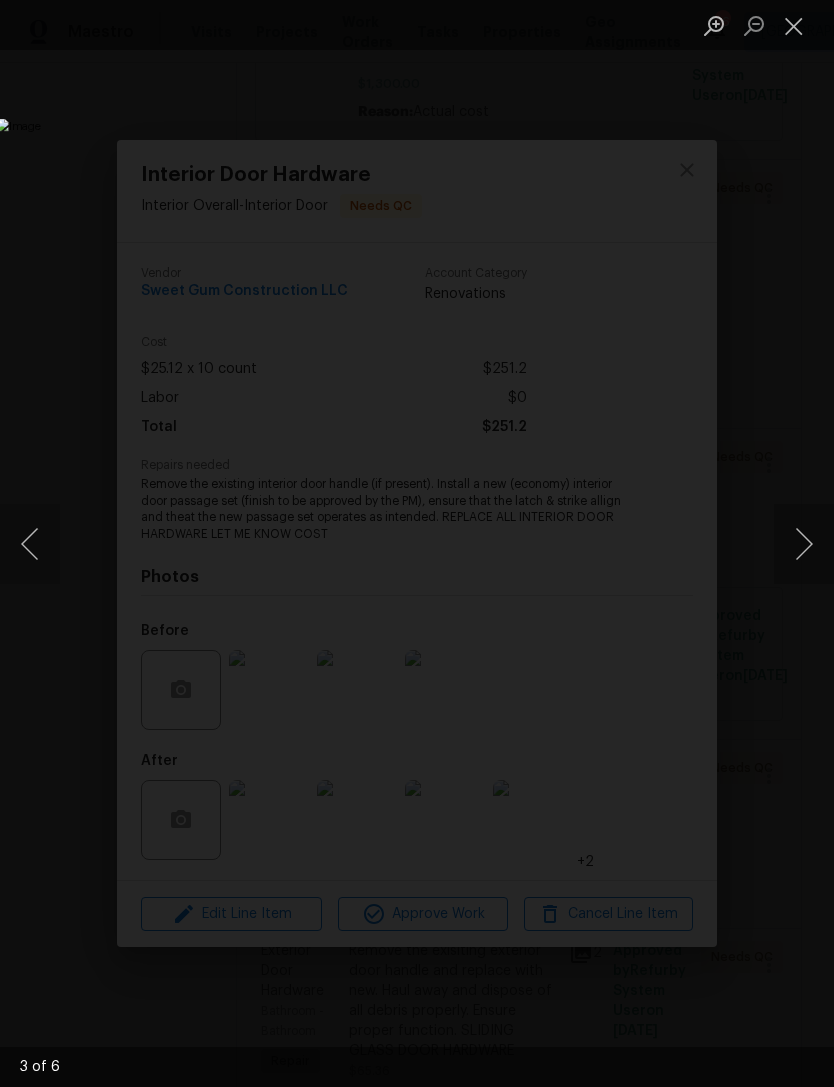 click at bounding box center [804, 544] 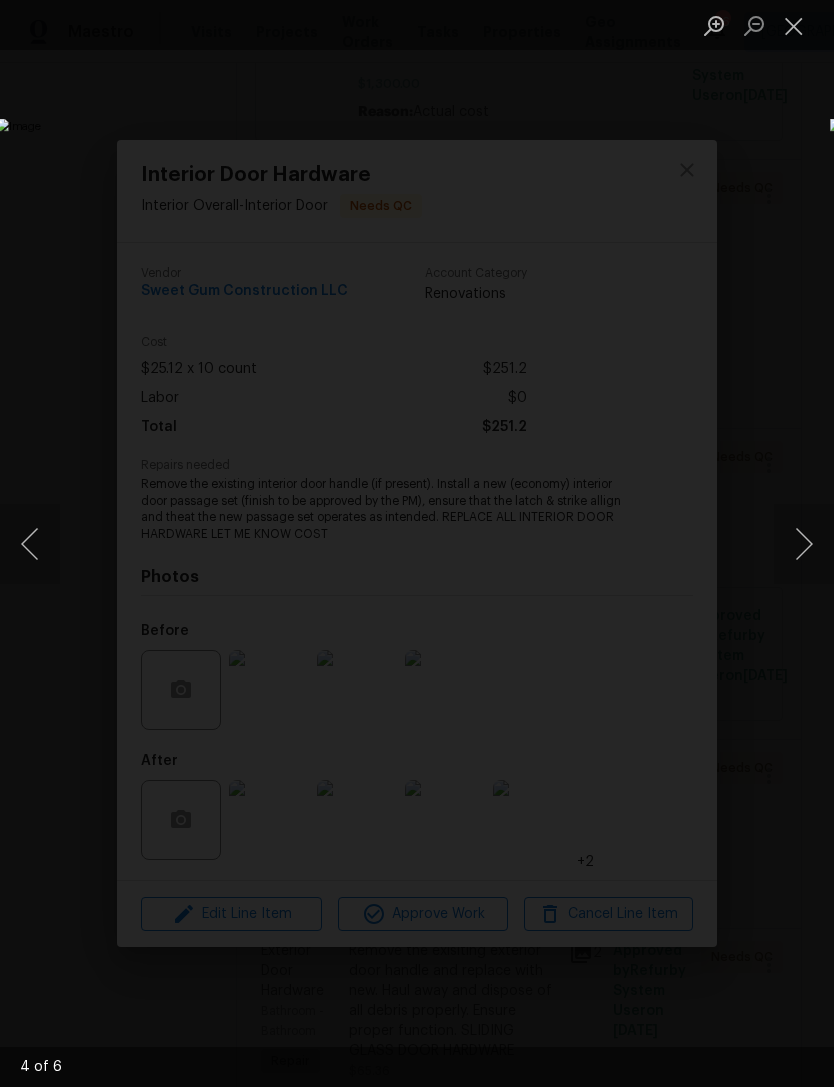 click at bounding box center (794, 25) 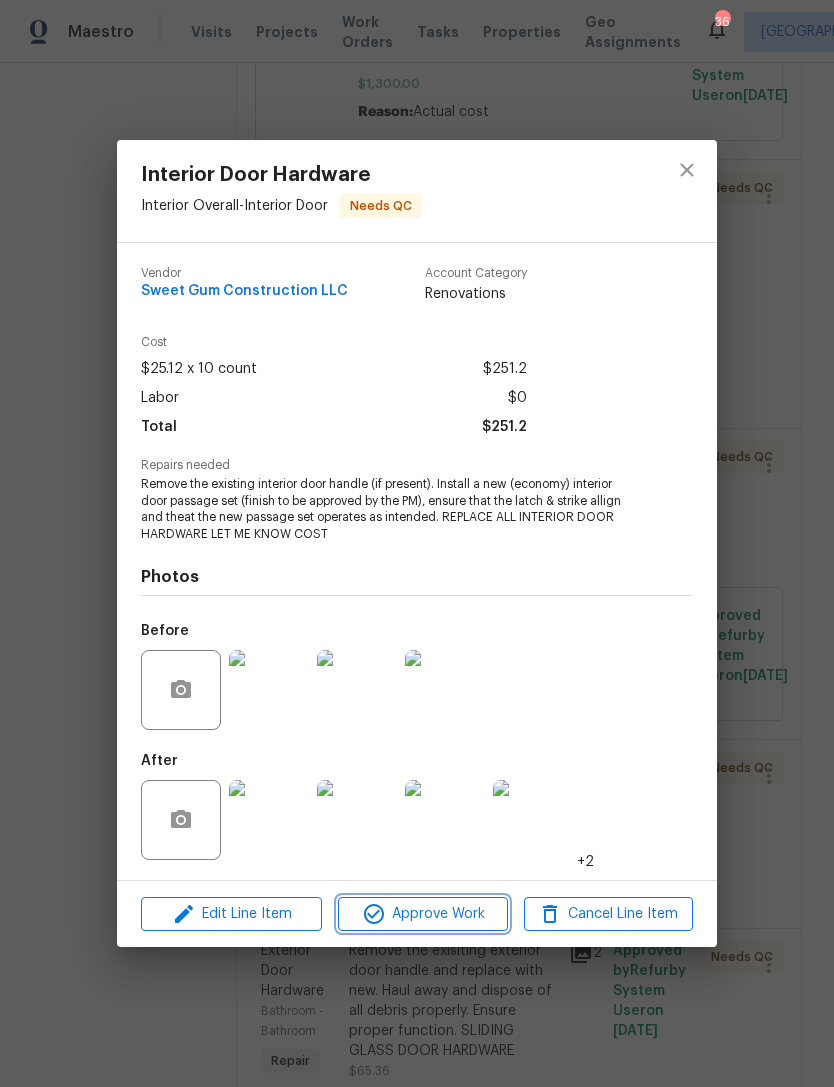click on "Approve Work" at bounding box center [422, 914] 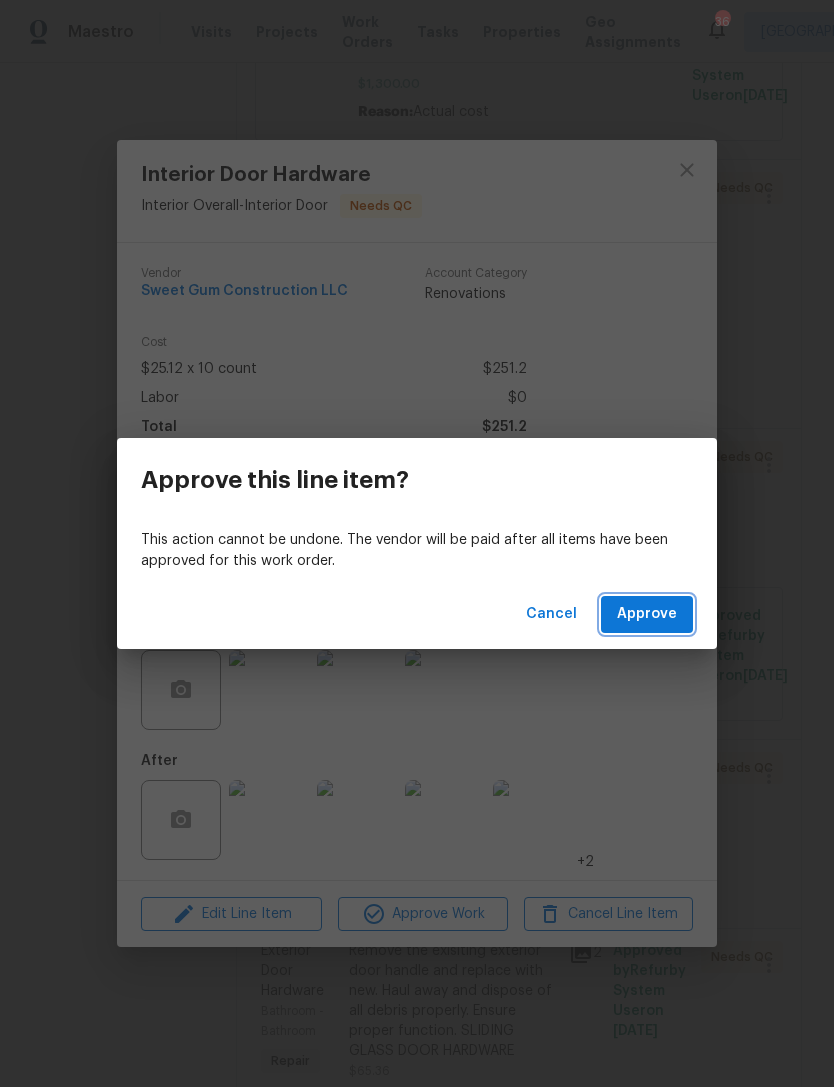 click on "Approve" at bounding box center (647, 614) 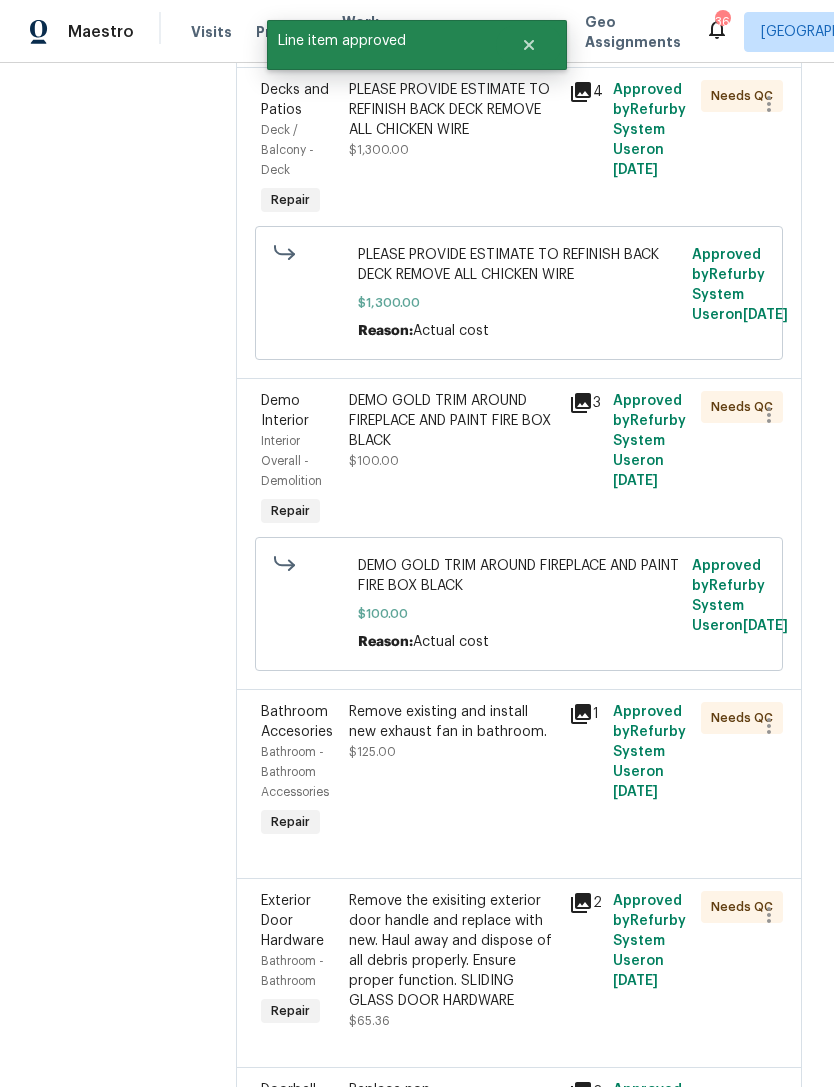 scroll, scrollTop: 885, scrollLeft: 0, axis: vertical 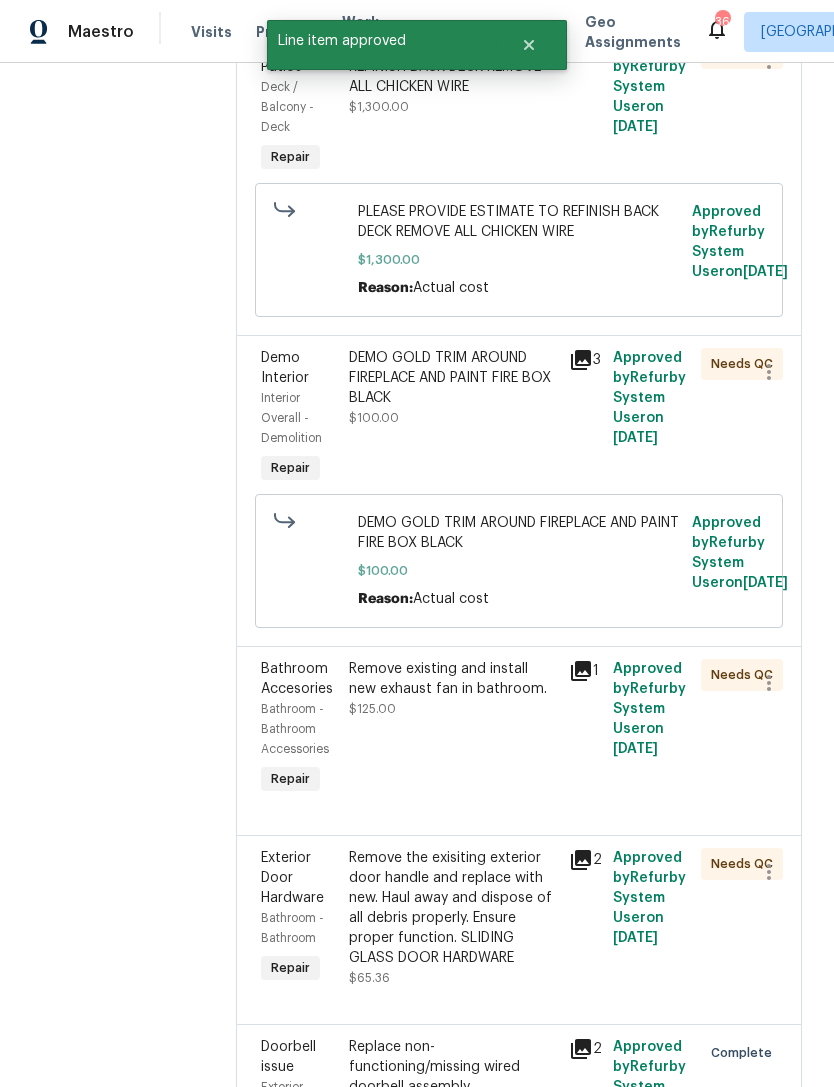 click on "DEMO GOLD TRIM AROUND FIREPLACE AND PAINT FIRE BOX BLACK" at bounding box center [453, 378] 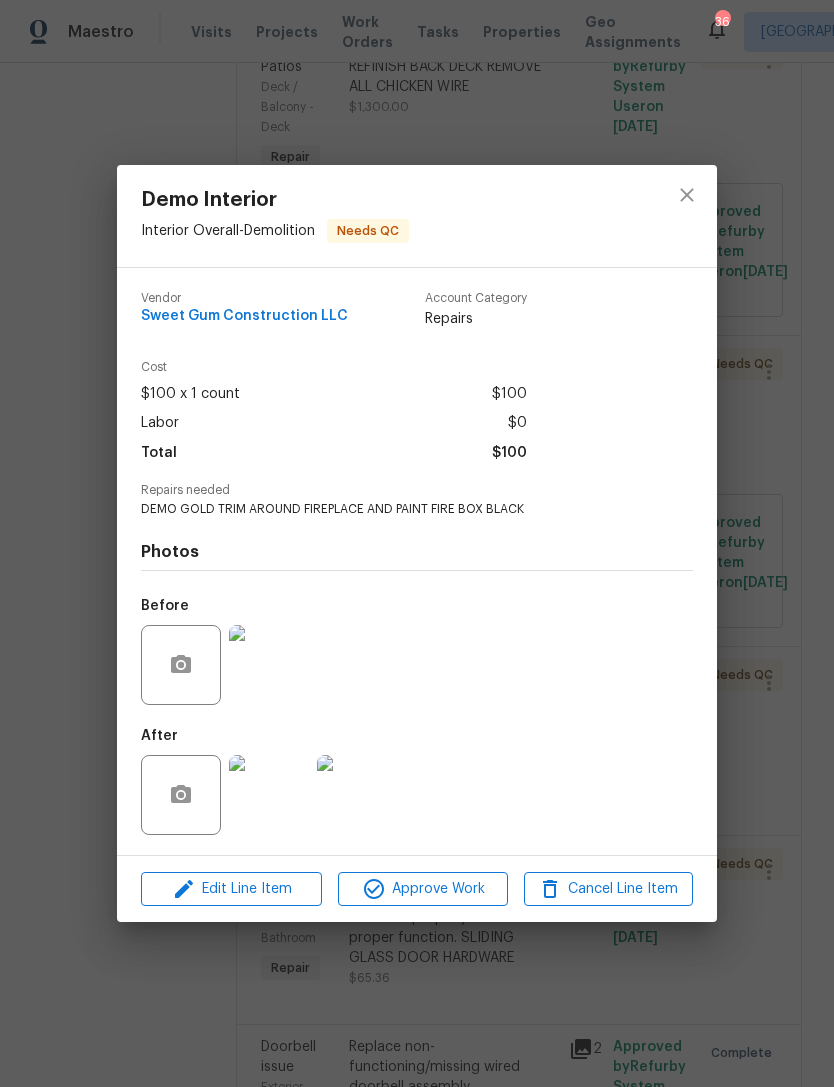 click at bounding box center [269, 795] 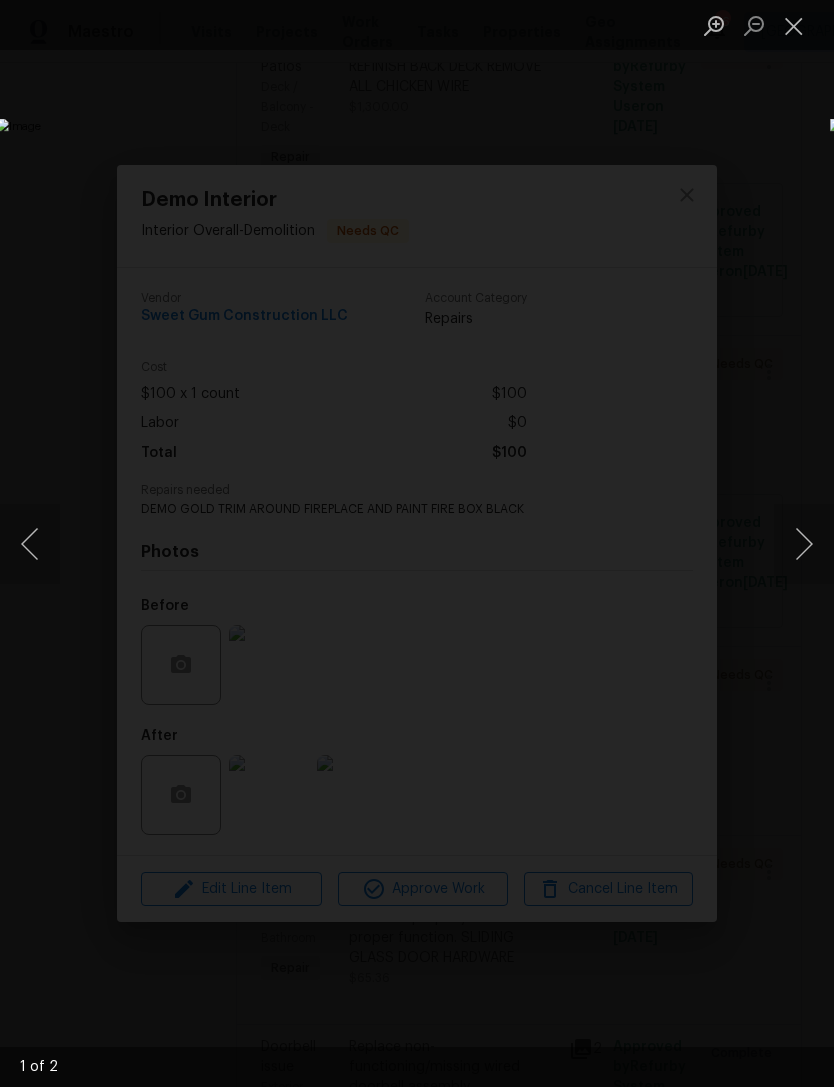 click at bounding box center (794, 25) 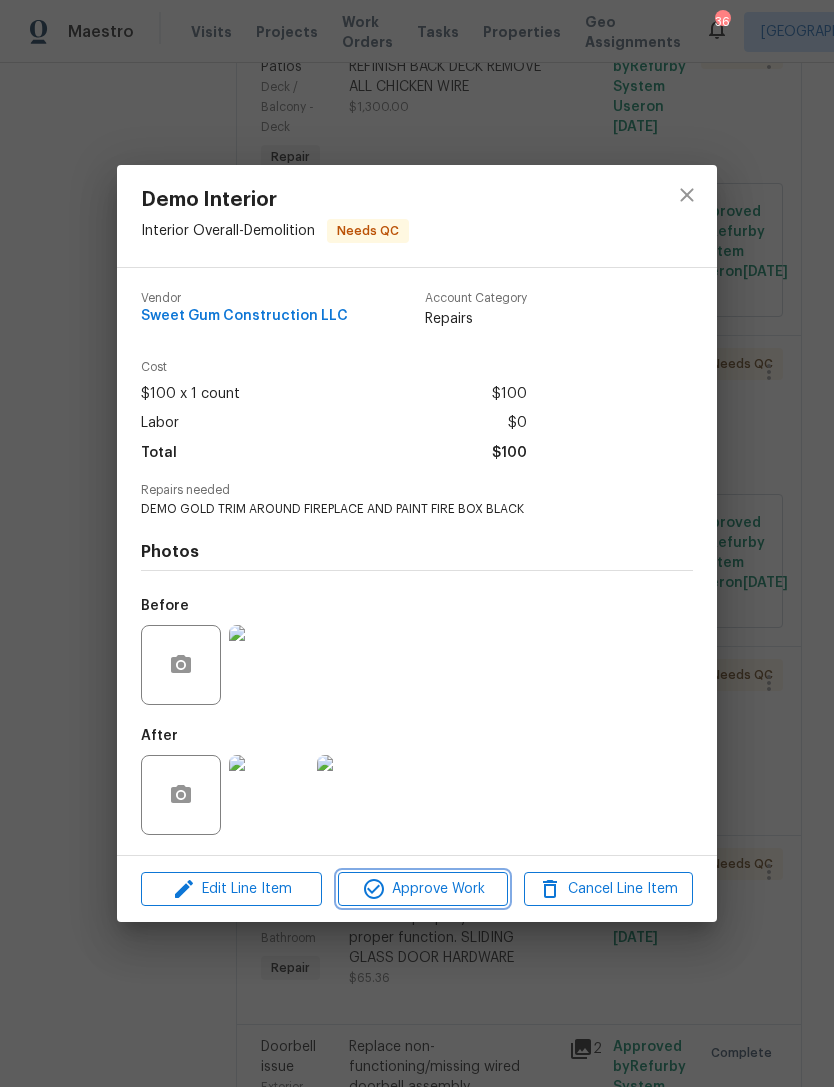 click on "Approve Work" at bounding box center (422, 889) 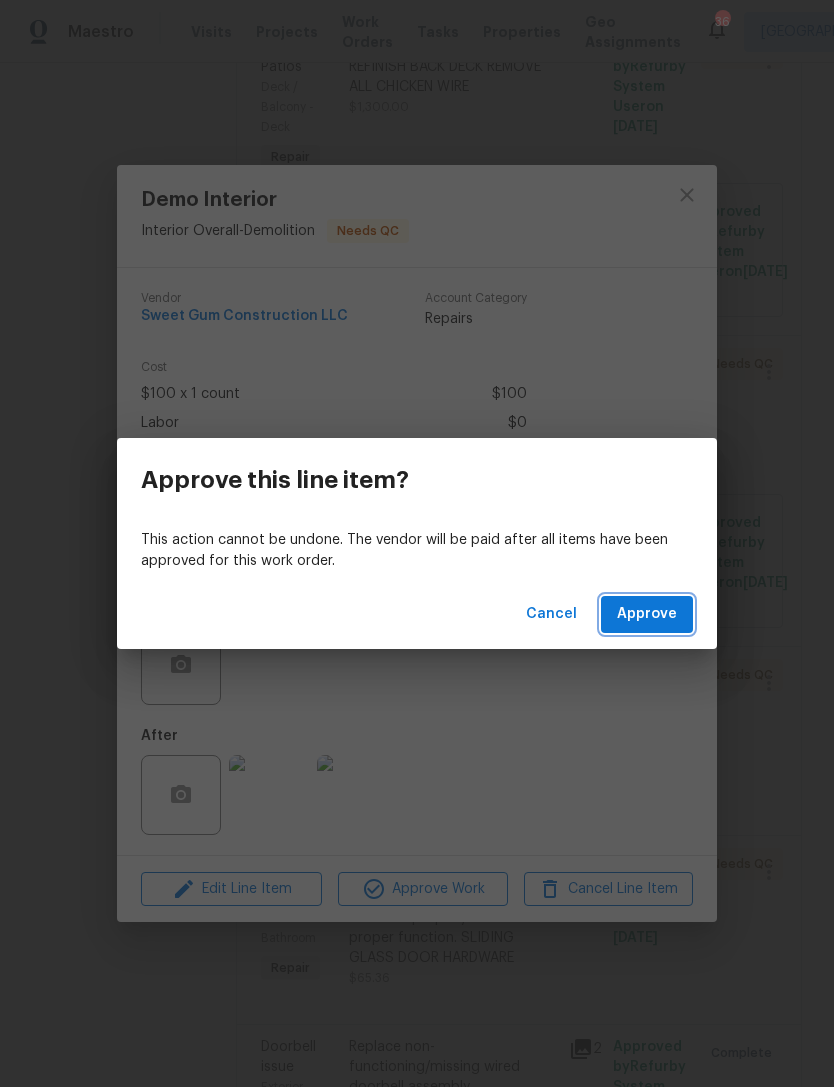 click on "Approve" at bounding box center (647, 614) 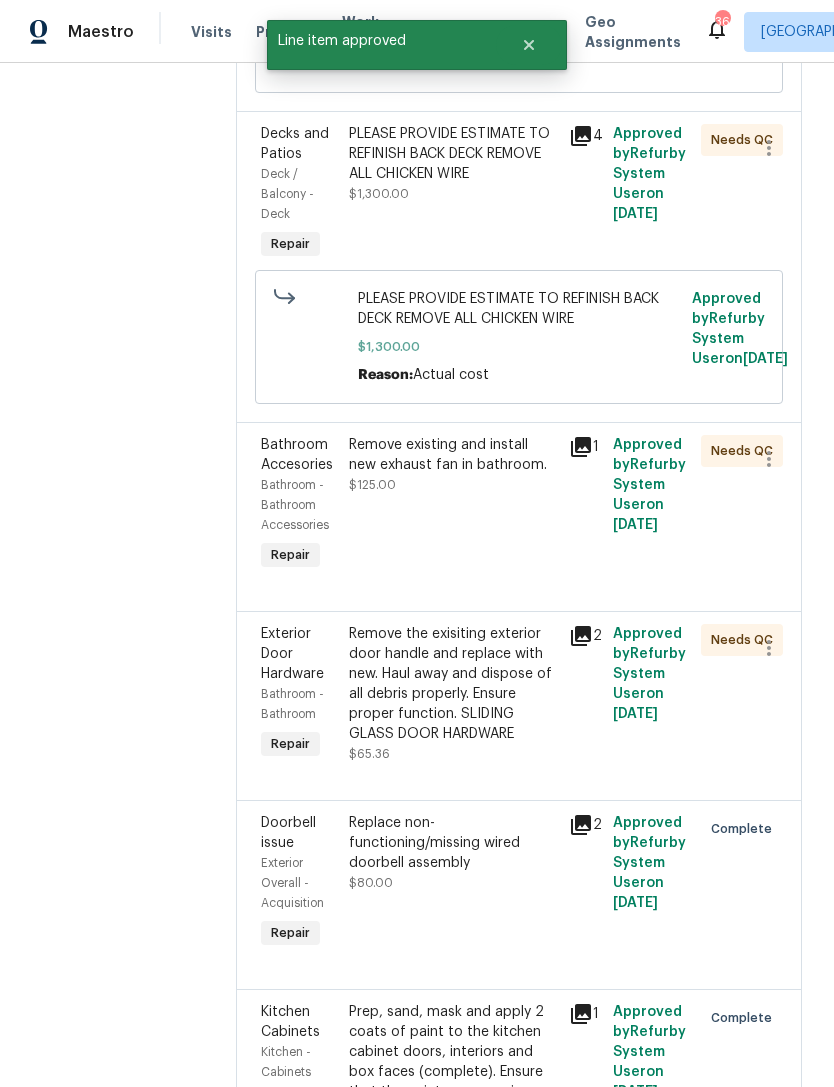 scroll, scrollTop: 847, scrollLeft: 0, axis: vertical 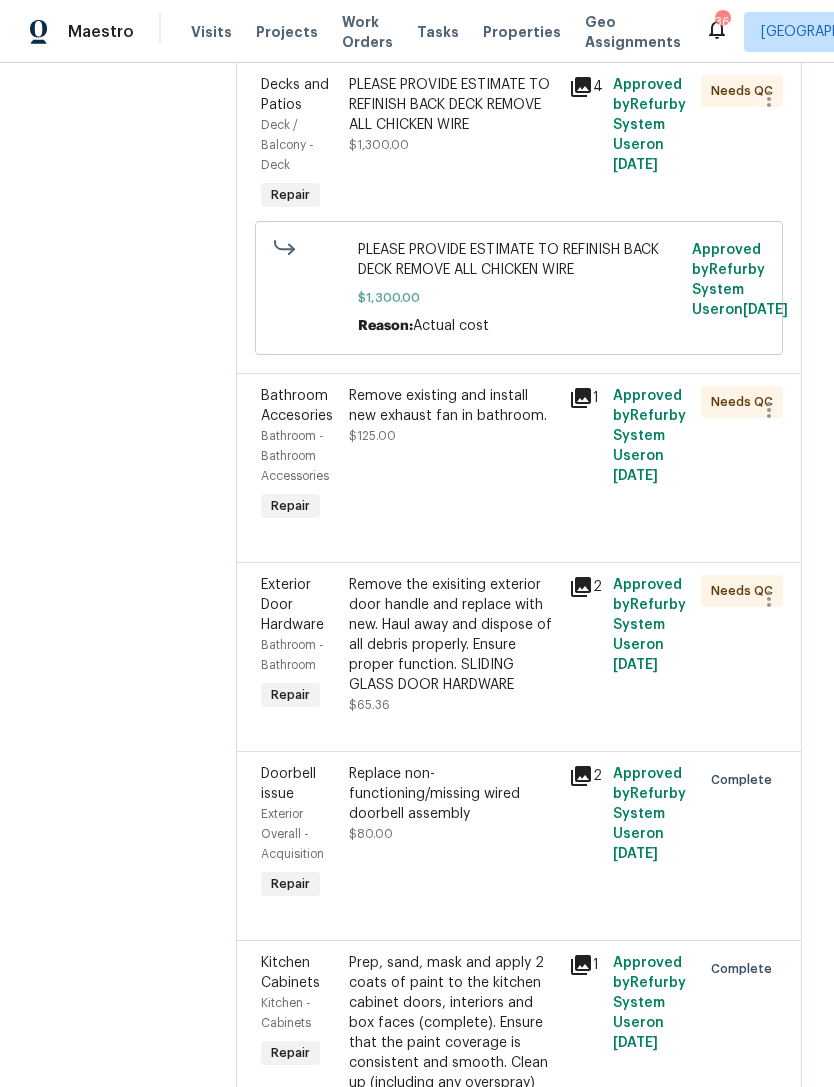 click on "Remove existing and install new exhaust fan in bathroom. $125.00" at bounding box center (453, 456) 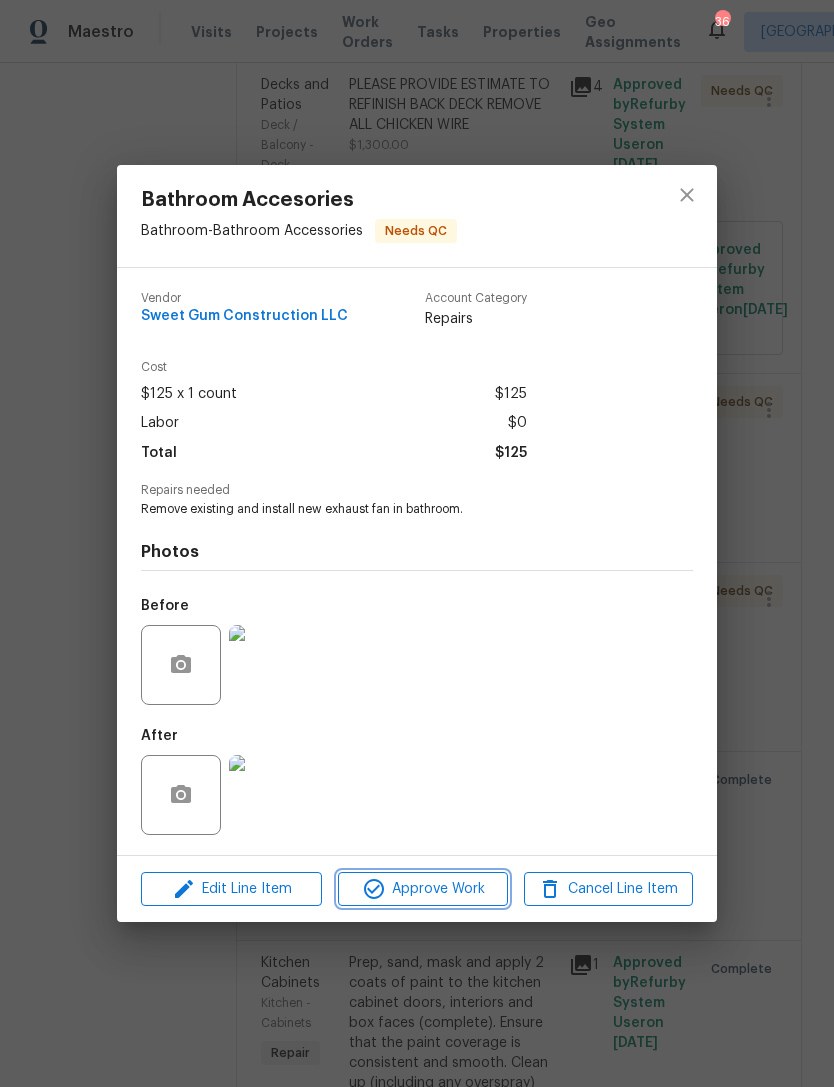 click on "Approve Work" at bounding box center [422, 889] 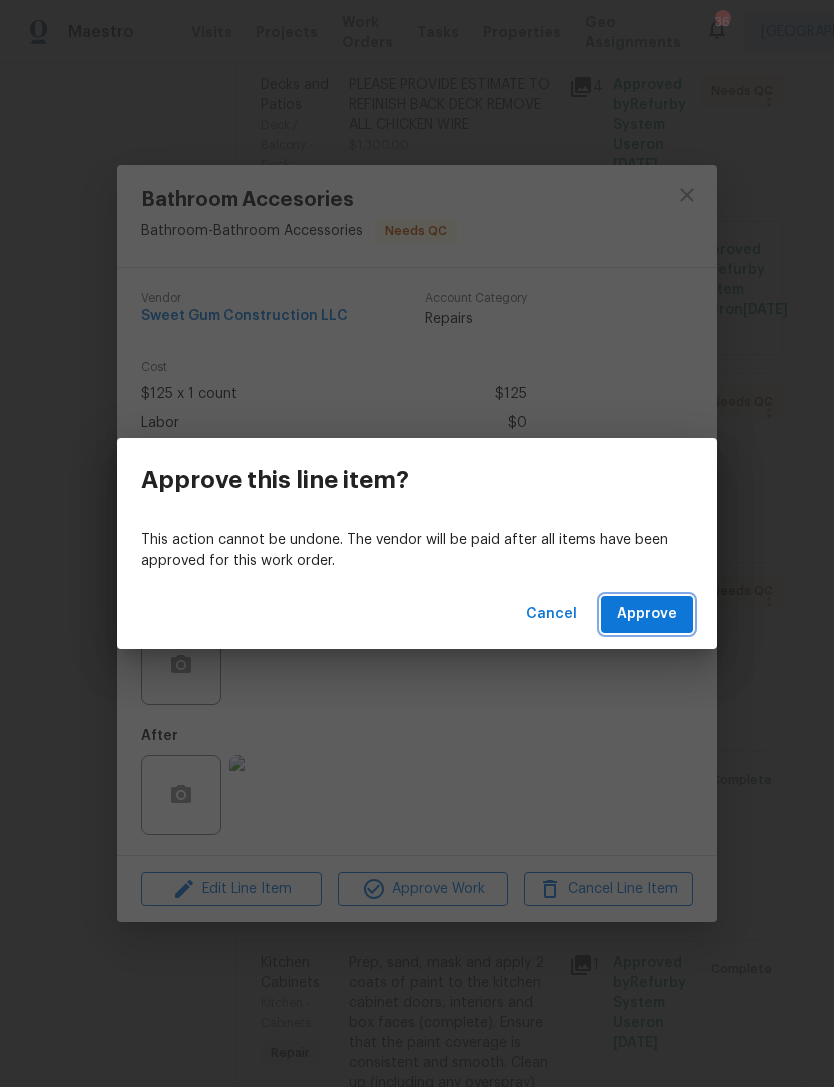 click on "Approve" at bounding box center [647, 614] 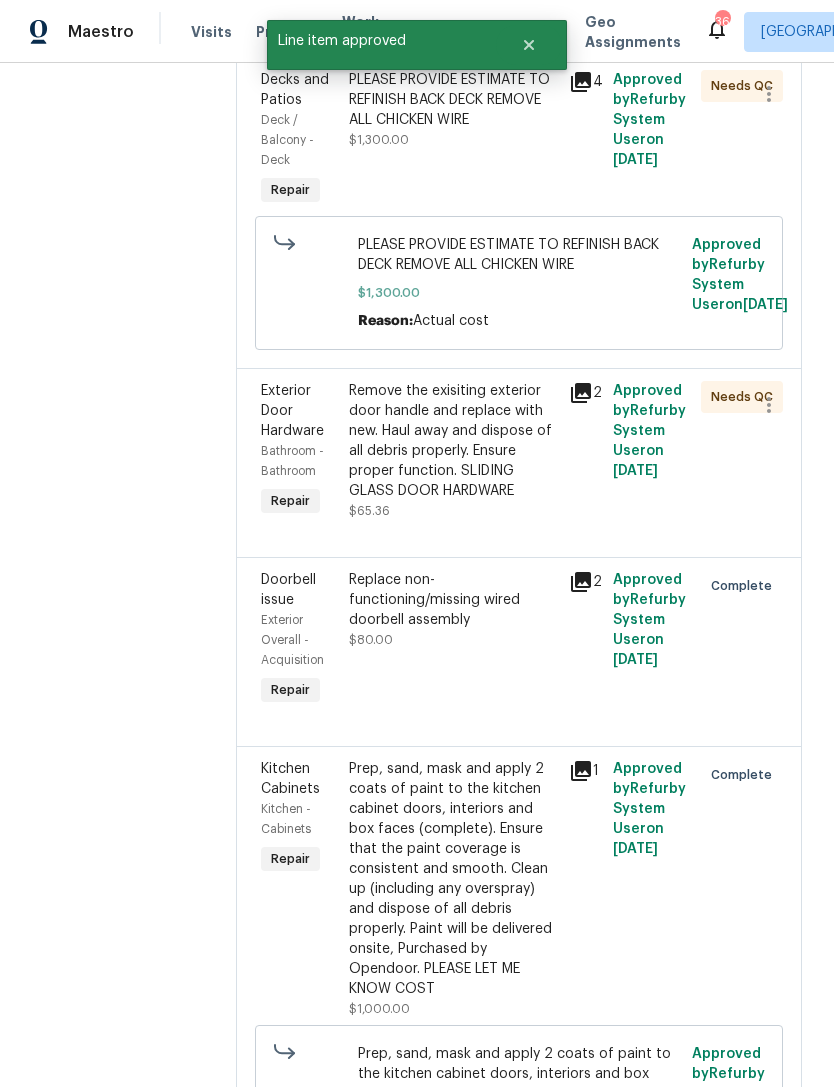 scroll, scrollTop: 919, scrollLeft: 0, axis: vertical 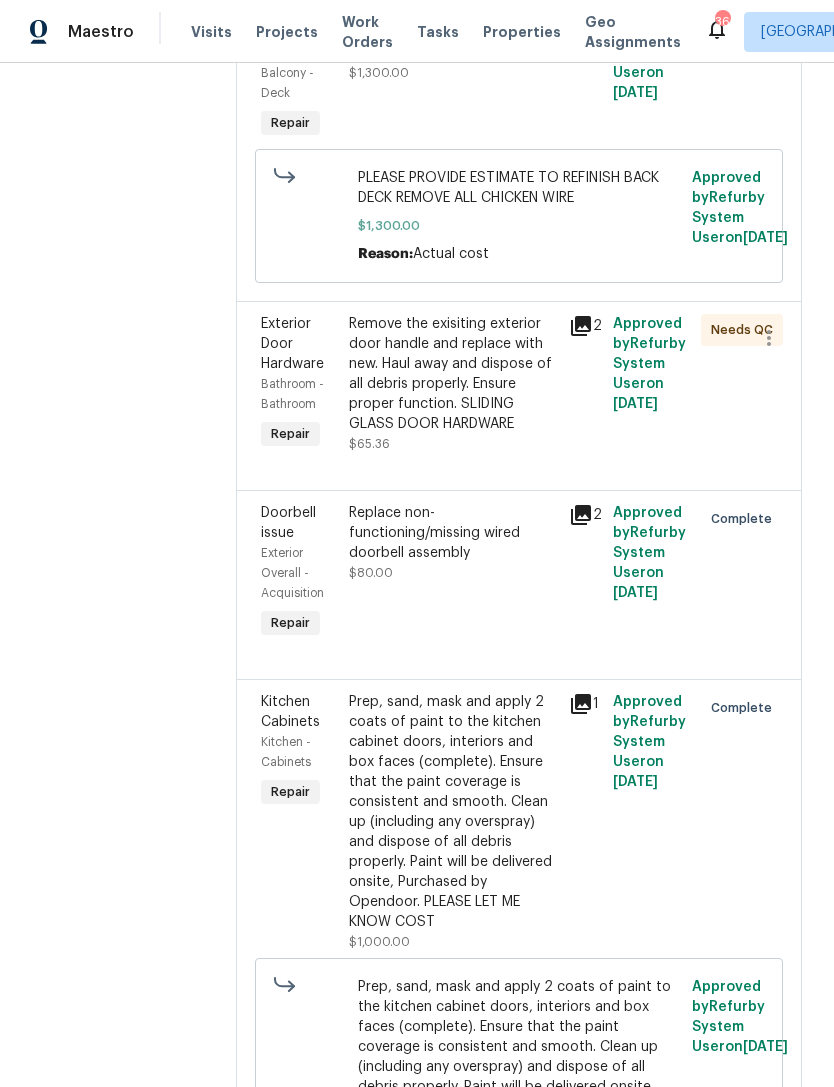 click on "Remove the exisiting exterior door handle and replace with new. Haul away and dispose of all debris properly. Ensure proper function.
SLIDING GLASS DOOR HARDWARE" at bounding box center [453, 374] 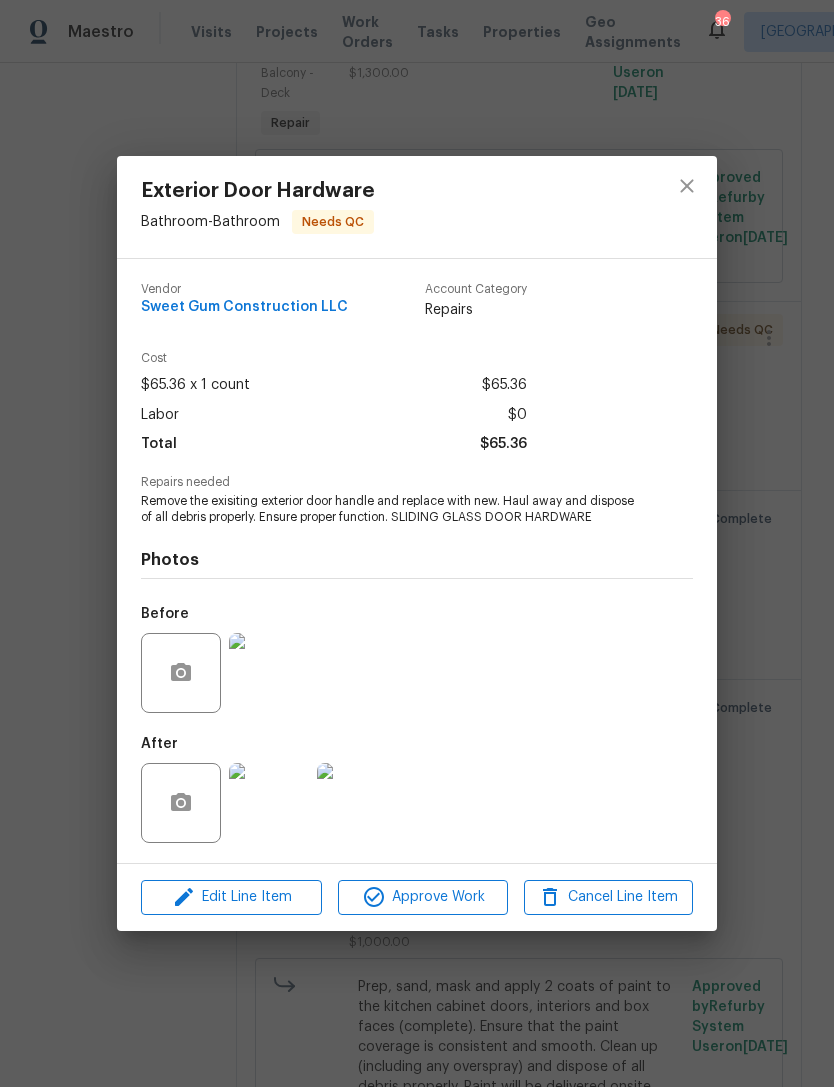 click at bounding box center [269, 673] 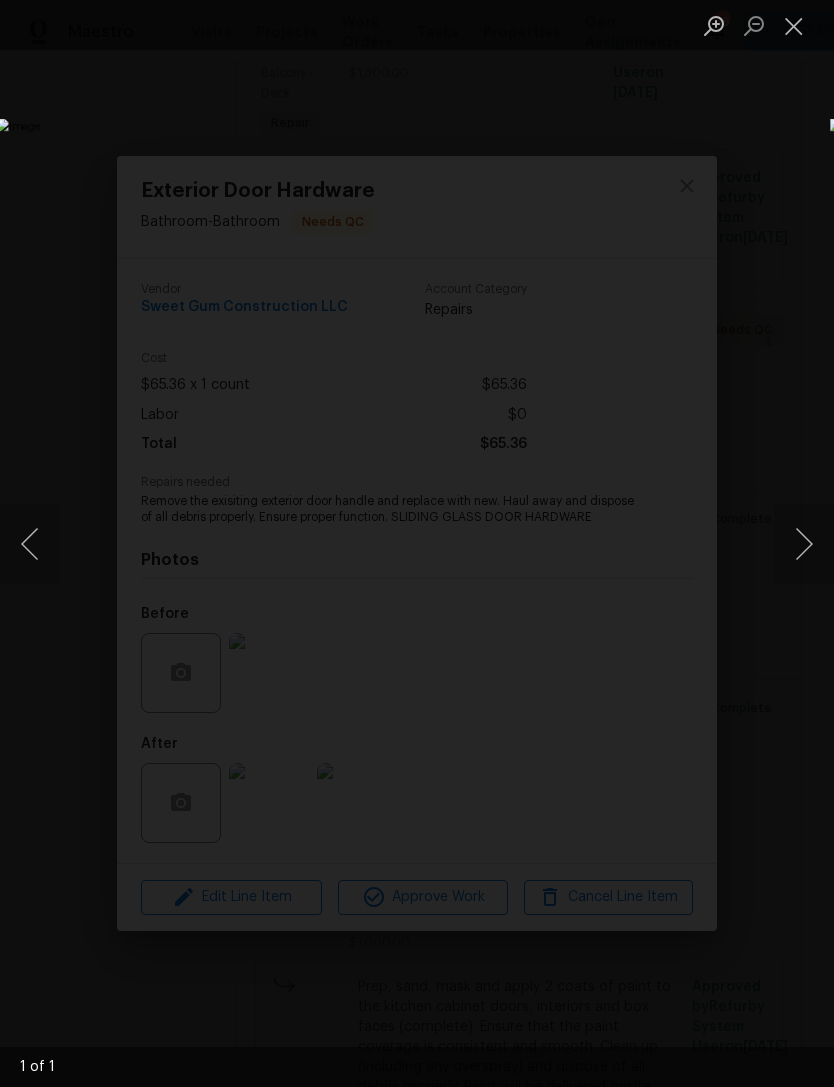 click at bounding box center (794, 25) 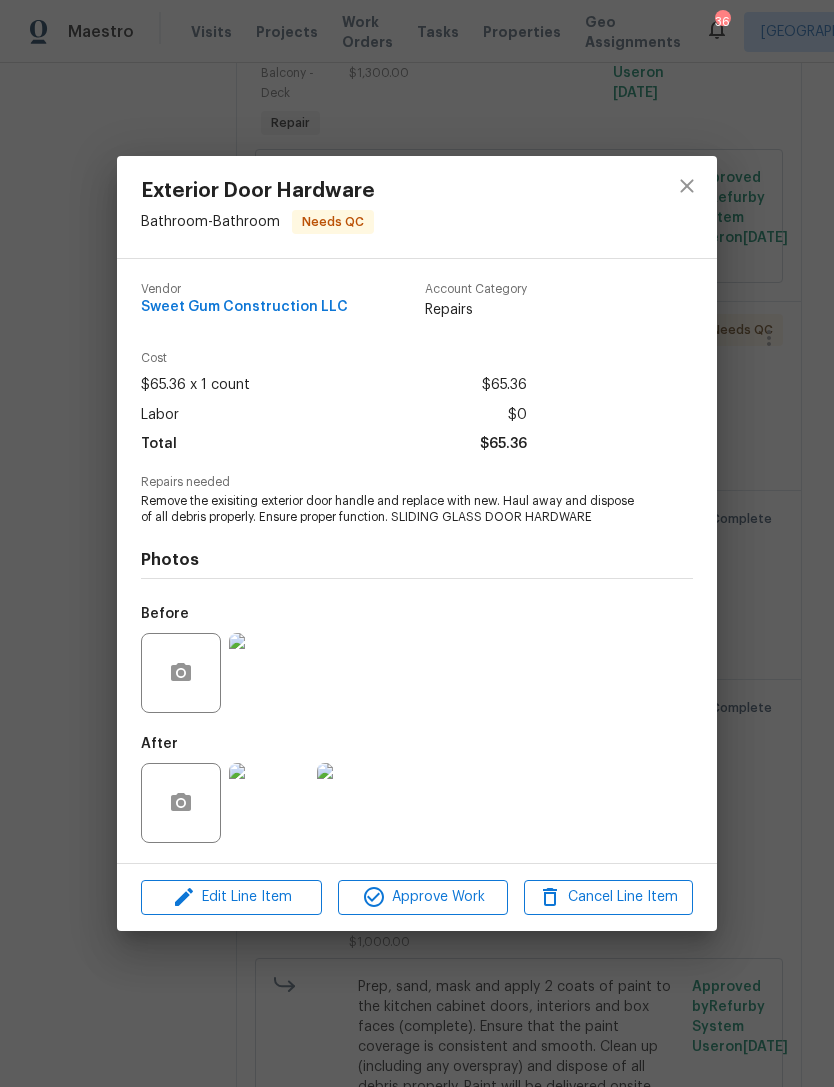 click at bounding box center [269, 803] 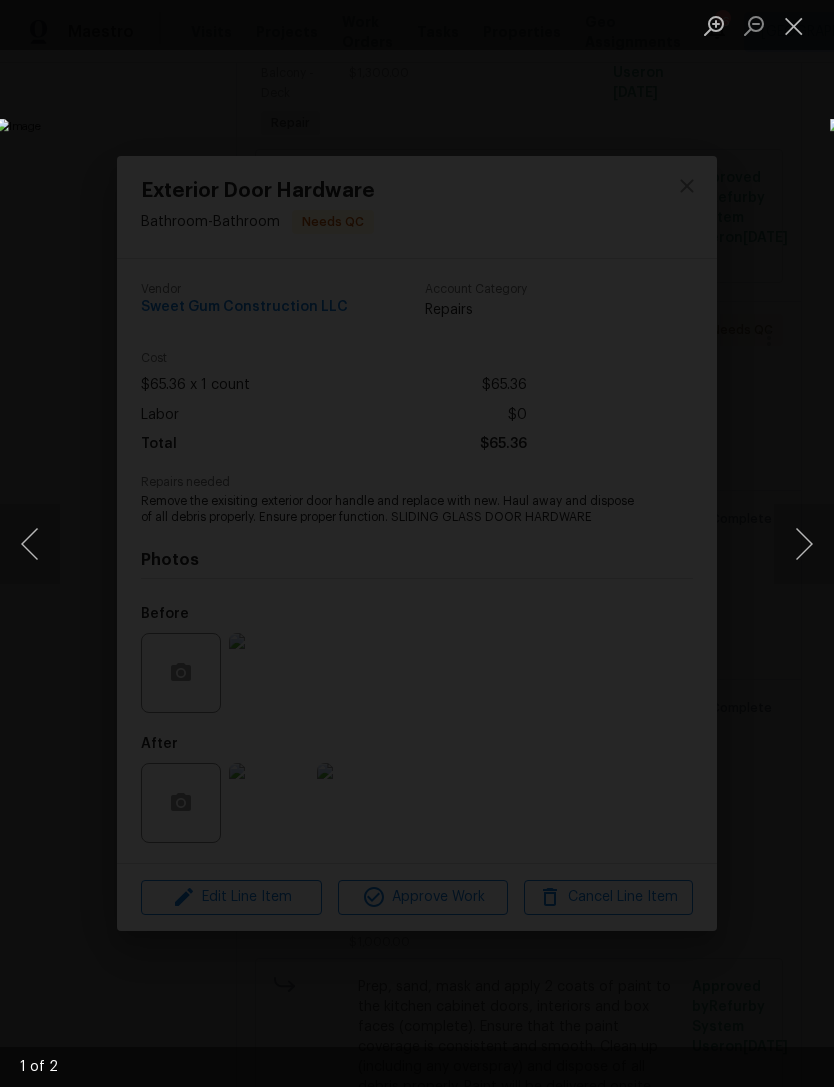 click at bounding box center (804, 544) 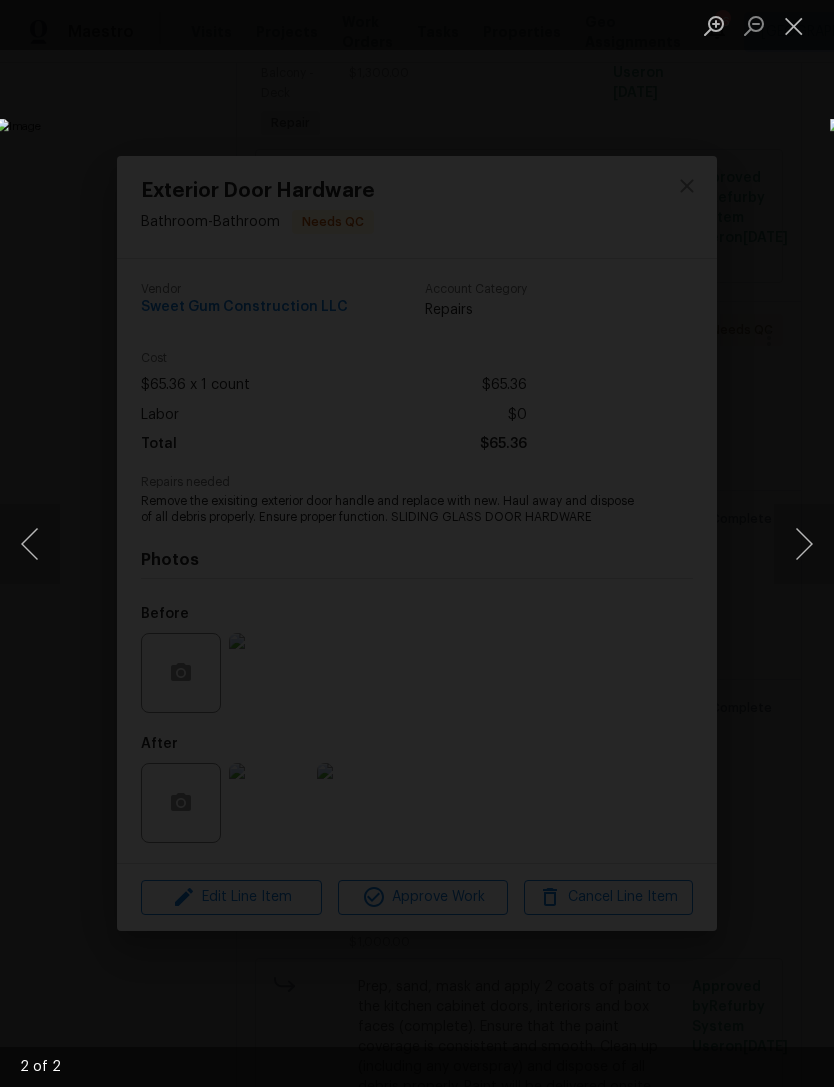 click at bounding box center (794, 25) 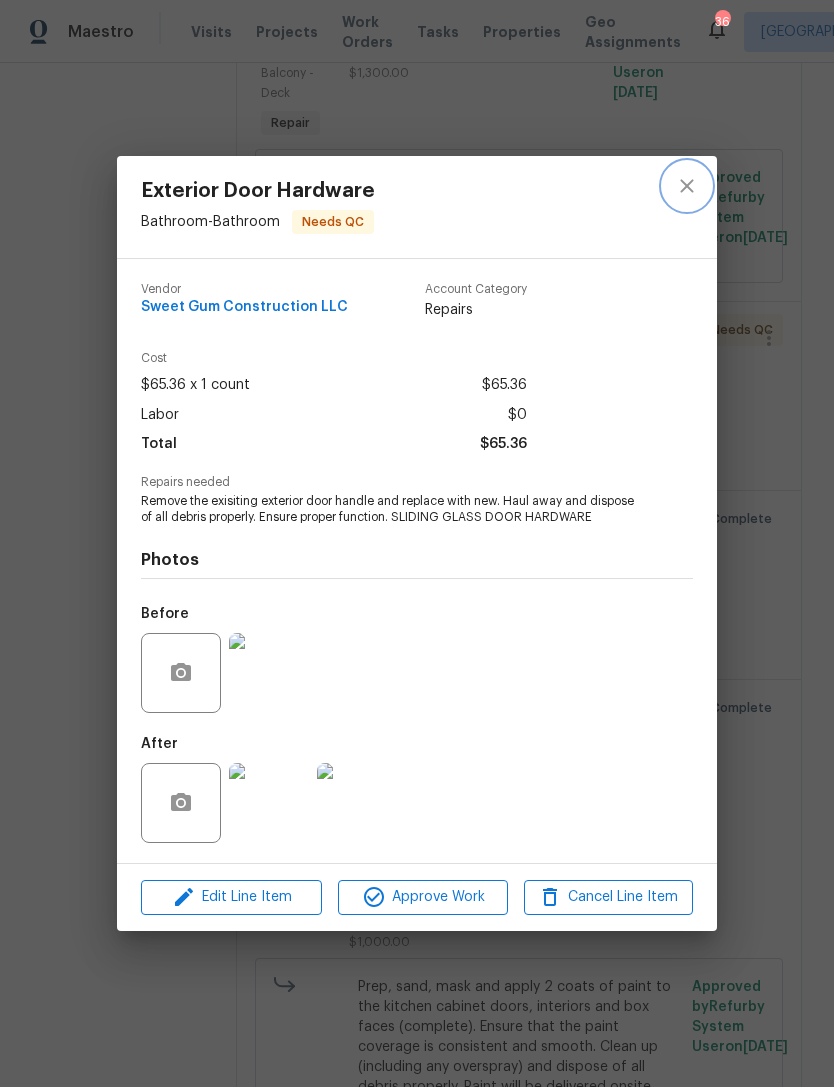 click 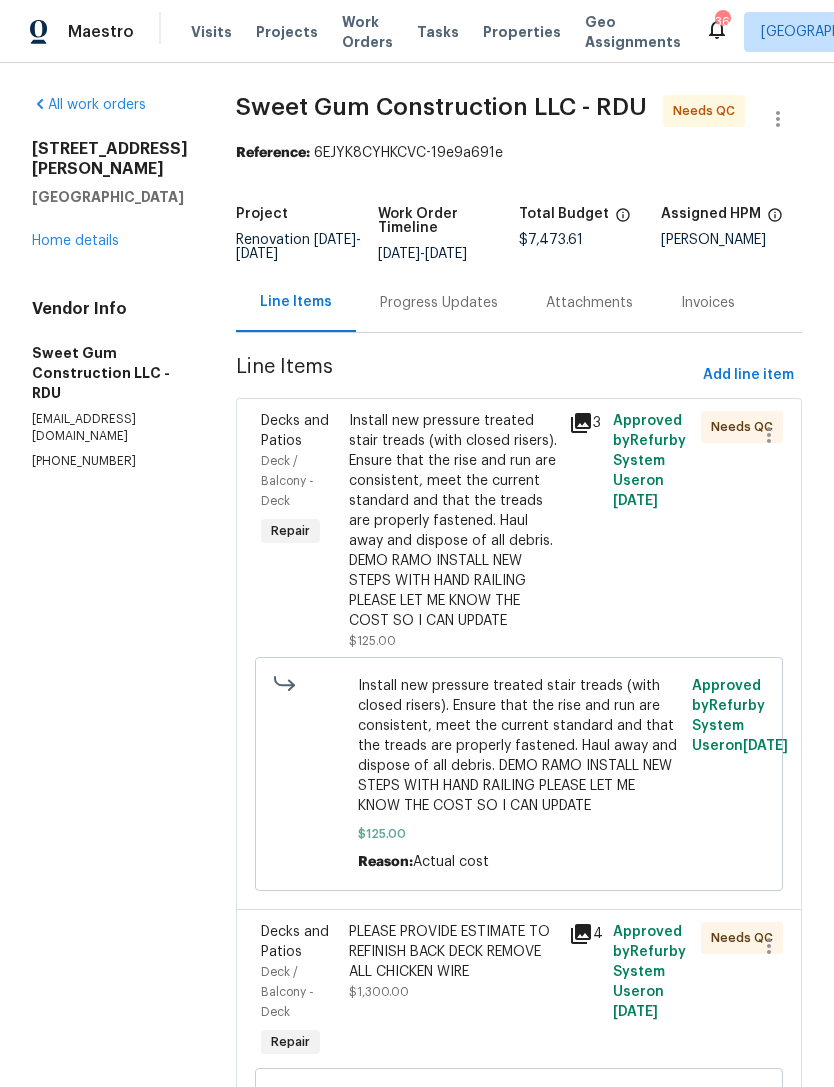 scroll, scrollTop: 0, scrollLeft: 0, axis: both 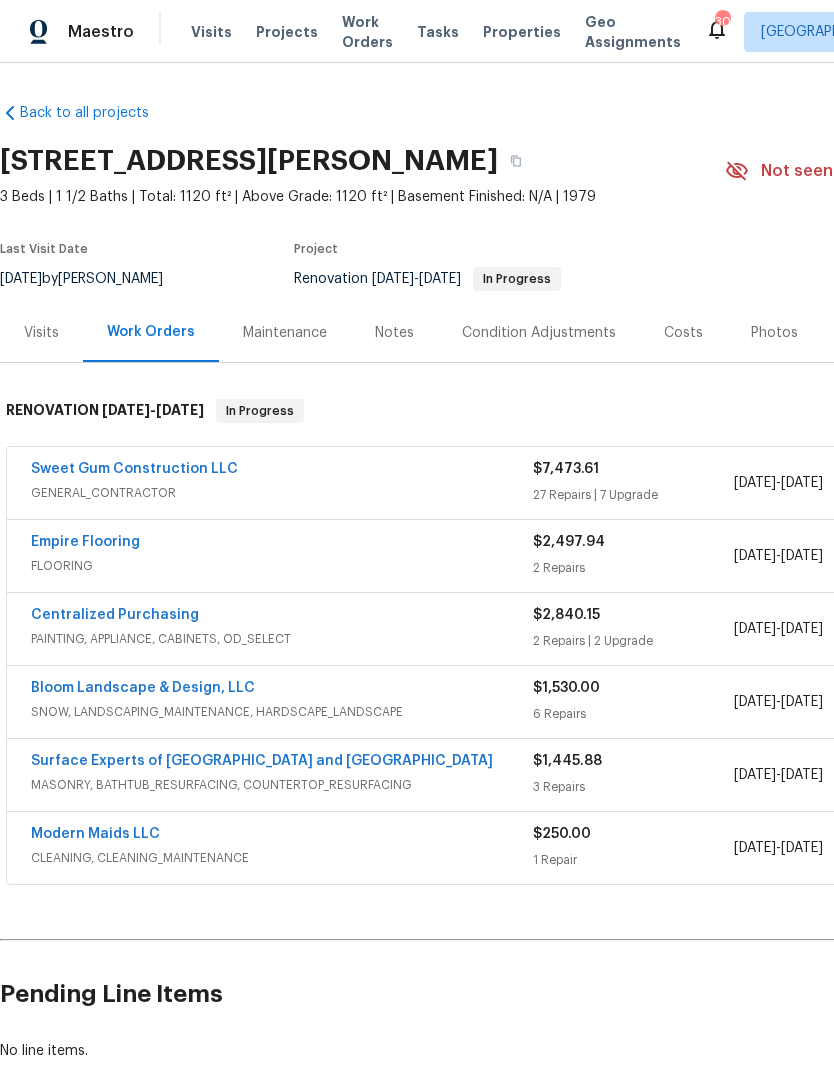 click on "Sweet Gum Construction LLC" at bounding box center [134, 469] 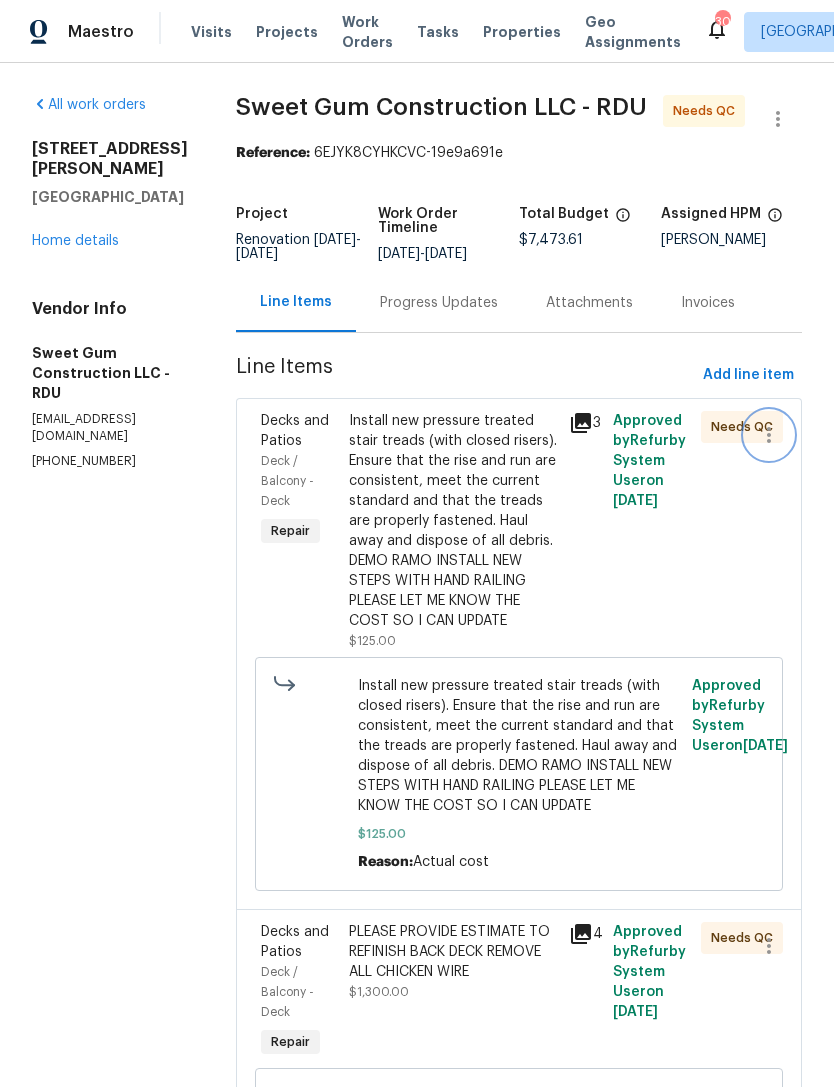 click 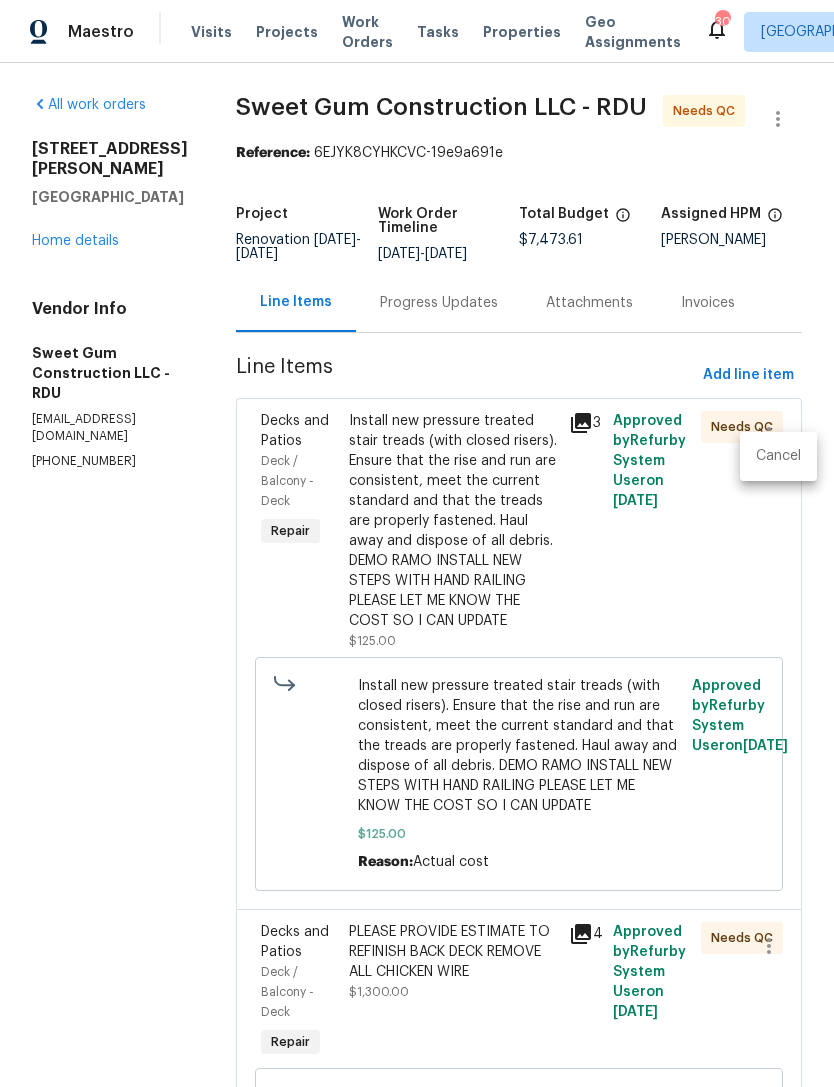 click on "Cancel" at bounding box center (778, 456) 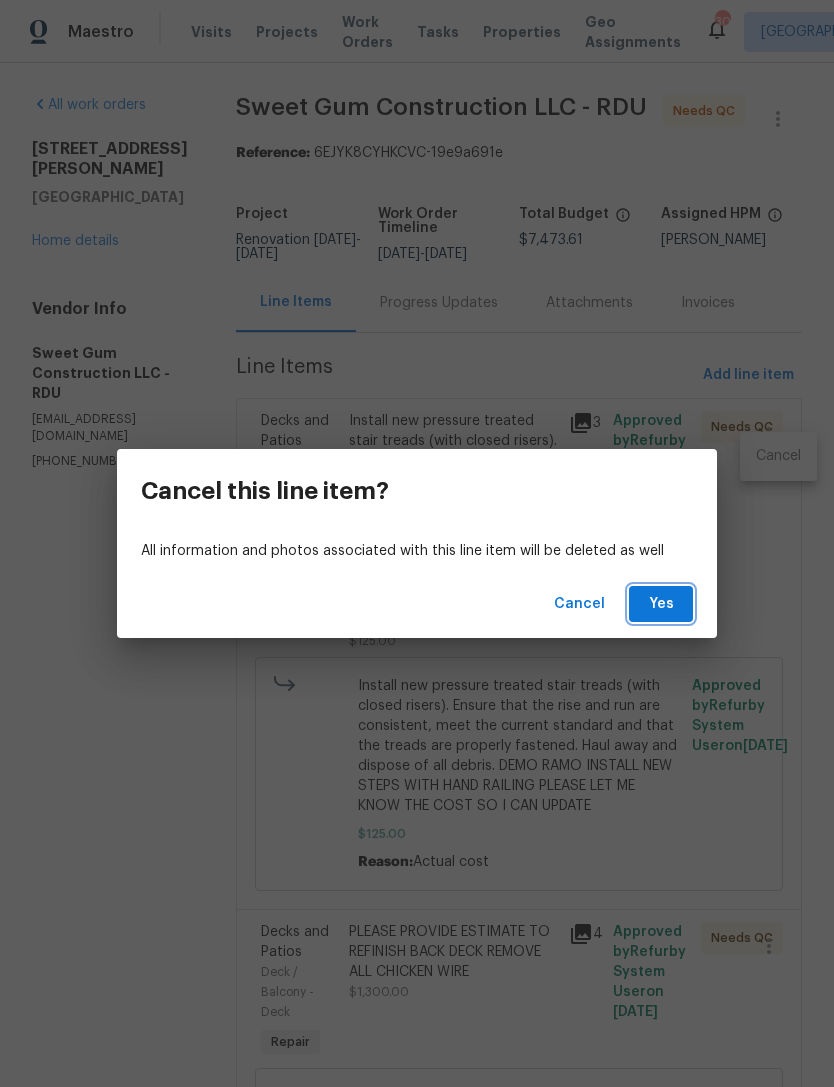 click on "Yes" at bounding box center (661, 604) 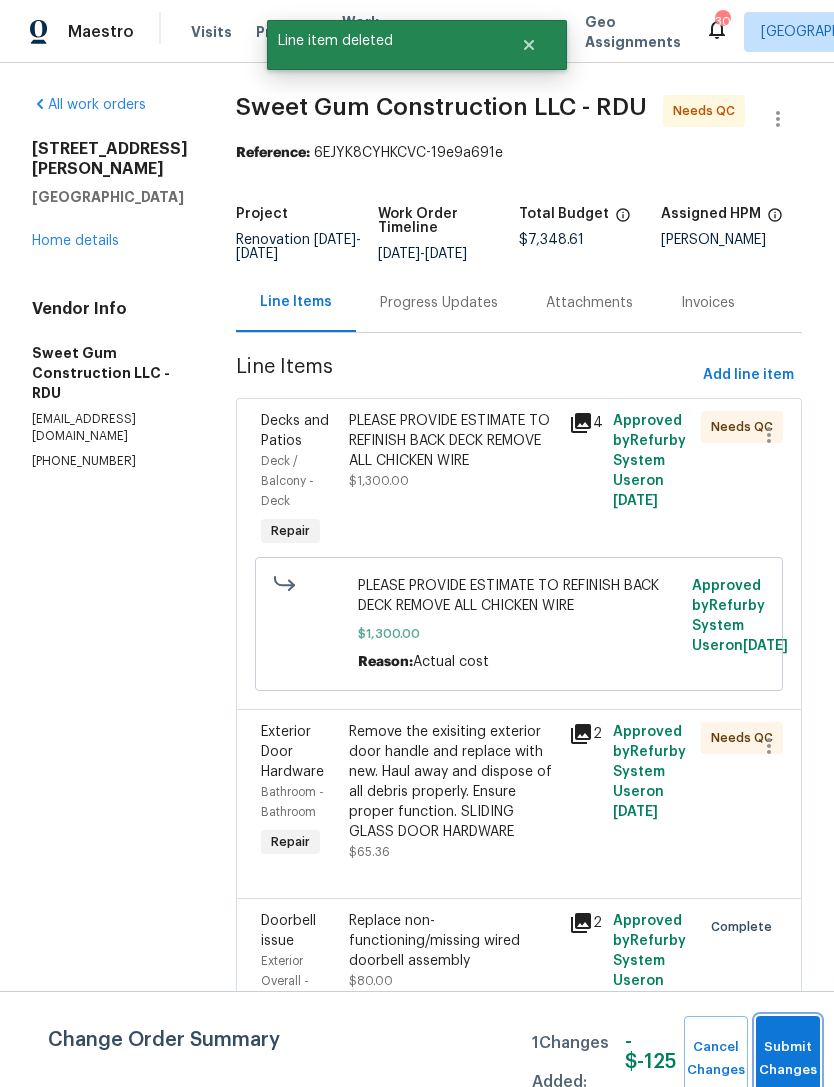 click on "Submit Changes" at bounding box center [788, 1059] 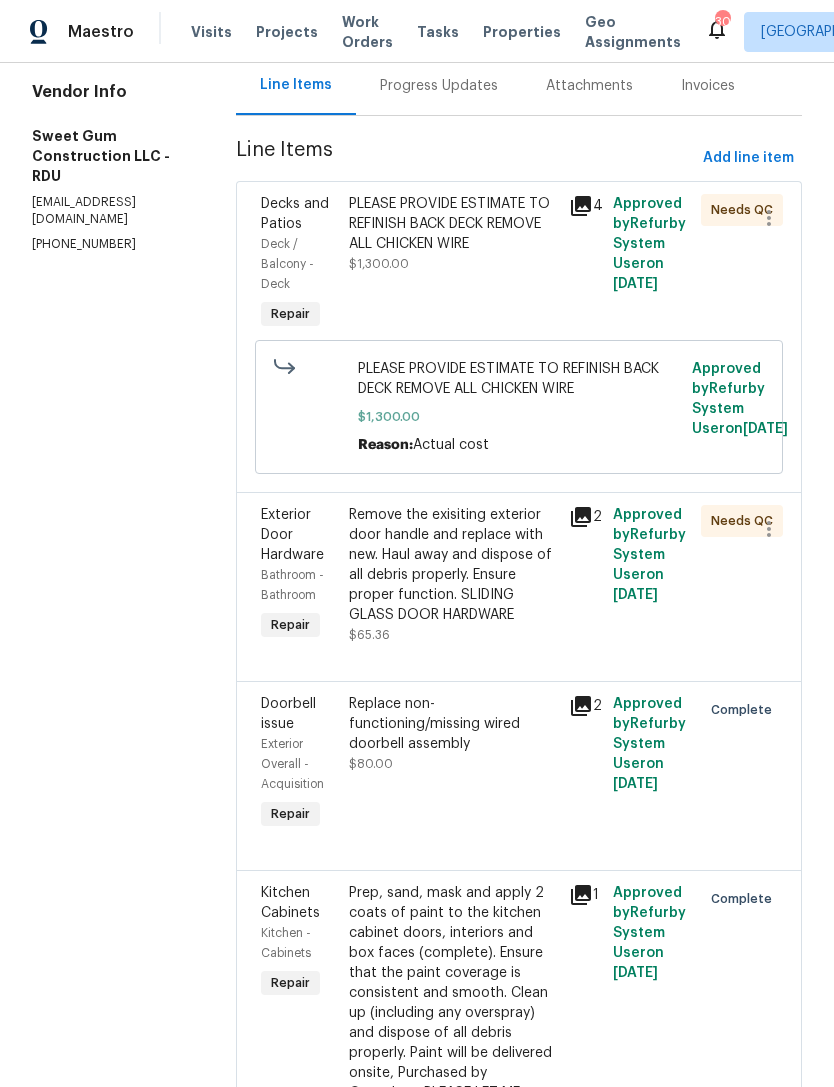 scroll, scrollTop: 214, scrollLeft: 0, axis: vertical 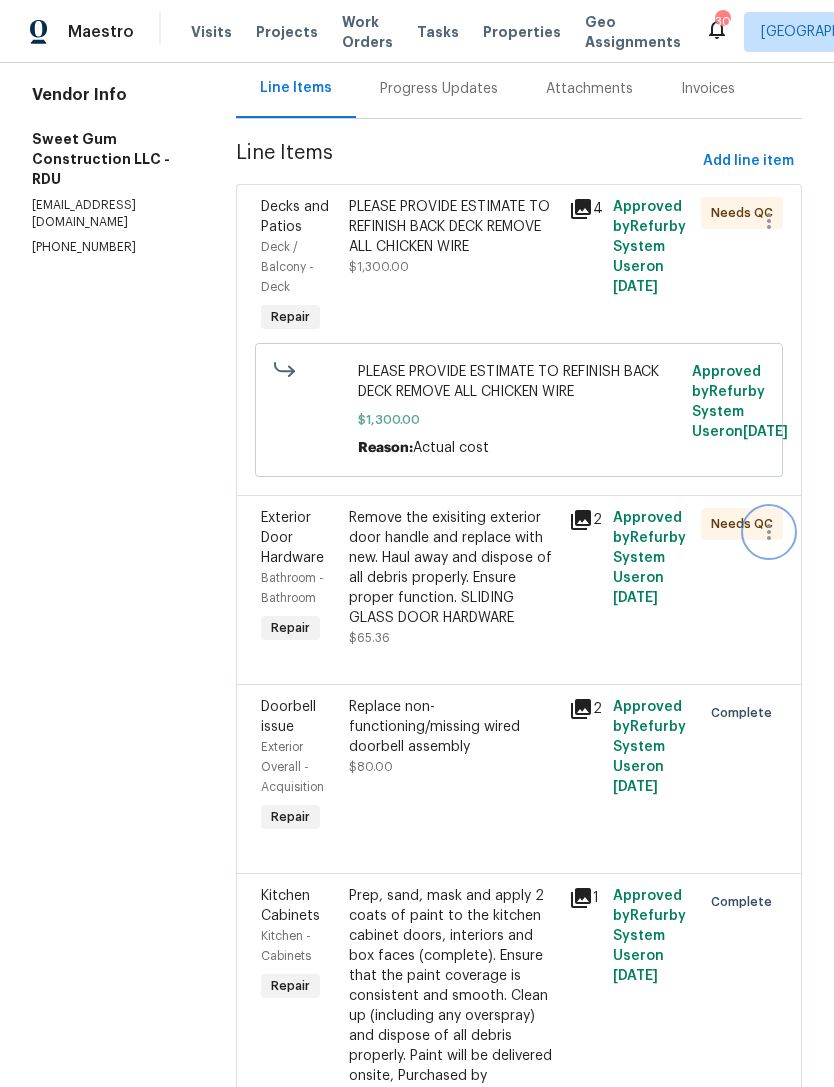 click 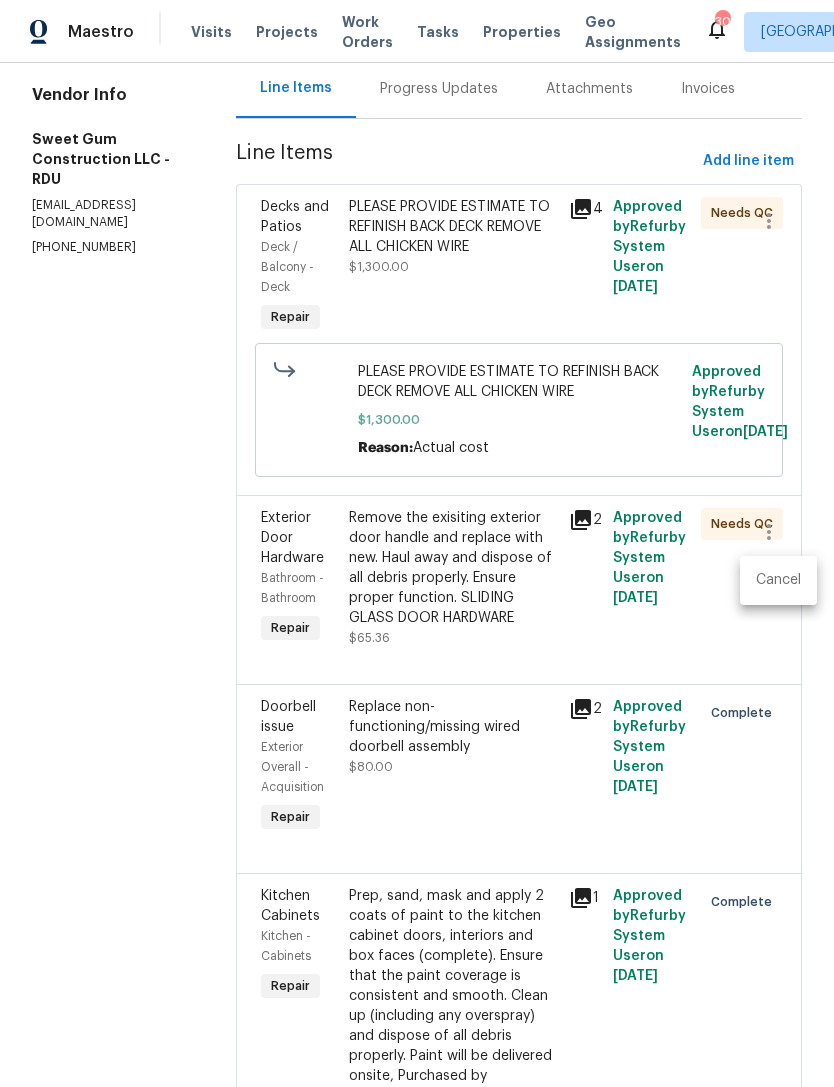 click on "Cancel" at bounding box center (778, 580) 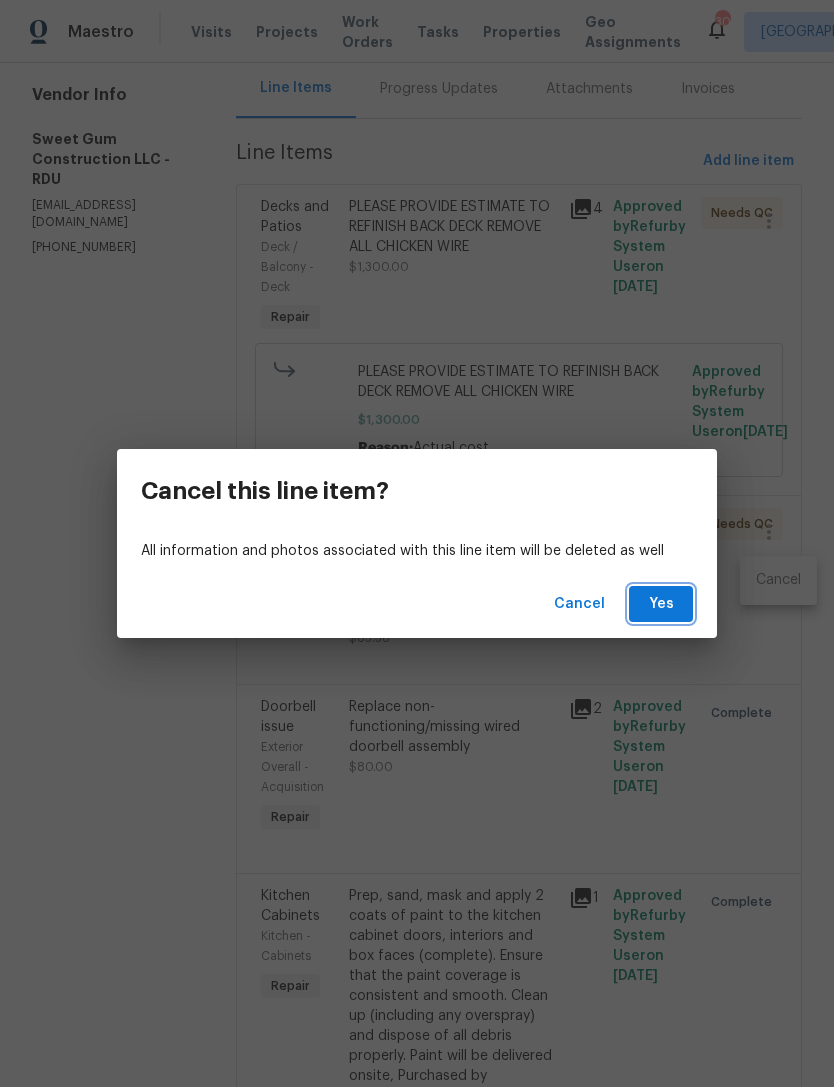 click on "Yes" at bounding box center [661, 604] 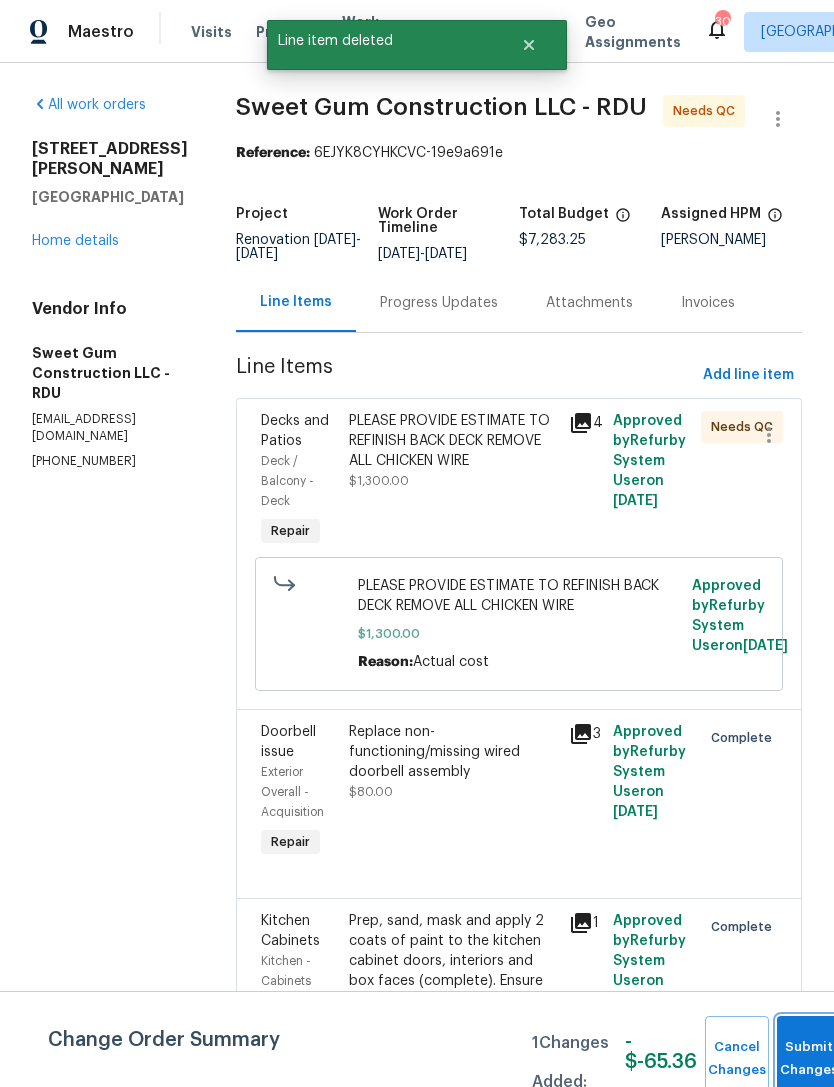 click on "Submit Changes" at bounding box center [809, 1059] 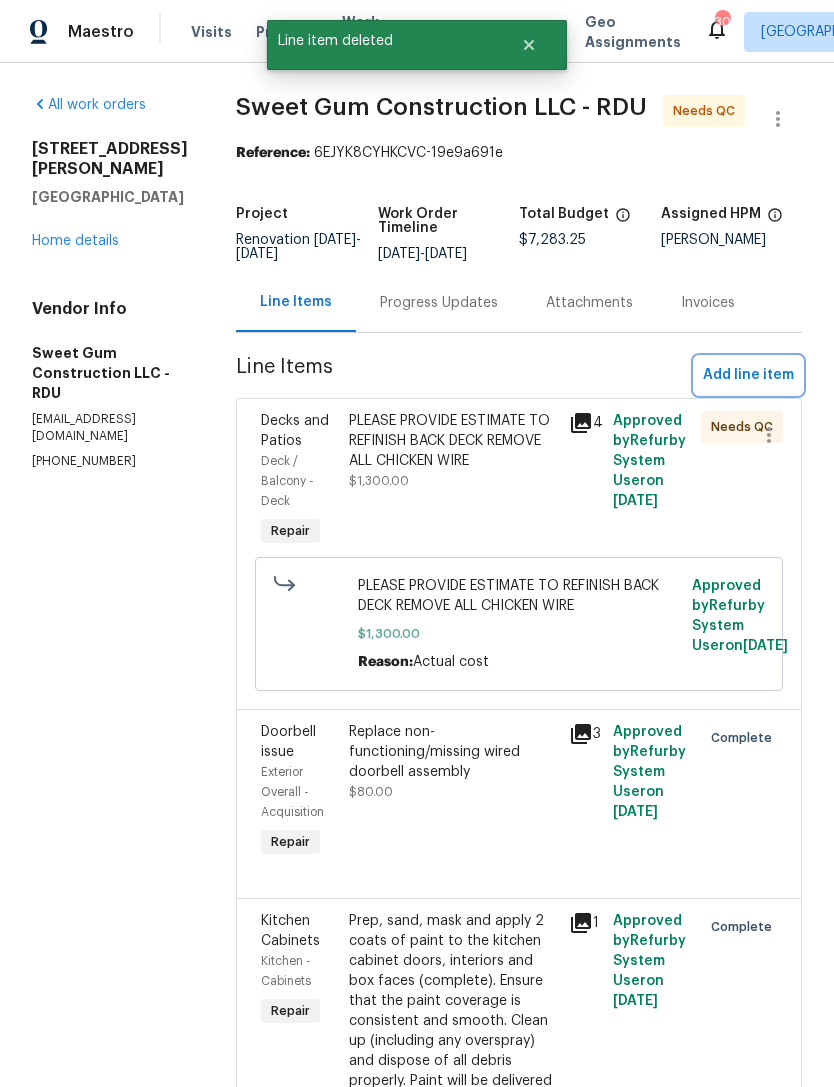 click on "Add line item" at bounding box center (748, 375) 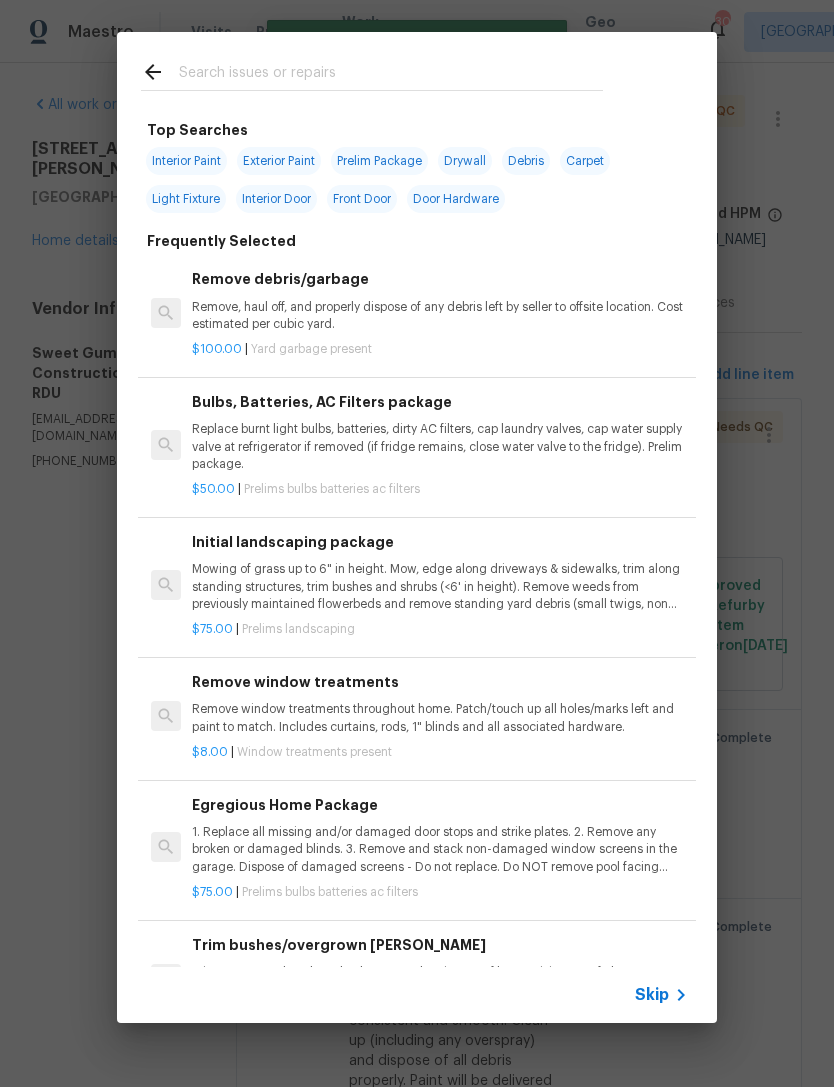 click at bounding box center [391, 75] 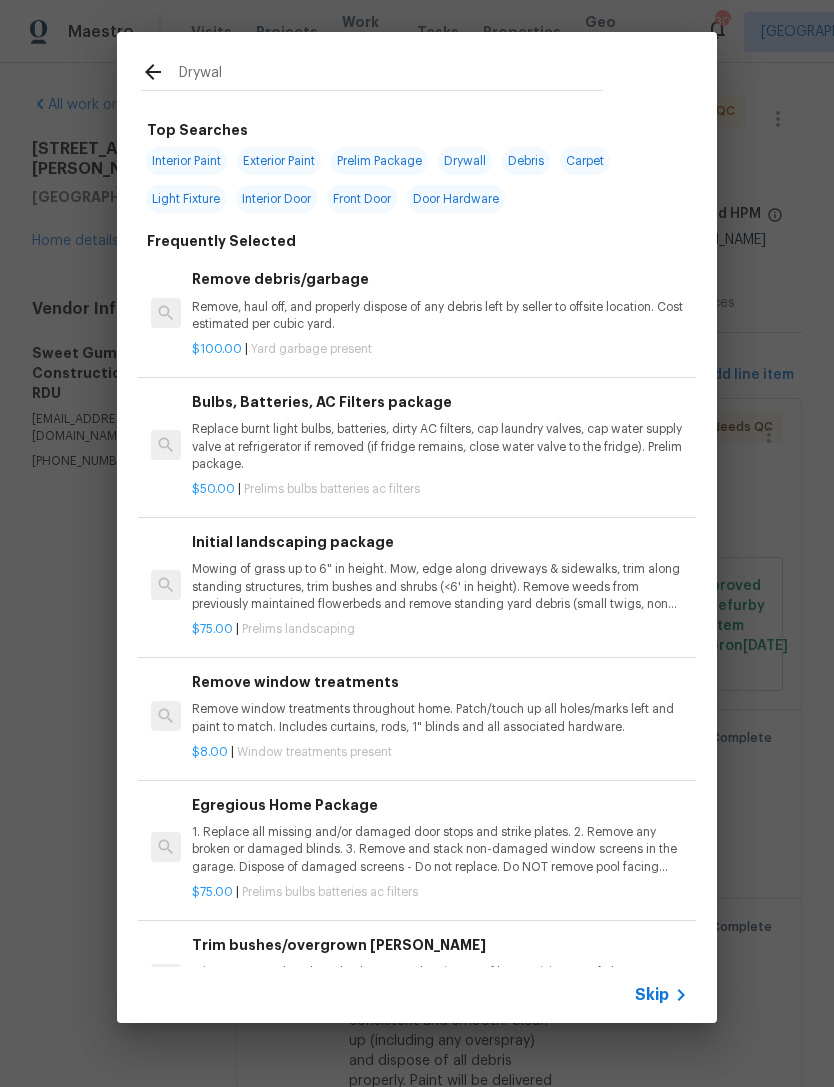type on "Drywall" 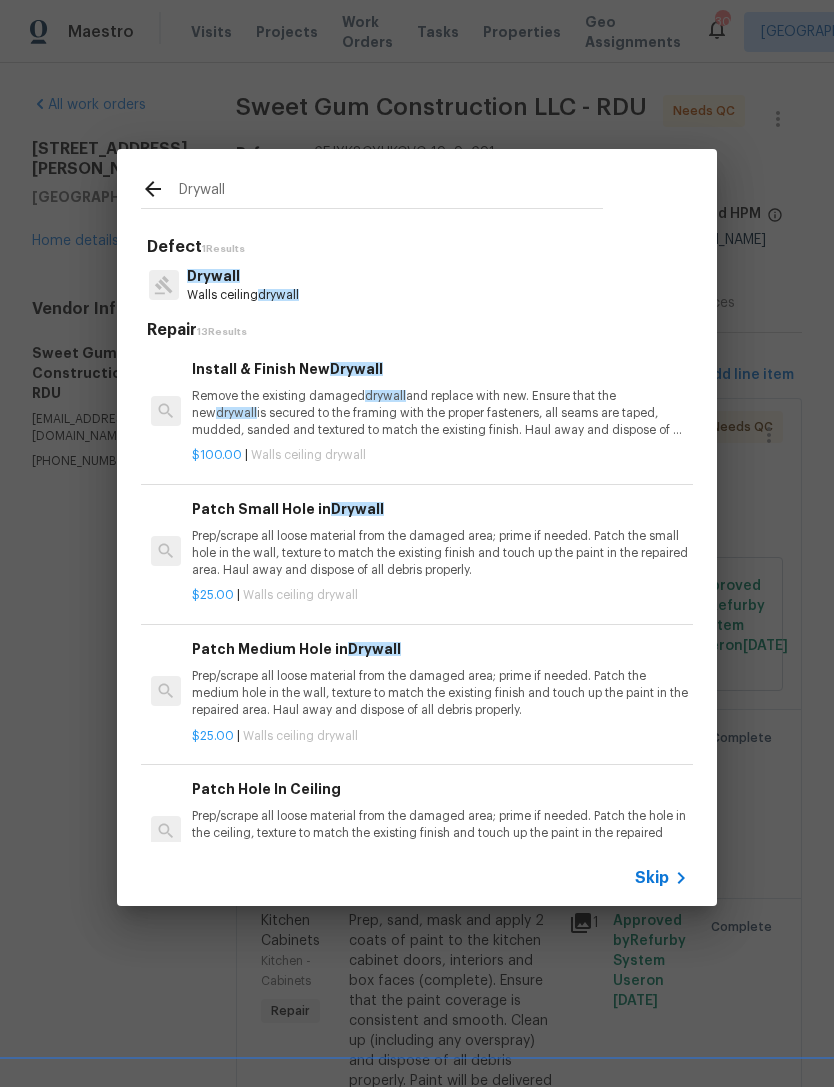 click on "Drywall" at bounding box center [243, 276] 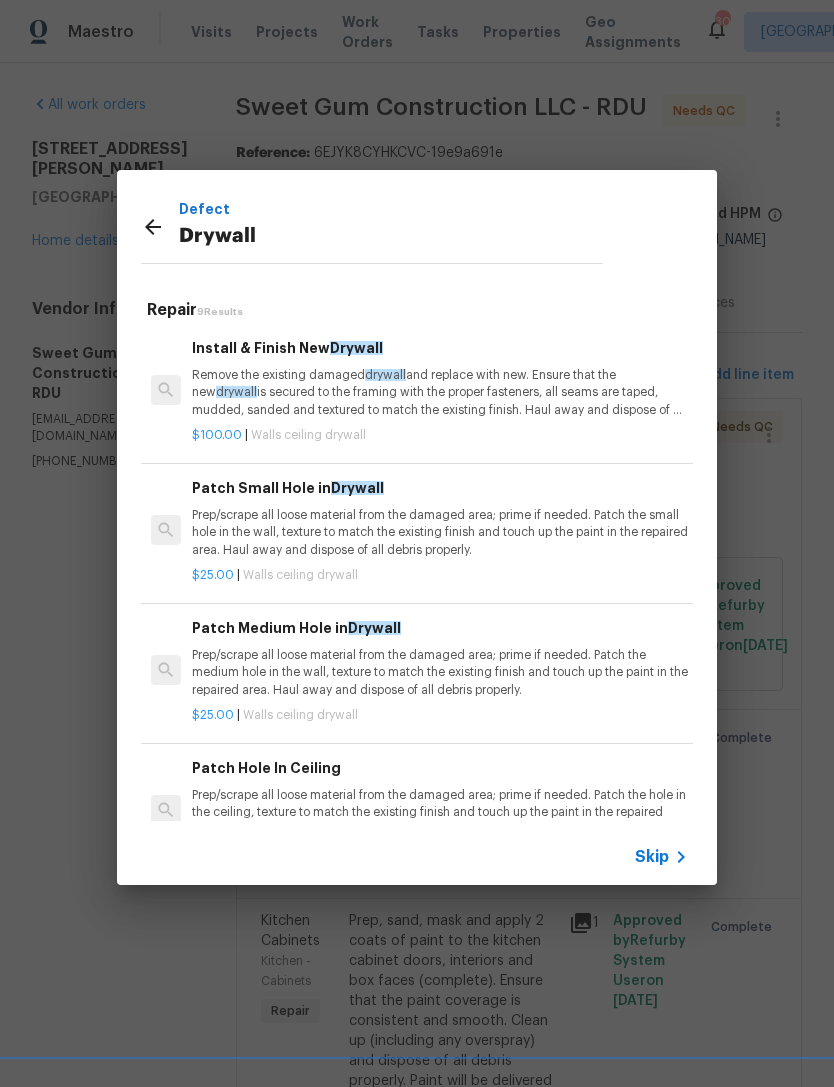 click on "Prep/scrape all loose material from the damaged area; prime if needed. Patch the small hole in the wall, texture to match the existing finish and touch up the paint in the repaired area. Haul away and dispose of all debris properly." at bounding box center [440, 532] 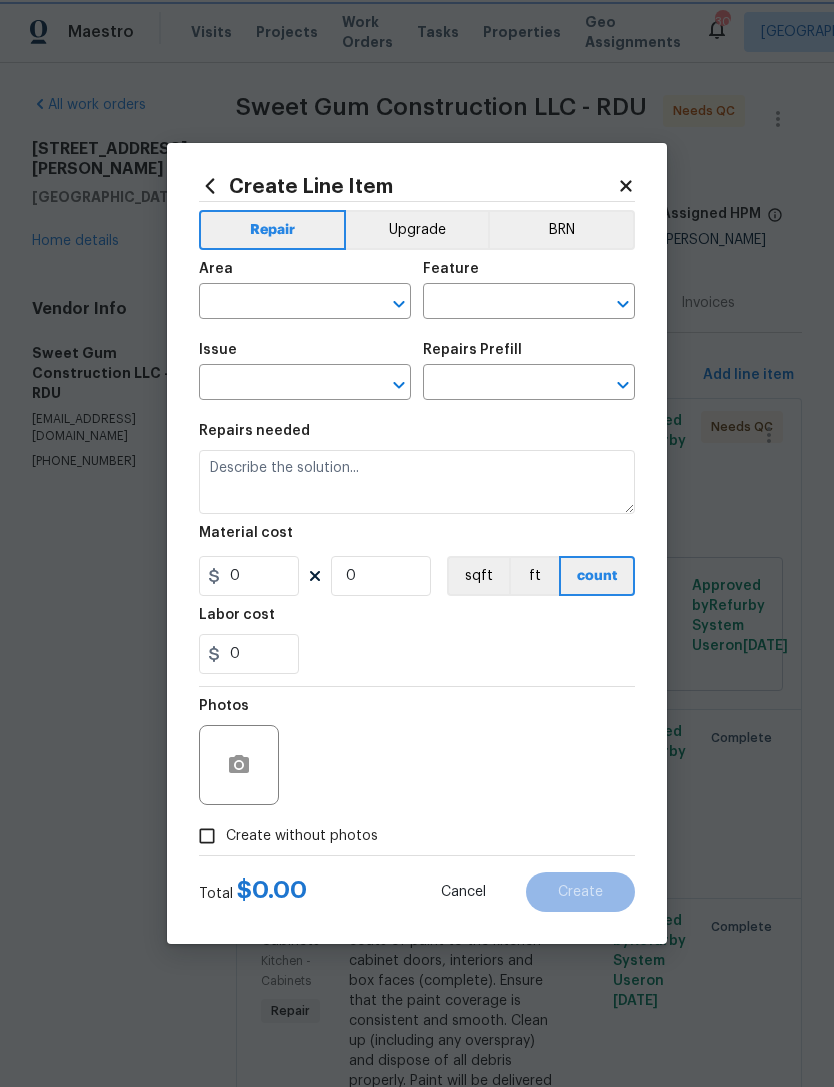 type on "Walls and Ceiling" 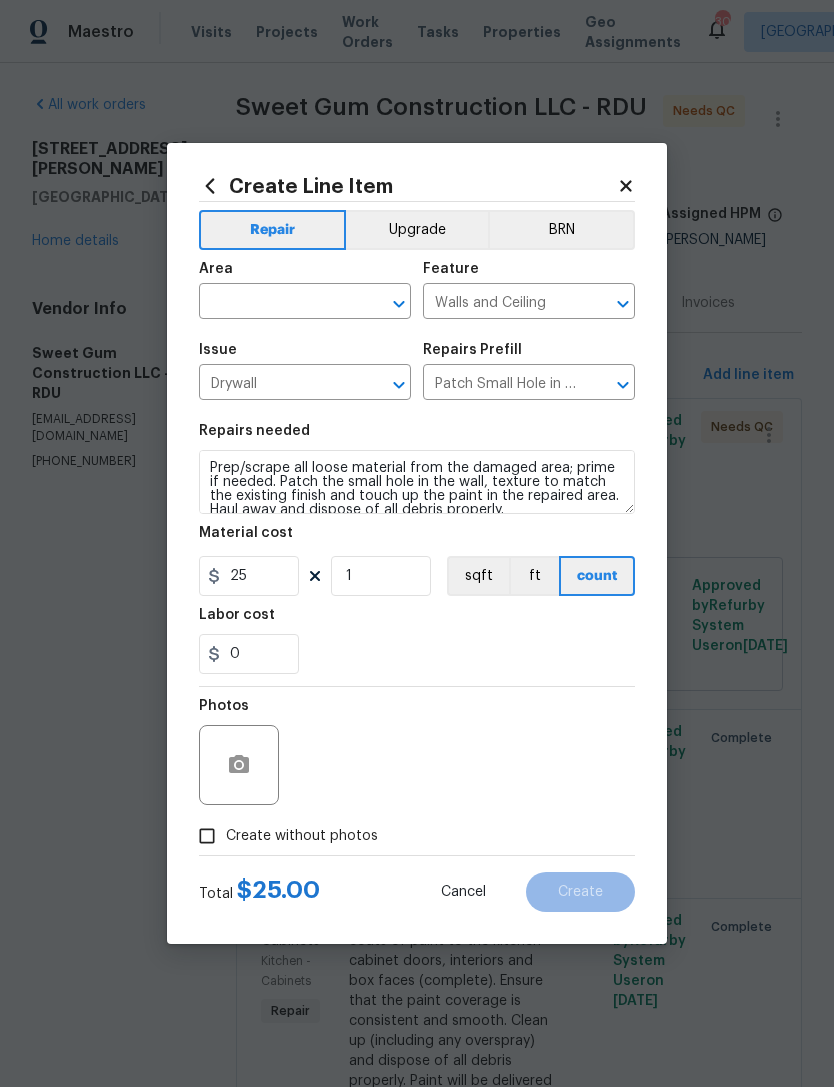 click at bounding box center [277, 303] 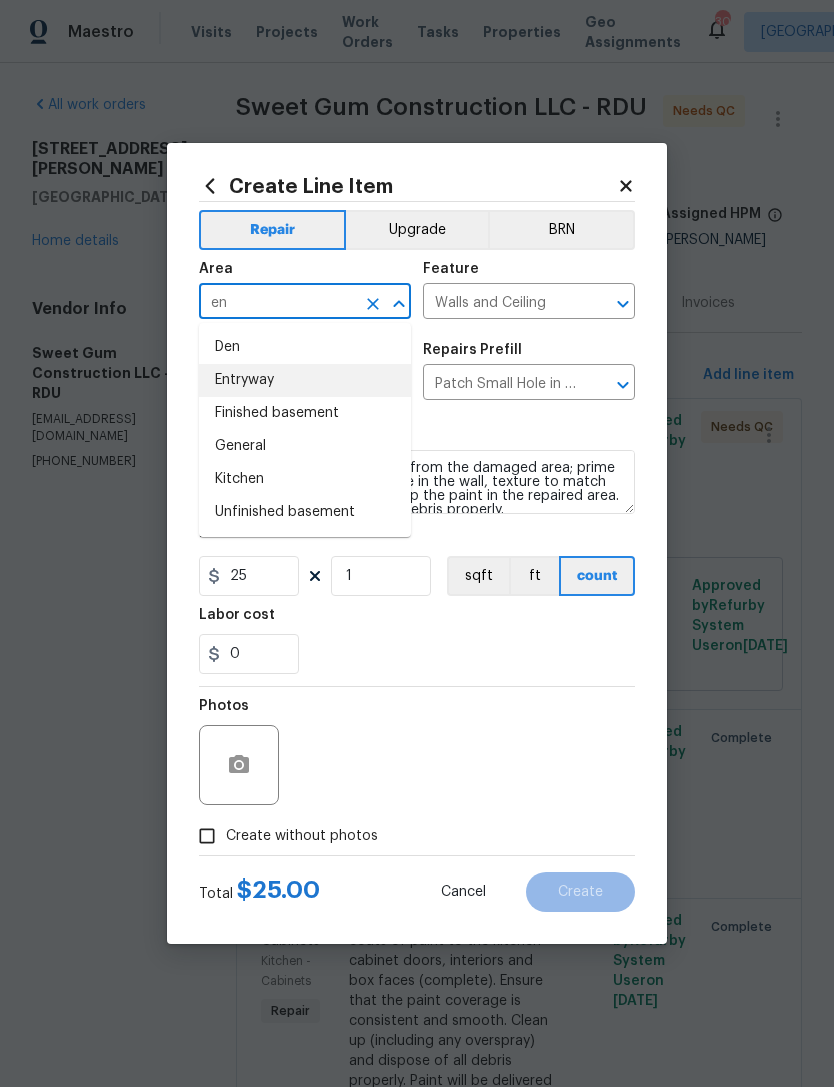 click on "Entryway" at bounding box center (305, 380) 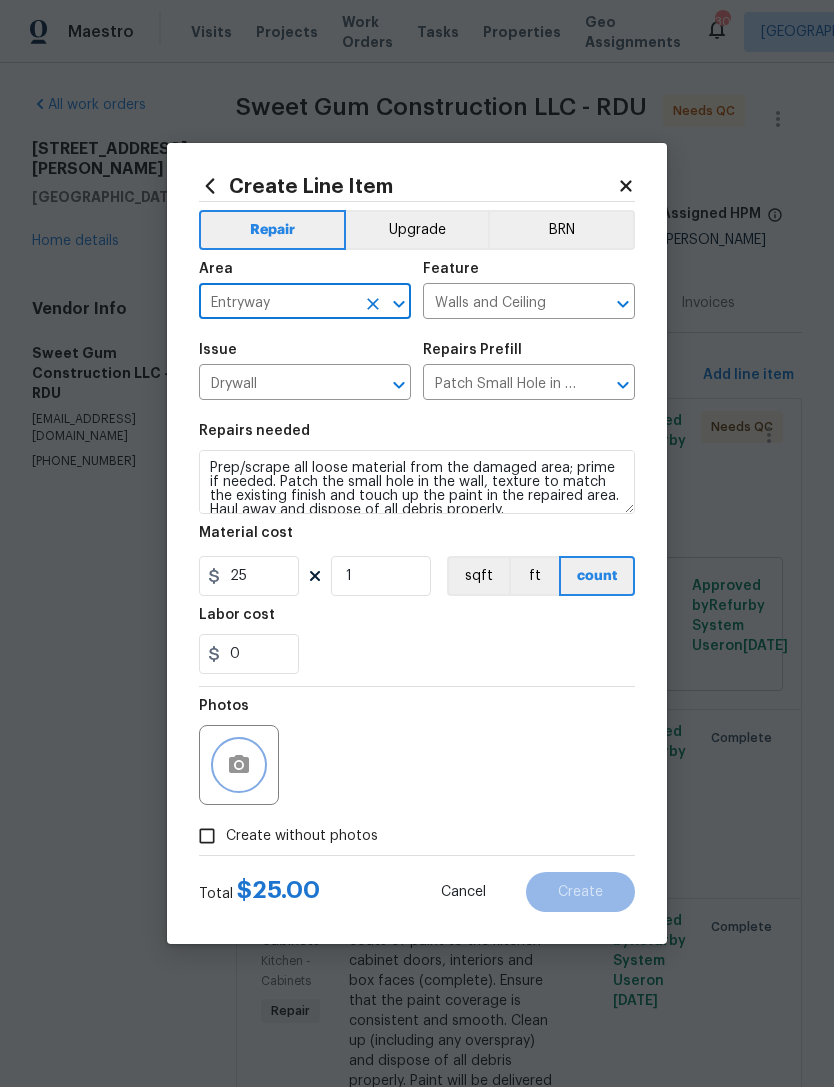 click at bounding box center (239, 765) 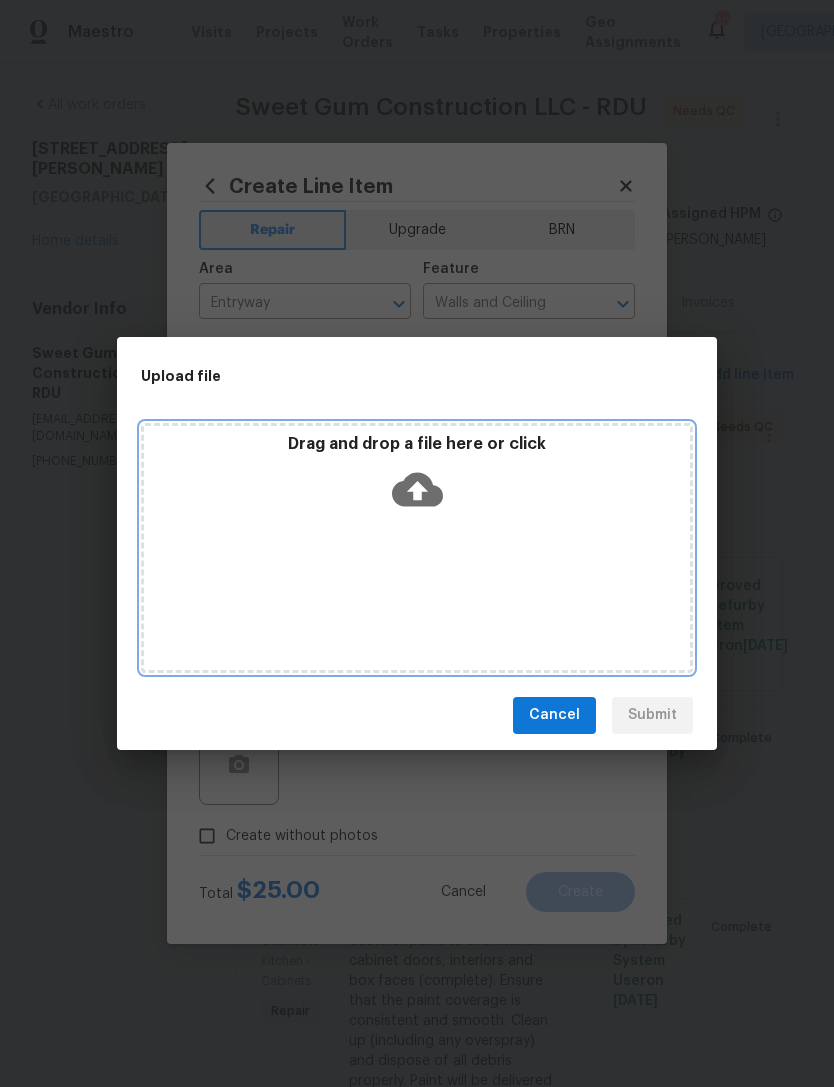 click on "Drag and drop a file here or click" at bounding box center [417, 477] 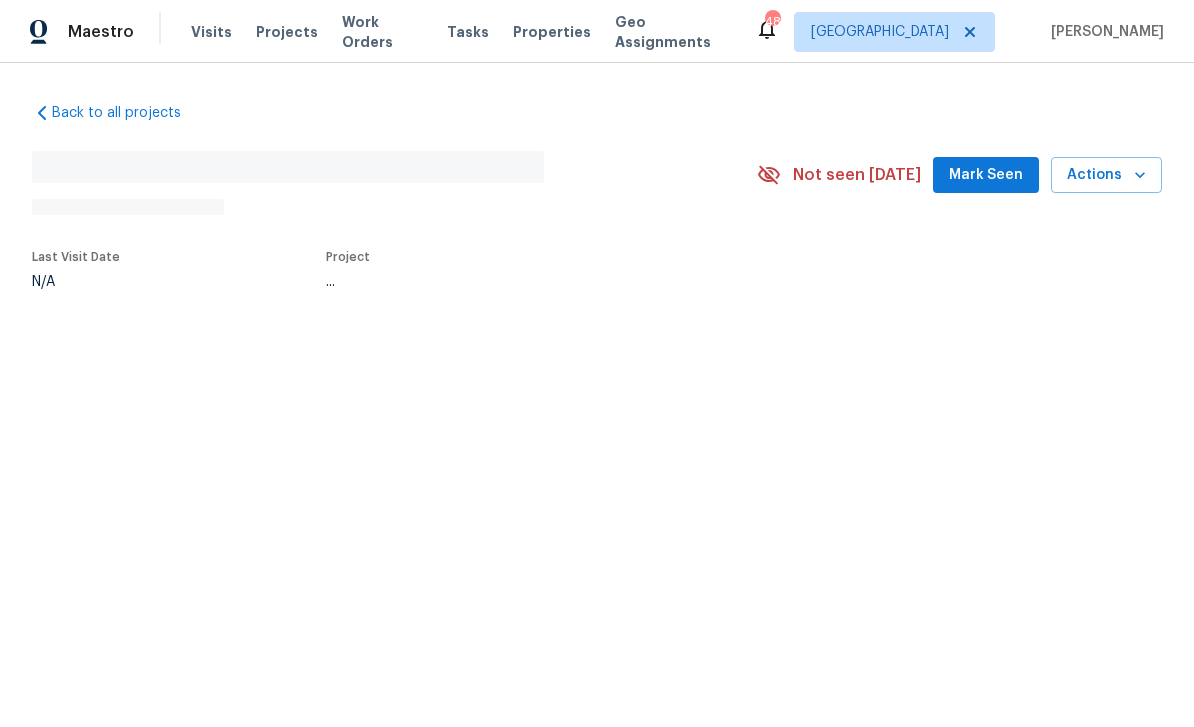 scroll, scrollTop: 0, scrollLeft: 0, axis: both 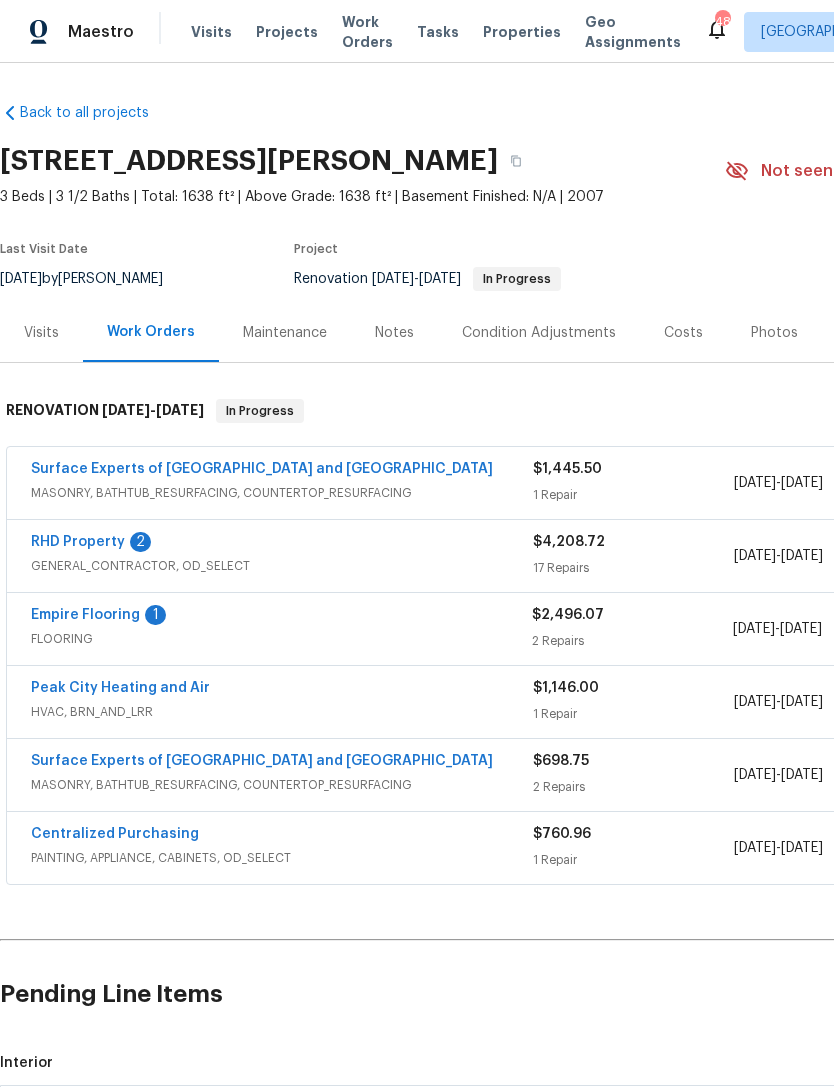 click on "Surface Experts of [GEOGRAPHIC_DATA] and [GEOGRAPHIC_DATA]" at bounding box center (262, 469) 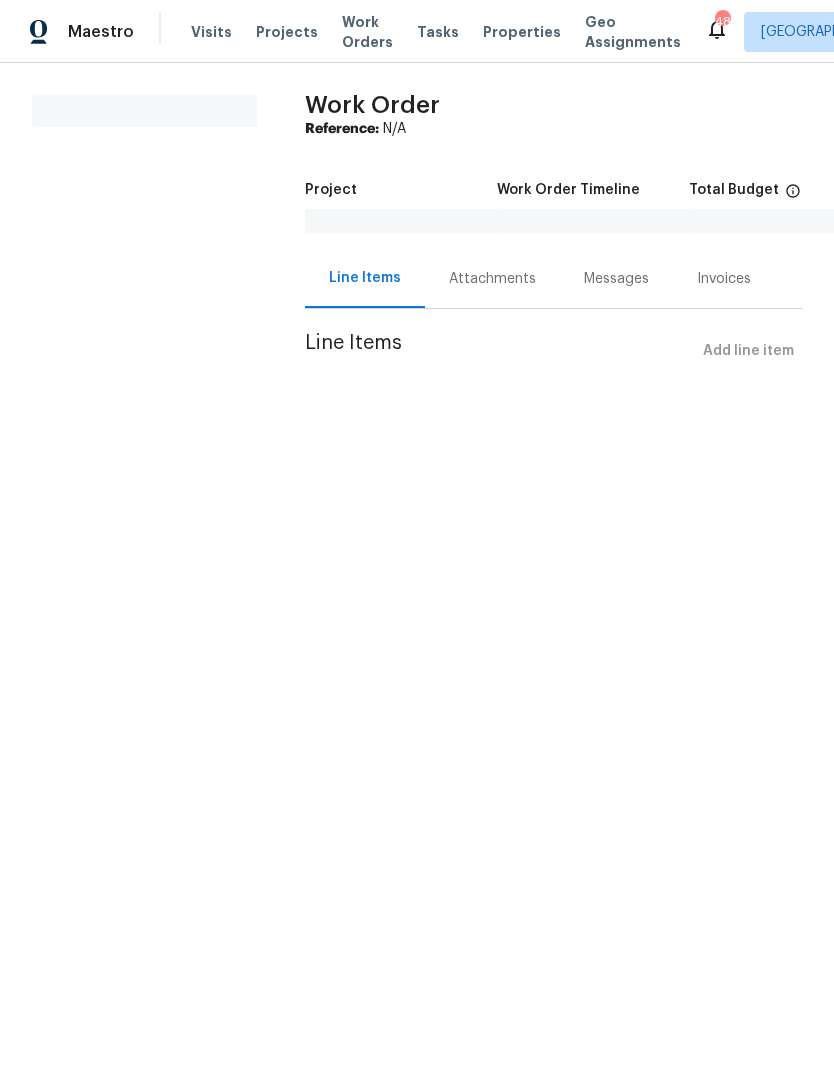 scroll, scrollTop: 0, scrollLeft: 0, axis: both 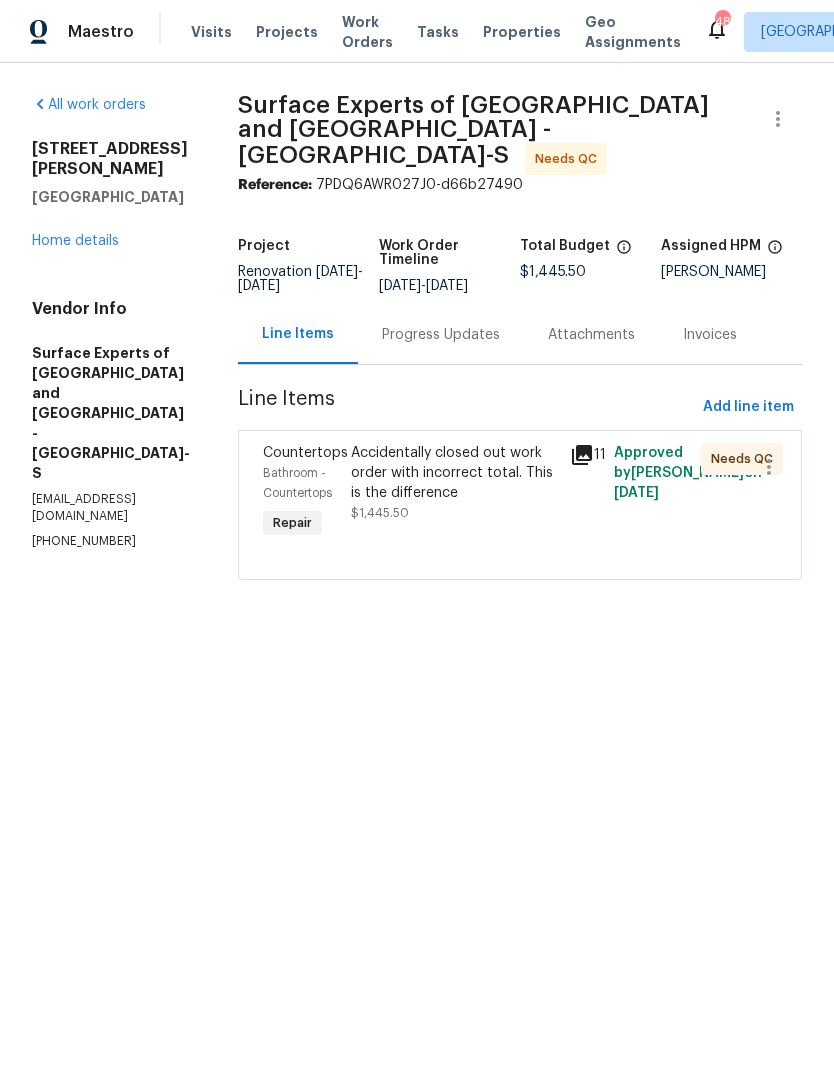 click on "Progress Updates" at bounding box center [441, 335] 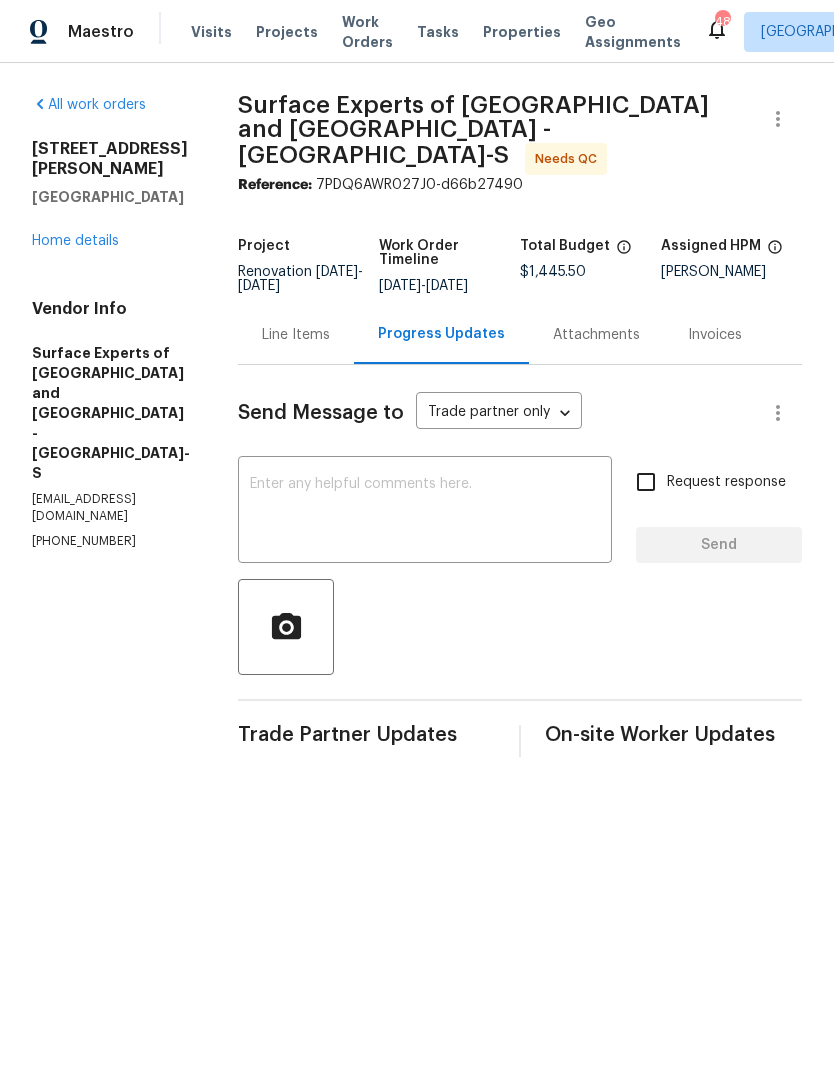 click on "Line Items" at bounding box center [296, 335] 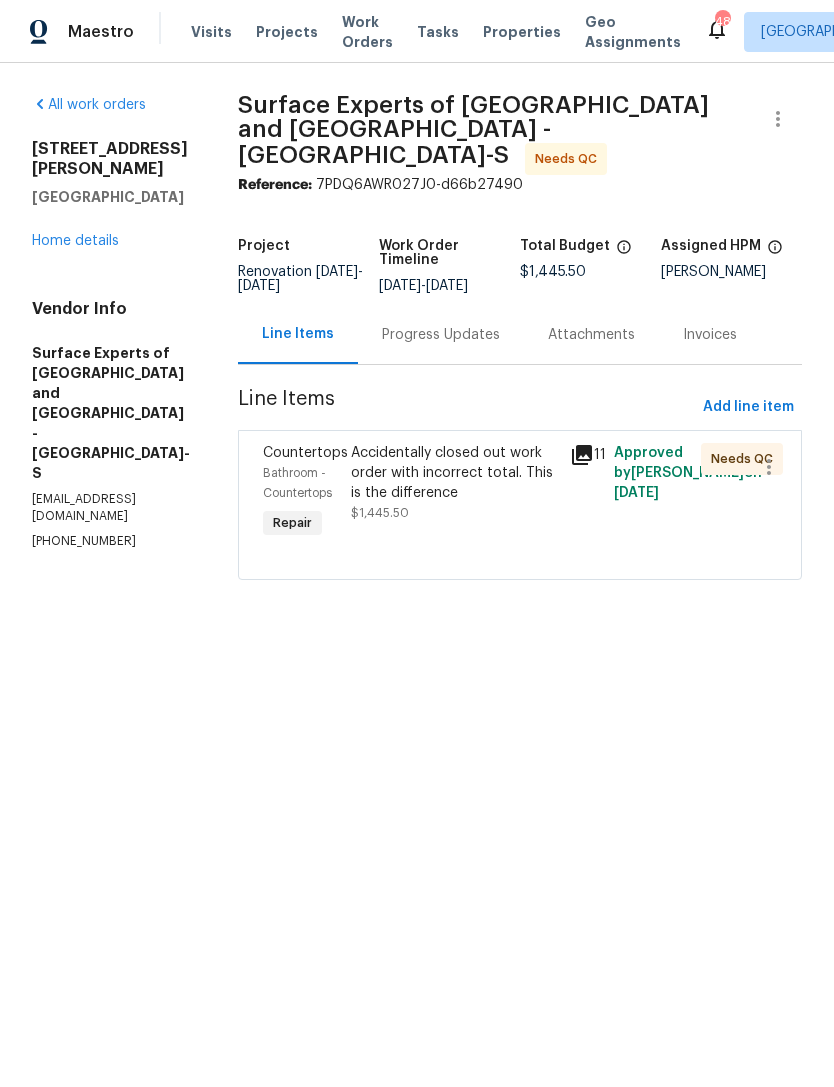 click on "Accidentally closed out work order with incorrect total. This is the difference" at bounding box center (454, 473) 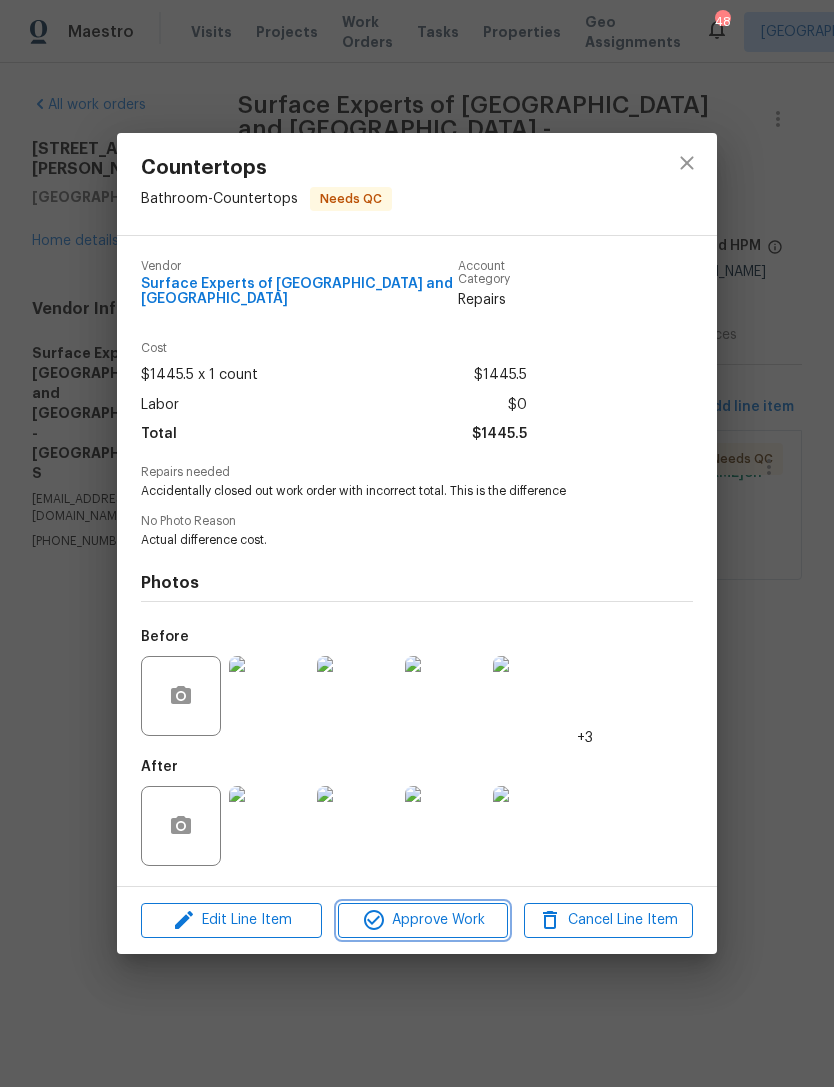 click on "Approve Work" at bounding box center [422, 920] 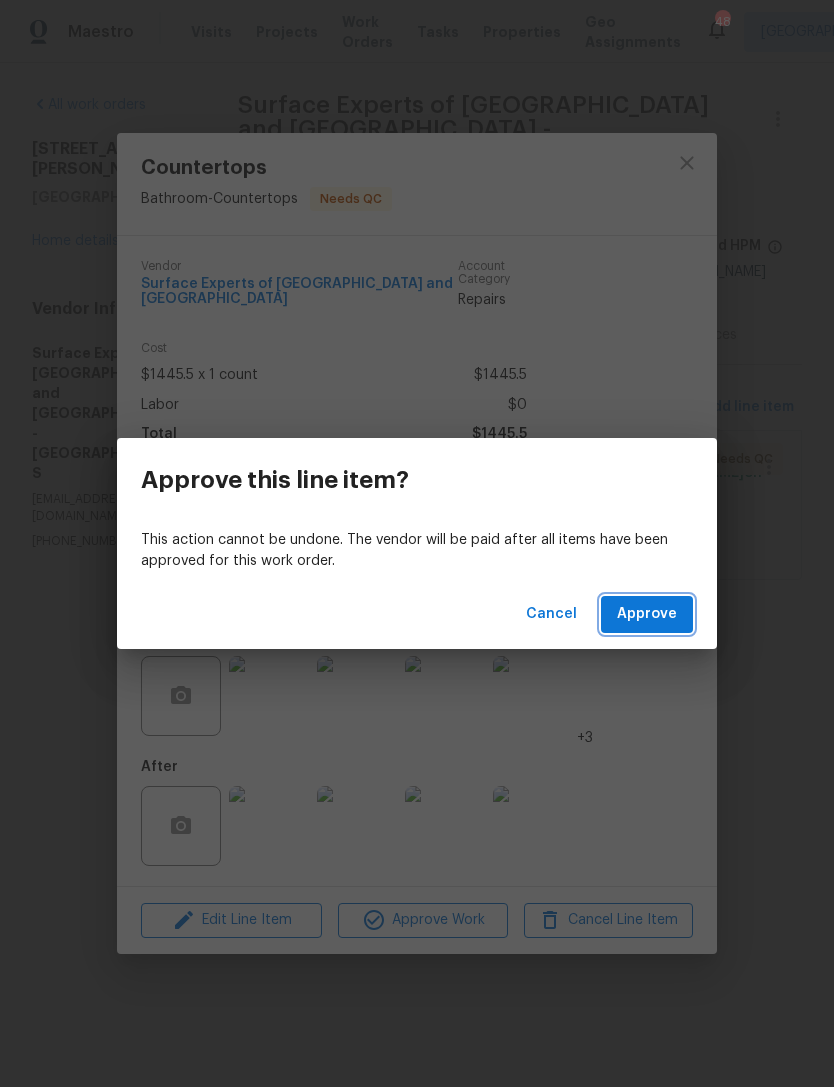 click on "Approve" at bounding box center (647, 614) 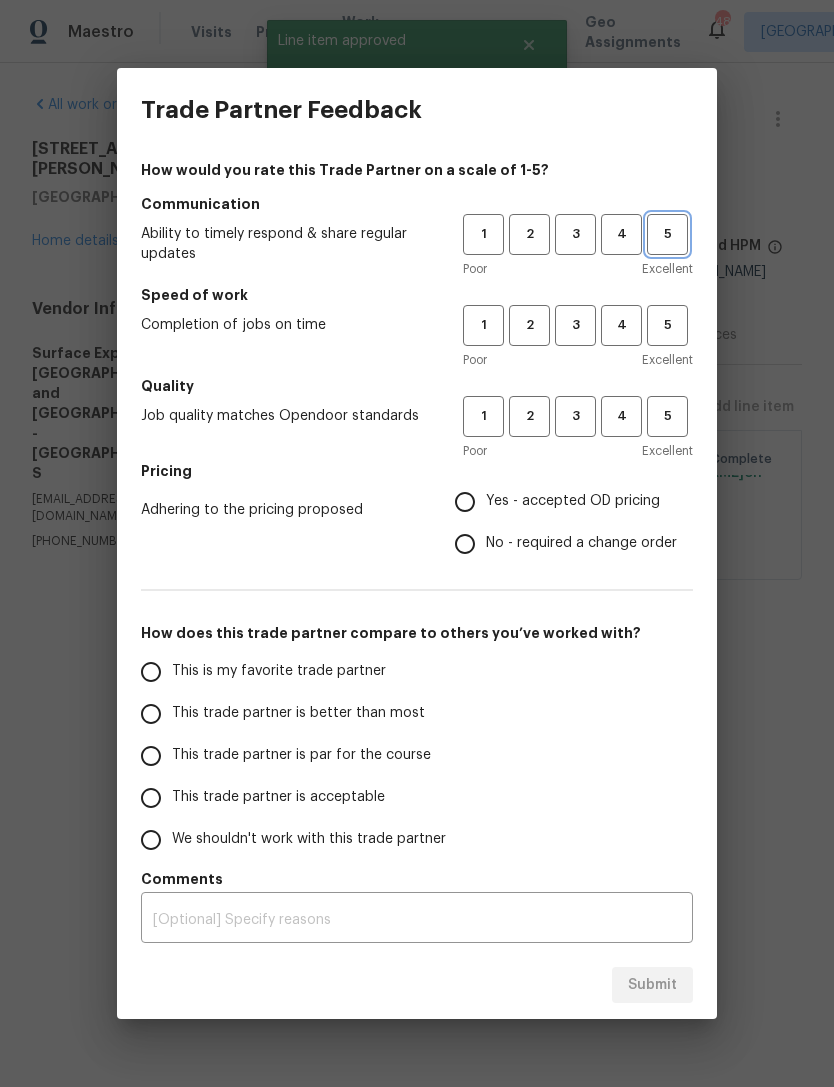 click on "5" at bounding box center [667, 234] 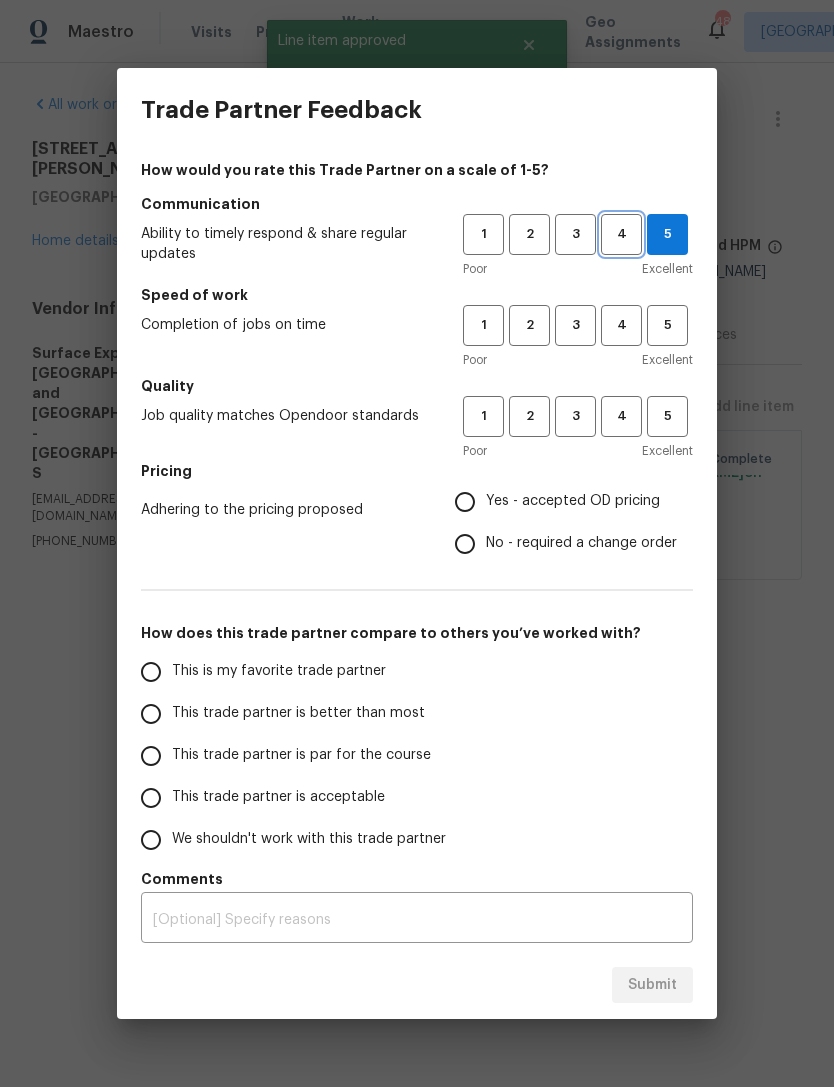 click on "4" at bounding box center [621, 234] 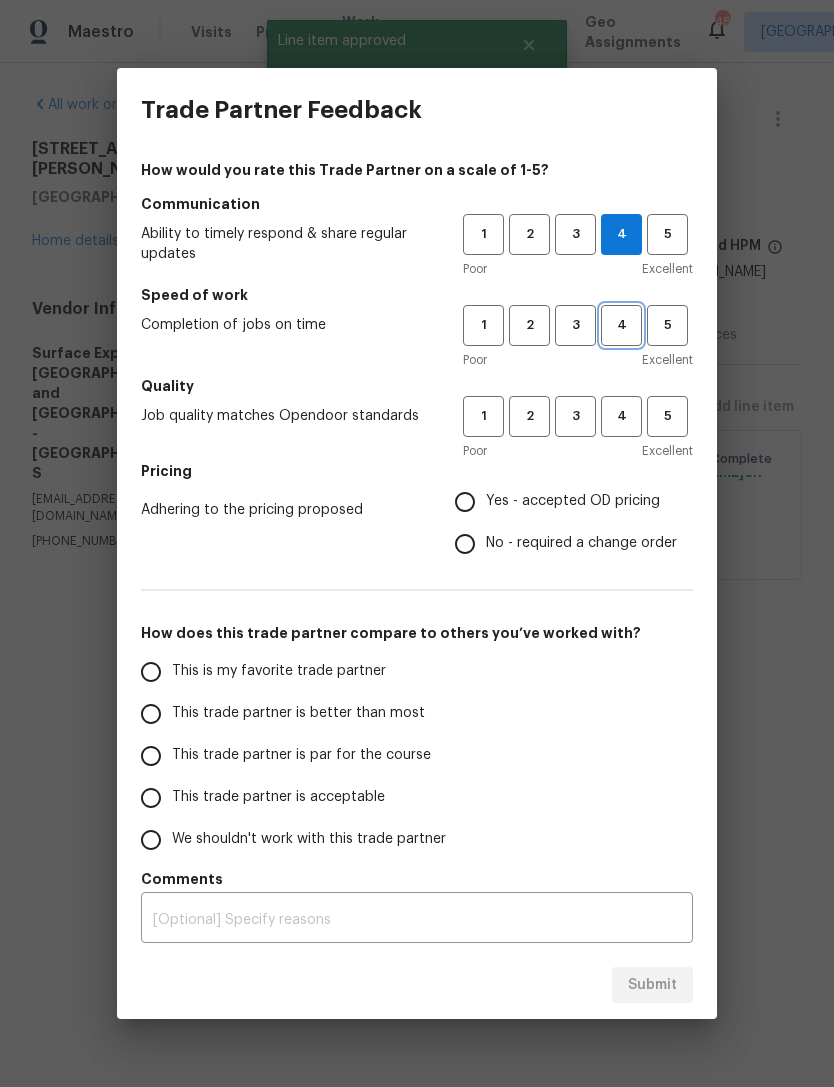 click on "4" at bounding box center (621, 325) 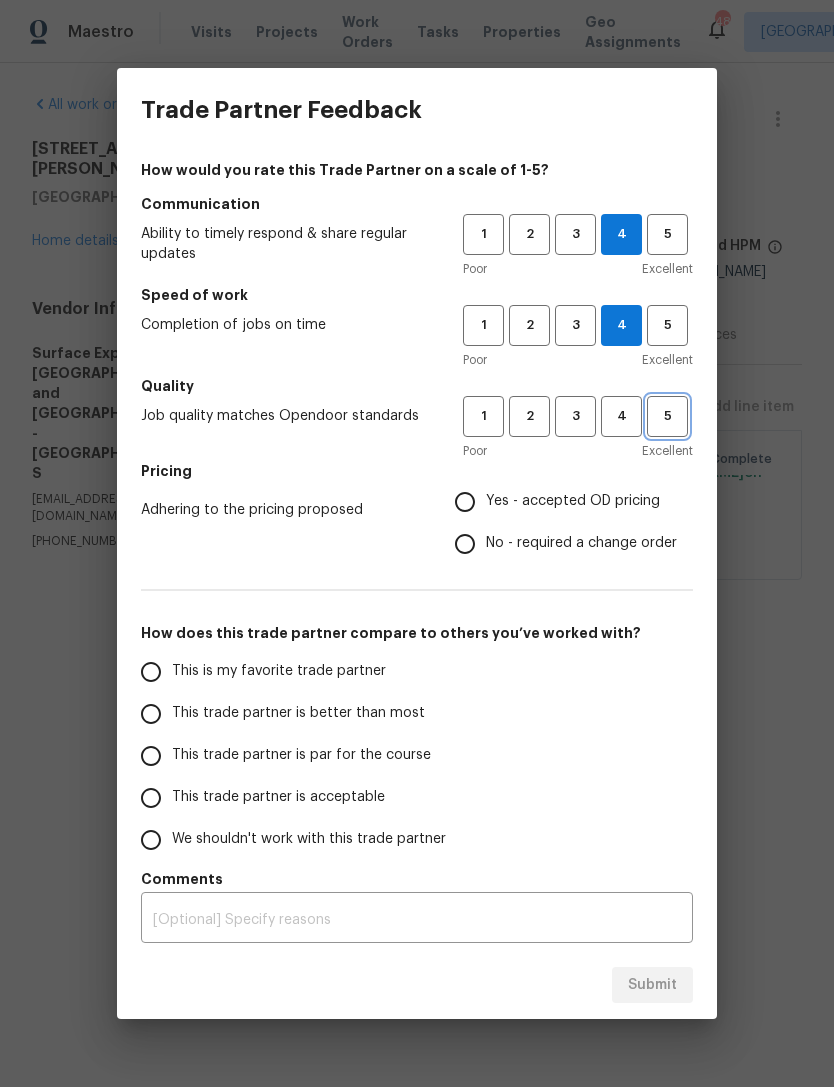 click on "5" at bounding box center [667, 416] 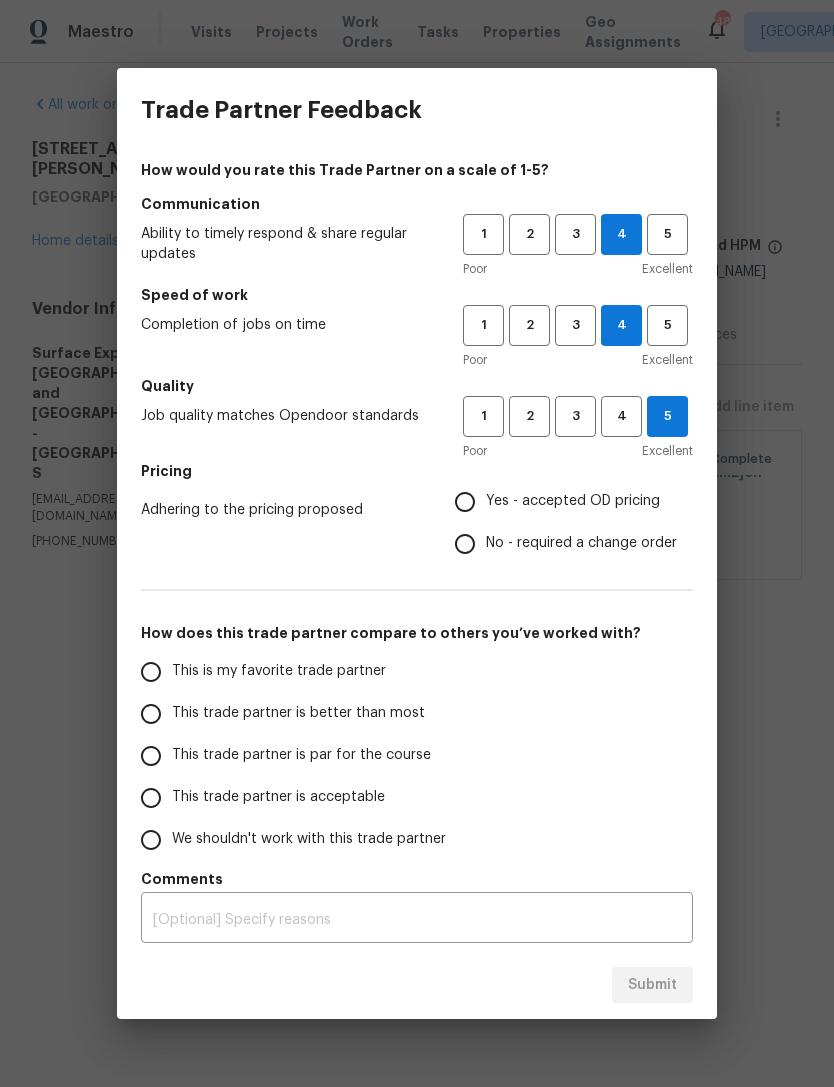 click on "No - required a change order" at bounding box center (465, 544) 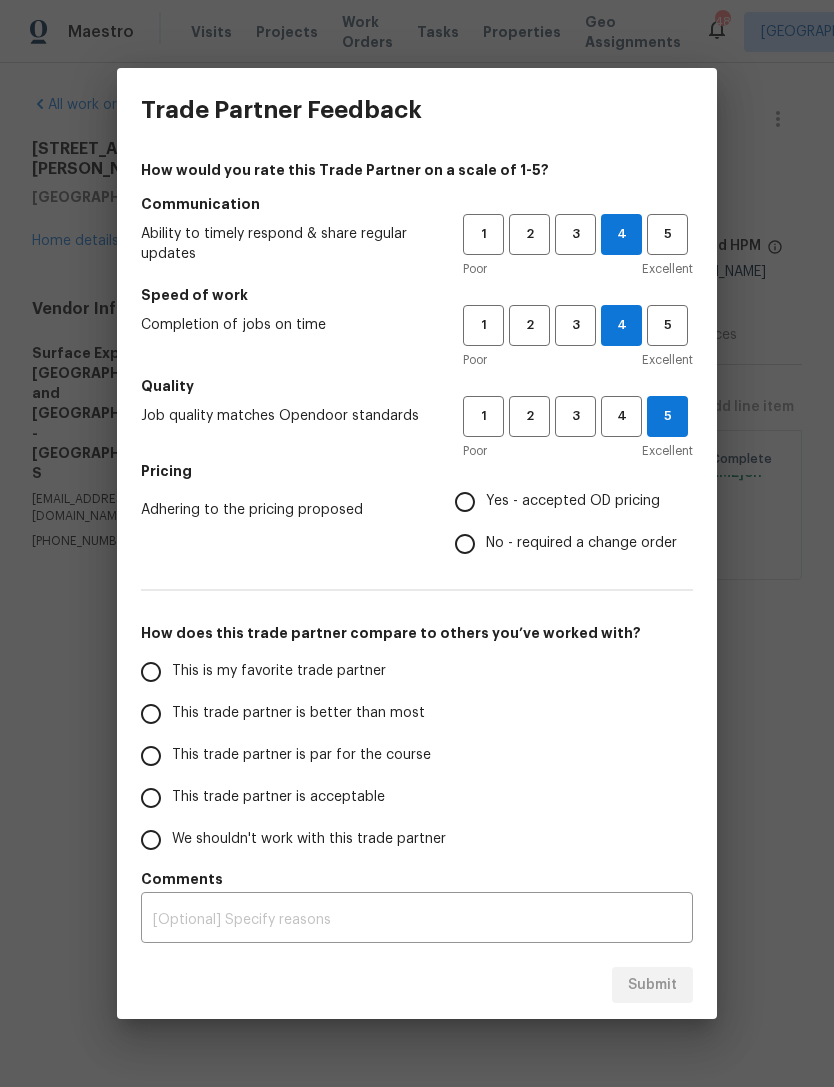 radio on "true" 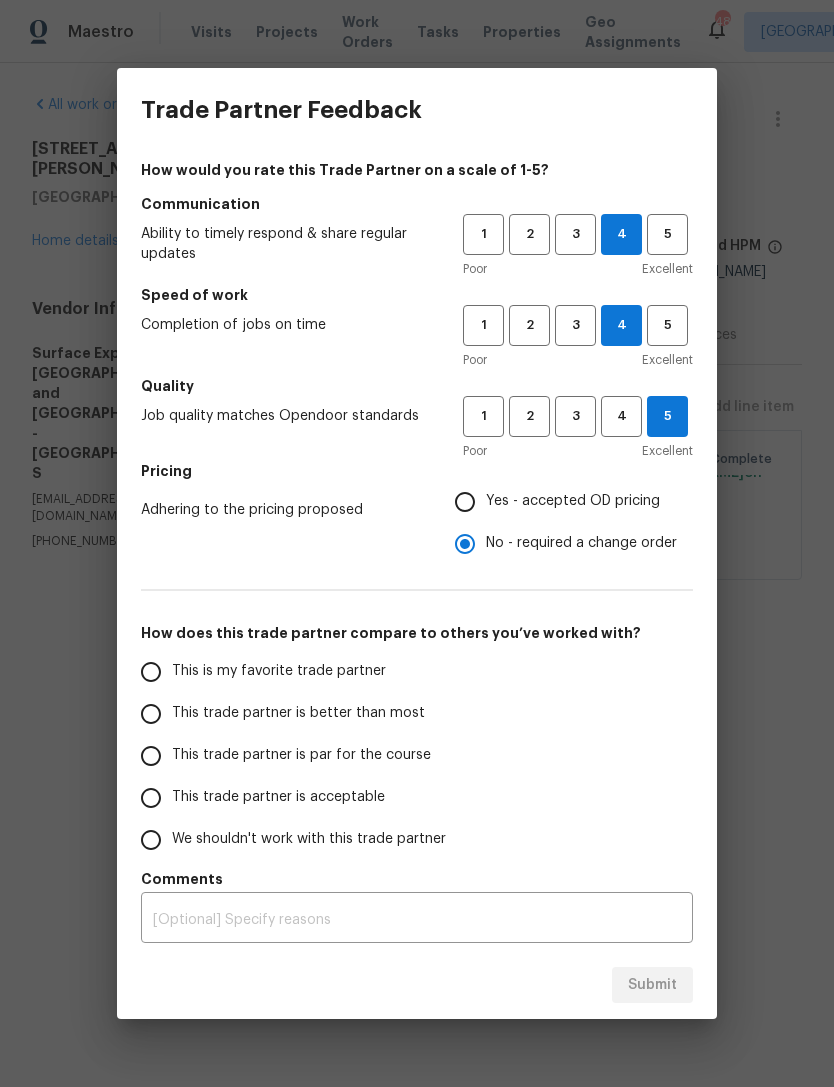 click on "This trade partner is better than most" at bounding box center (298, 713) 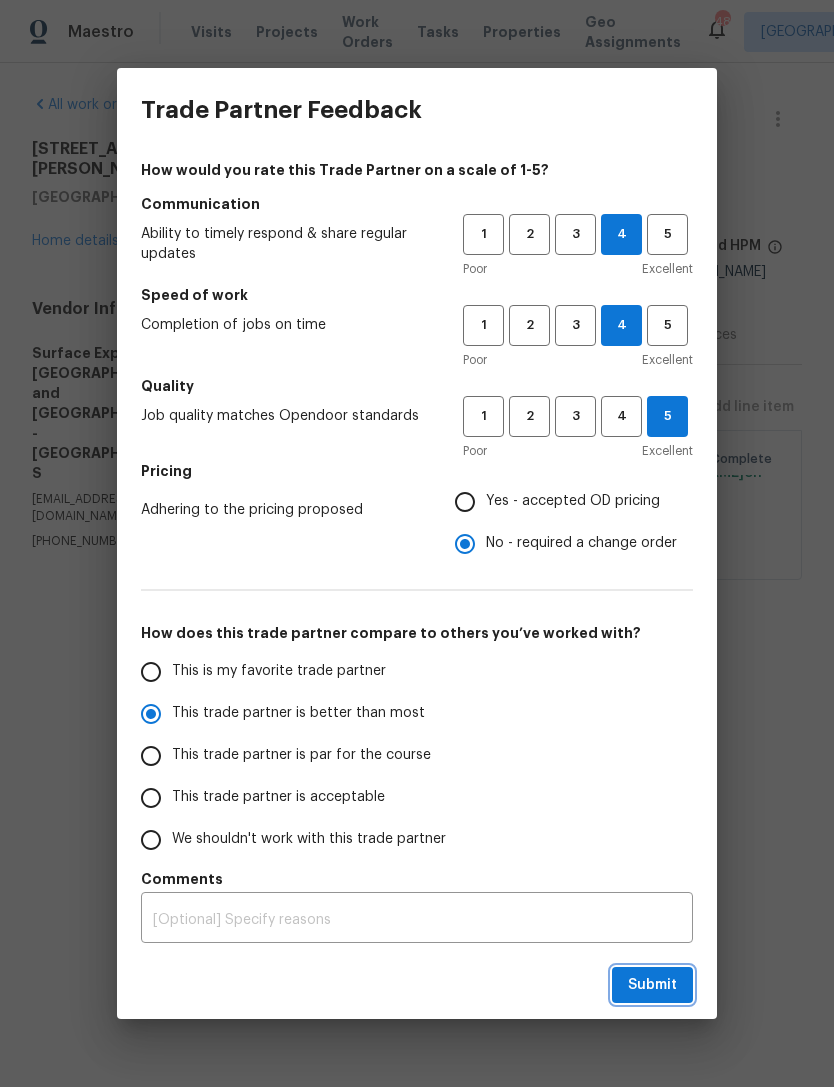 click on "Submit" at bounding box center (652, 985) 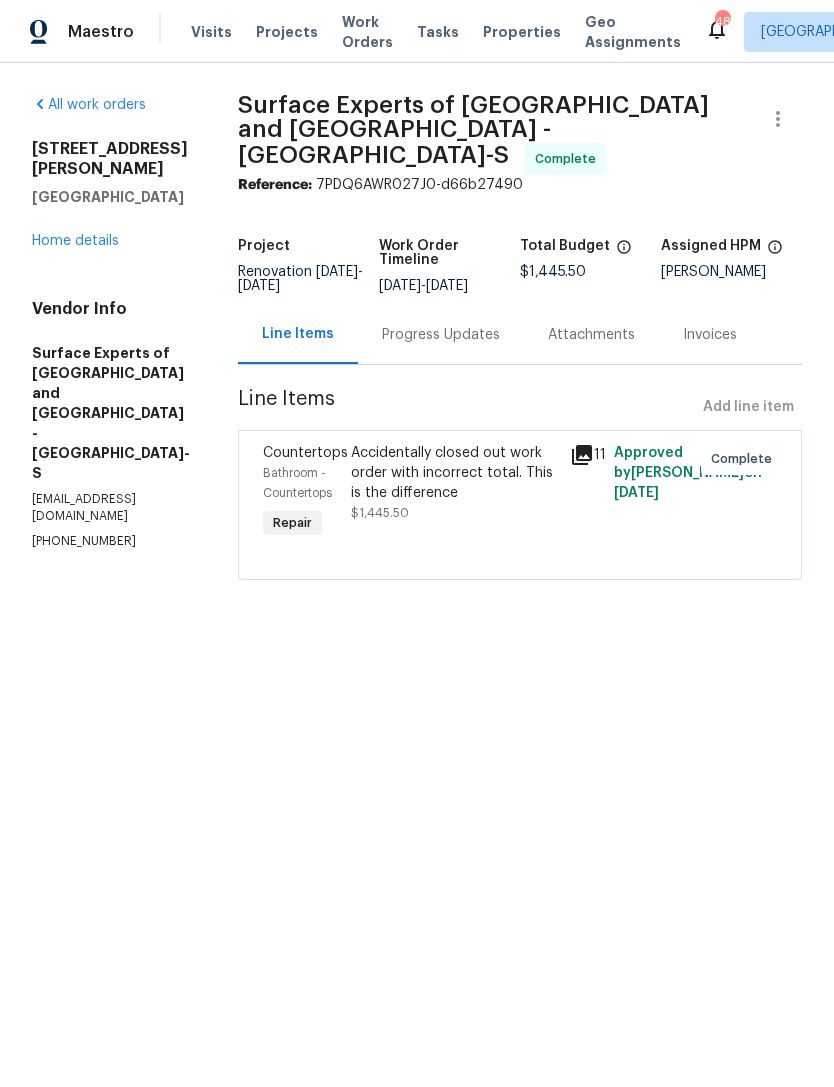 click on "Home details" at bounding box center (75, 241) 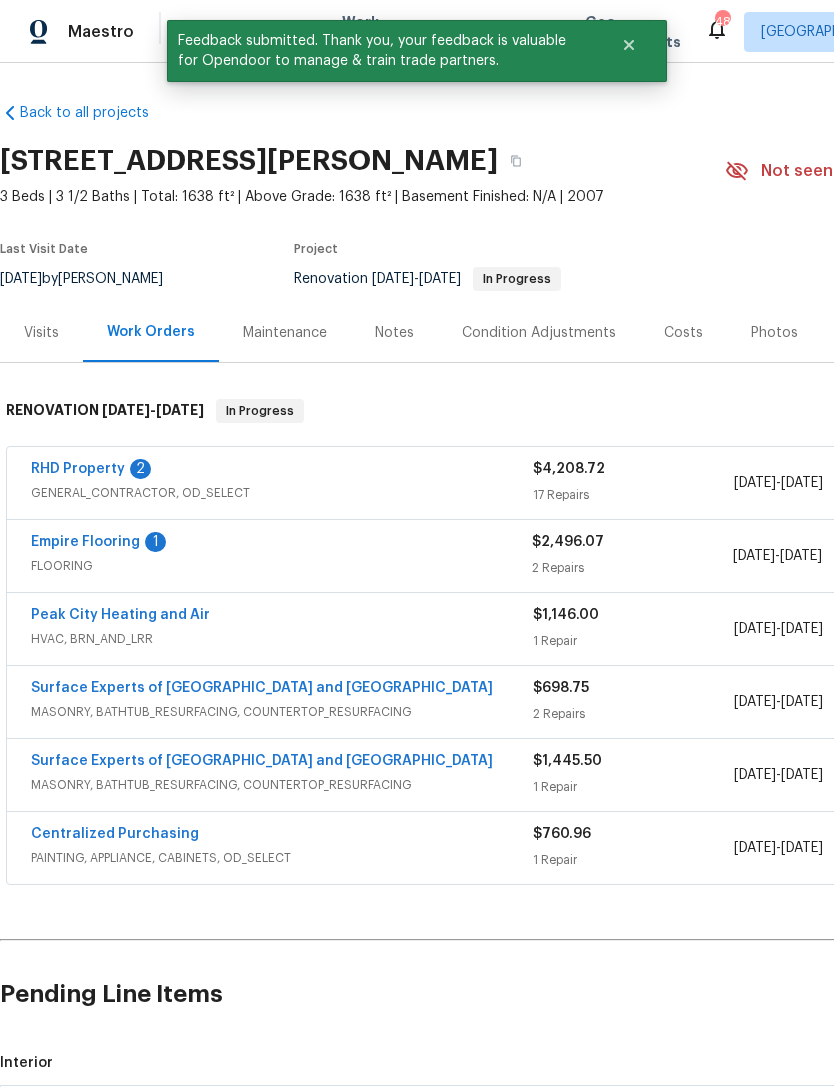 scroll, scrollTop: 0, scrollLeft: 0, axis: both 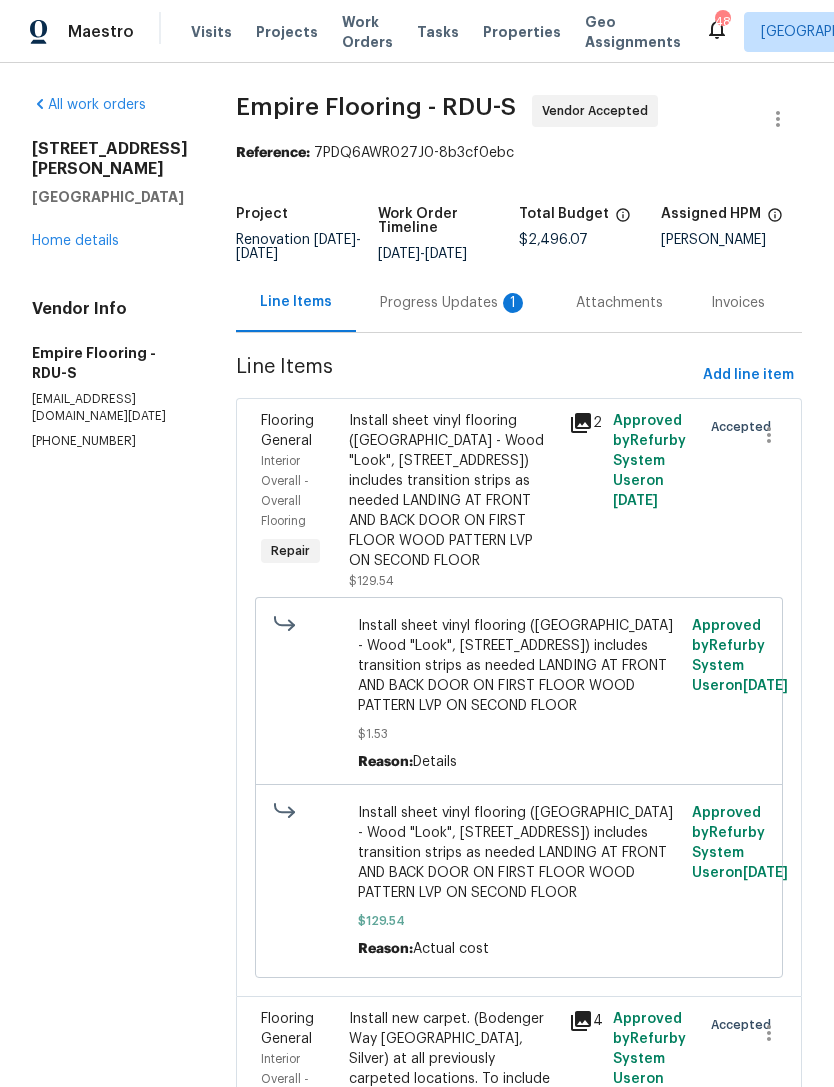 click on "Progress Updates 1" at bounding box center [454, 303] 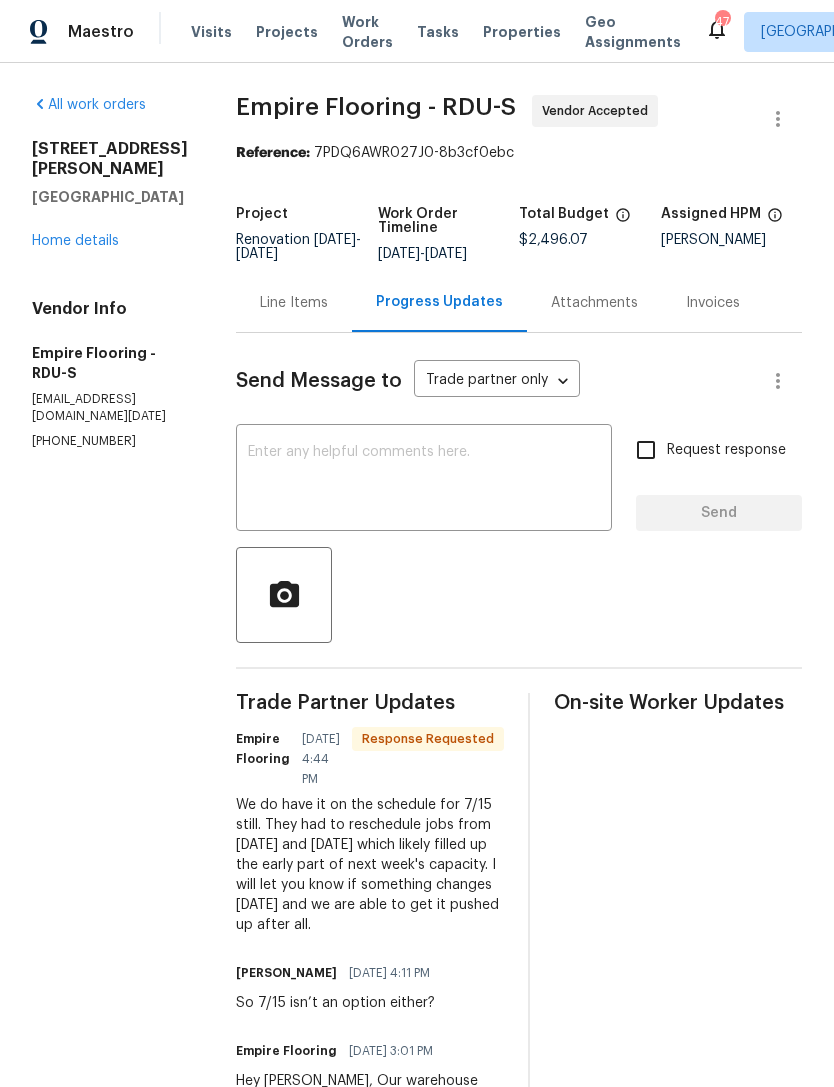 click at bounding box center [424, 480] 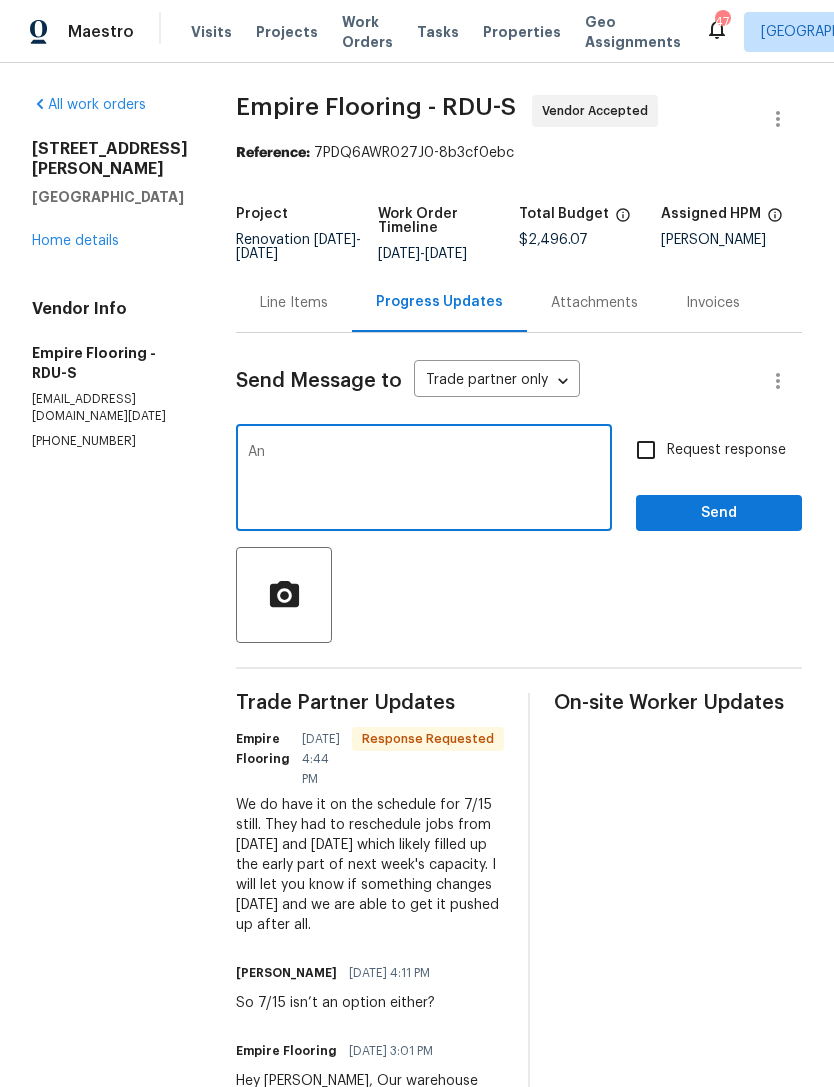 type on "A" 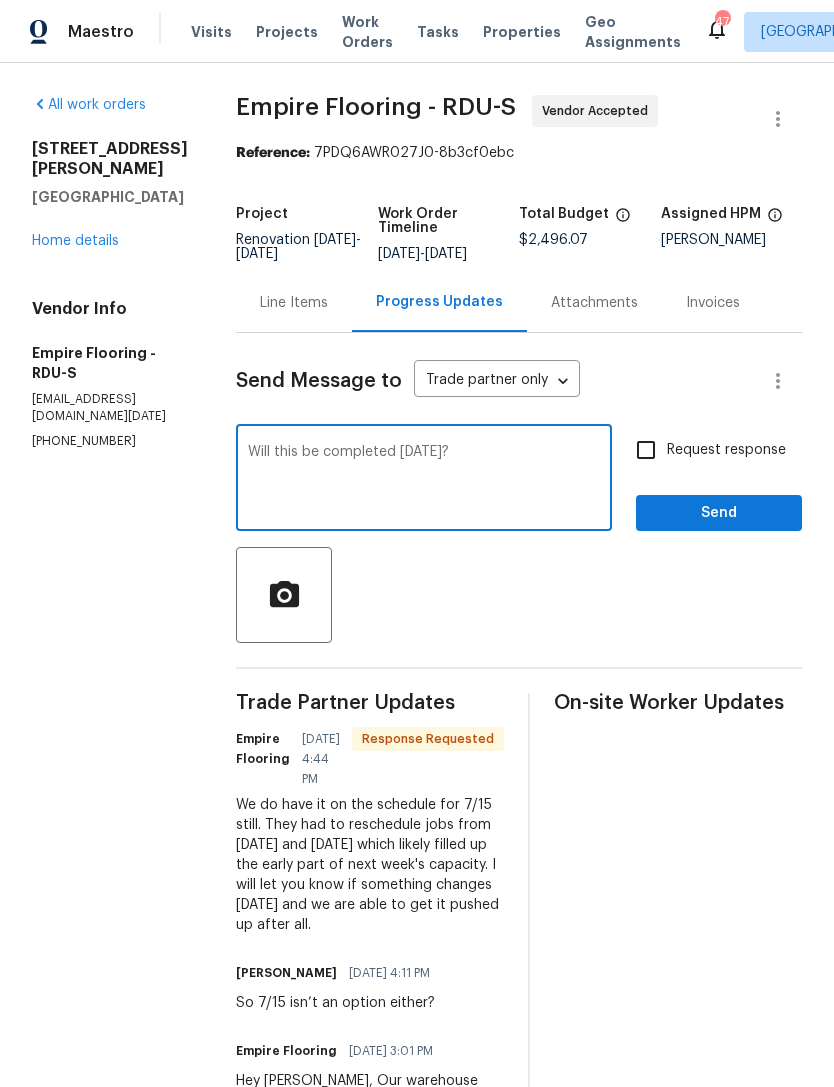 type on "Will this be completed [DATE]?" 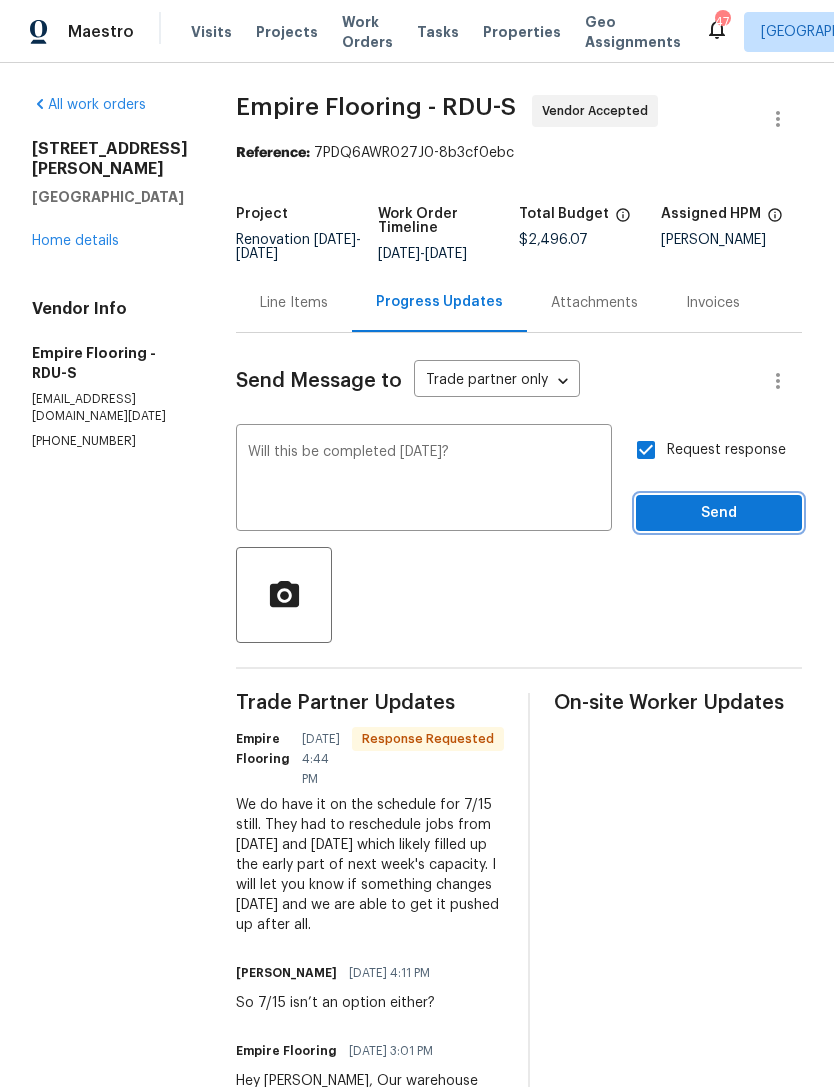 click on "Send" at bounding box center [719, 513] 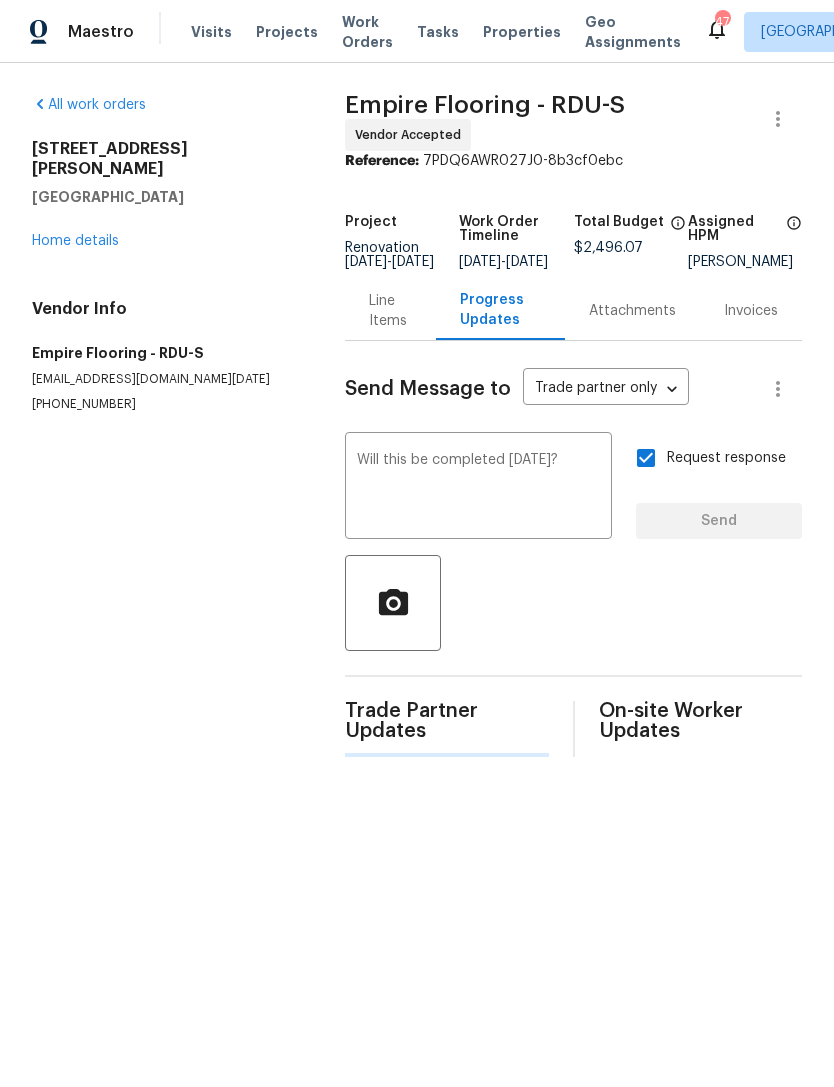 type 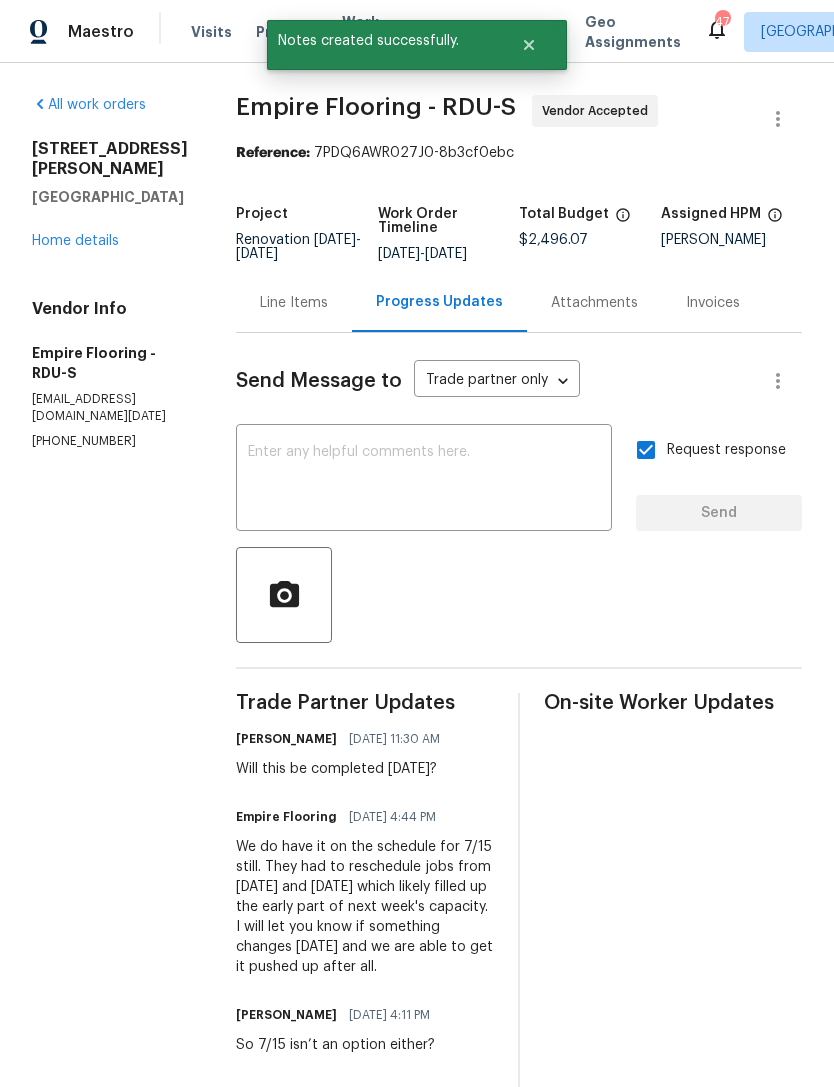 click on "Home details" at bounding box center (75, 241) 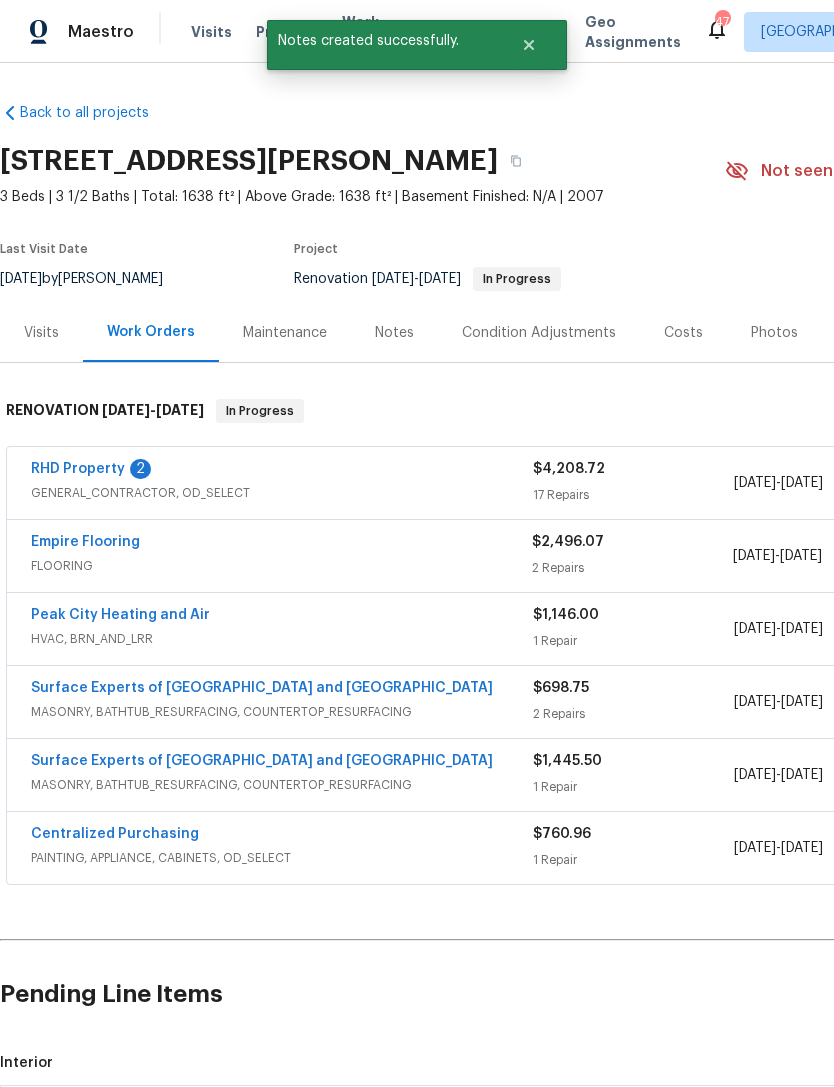 click on "RHD Property" at bounding box center [78, 469] 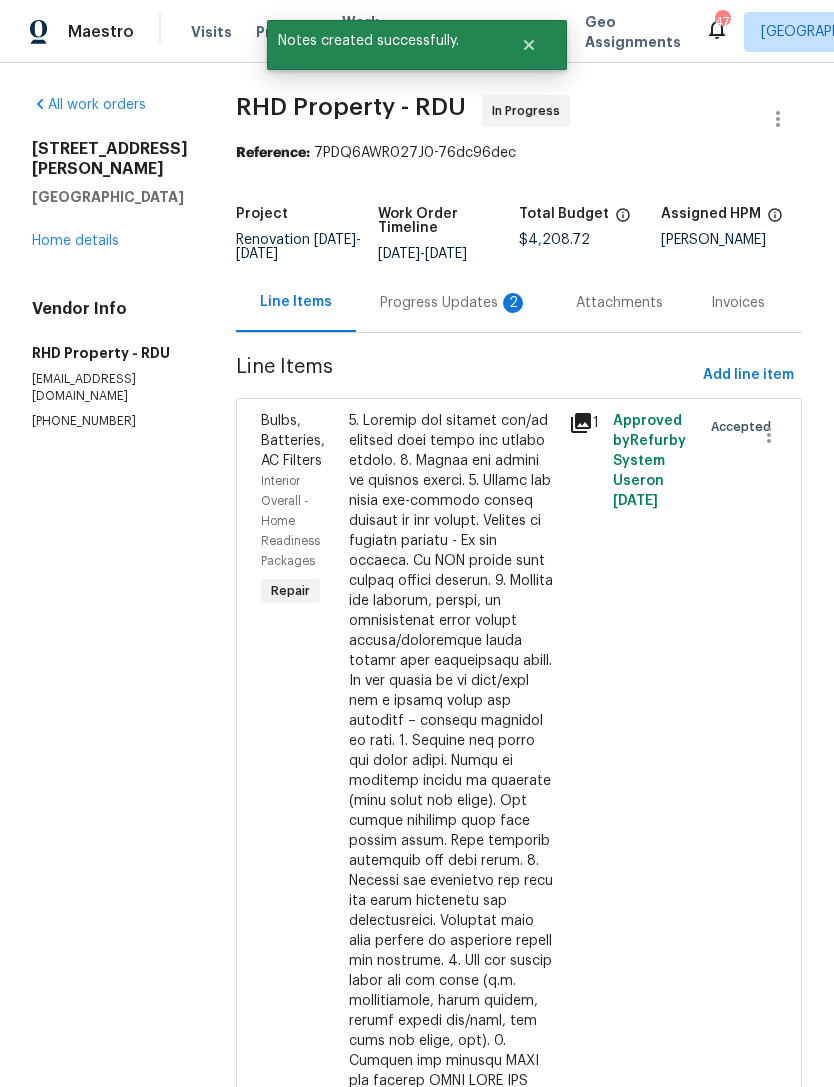 click on "Progress Updates 2" at bounding box center (454, 303) 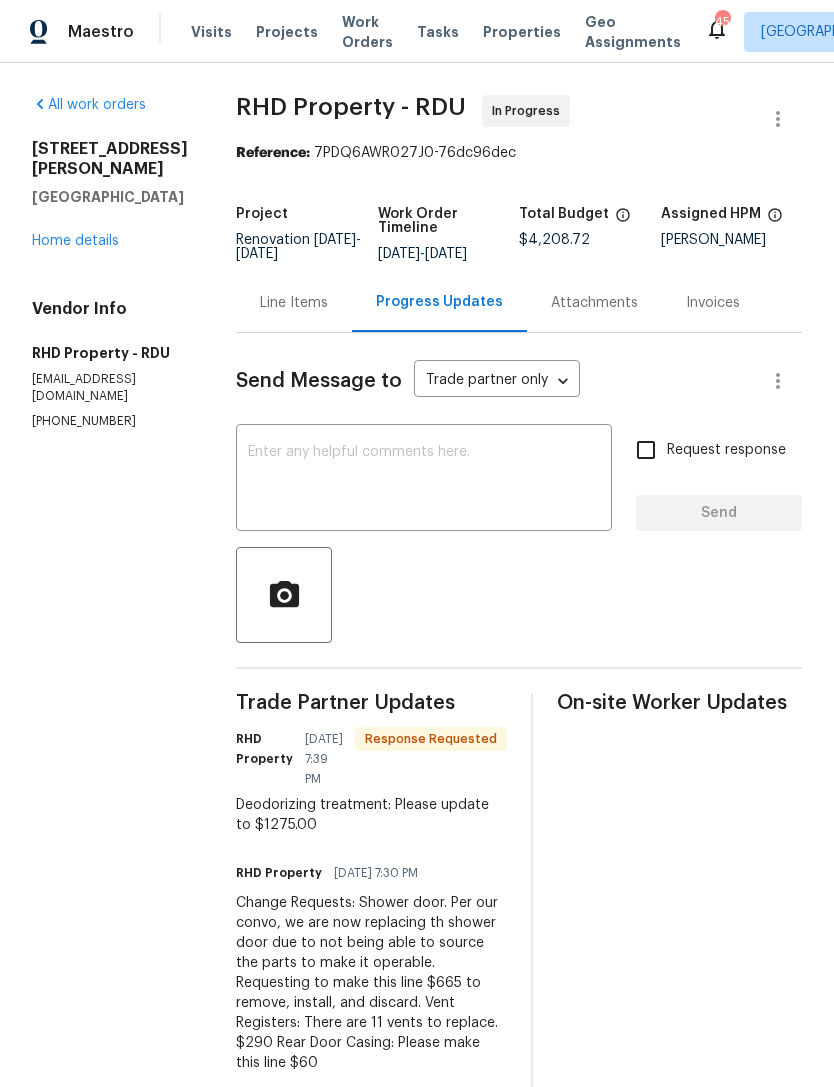 scroll, scrollTop: 14, scrollLeft: 0, axis: vertical 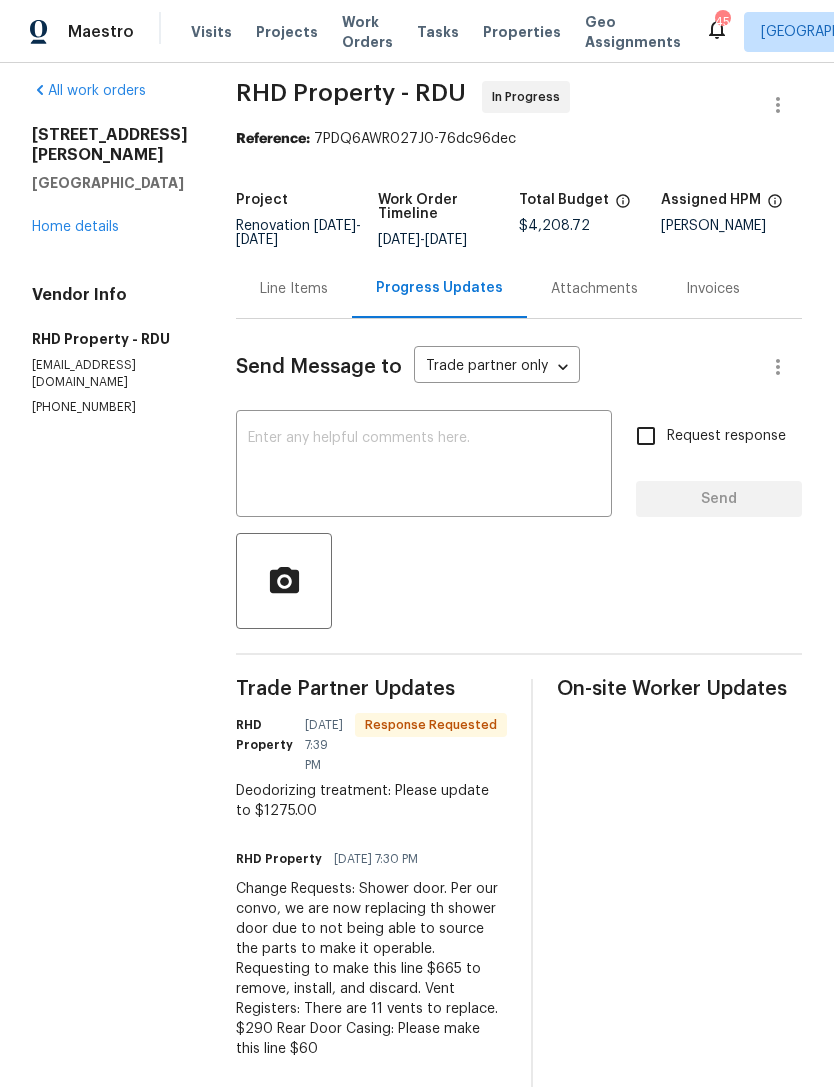 click on "Home details" at bounding box center (75, 227) 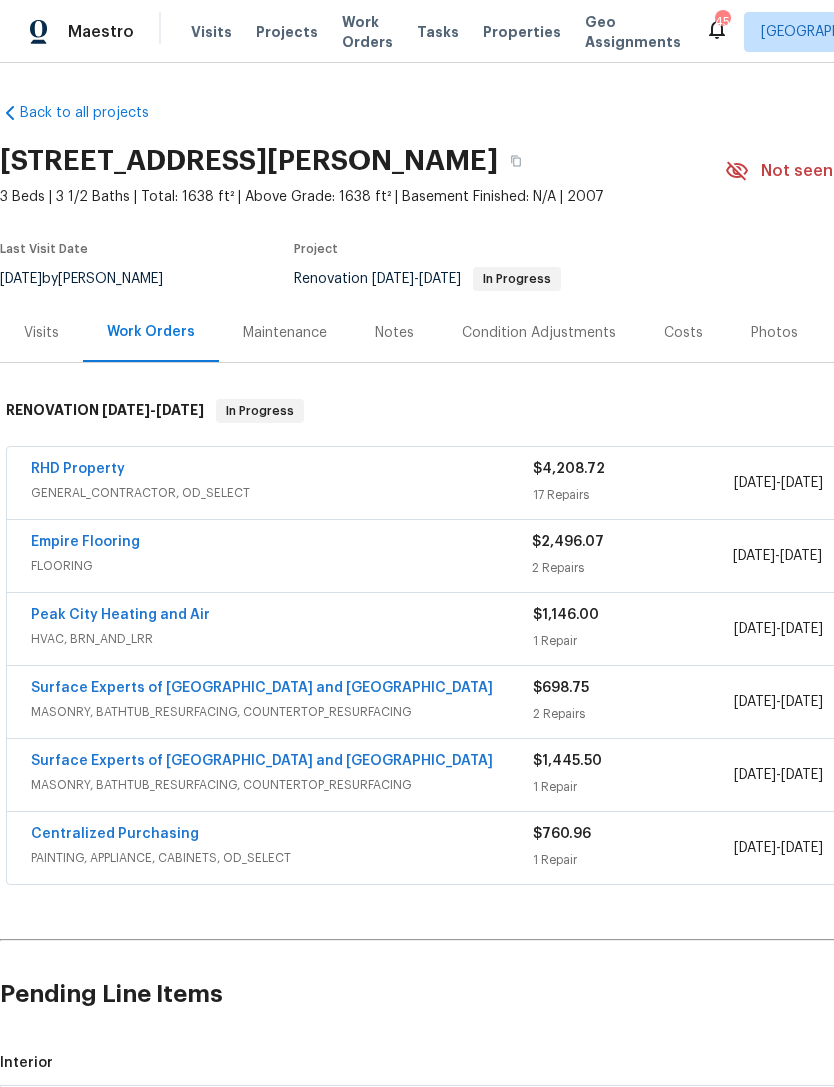 click on "RHD Property" at bounding box center (78, 469) 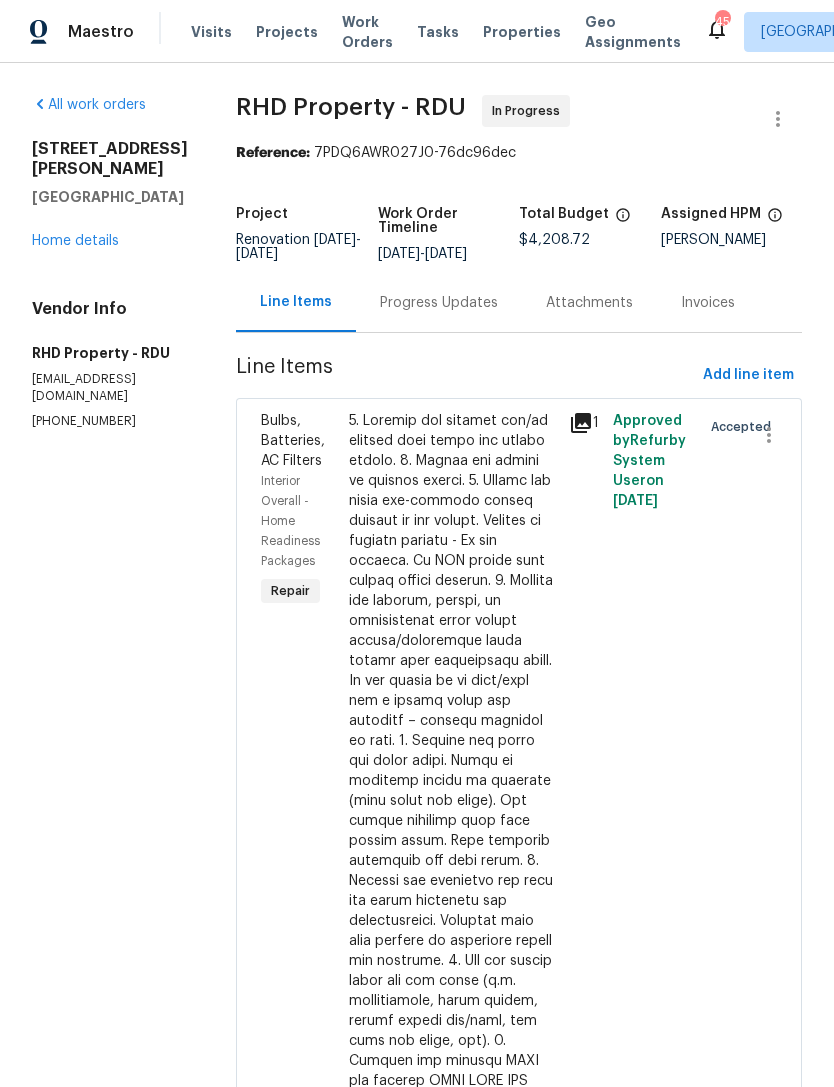 scroll, scrollTop: 0, scrollLeft: 0, axis: both 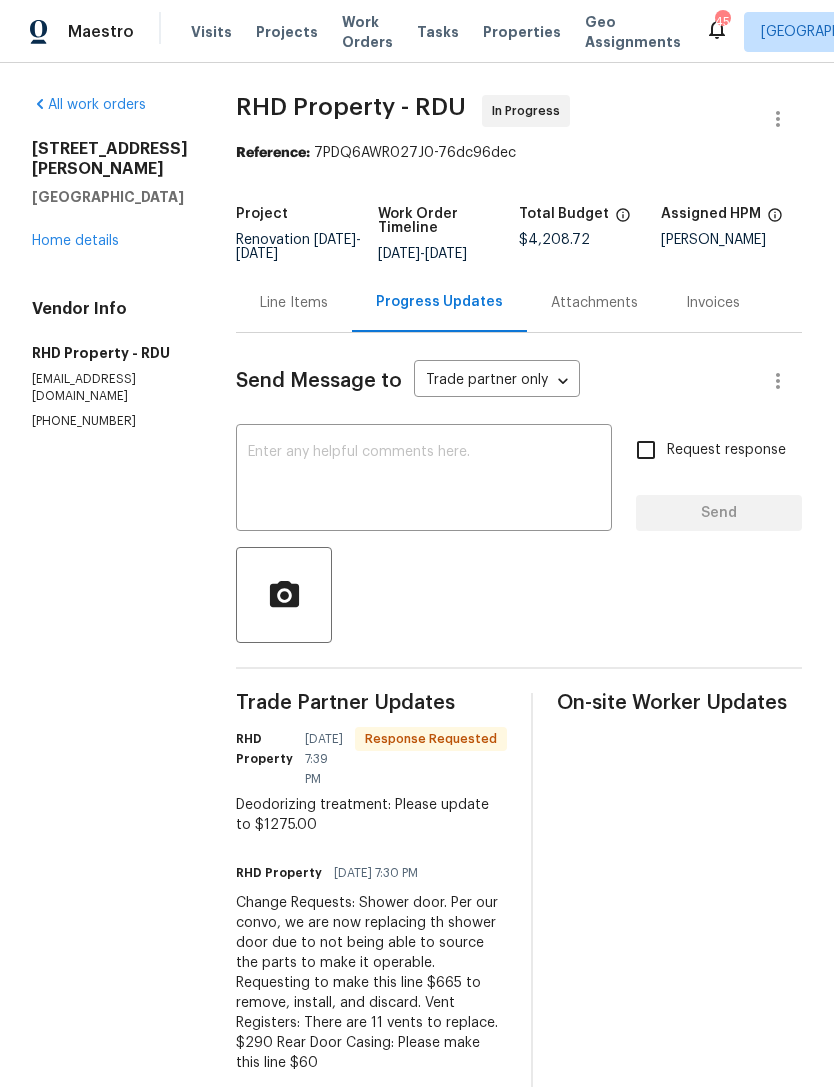 click at bounding box center [424, 480] 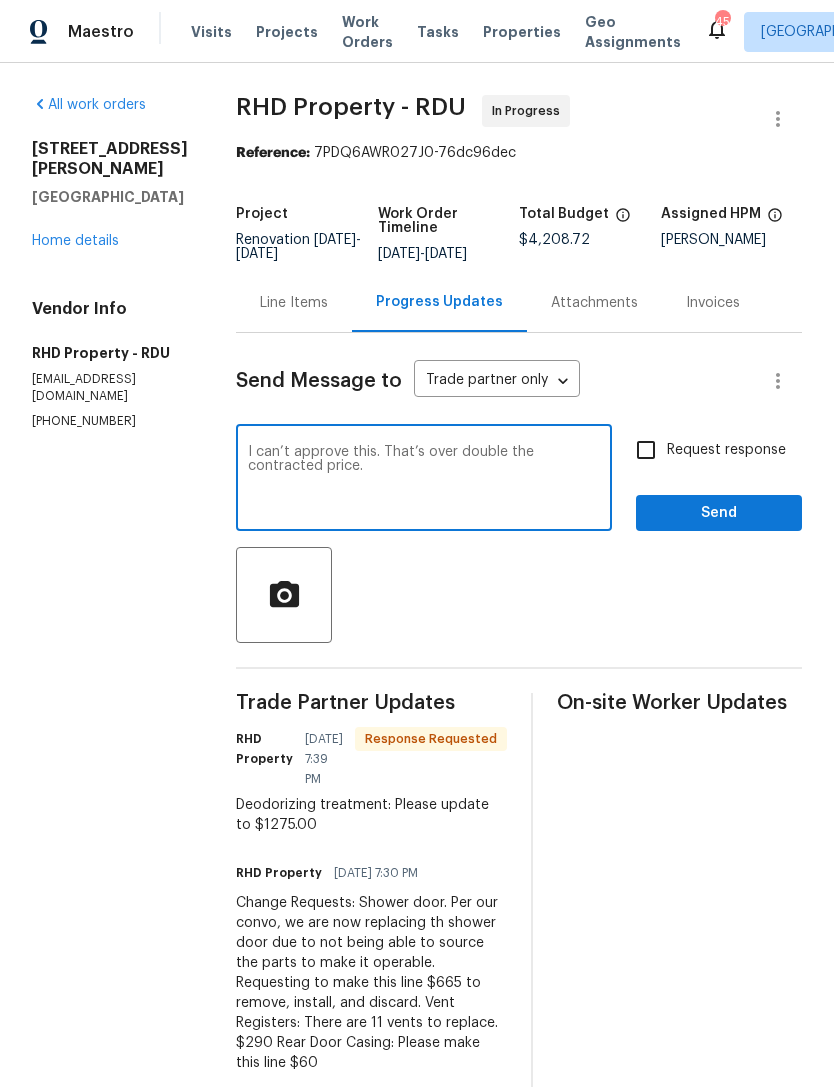 type on "I can’t approve this. That’s over double the contracted price." 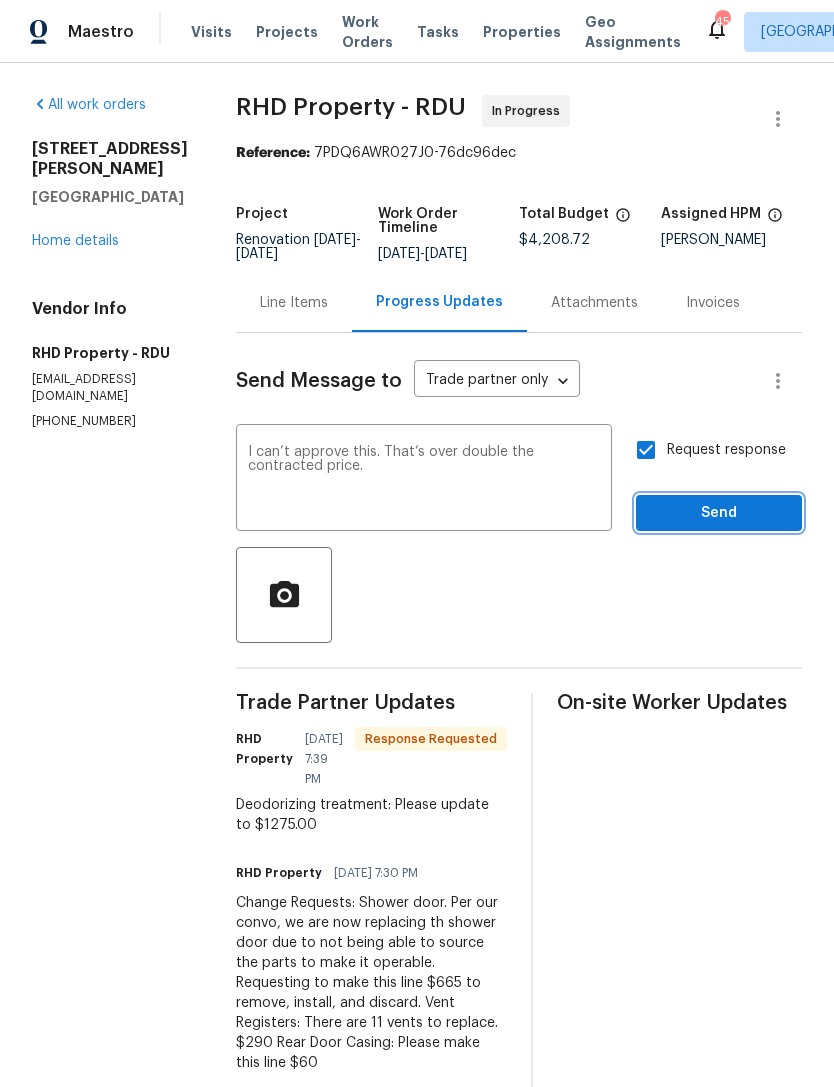 click on "Send" at bounding box center [719, 513] 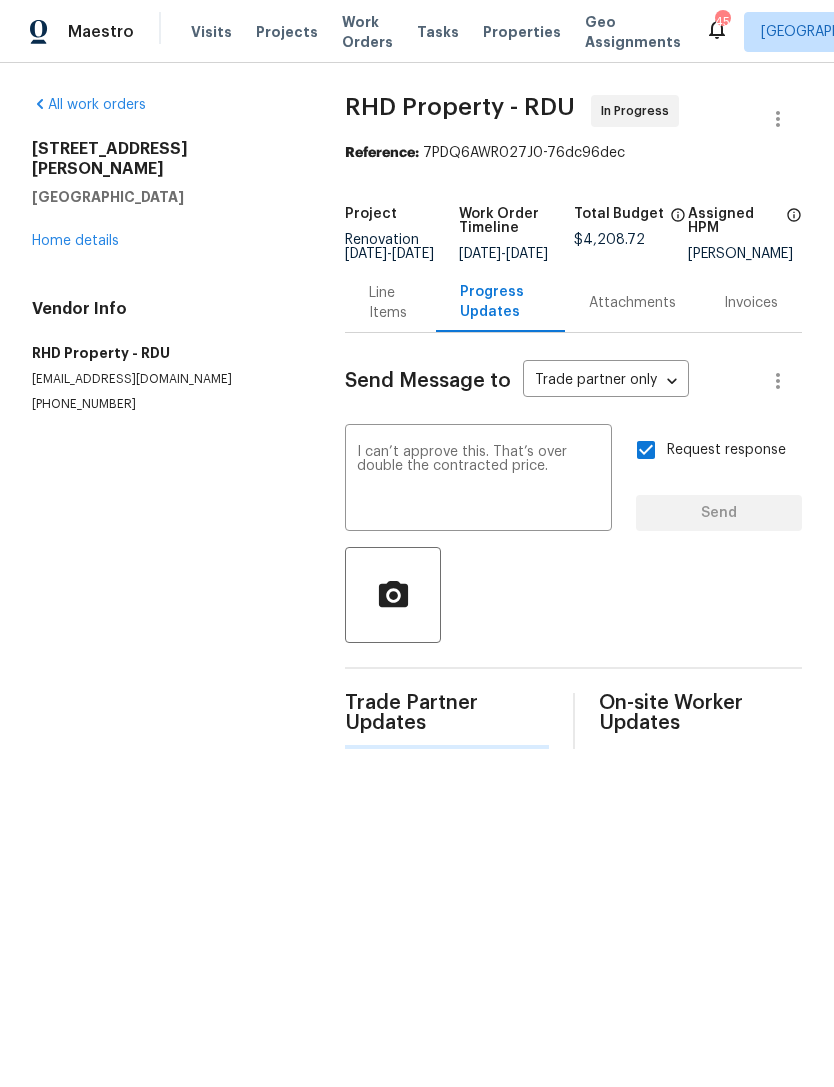 type 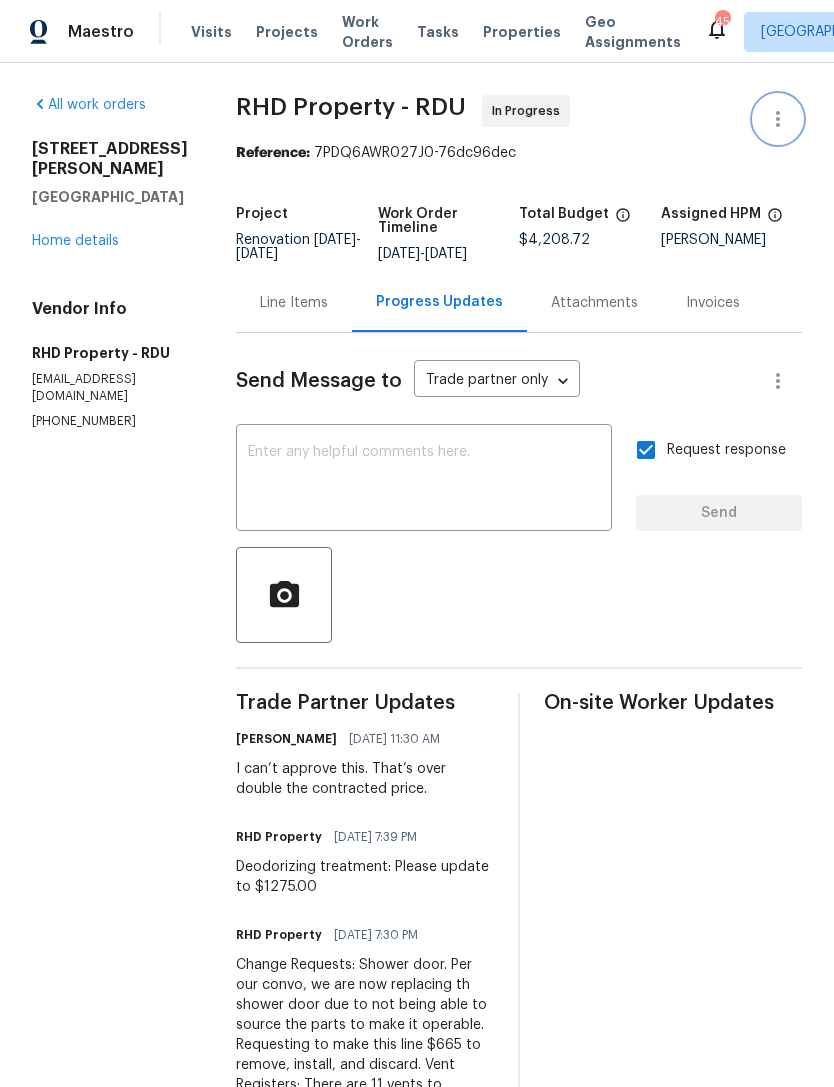 click 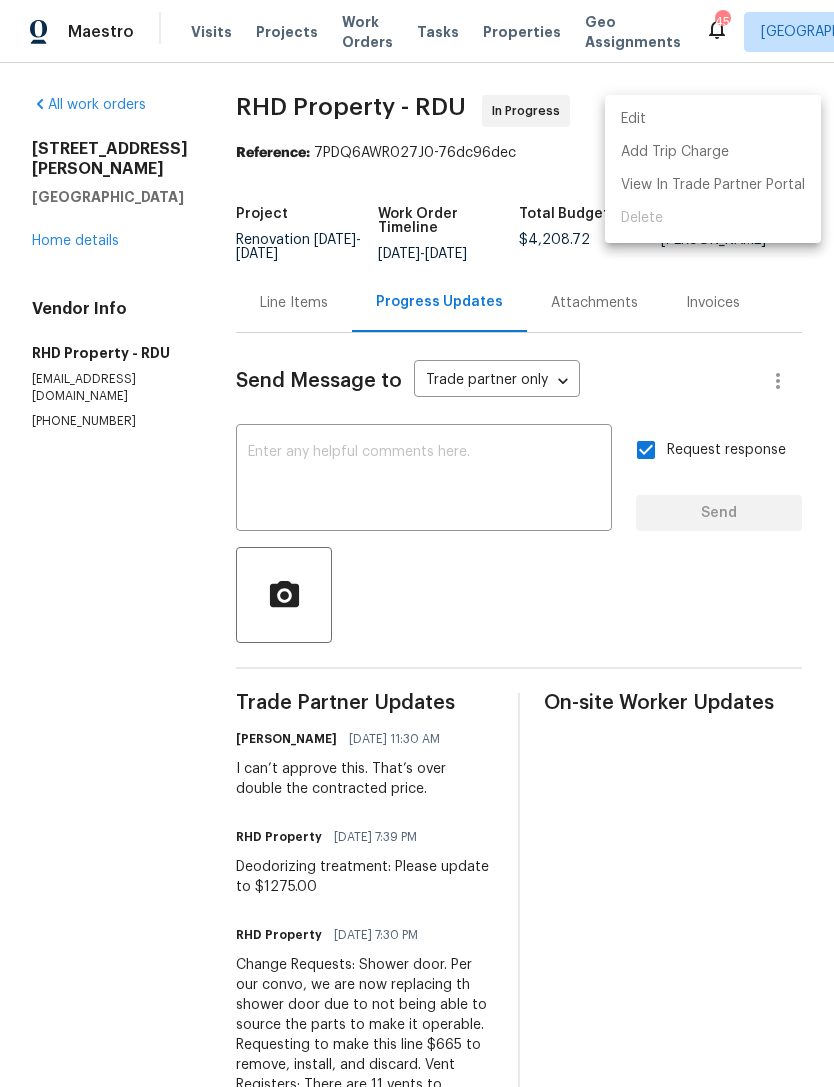click on "Edit" at bounding box center [713, 119] 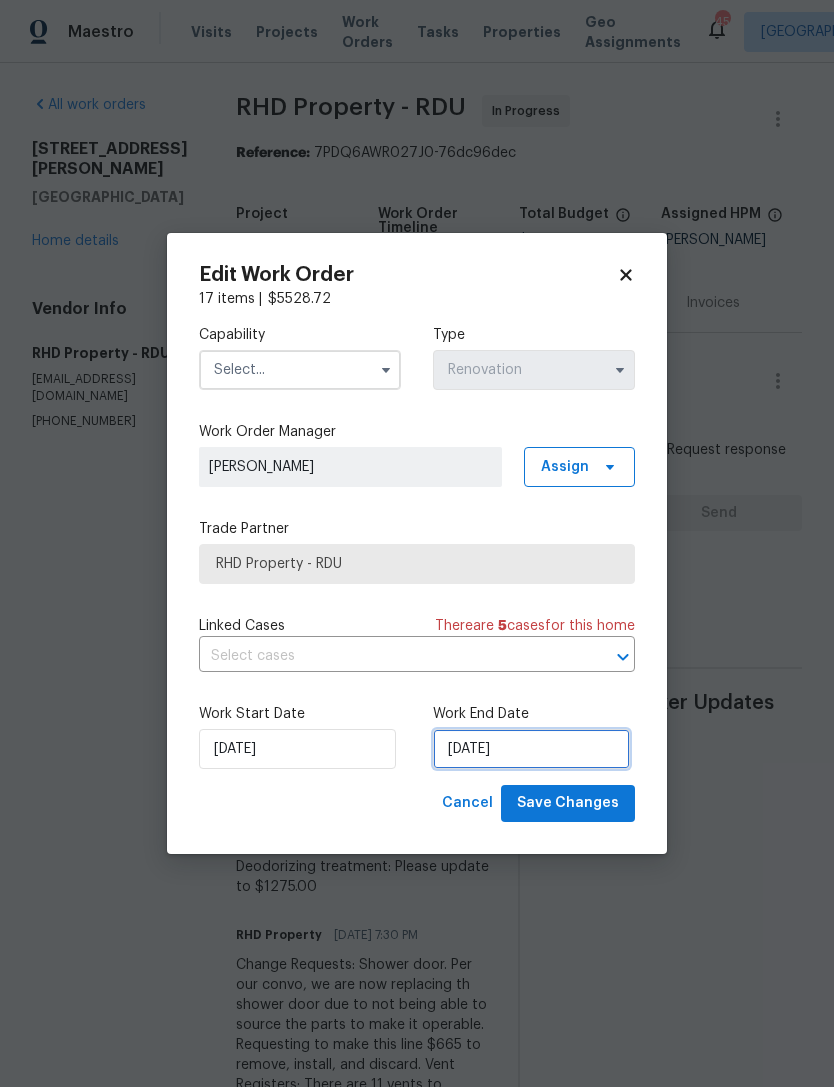 click on "7/11/2025" at bounding box center [531, 749] 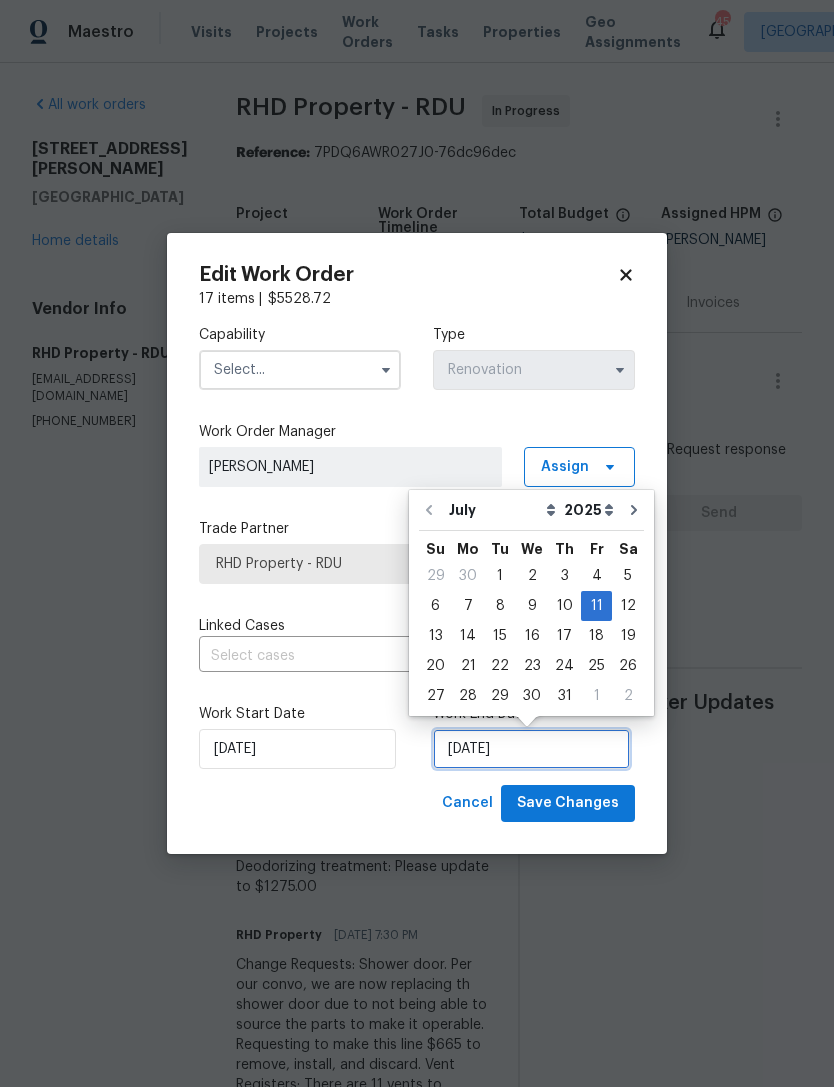 scroll, scrollTop: 37, scrollLeft: 0, axis: vertical 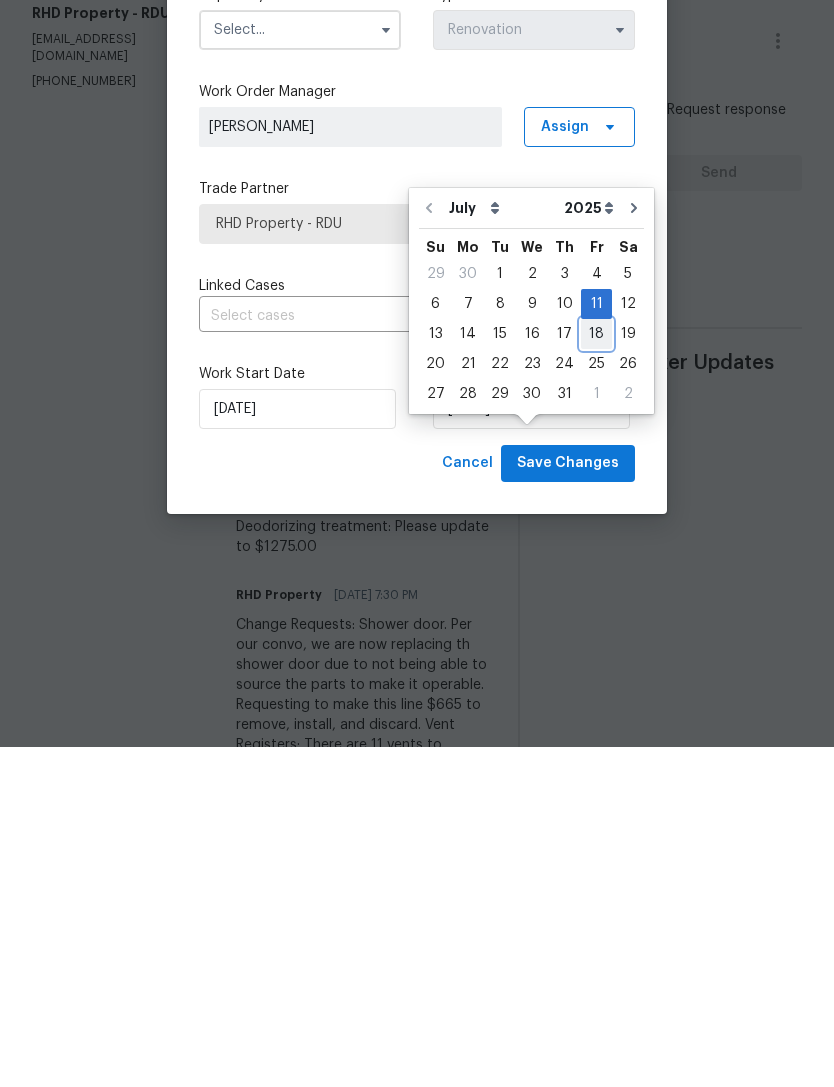 click on "18" at bounding box center (596, 674) 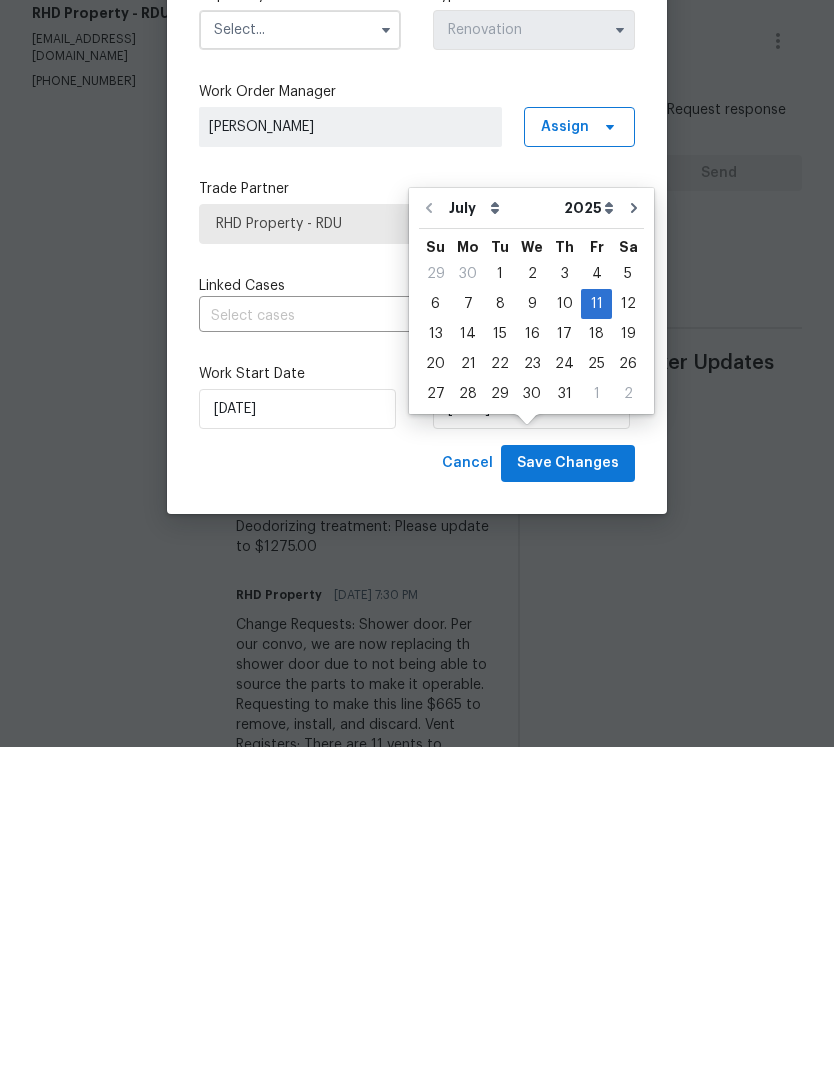 type on "7/18/2025" 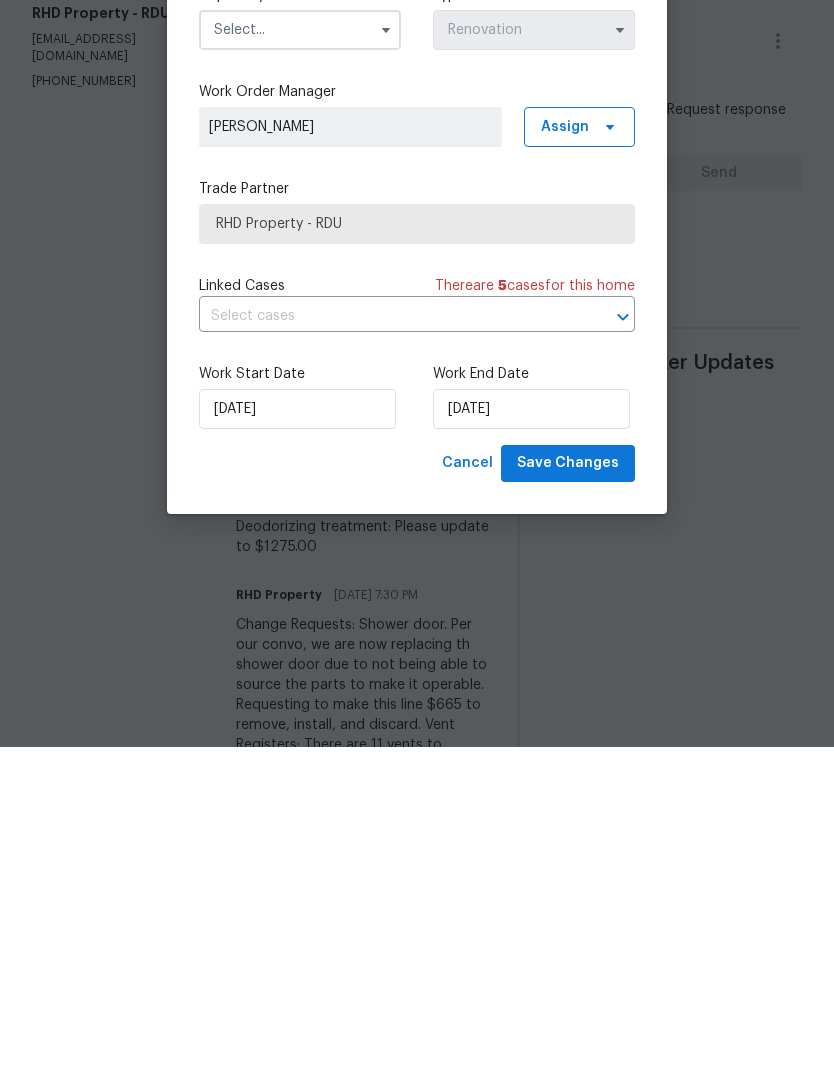 scroll, scrollTop: 64, scrollLeft: 0, axis: vertical 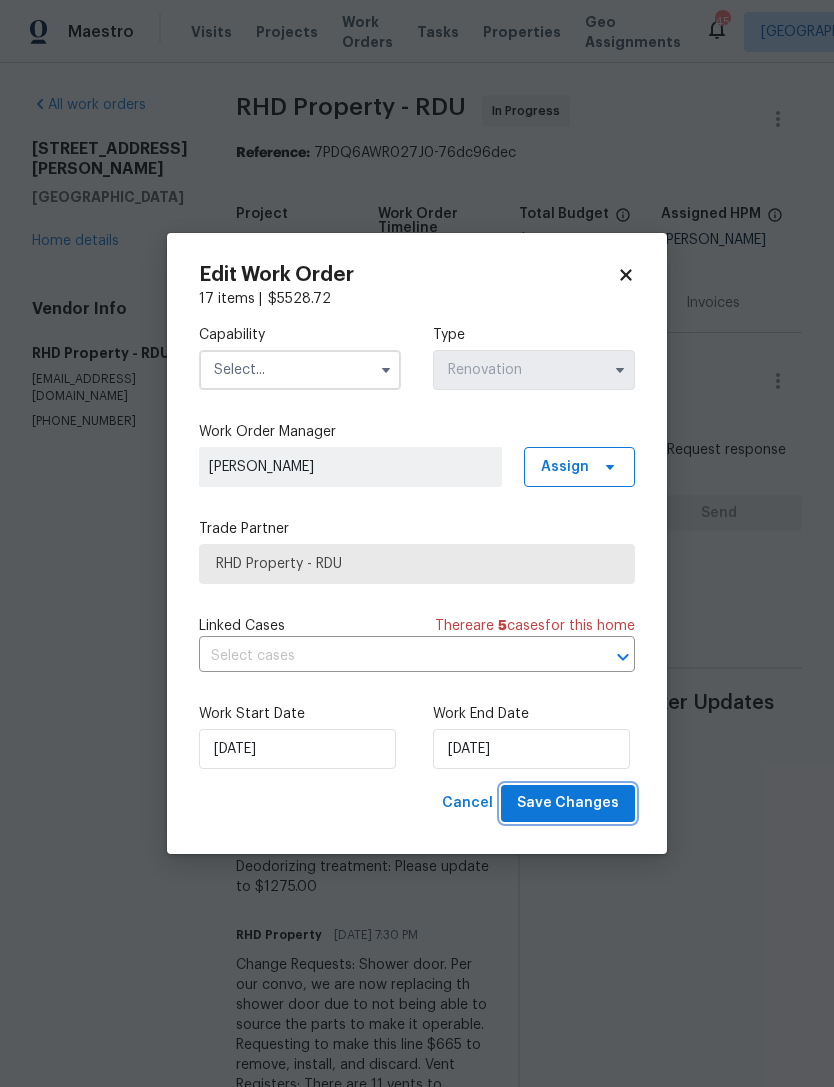 click on "Save Changes" at bounding box center (568, 803) 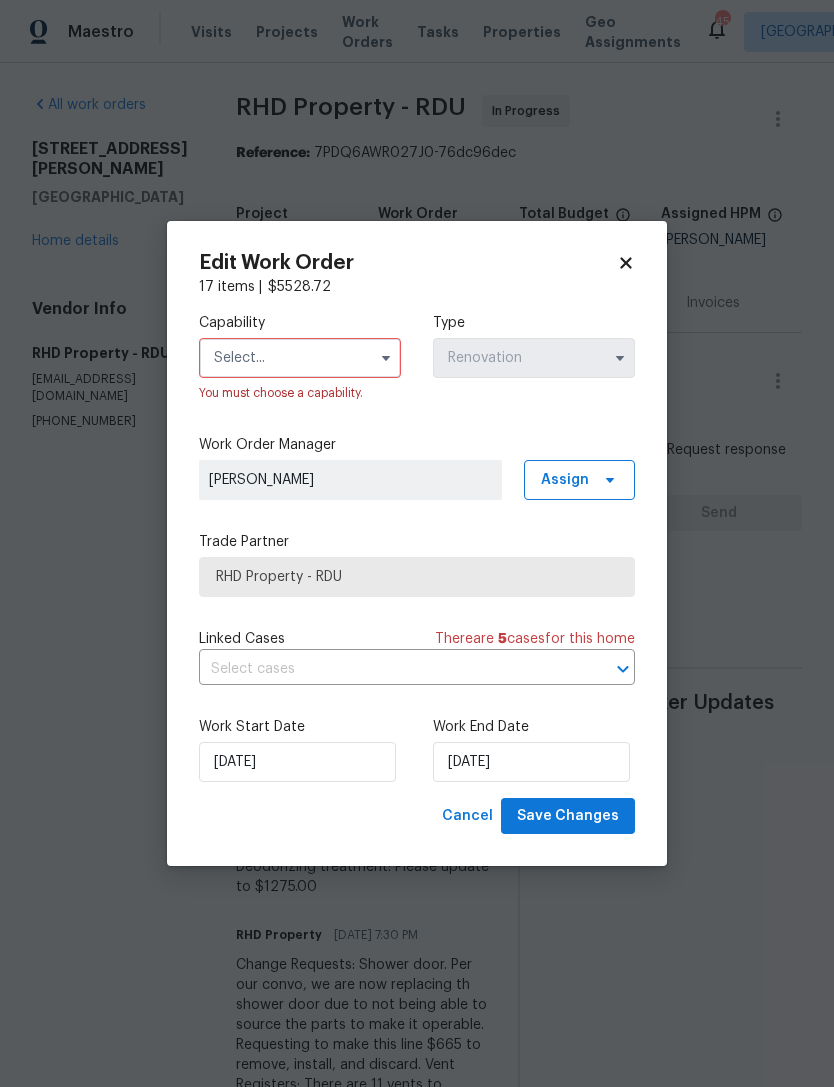 click at bounding box center (300, 358) 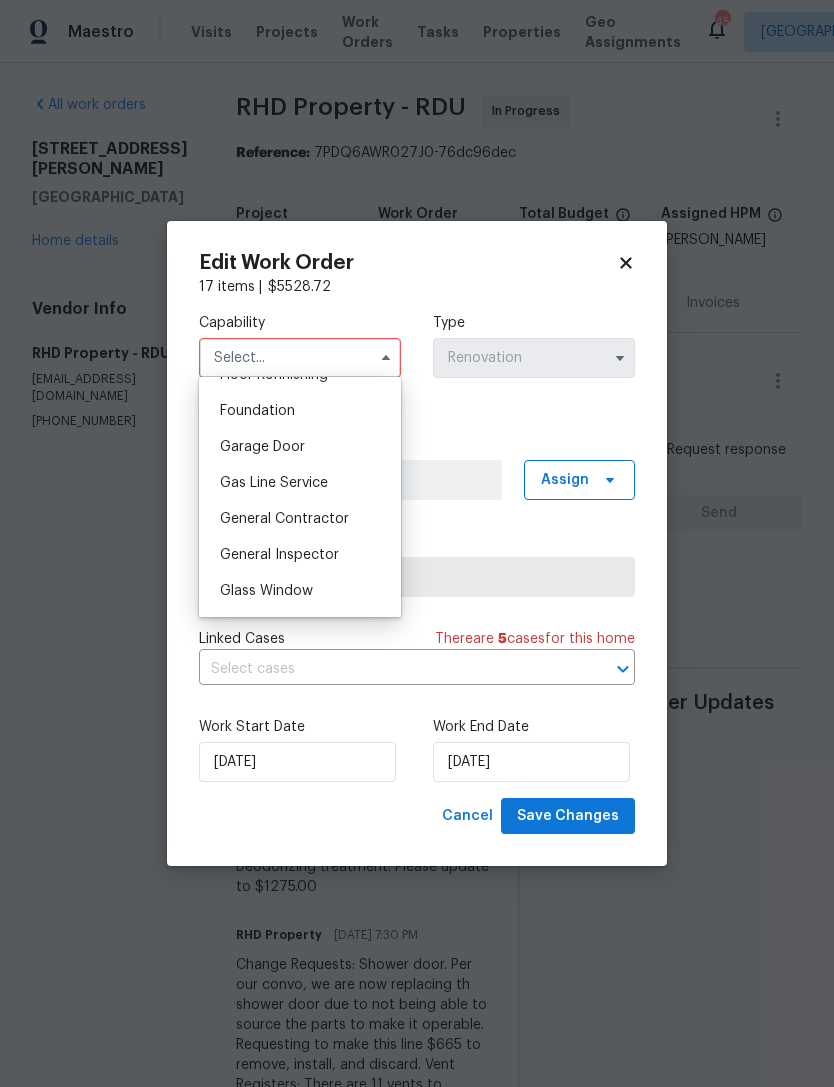 scroll, scrollTop: 907, scrollLeft: 0, axis: vertical 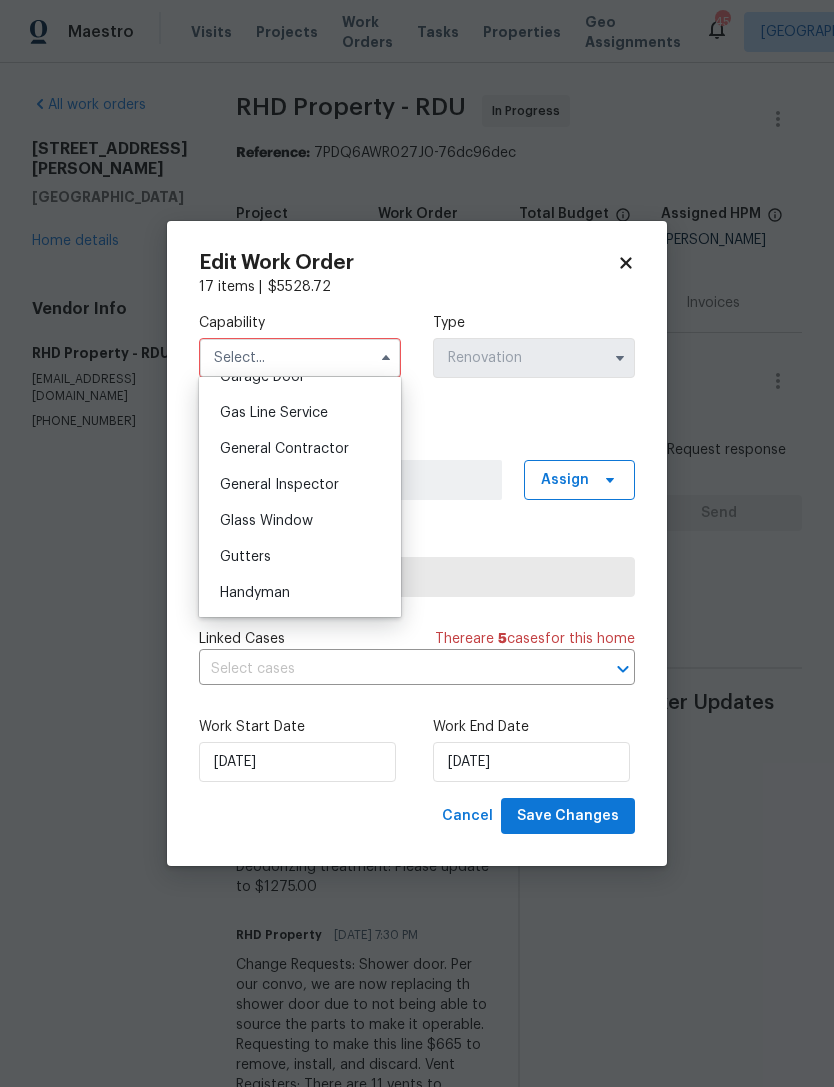 click on "General Contractor" at bounding box center (284, 449) 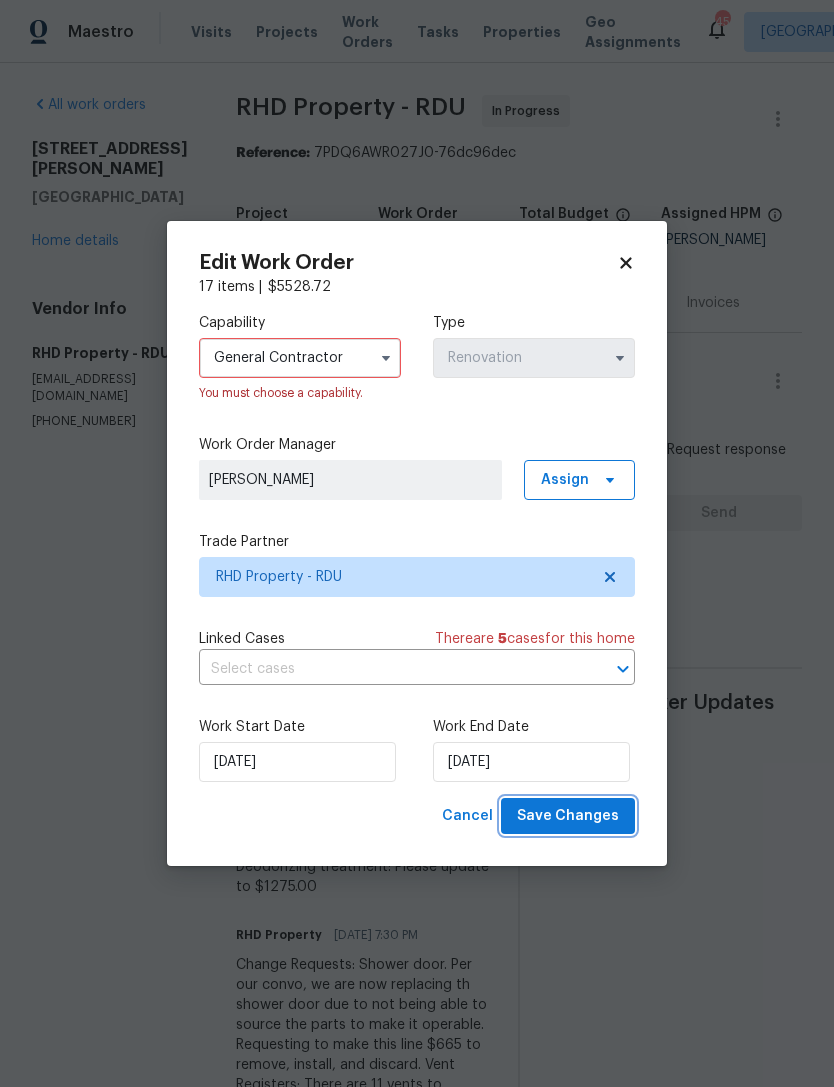 click on "Save Changes" at bounding box center [568, 816] 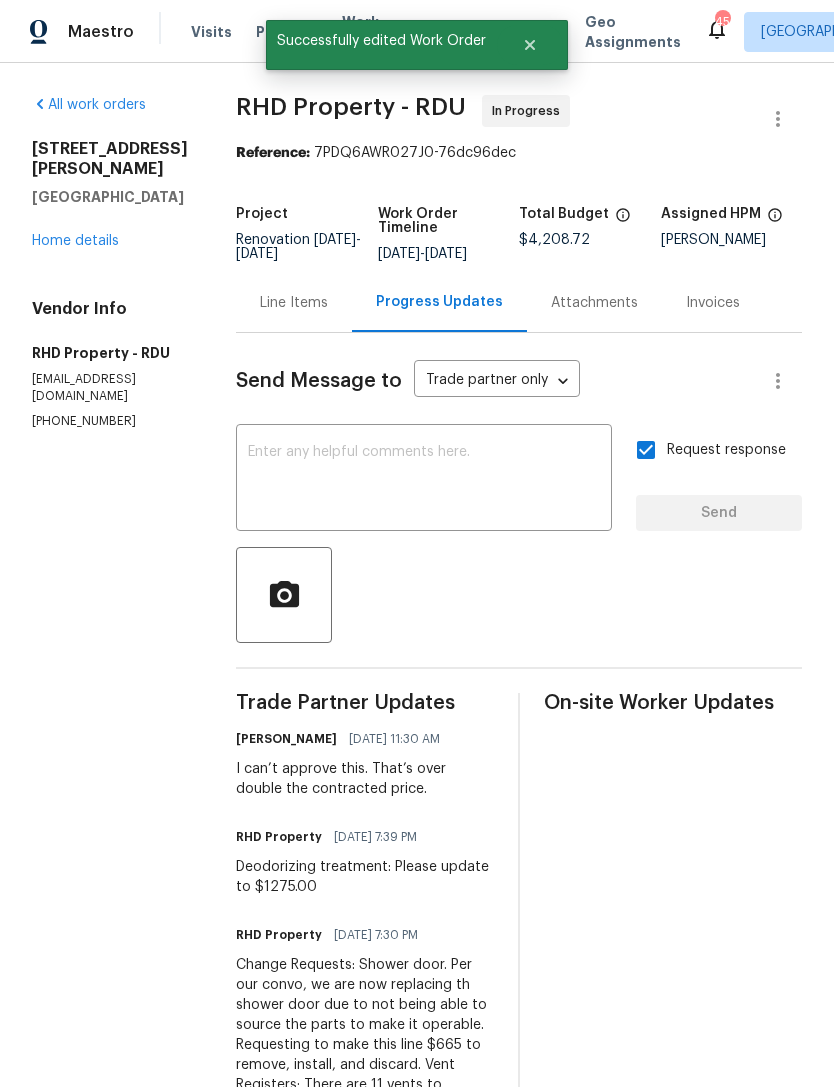 click on "Home details" at bounding box center [75, 241] 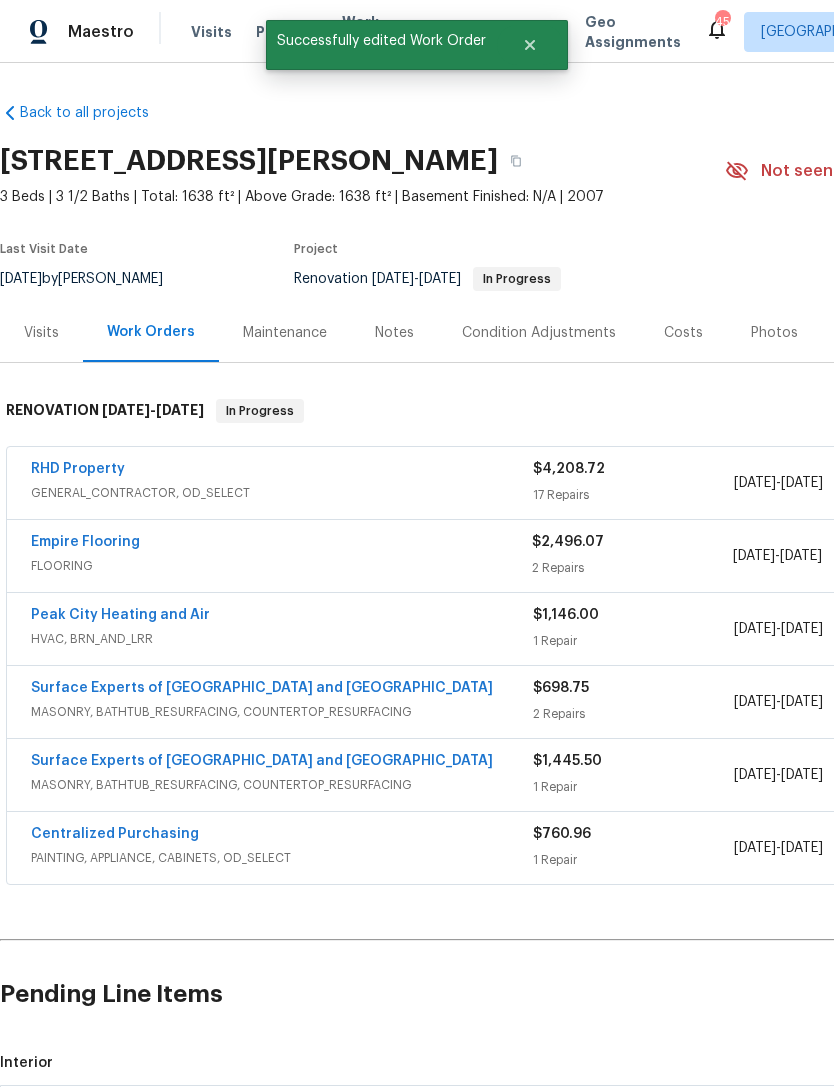 click on "Empire Flooring" at bounding box center [85, 542] 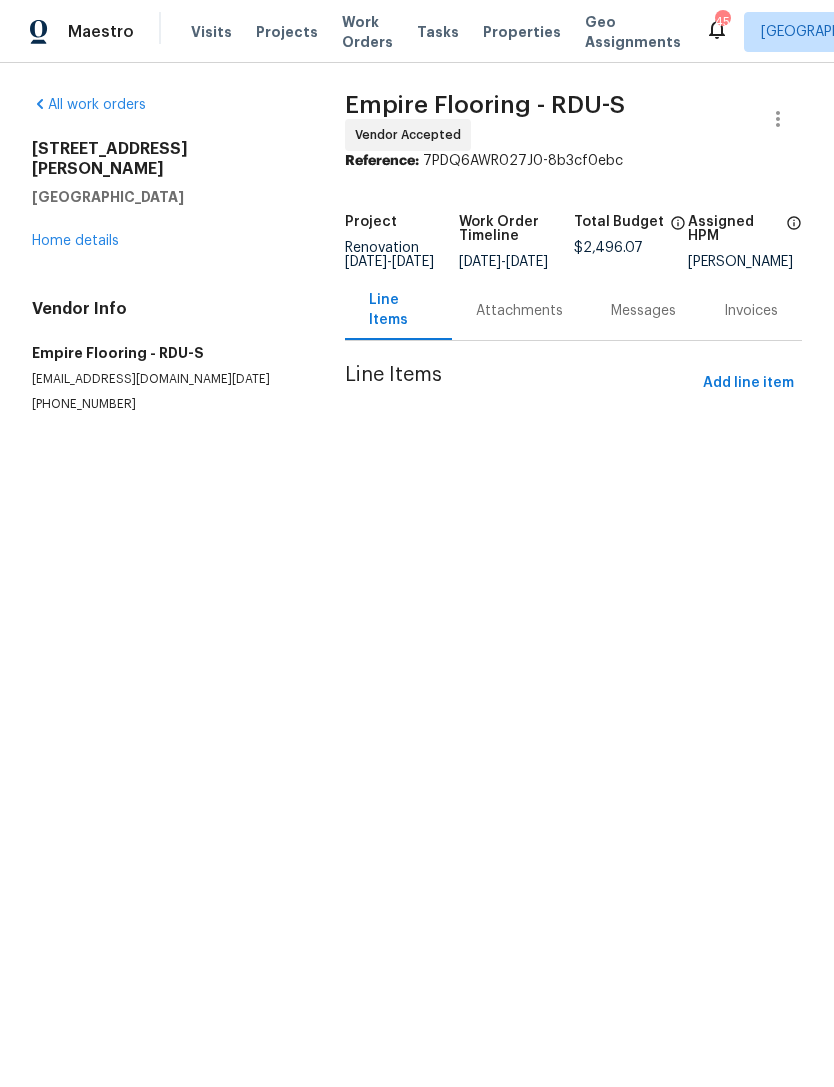 click on "Attachments" at bounding box center (519, 311) 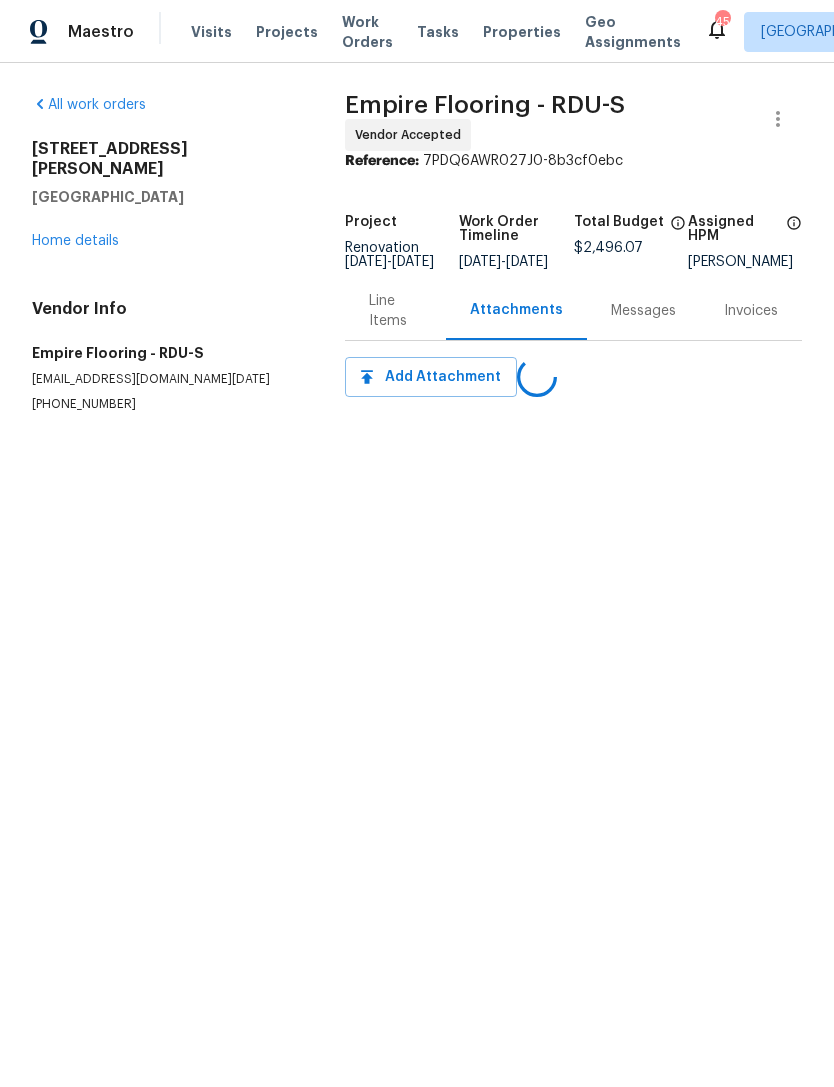 click on "Line Items" at bounding box center [395, 311] 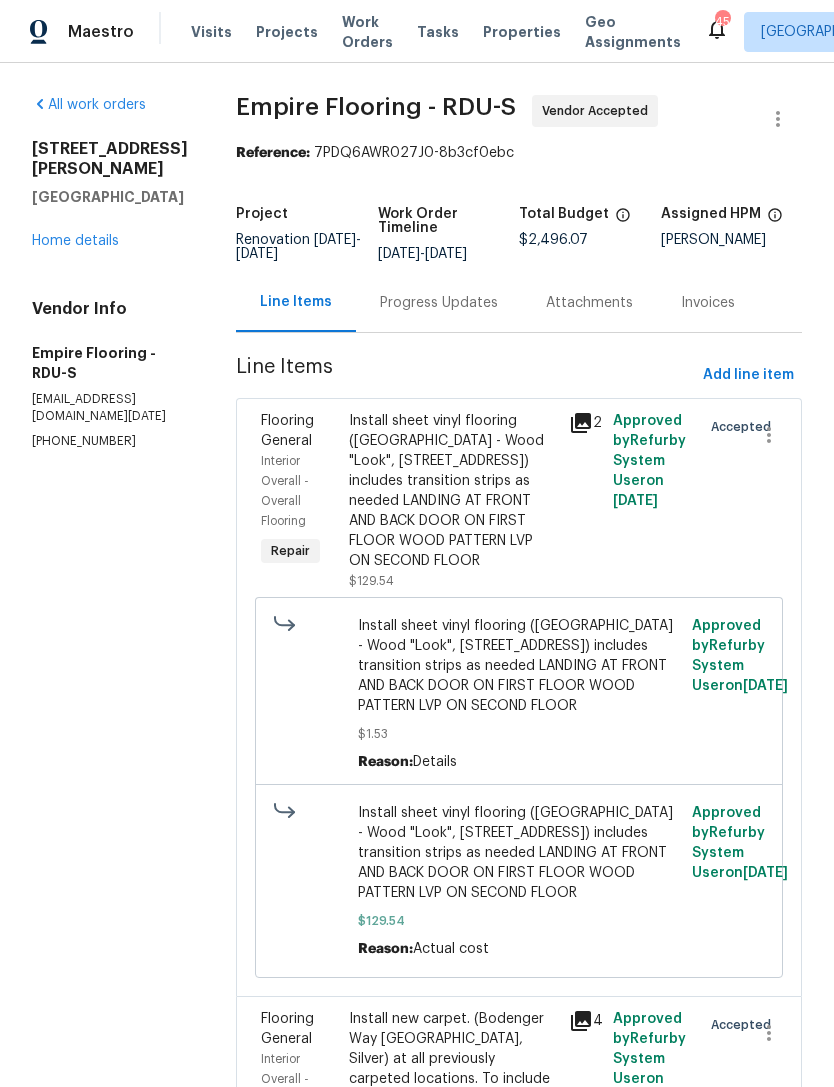click on "Progress Updates" at bounding box center [439, 303] 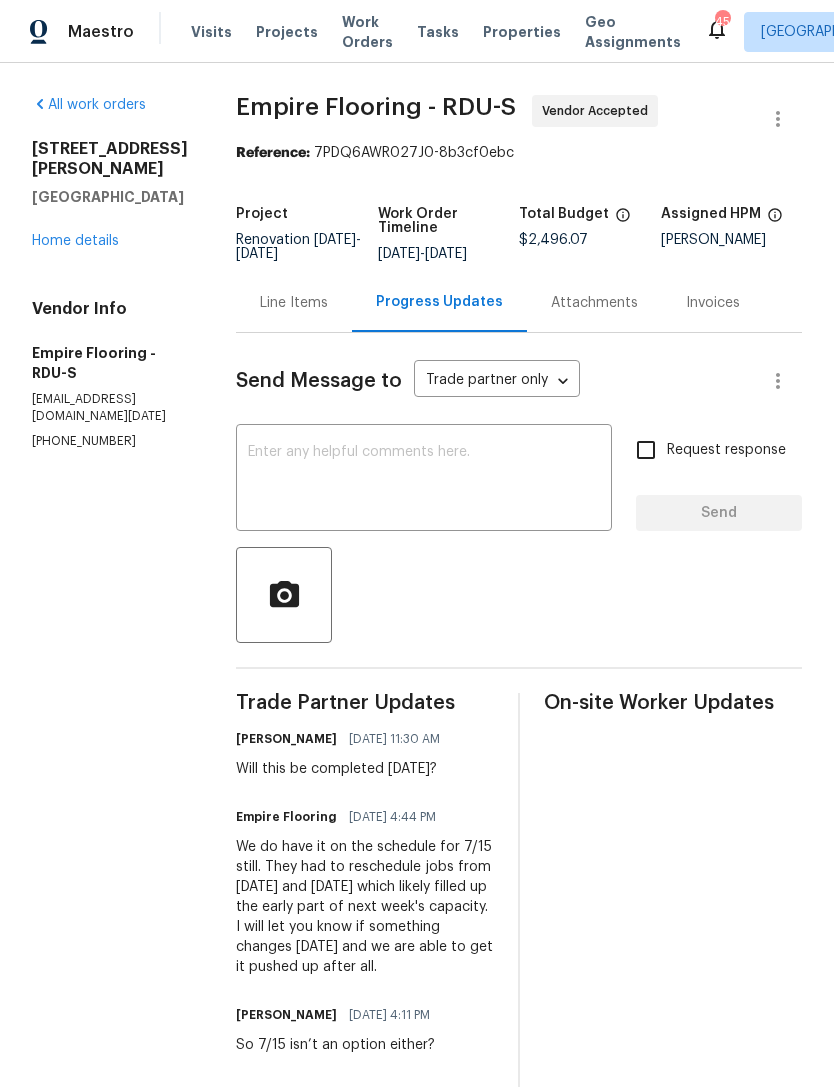 click at bounding box center (424, 480) 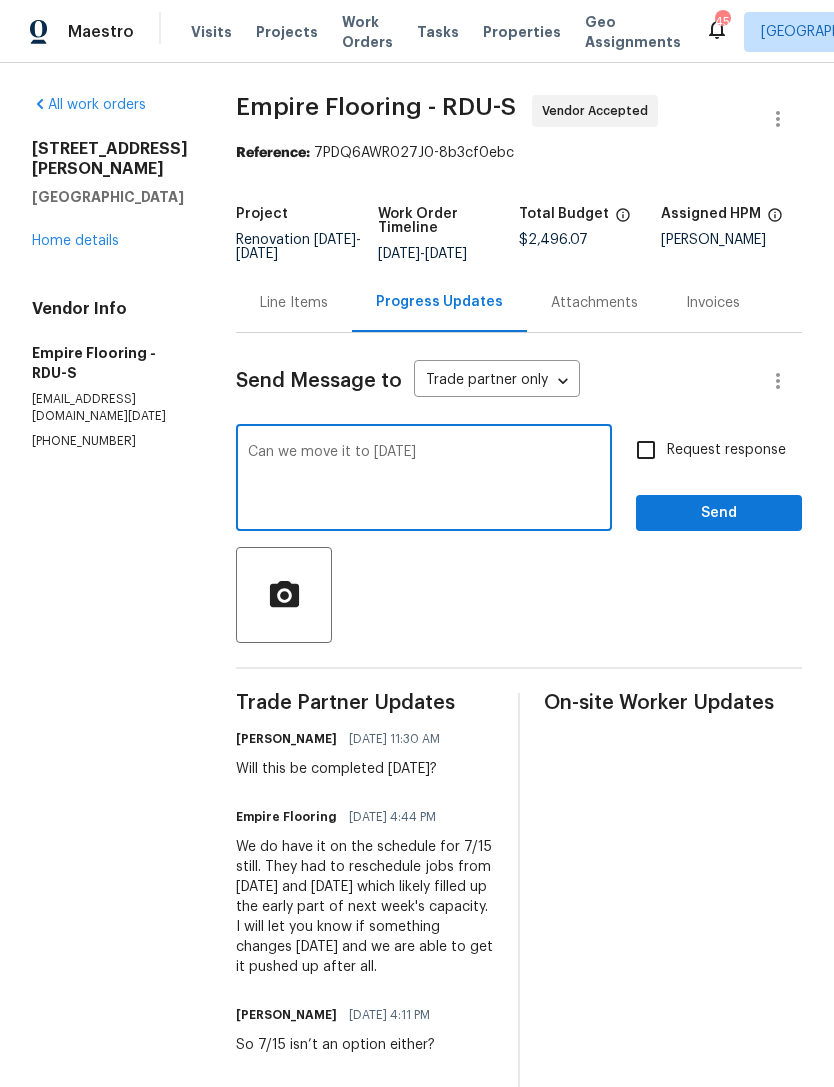 type on "Can we move it to Sat 7/19" 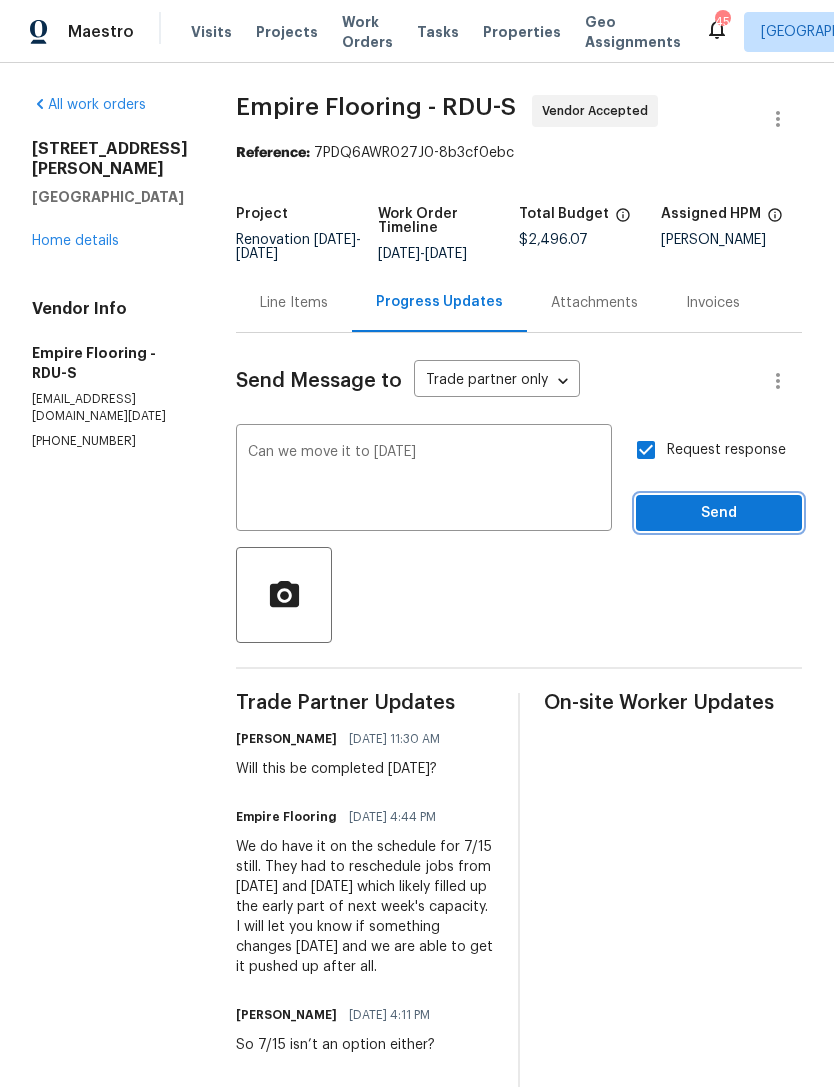 click on "Send" at bounding box center (719, 513) 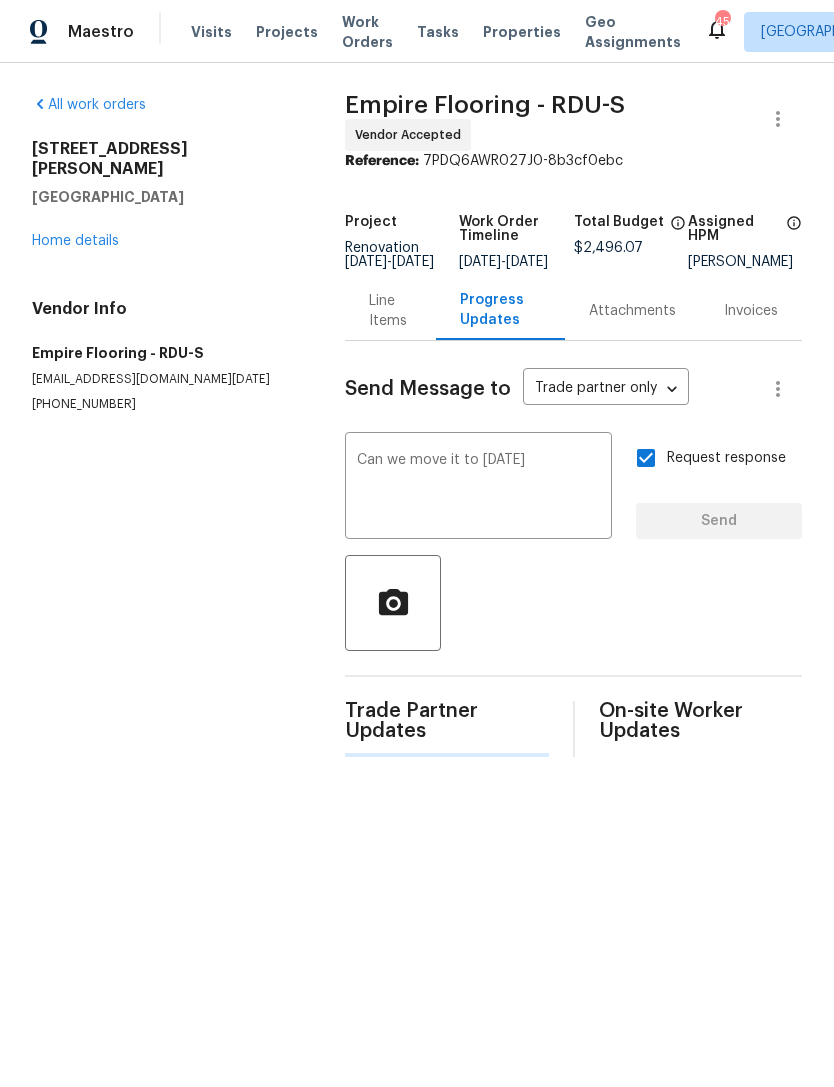 type 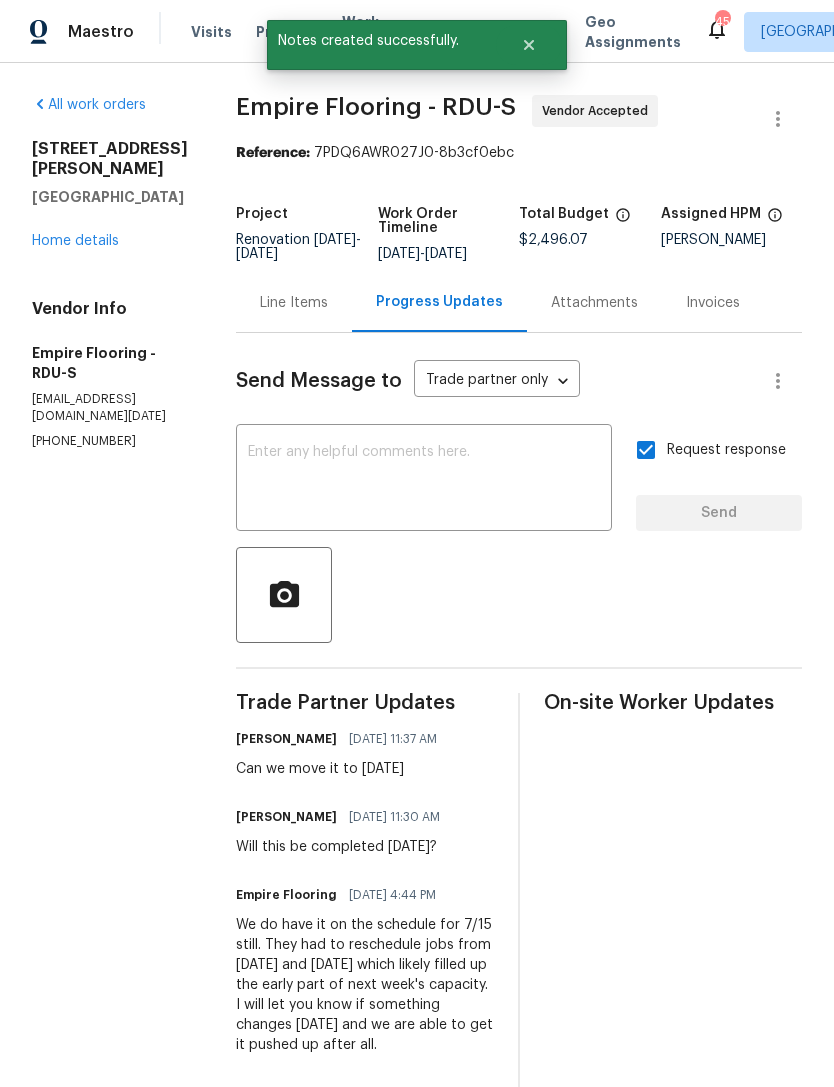 scroll, scrollTop: 0, scrollLeft: 0, axis: both 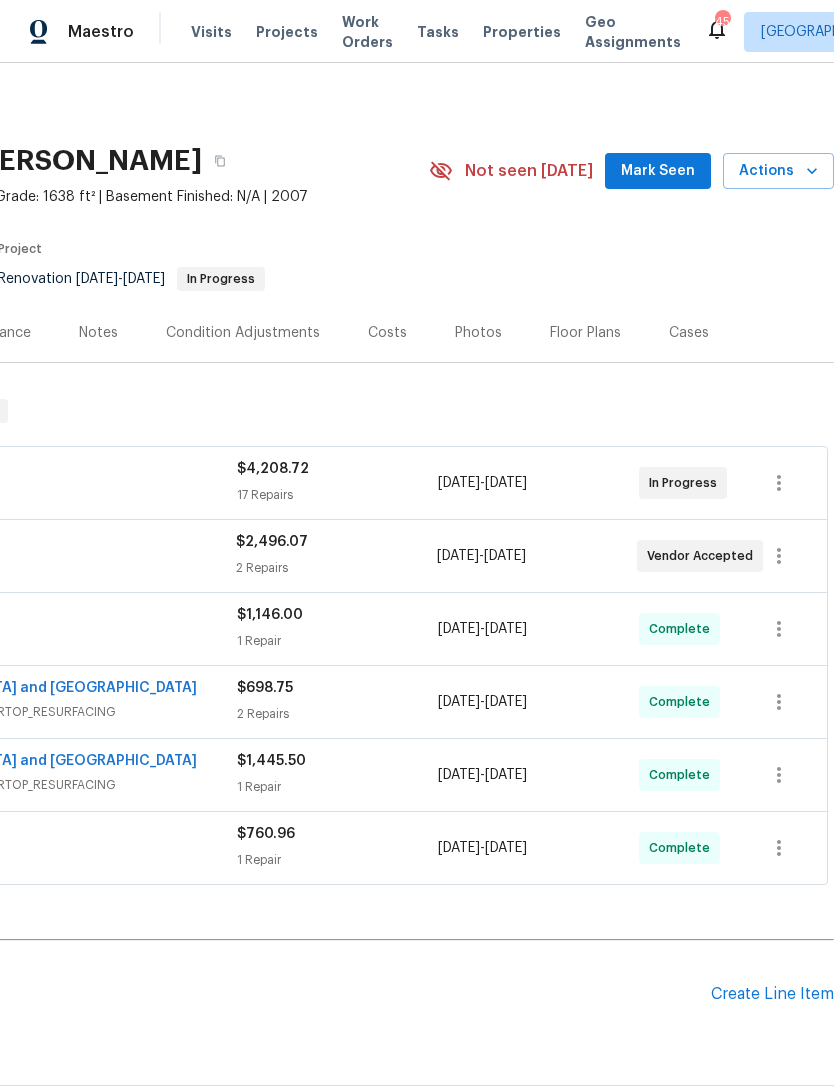 click on "Create Line Item" at bounding box center (772, 994) 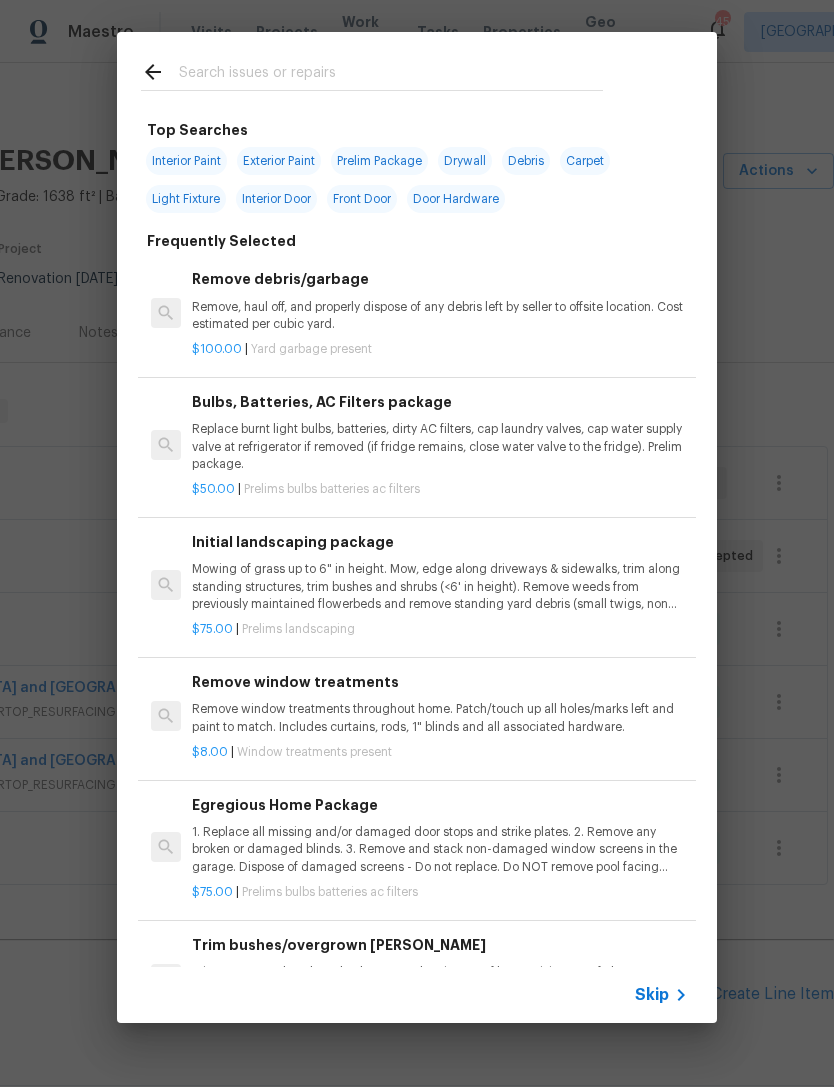 click at bounding box center [391, 75] 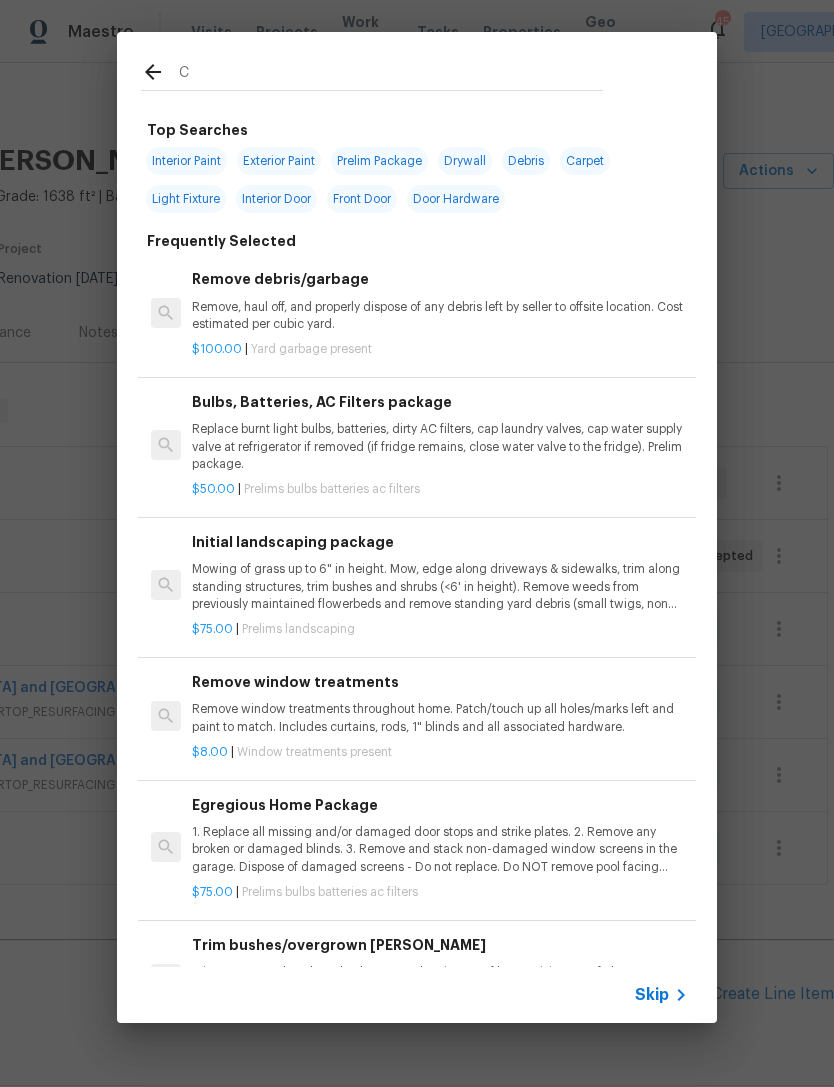 type on "Cl" 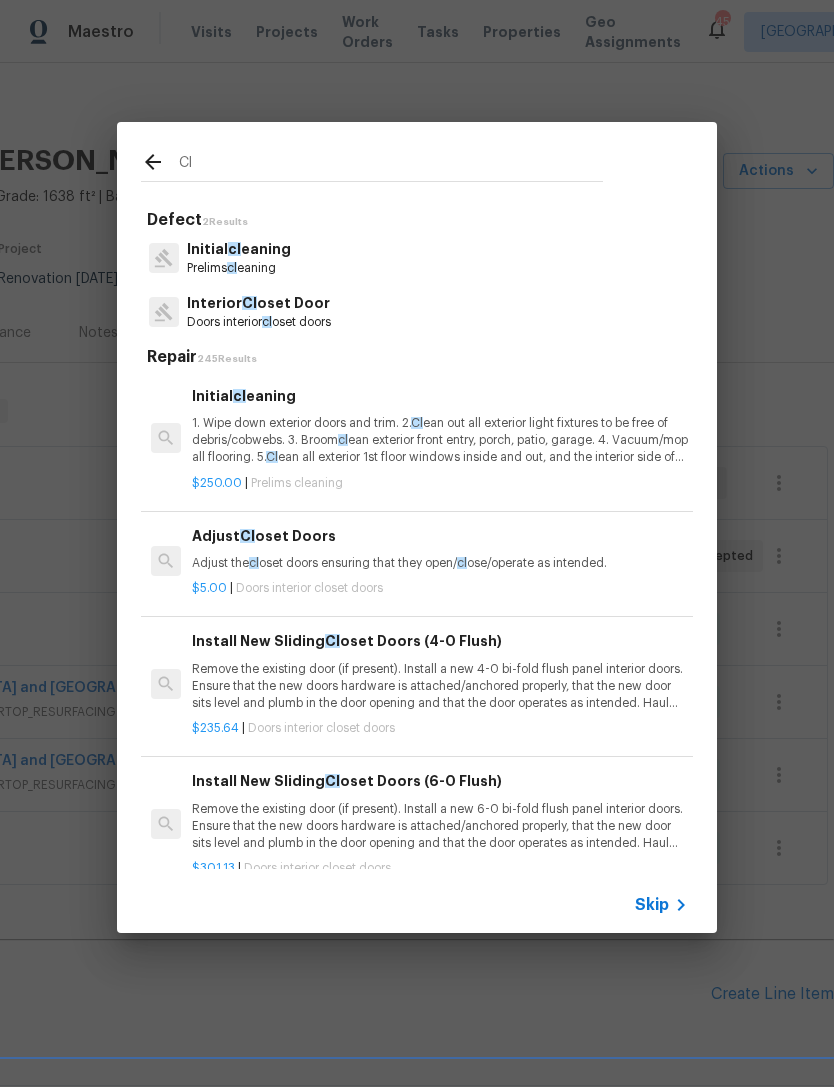 click on "Initial  cl eaning" at bounding box center (239, 249) 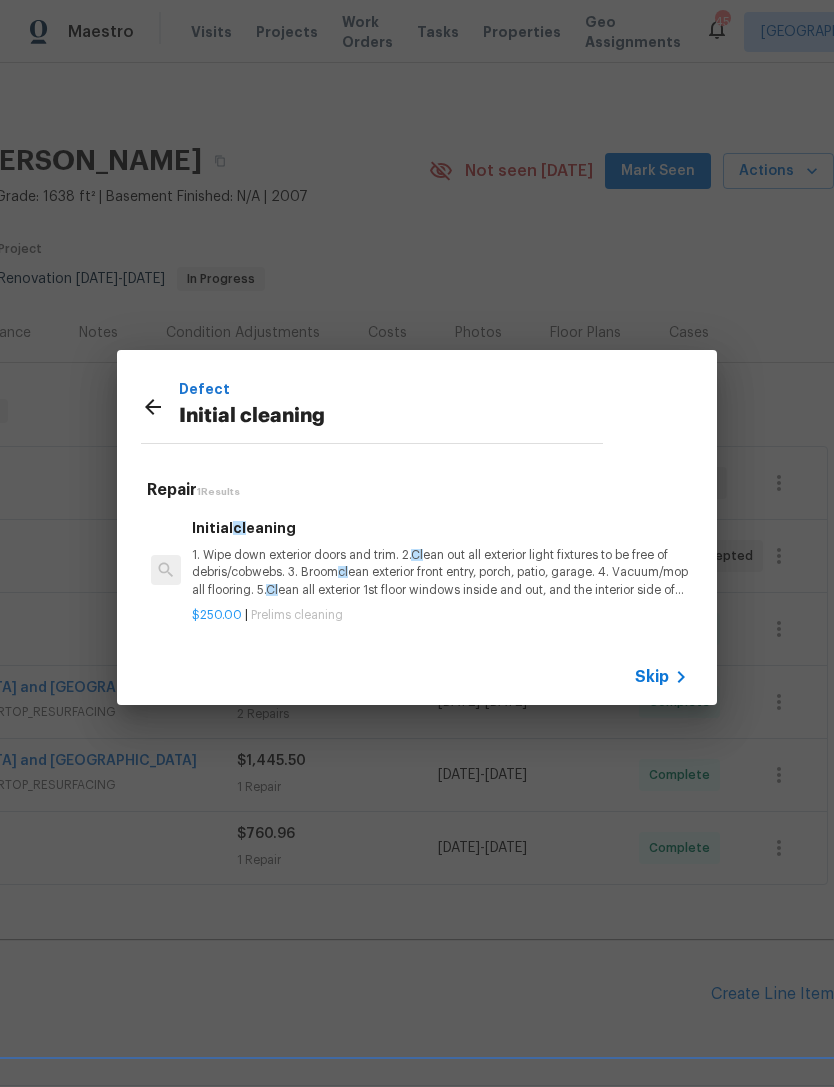 click on "1. Wipe down exterior doors and trim. 2.  Cl ean out all exterior light fixtures to be free of debris/cobwebs. 3. Broom  cl ean exterior front entry, porch, patio, garage. 4. Vacuum/mop all flooring. 5.  Cl ean all exterior 1st floor windows inside and out, and the interior side of all above grade windows.  Cl ean all tracks/frames. 6.  Cl ean all air vent grills. 7.  Cl ean all interior window, base, sill and trim. 8.  Cl ean all switch/outlet plates and remove any paint. 9.  Cl ean all light fixtures and ceiling fans. 10.  Cl ean all doors, frames and trim. 11.  Cl ean kitchen and laundry appliances - inside-outside and underneath. 12.  Cl ean cabinetry inside and outside and top in cl uding drawers. 13.  Cl ean counters, sinks, plumbing fixtures, toilets seat to remain down. 14.  Cl ean showers, tubs, surrounds, wall tile free of grime and soap scum. 15.  Cl ean window coverings if left in place. 16.  Cl ean baseboards. 17.  Cl" at bounding box center (440, 572) 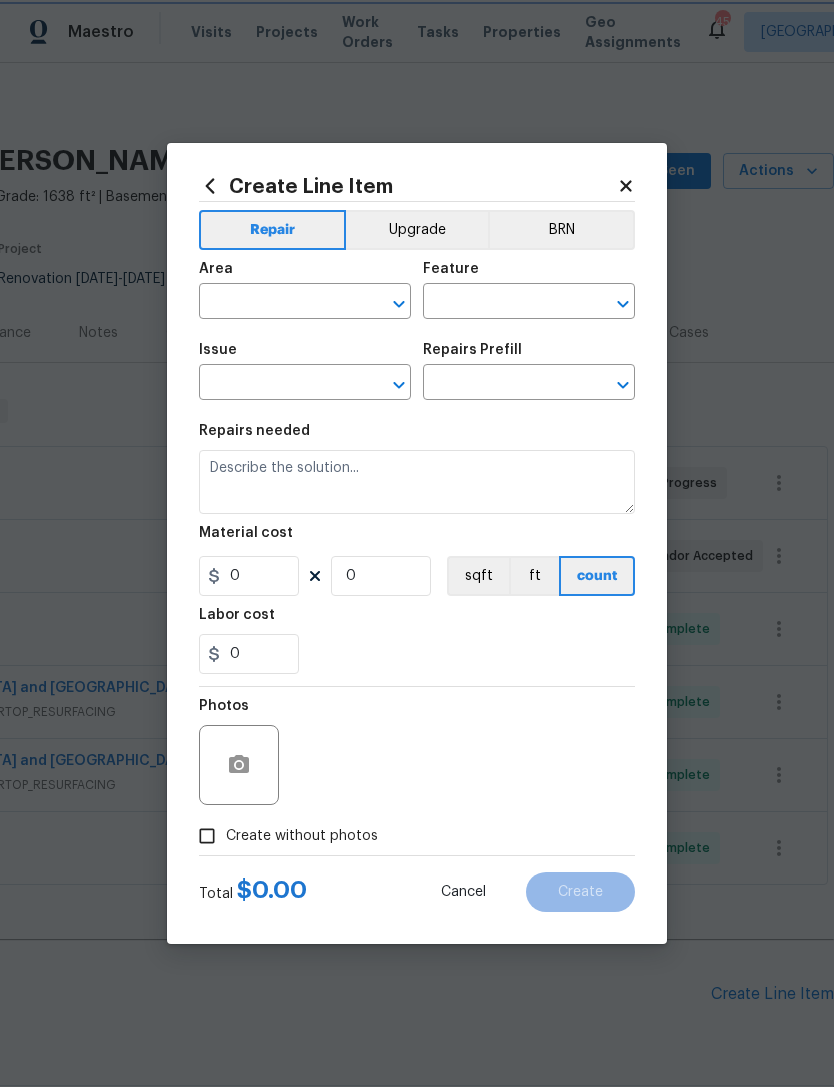 type on "Home Readiness Packages" 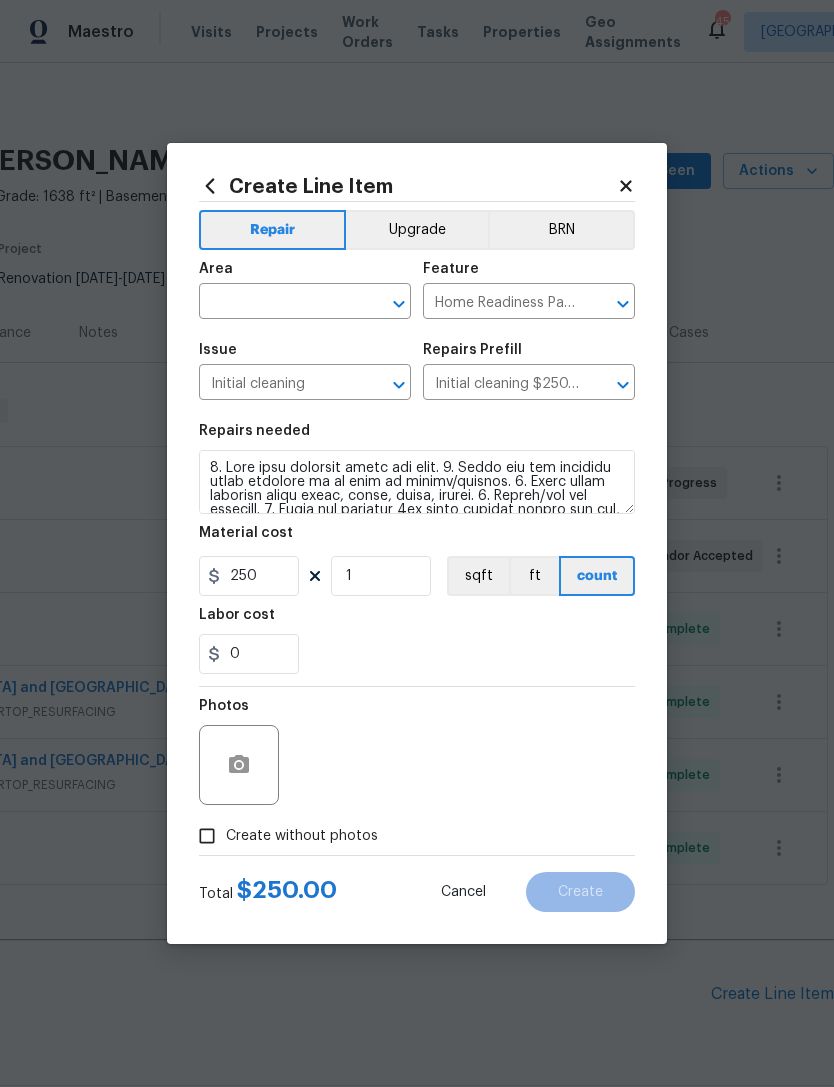 click at bounding box center [277, 303] 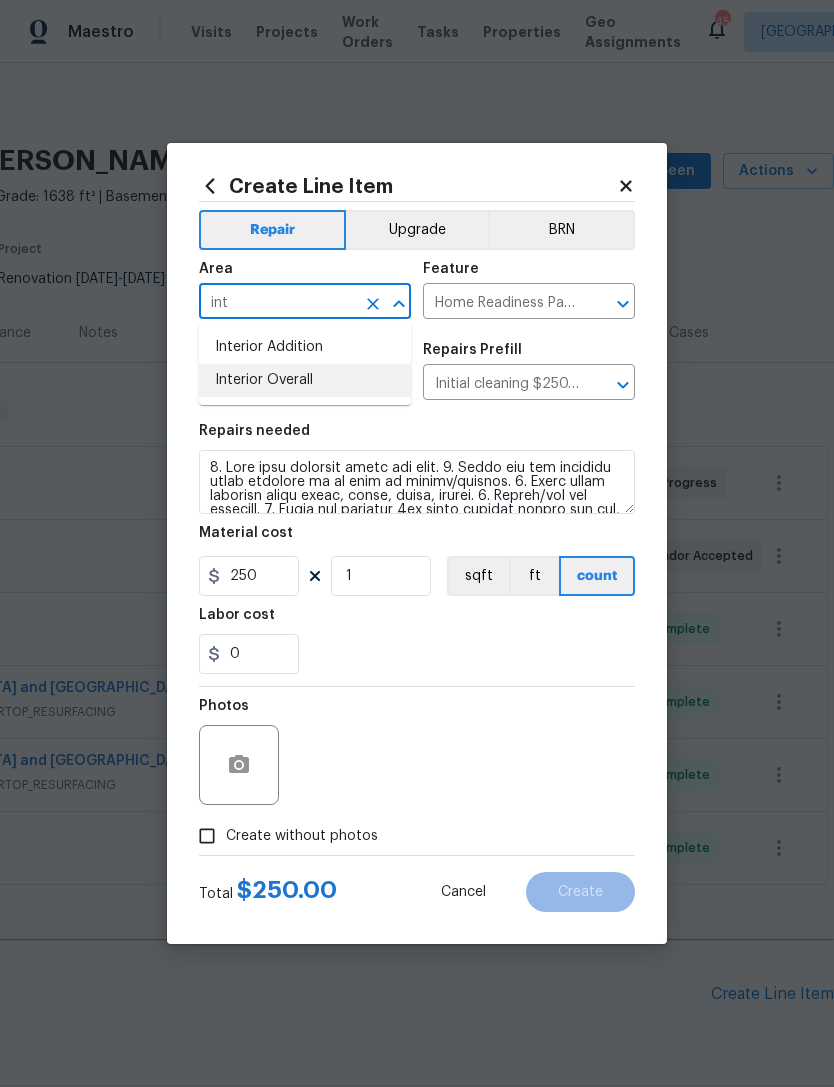 click on "Interior Overall" at bounding box center [305, 380] 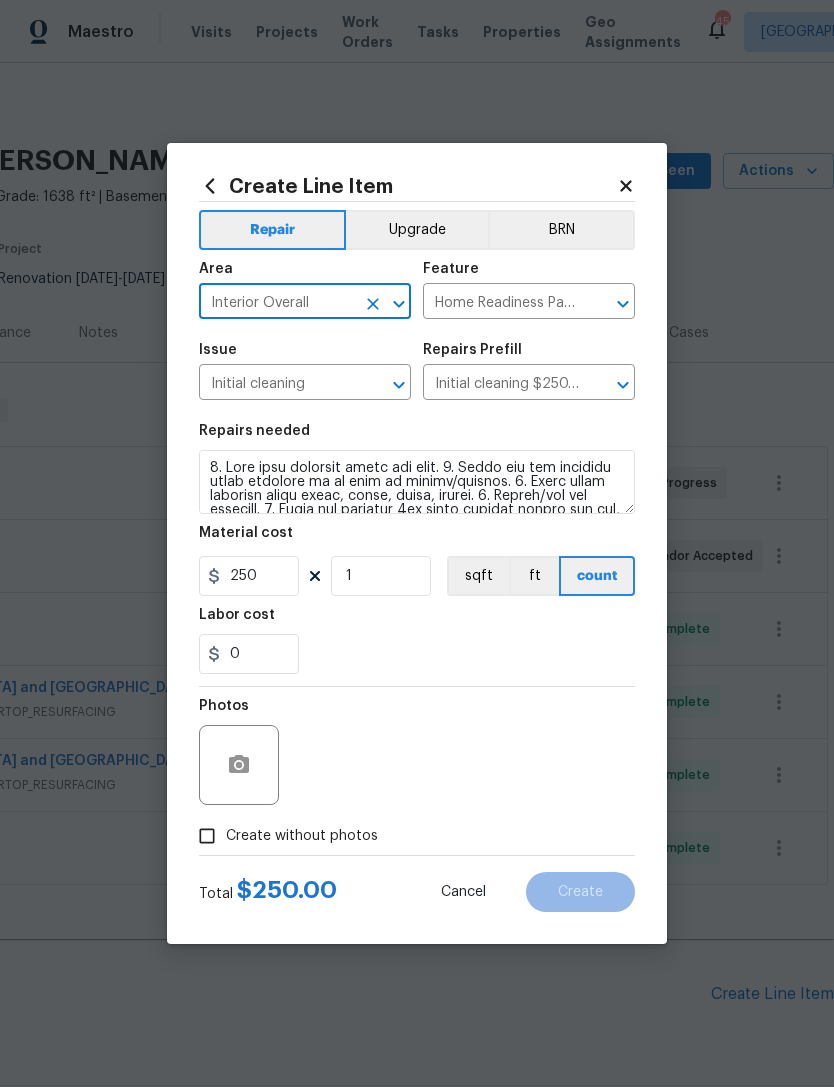 click on "Create without photos" at bounding box center (207, 836) 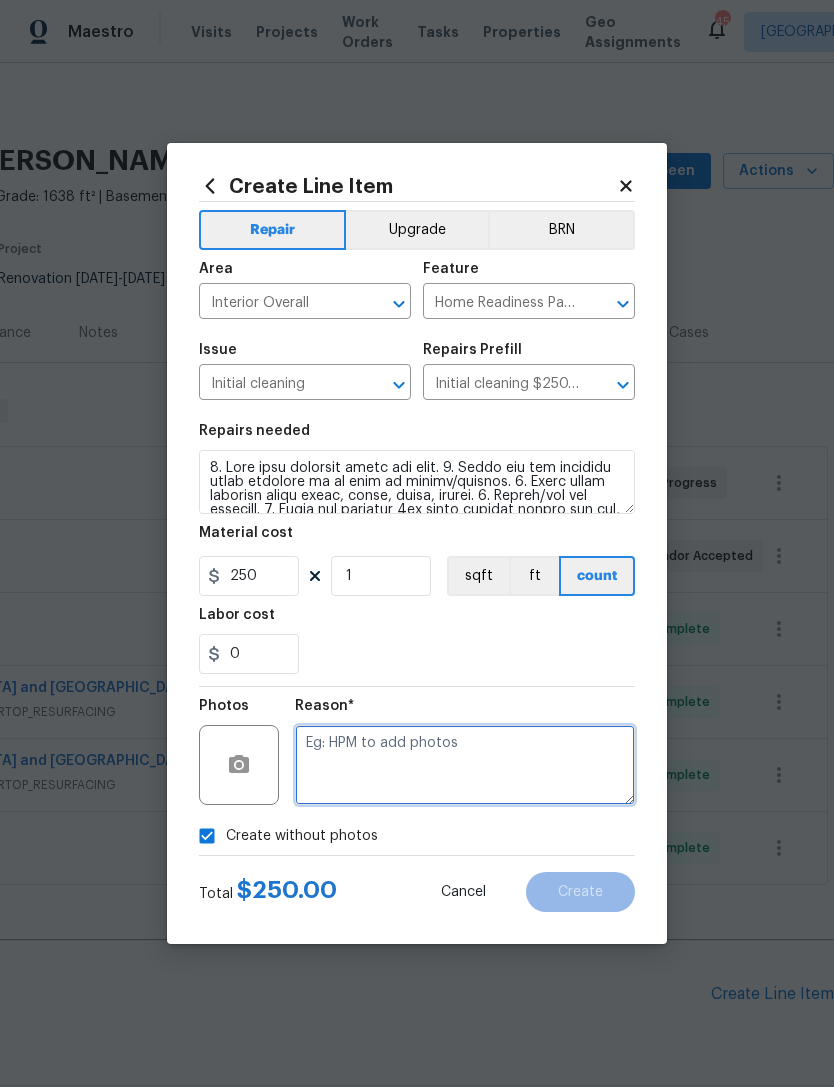 click at bounding box center (465, 765) 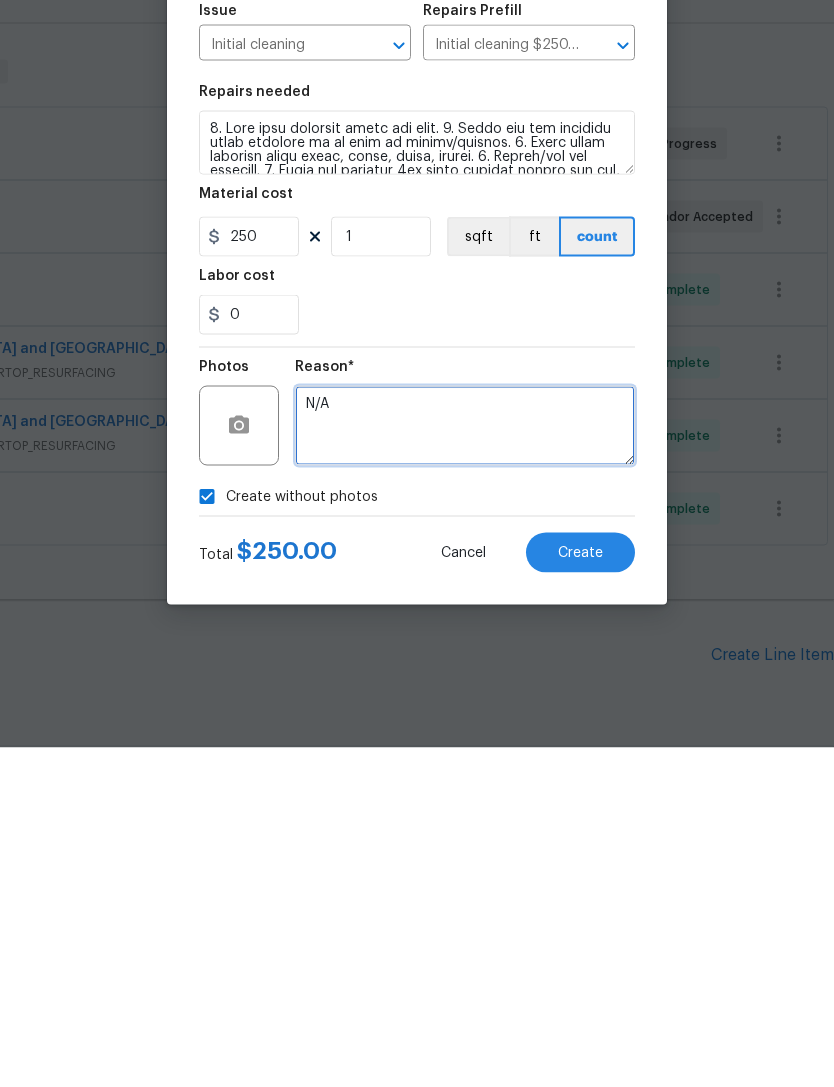 type on "N/A" 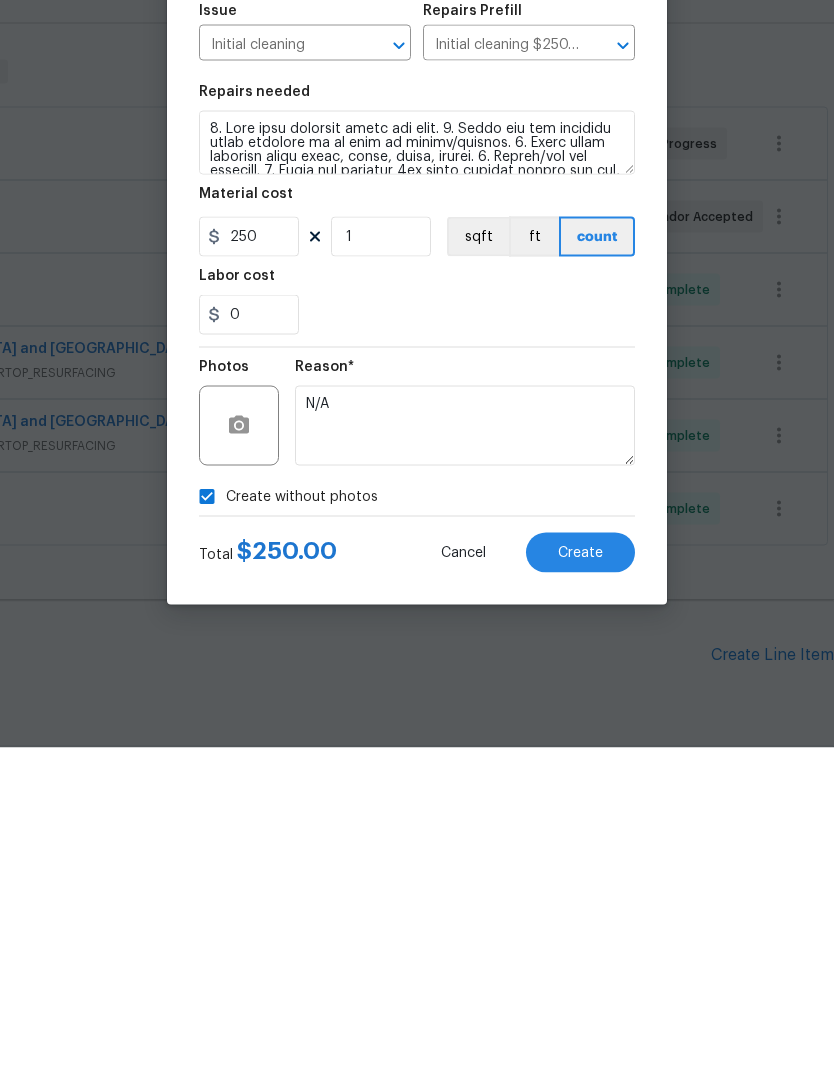 click on "Create" at bounding box center [580, 892] 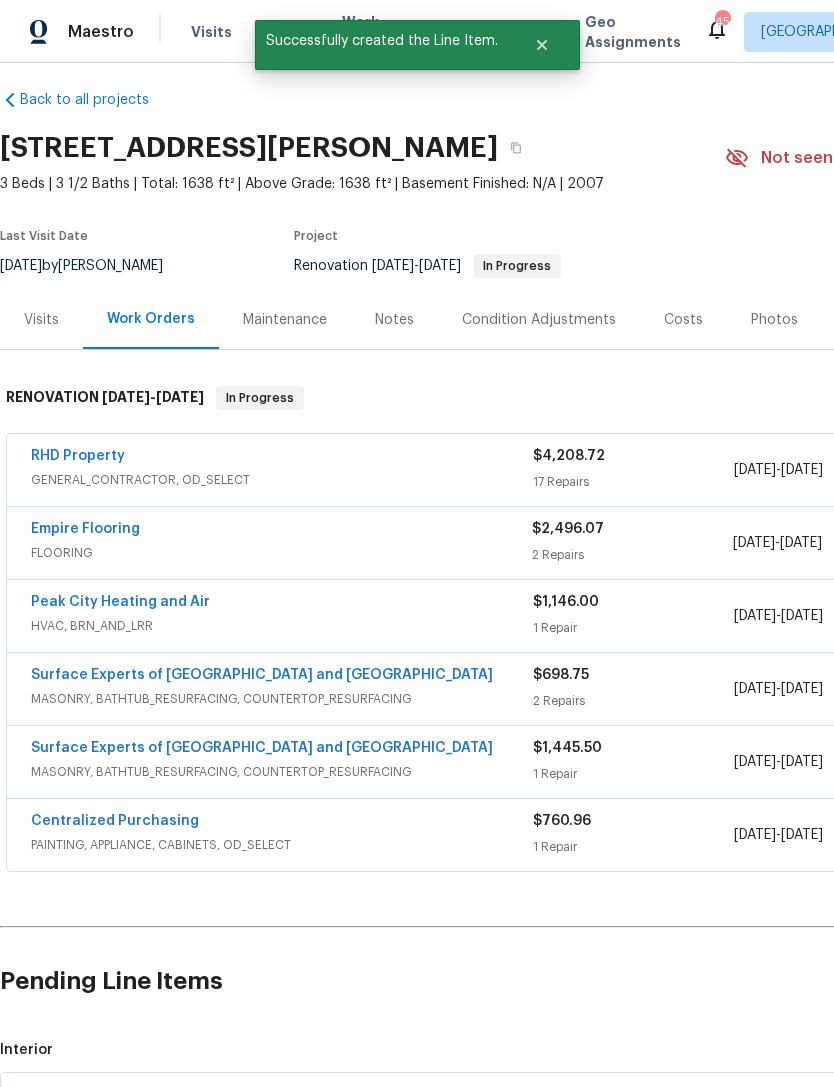 scroll, scrollTop: 13, scrollLeft: 0, axis: vertical 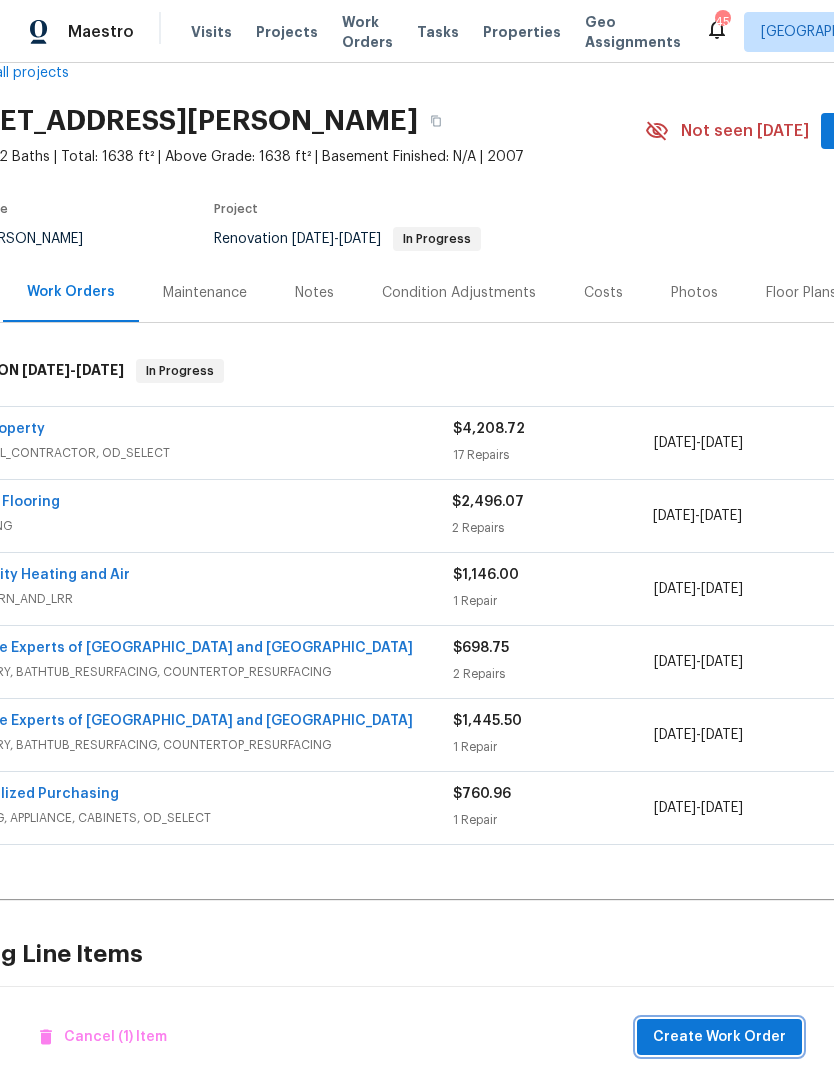 click on "Create Work Order" at bounding box center (719, 1037) 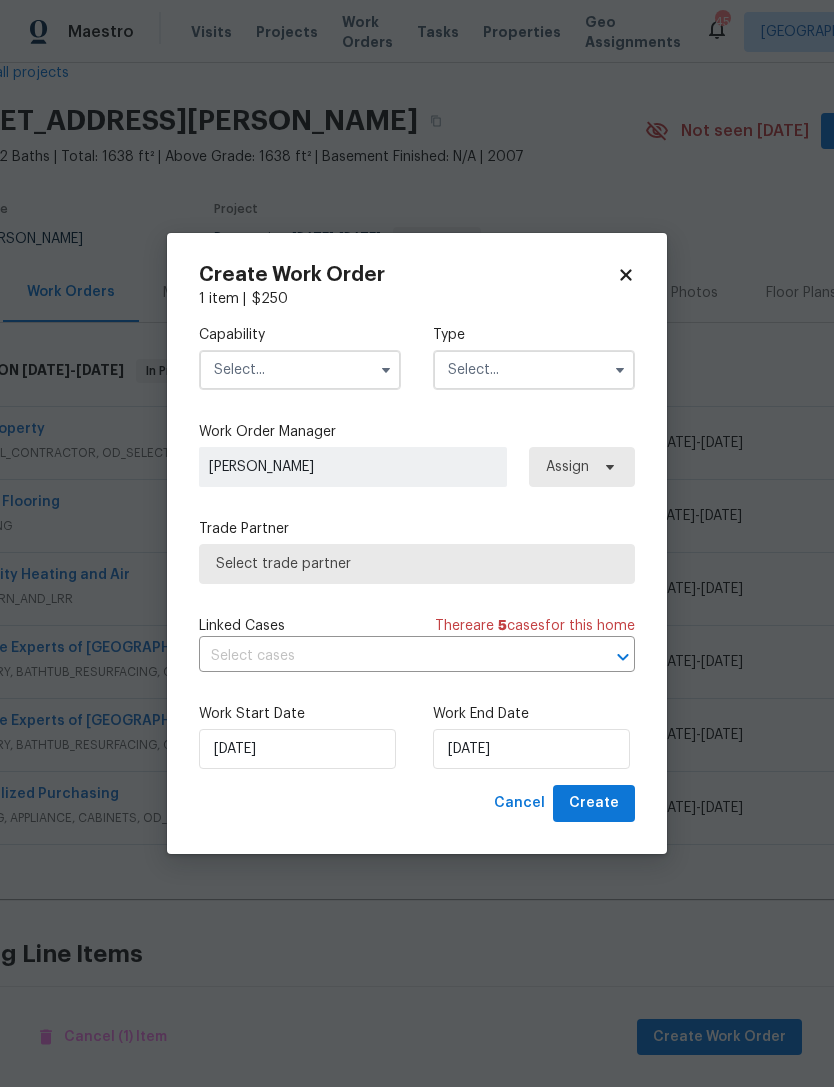 click at bounding box center (300, 370) 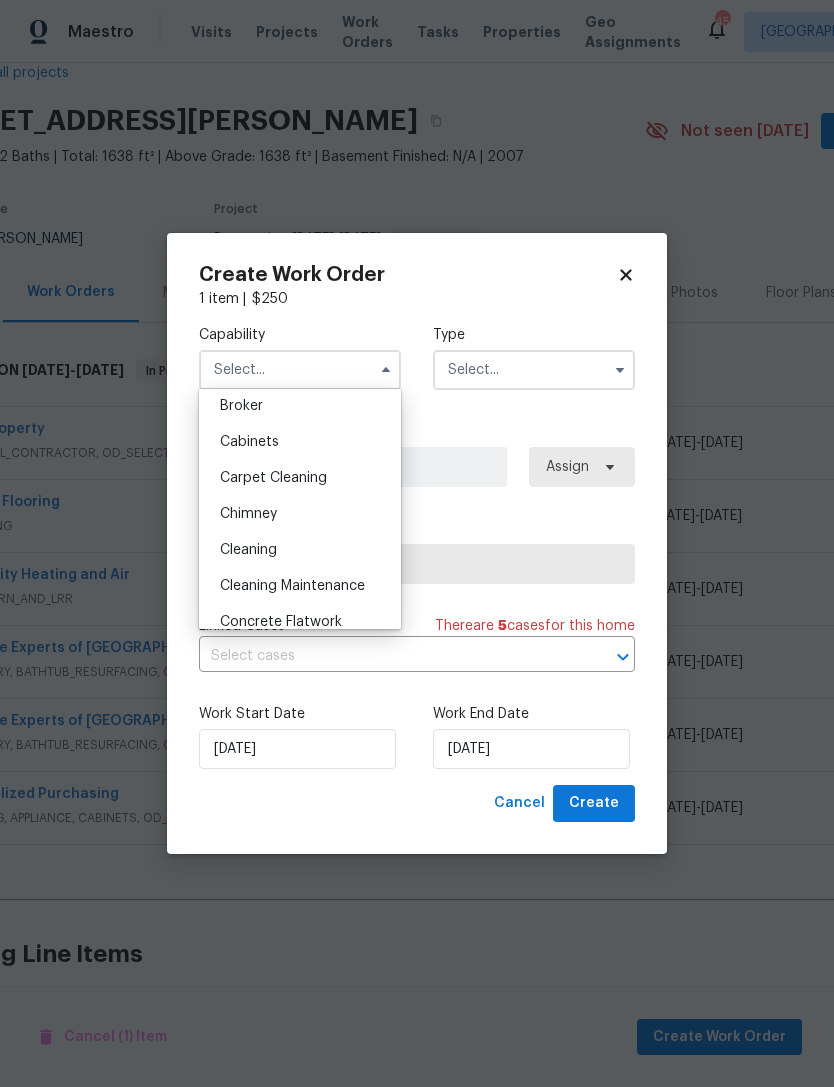 scroll, scrollTop: 212, scrollLeft: 0, axis: vertical 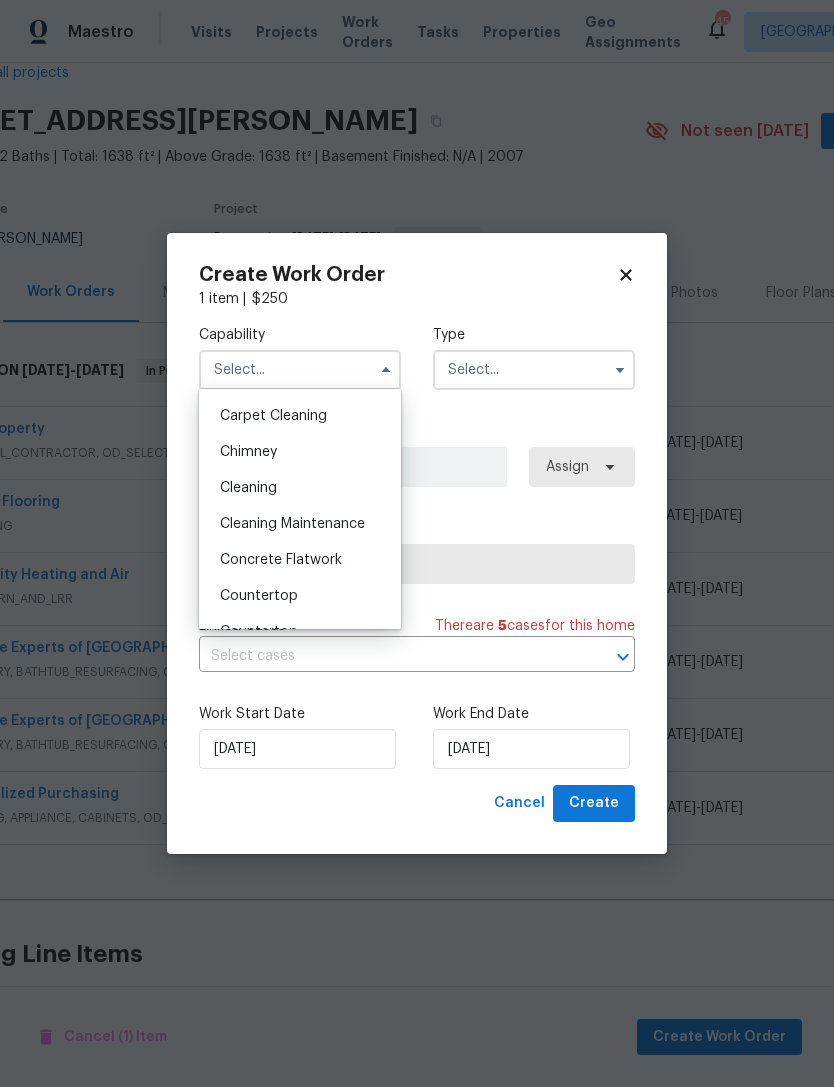 click on "Cleaning" at bounding box center [300, 488] 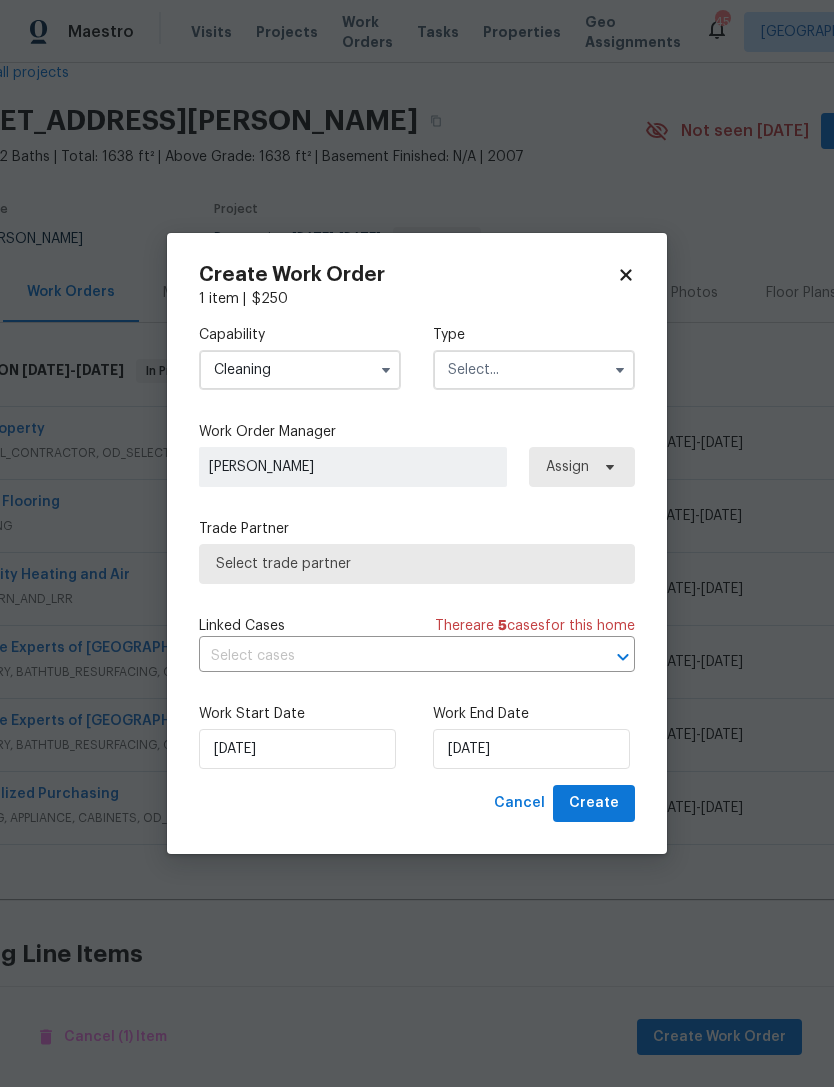 click at bounding box center (534, 370) 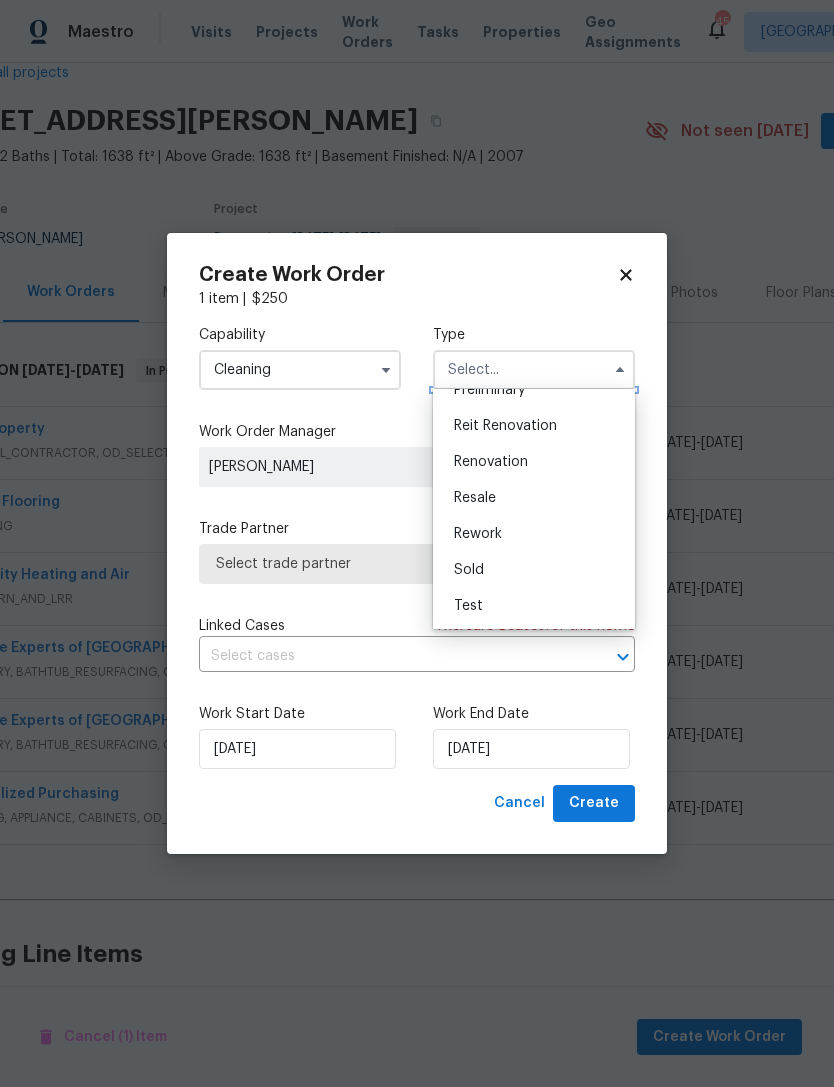 scroll, scrollTop: 454, scrollLeft: 0, axis: vertical 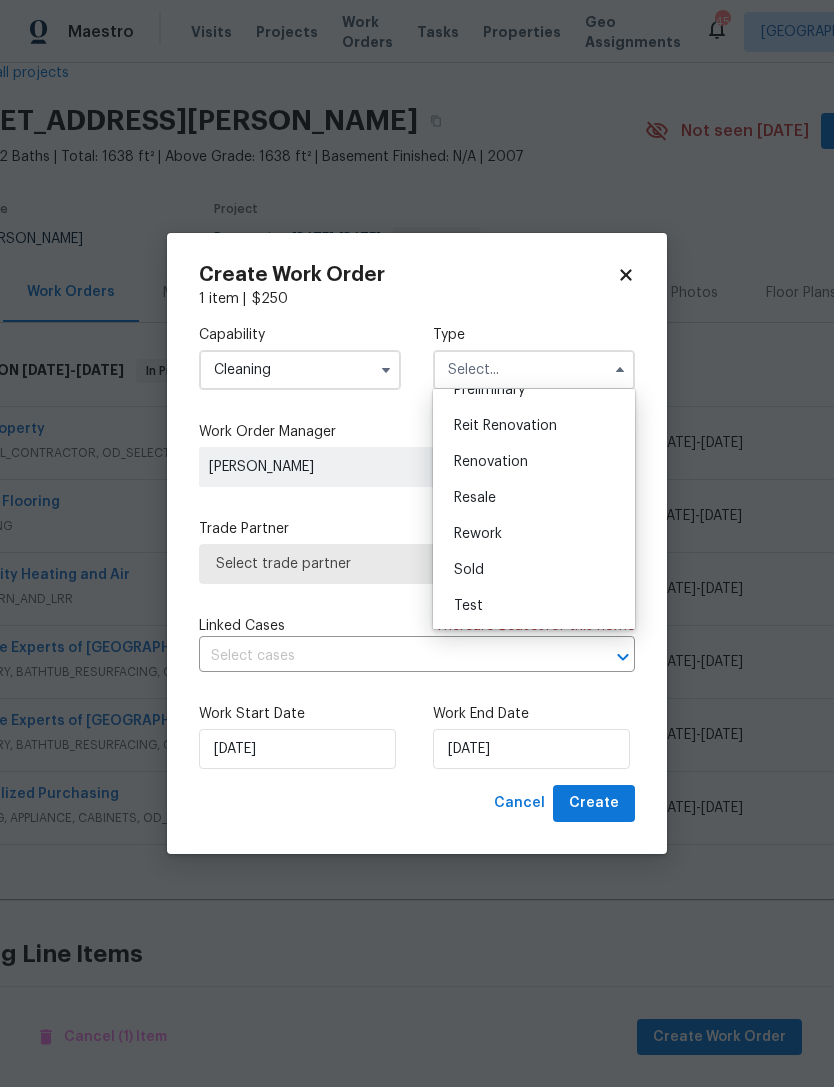 click on "Renovation" at bounding box center (491, 462) 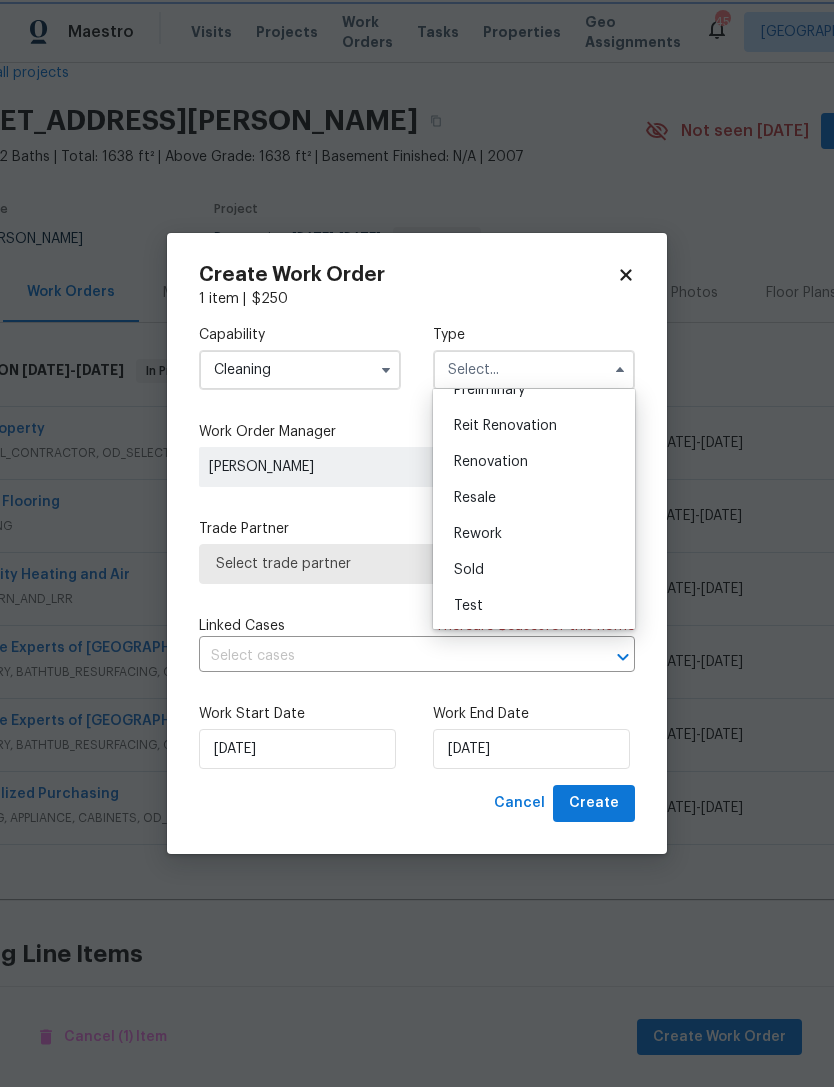 type on "Renovation" 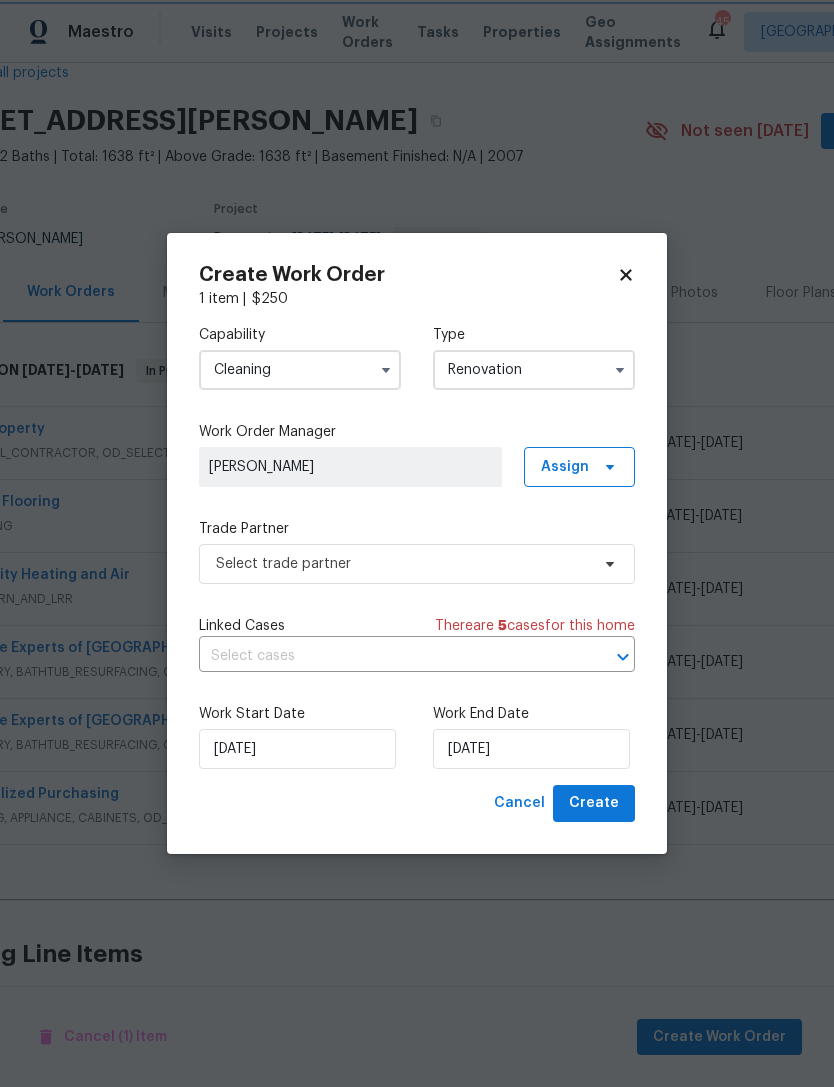 scroll, scrollTop: 0, scrollLeft: 0, axis: both 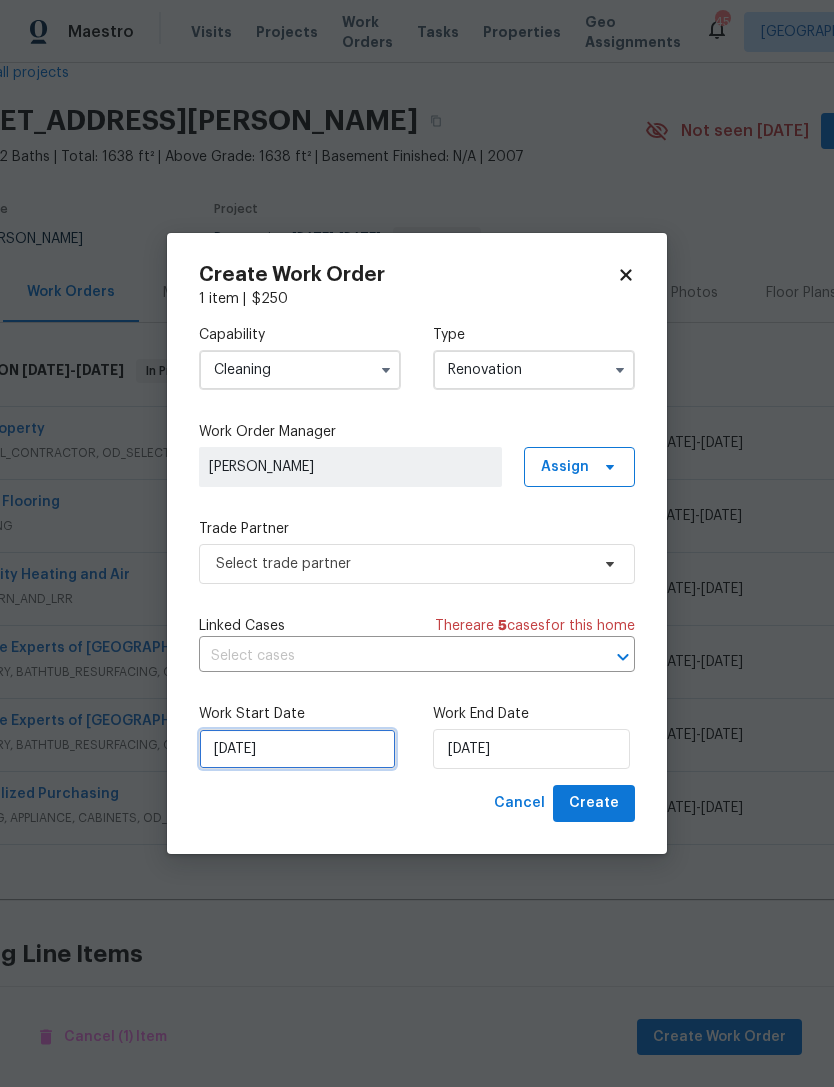 click on "[DATE]" at bounding box center [297, 749] 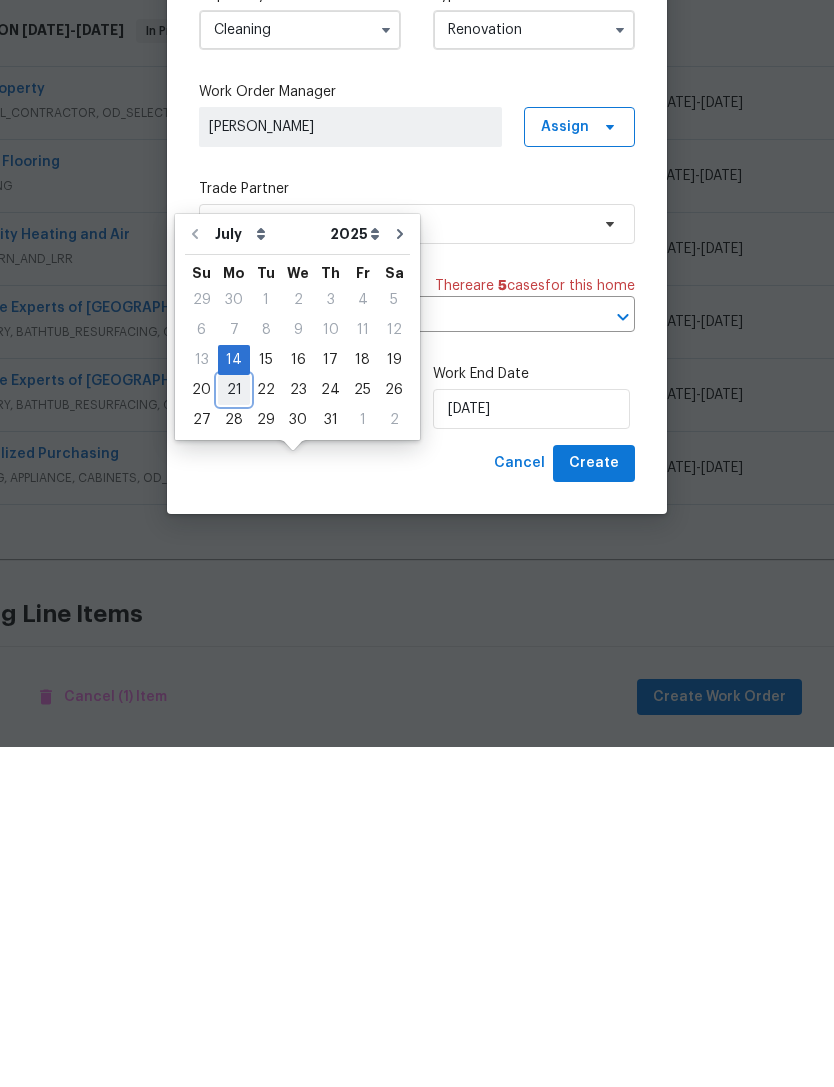 click on "21" at bounding box center (234, 730) 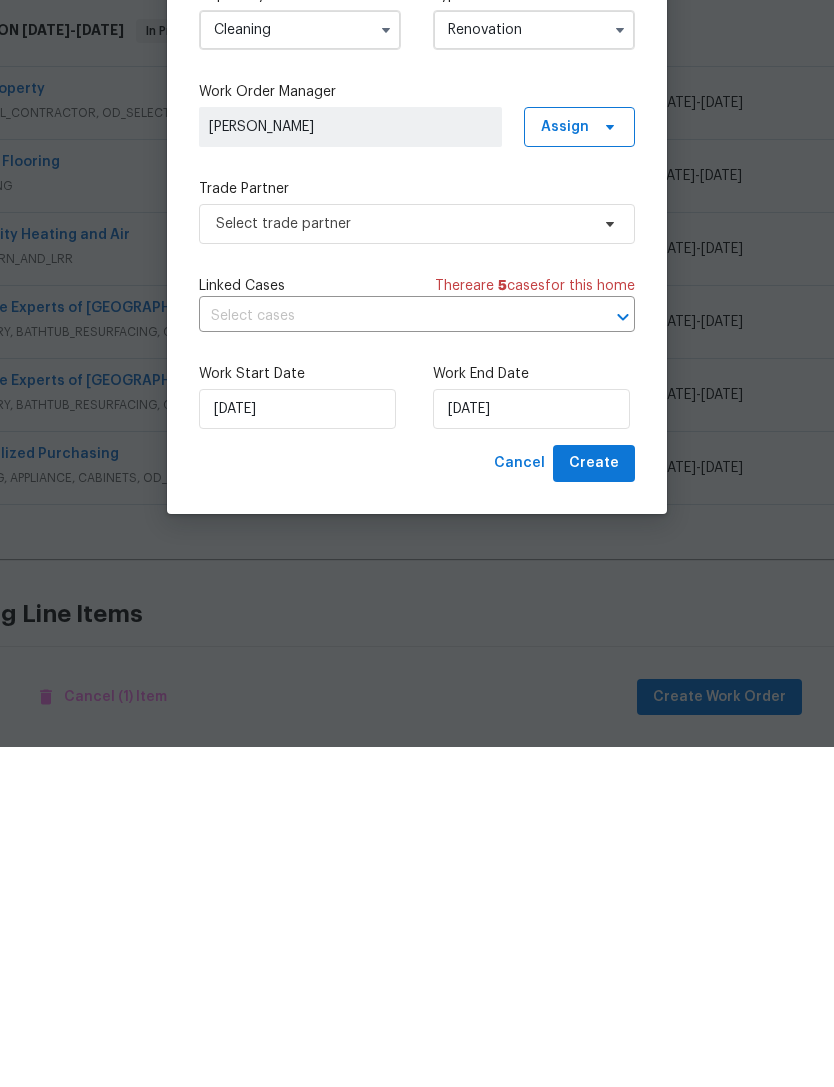 type on "7/21/2025" 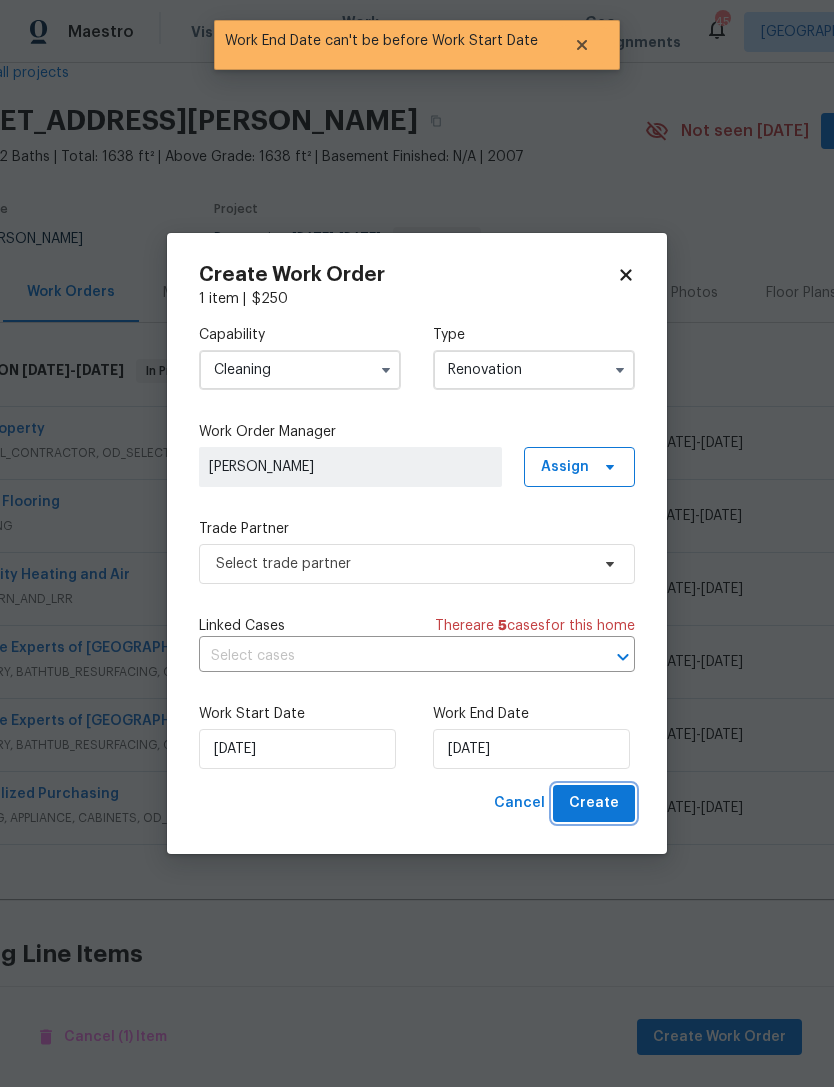 click on "Create" at bounding box center (594, 803) 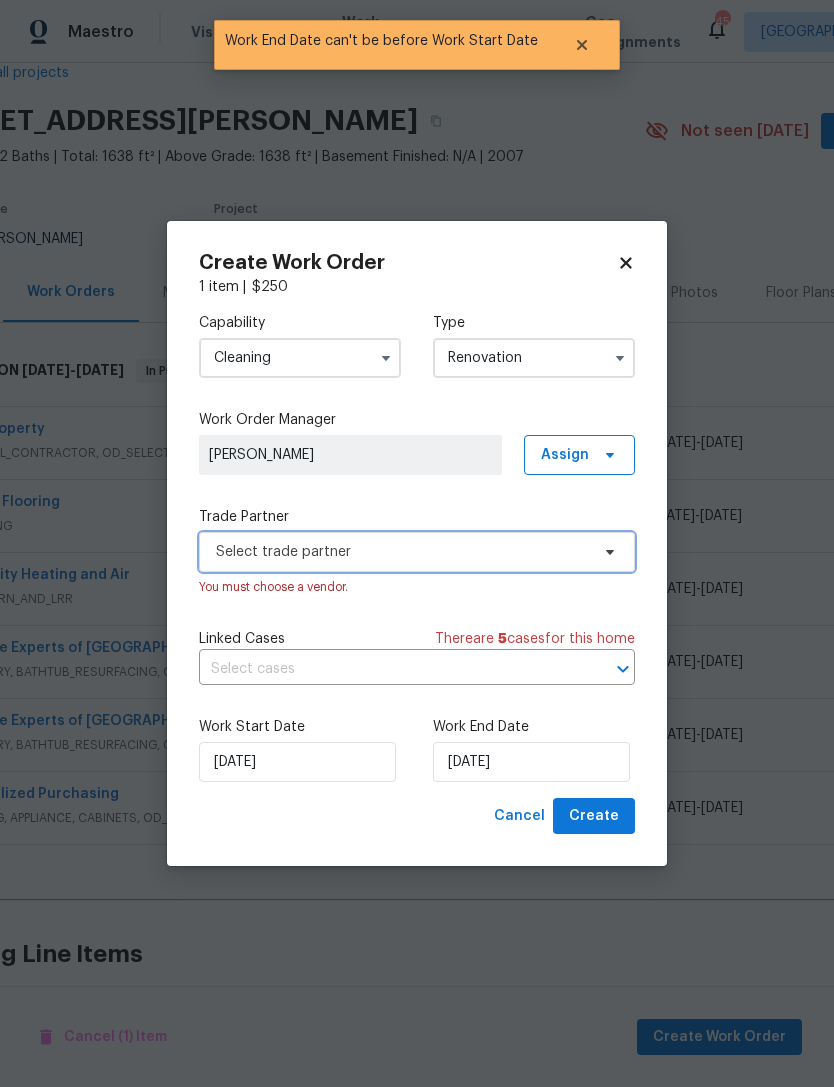 click on "Select trade partner" at bounding box center (402, 552) 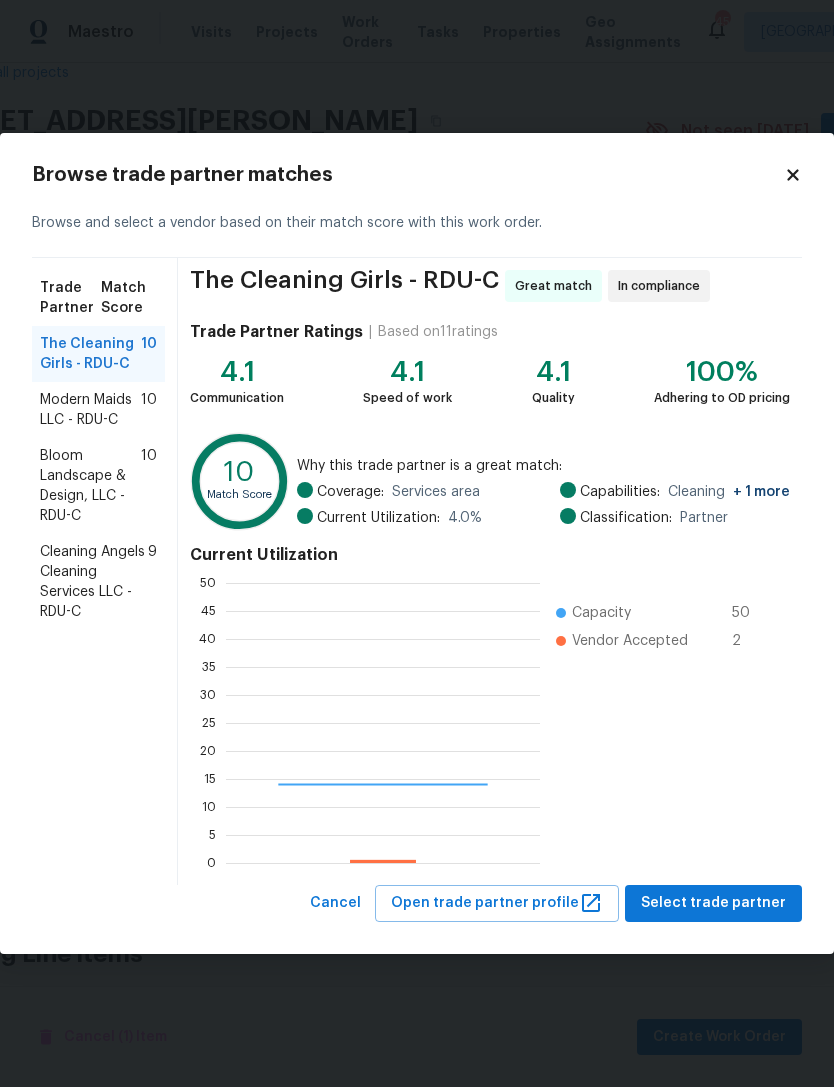 scroll, scrollTop: 2, scrollLeft: 2, axis: both 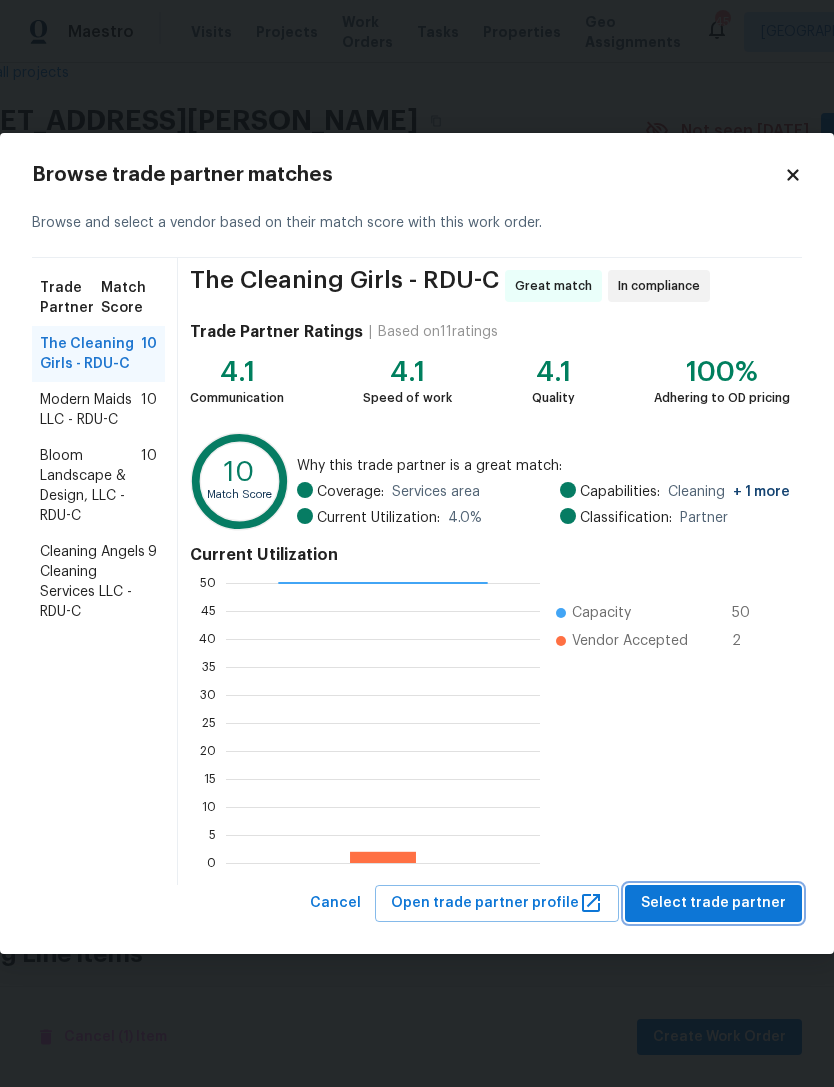 click on "Select trade partner" at bounding box center [713, 903] 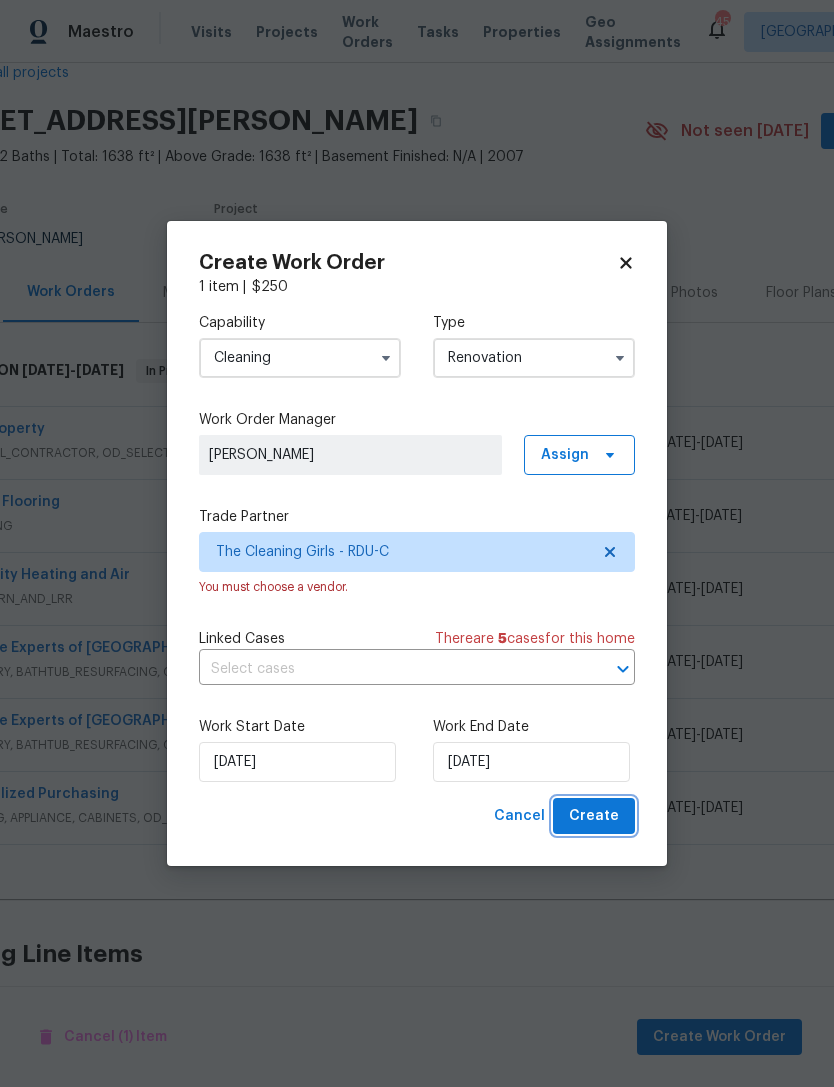 click on "Create" at bounding box center [594, 816] 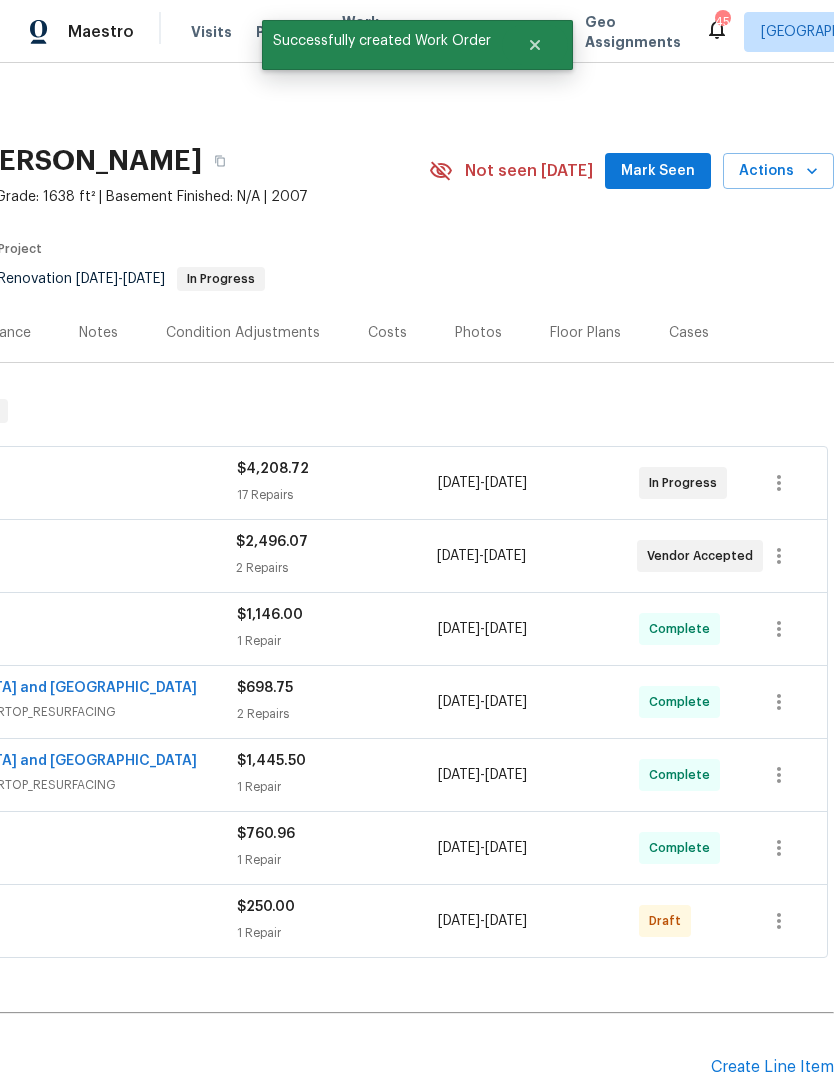 scroll, scrollTop: 0, scrollLeft: 296, axis: horizontal 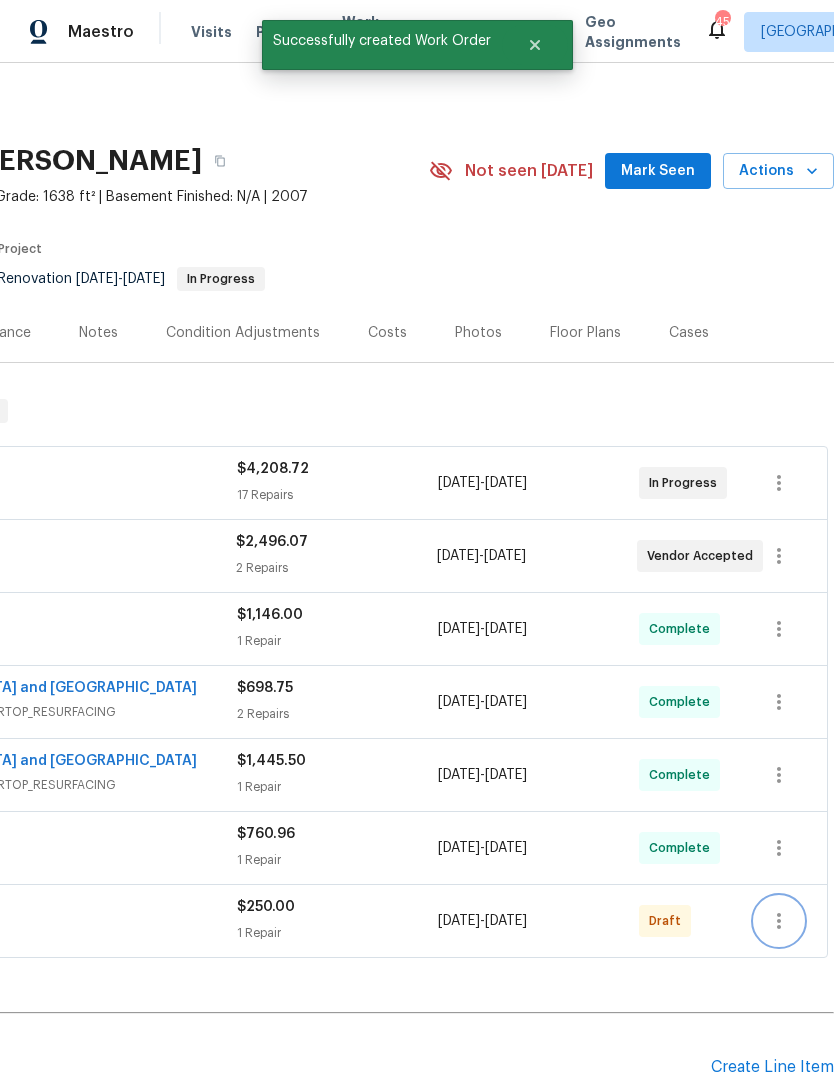 click 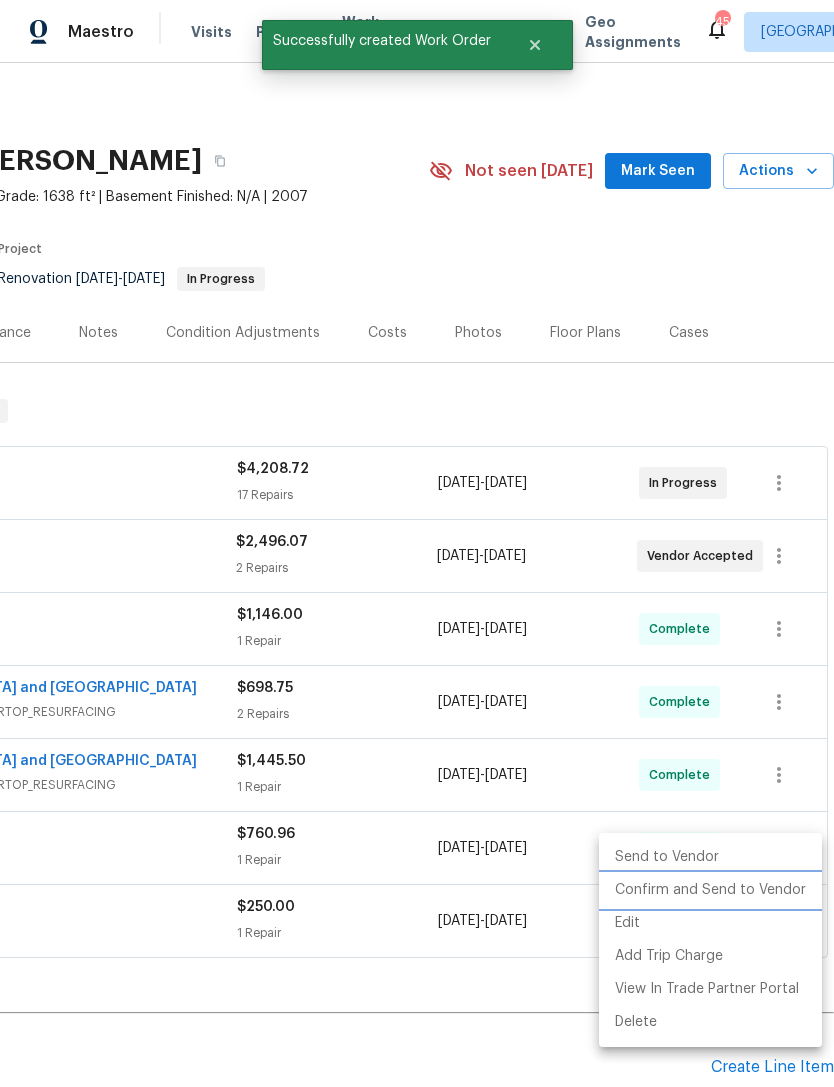 click on "Confirm and Send to Vendor" at bounding box center (710, 890) 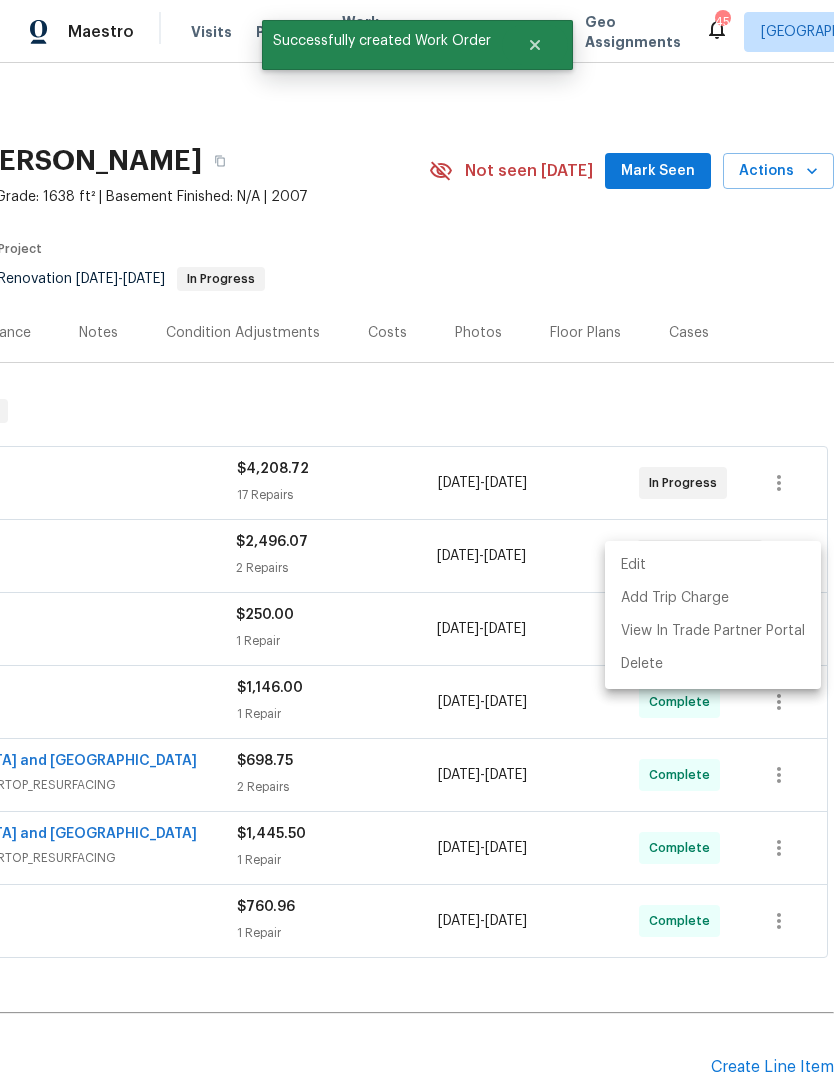 click at bounding box center (417, 543) 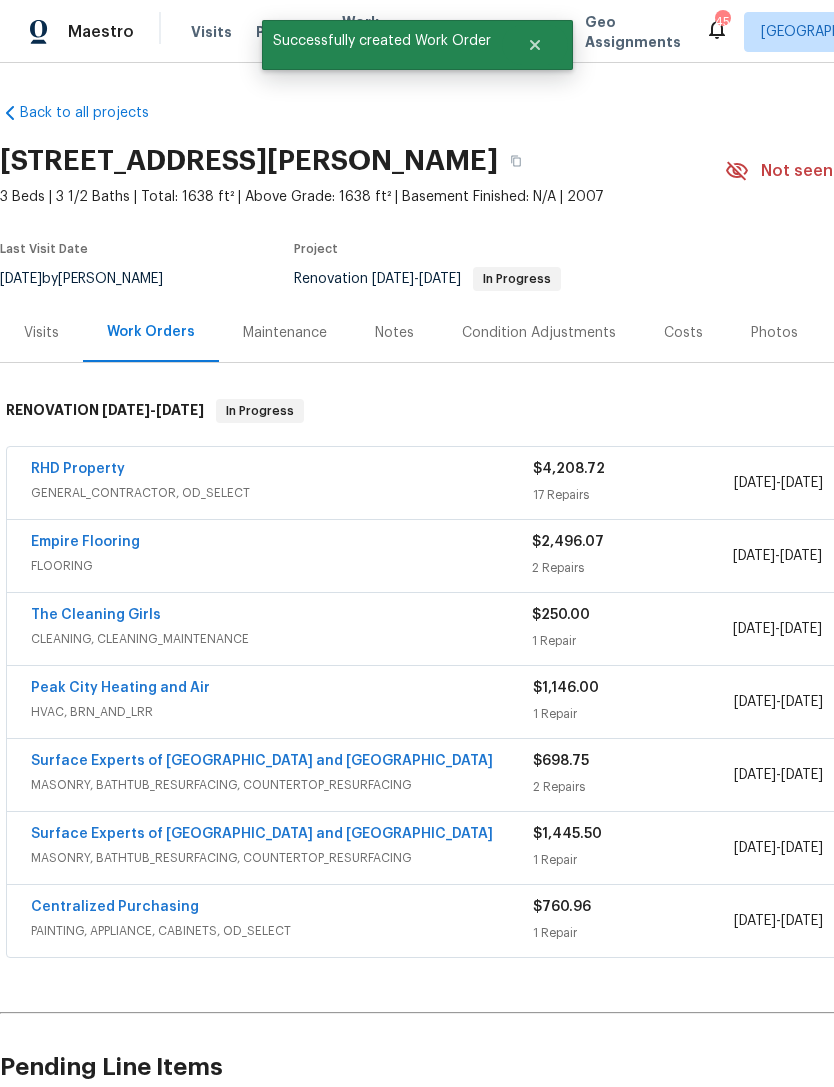 scroll, scrollTop: 0, scrollLeft: 0, axis: both 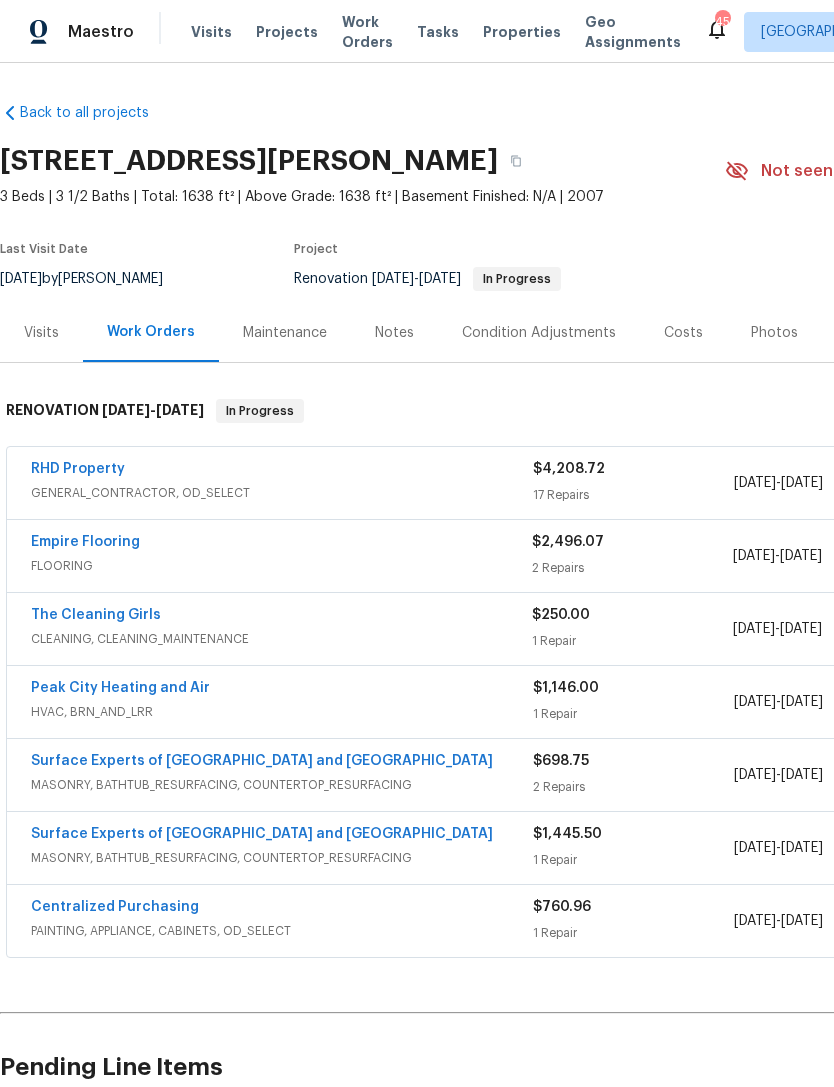 click on "The Cleaning Girls" at bounding box center [96, 615] 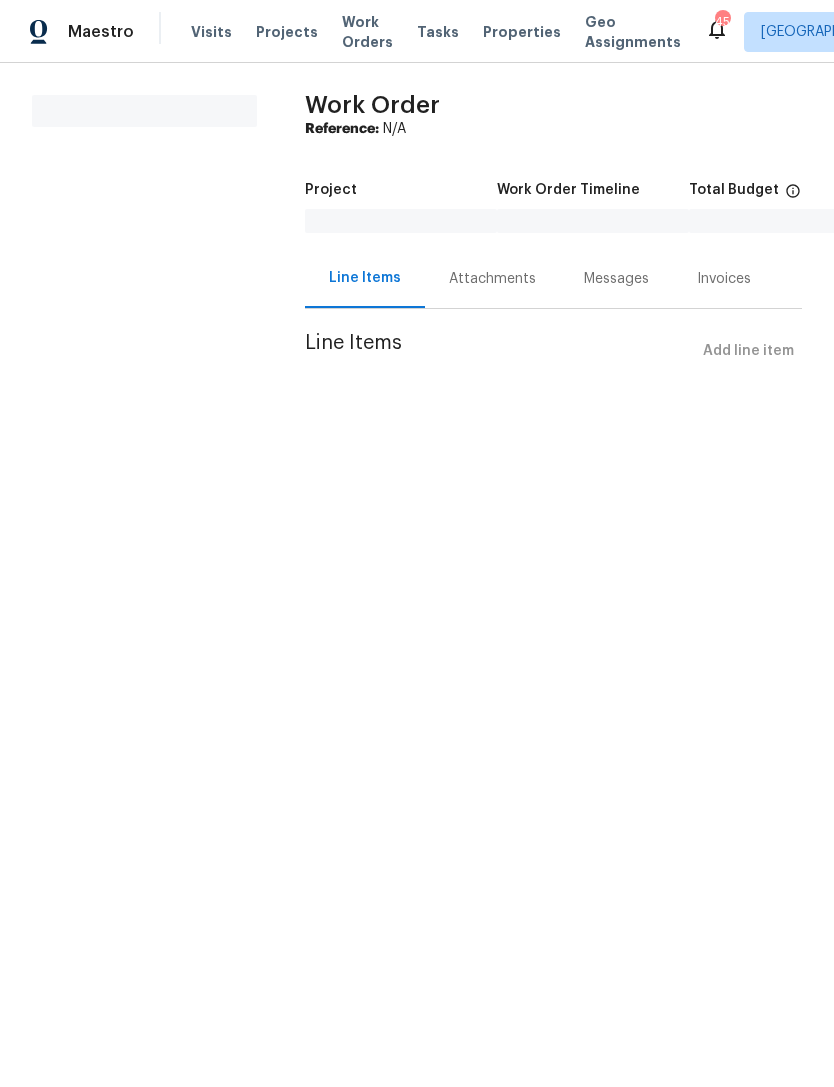 scroll, scrollTop: 0, scrollLeft: 0, axis: both 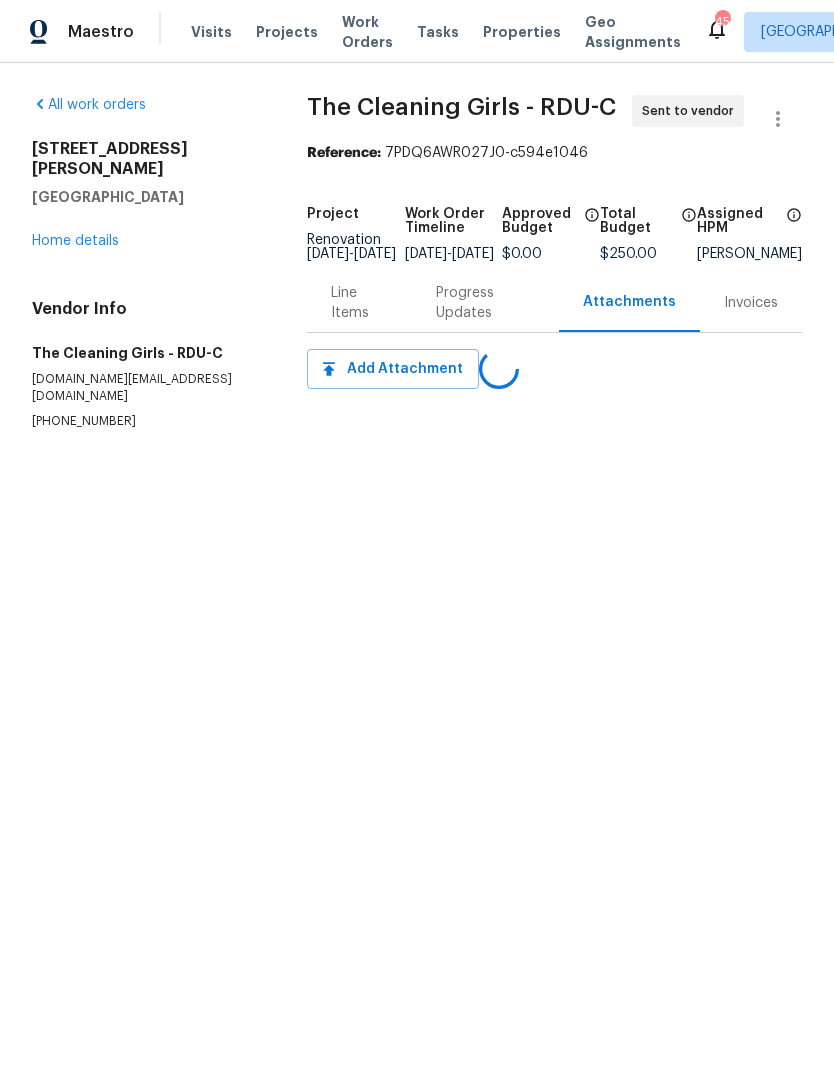 click on "Progress Updates" at bounding box center [485, 303] 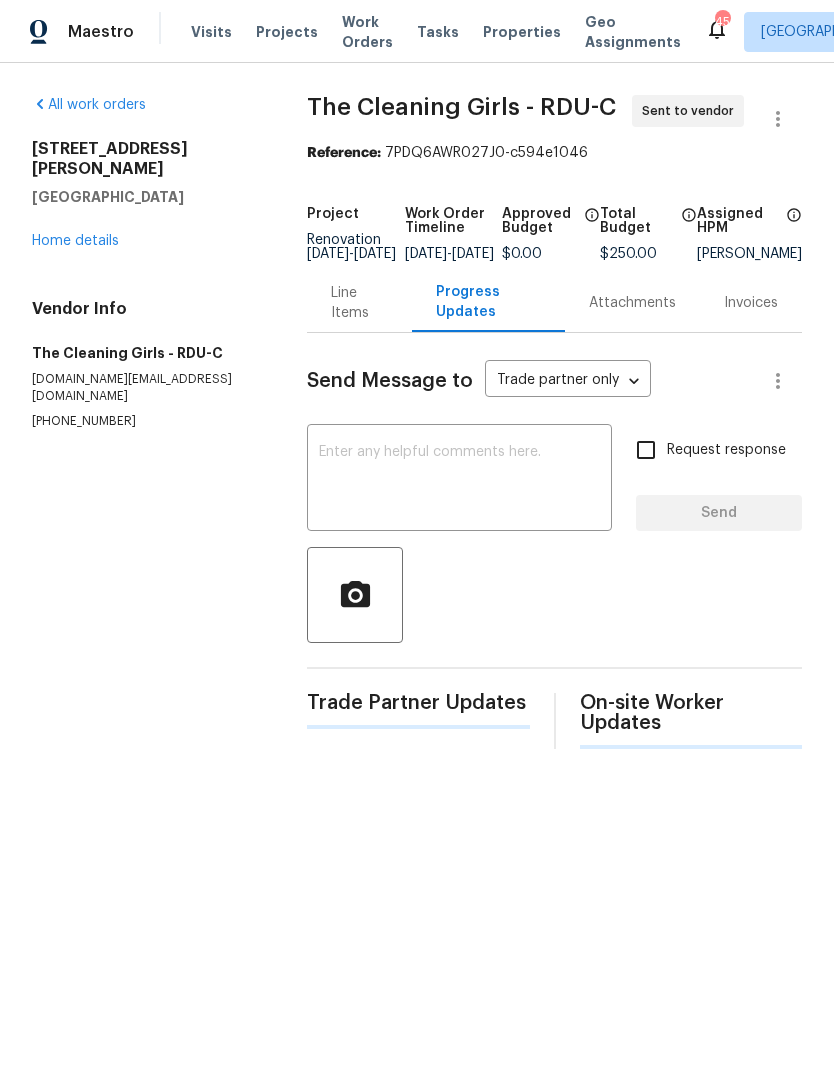 click at bounding box center [459, 480] 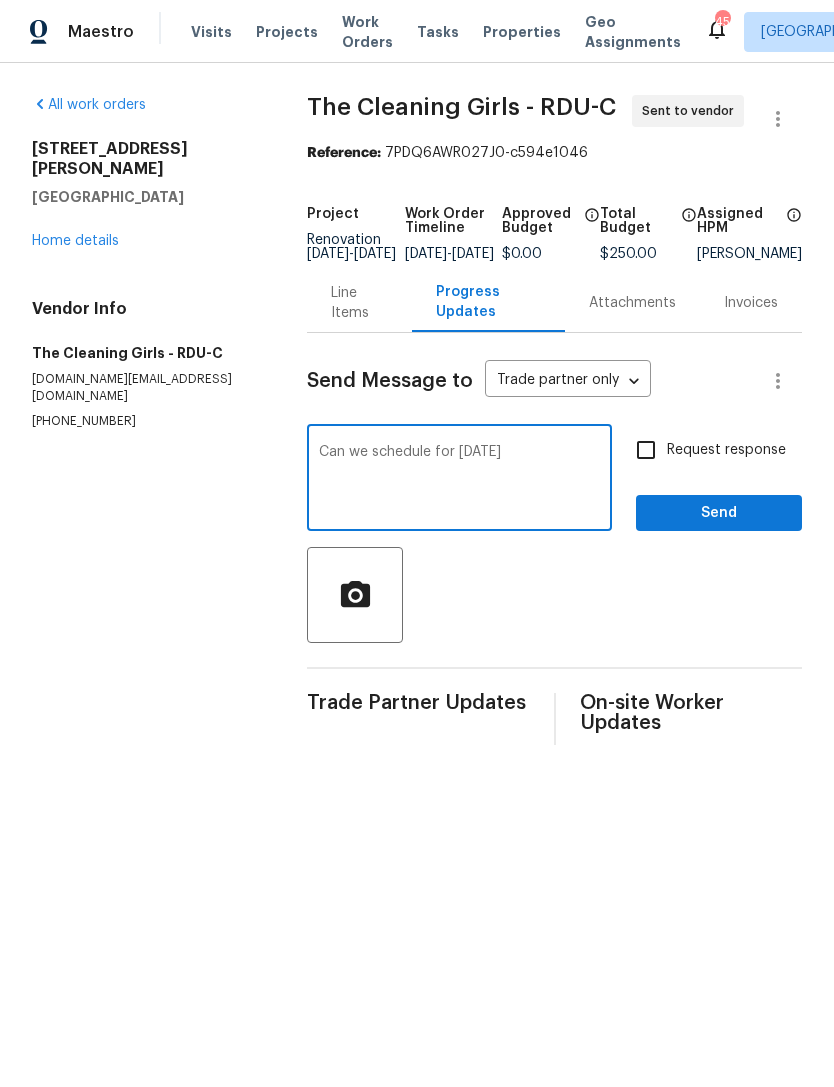 type on "Can we schedule for Monday 7/21" 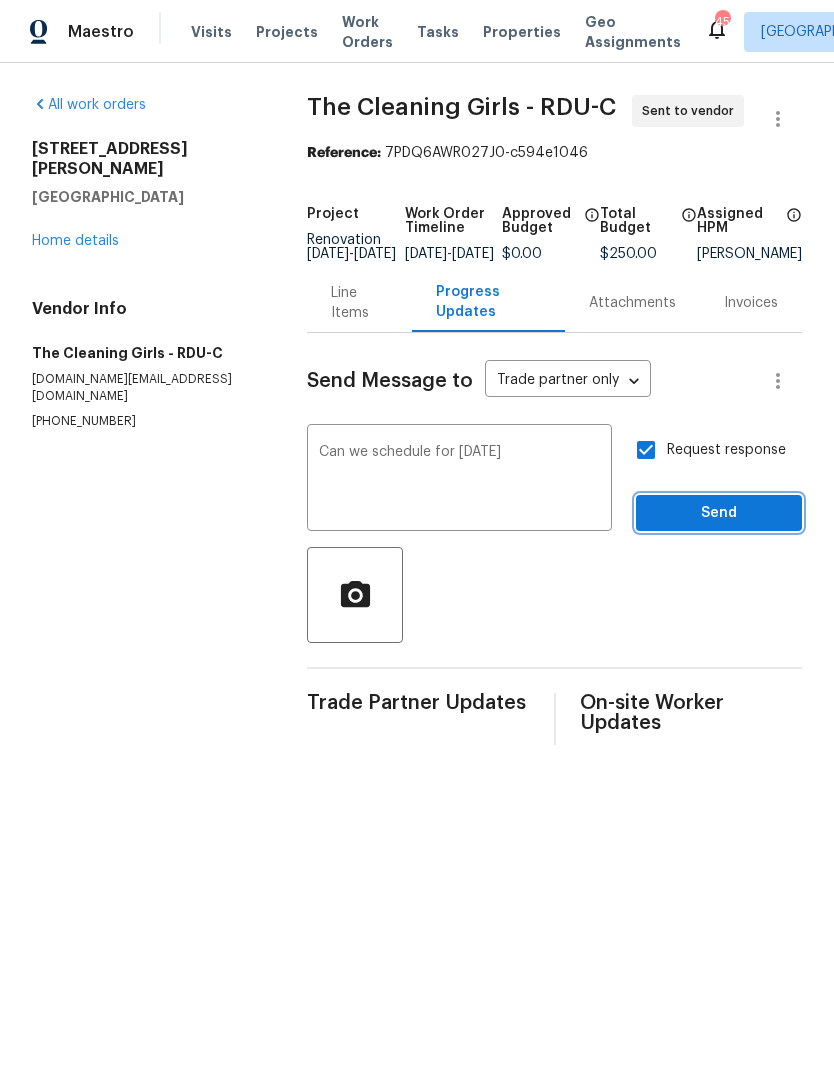 click on "Send" at bounding box center (719, 513) 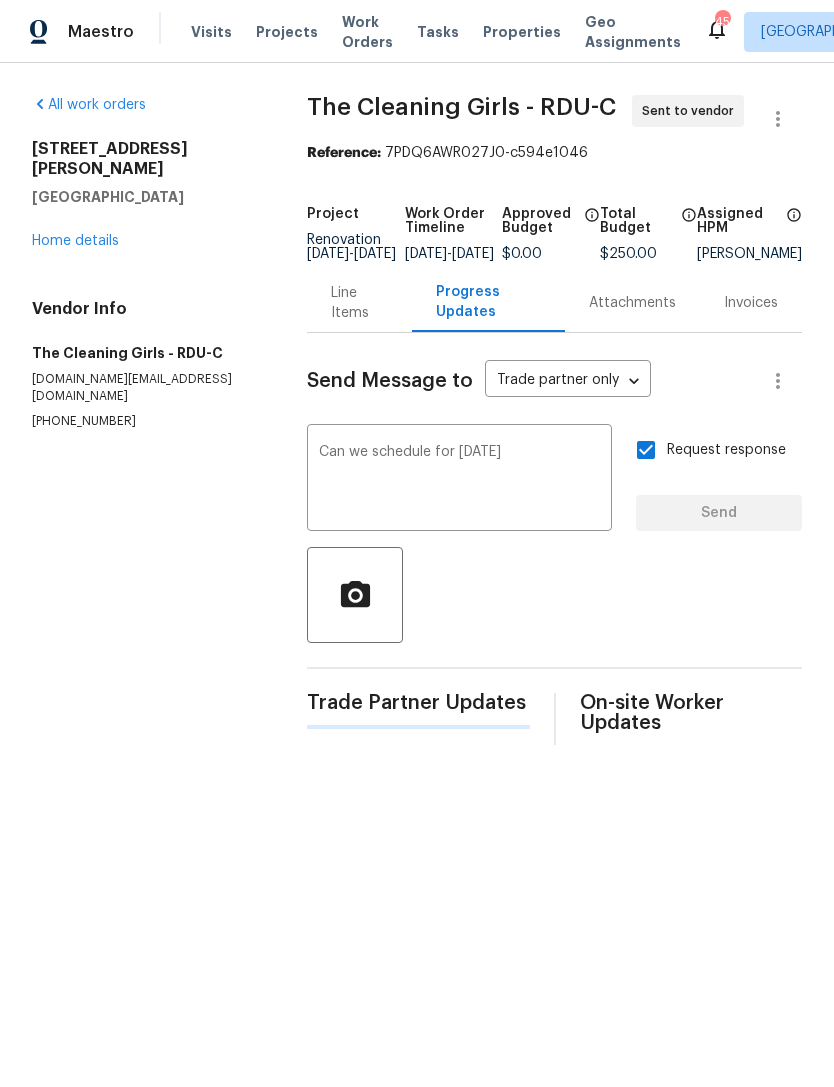 type 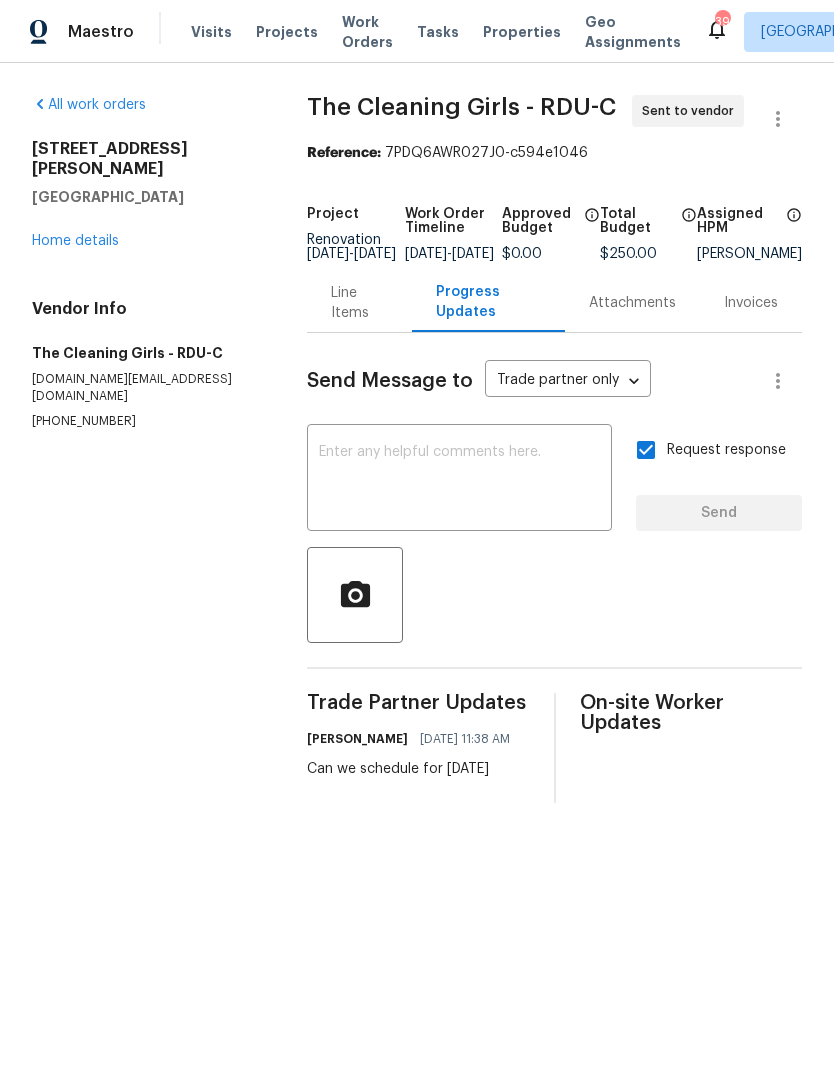 click on "Maestro Visits Projects Work Orders Tasks Properties Geo Assignments 39 Raleigh Lee Privette" at bounding box center (417, 31) 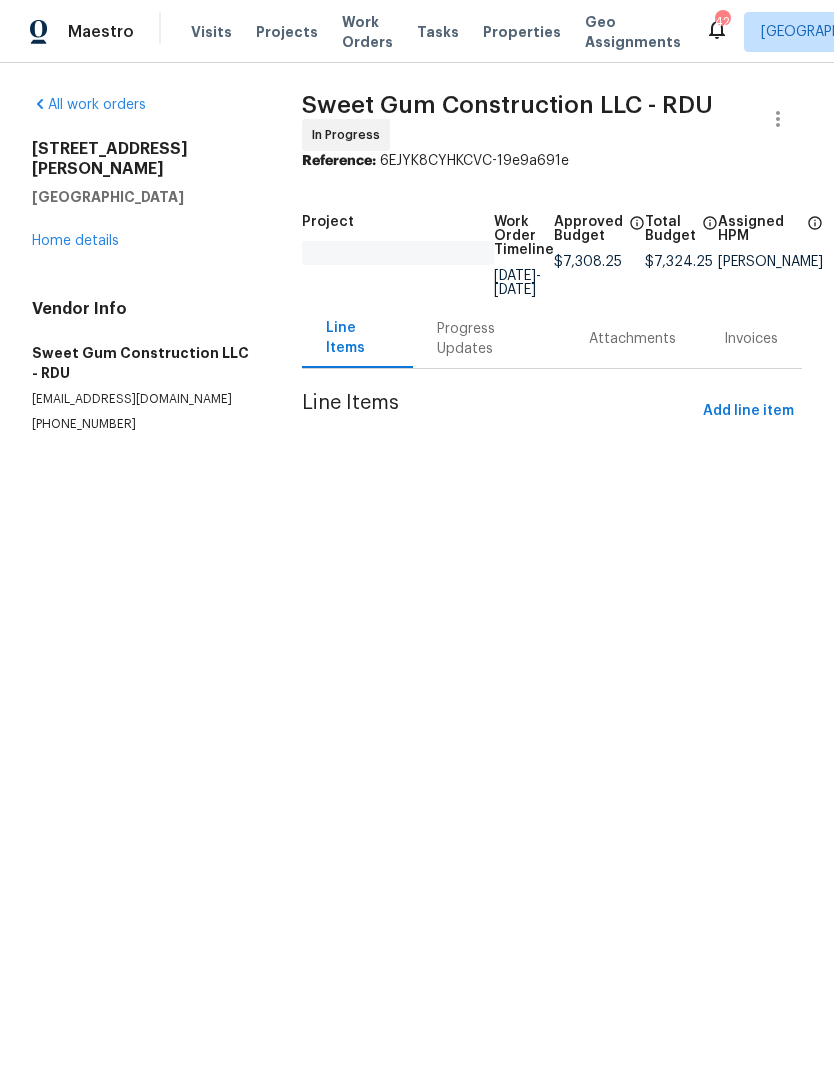 scroll, scrollTop: 0, scrollLeft: 0, axis: both 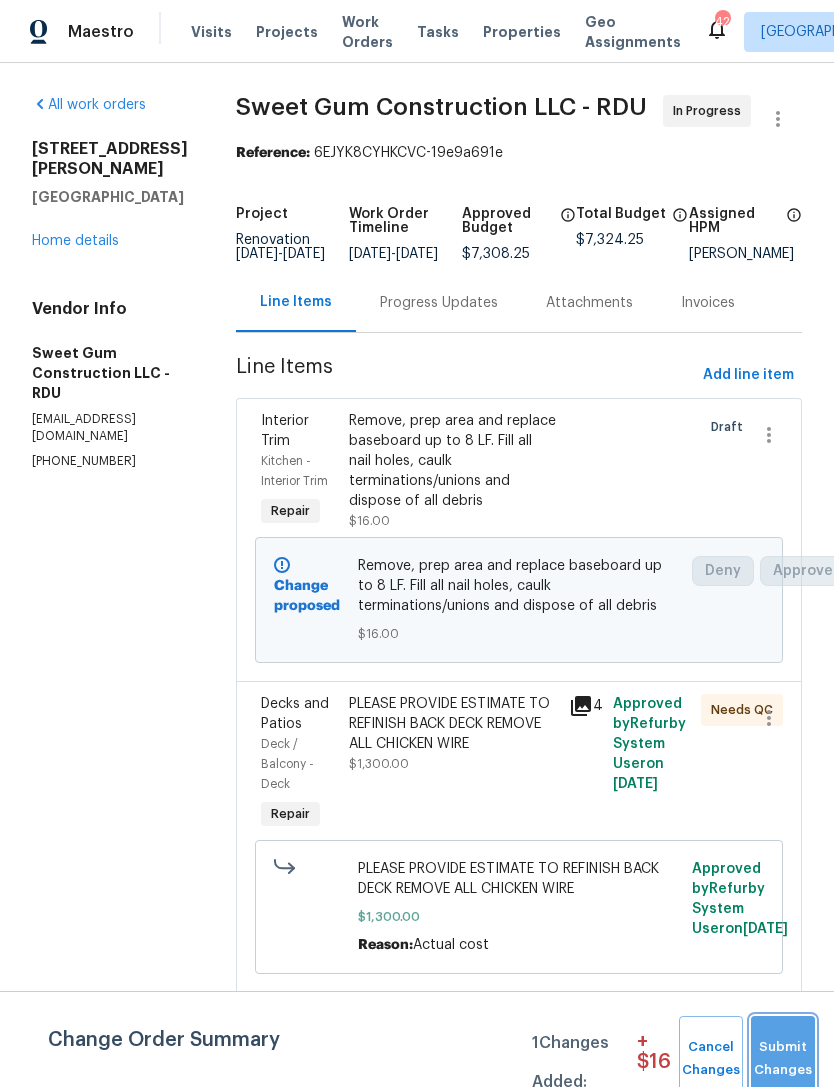 click on "Submit Changes" at bounding box center [783, 1059] 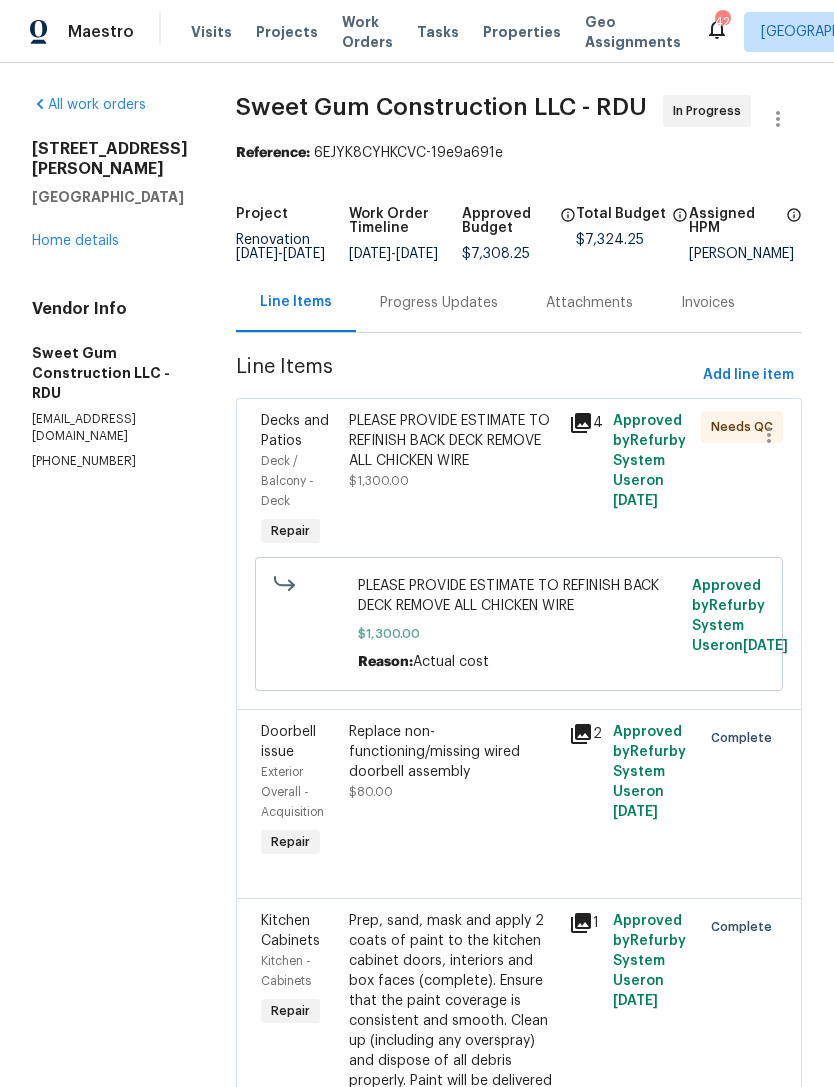 click on "PLEASE PROVIDE ESTIMATE TO REFINISH BACK DECK
REMOVE ALL CHICKEN WIRE" at bounding box center [453, 441] 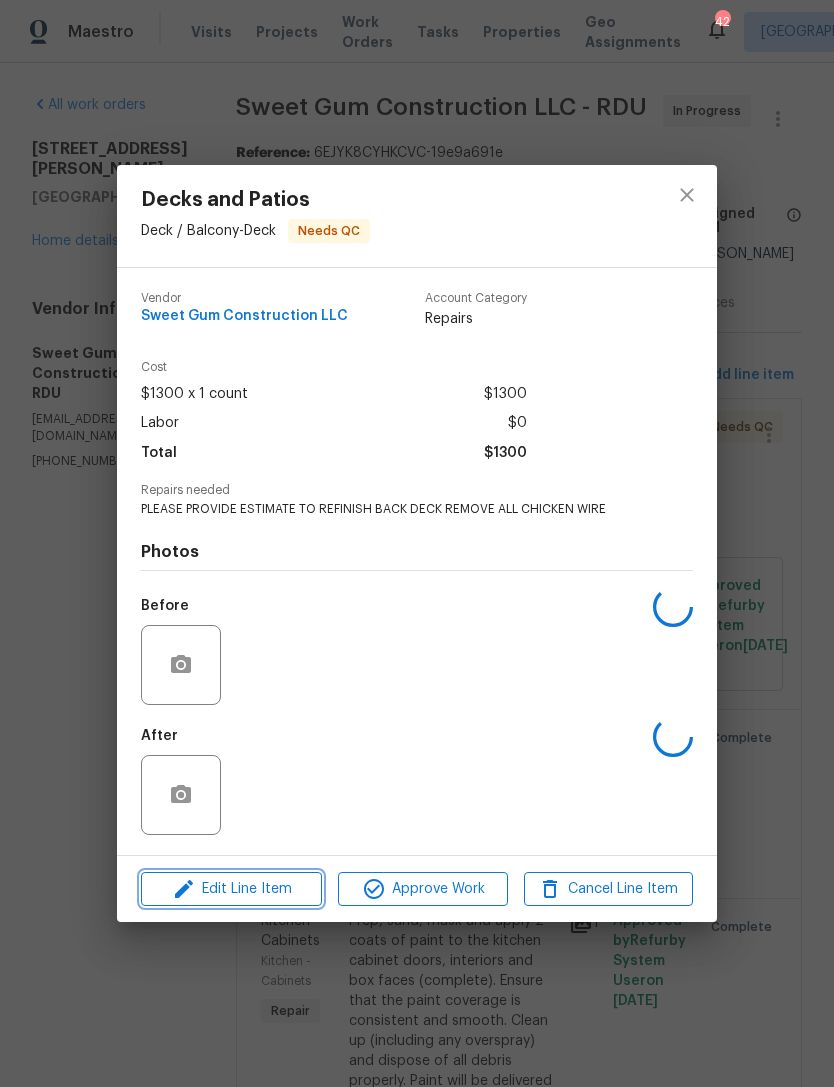 click on "Edit Line Item" at bounding box center (231, 889) 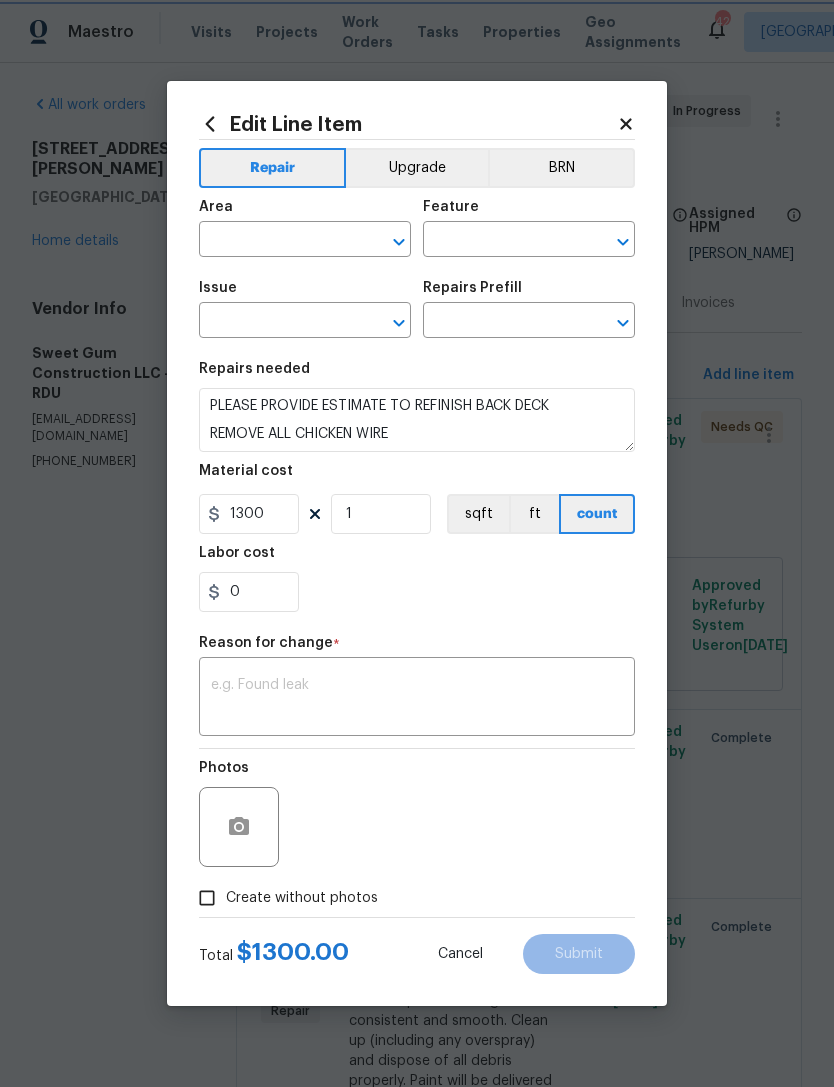 type on "Deck / Balcony" 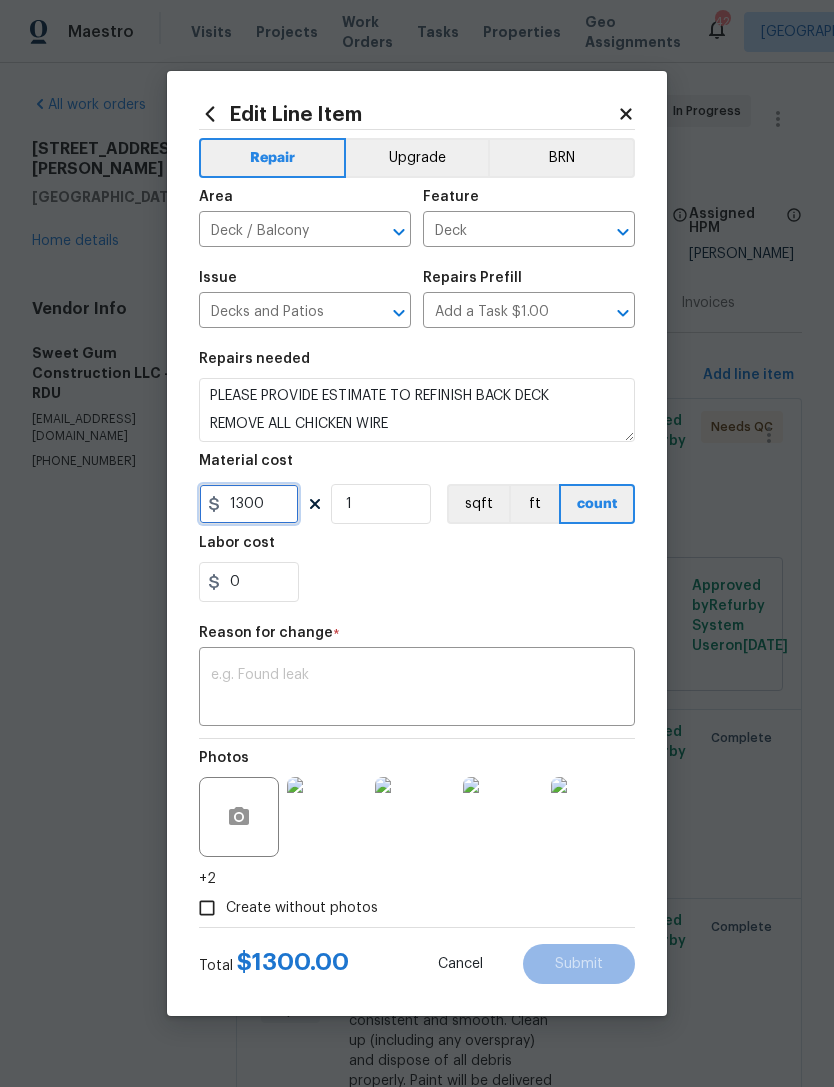 click on "1300" at bounding box center [249, 504] 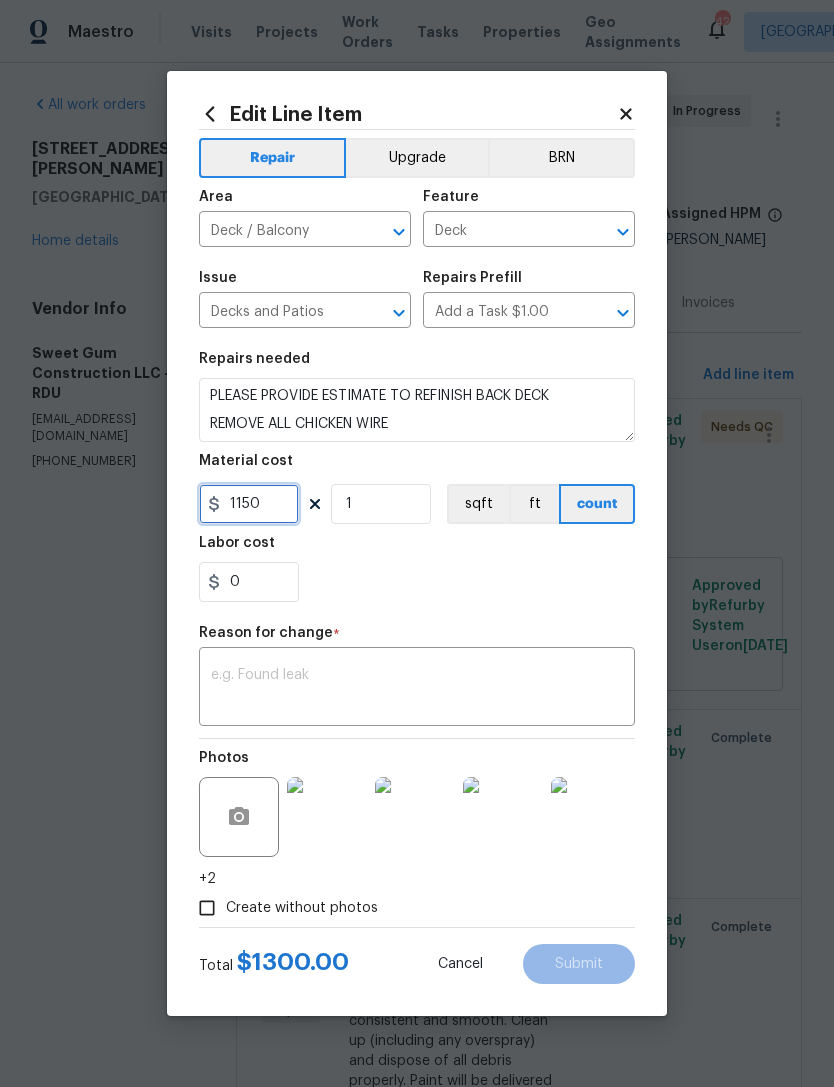 type on "1150" 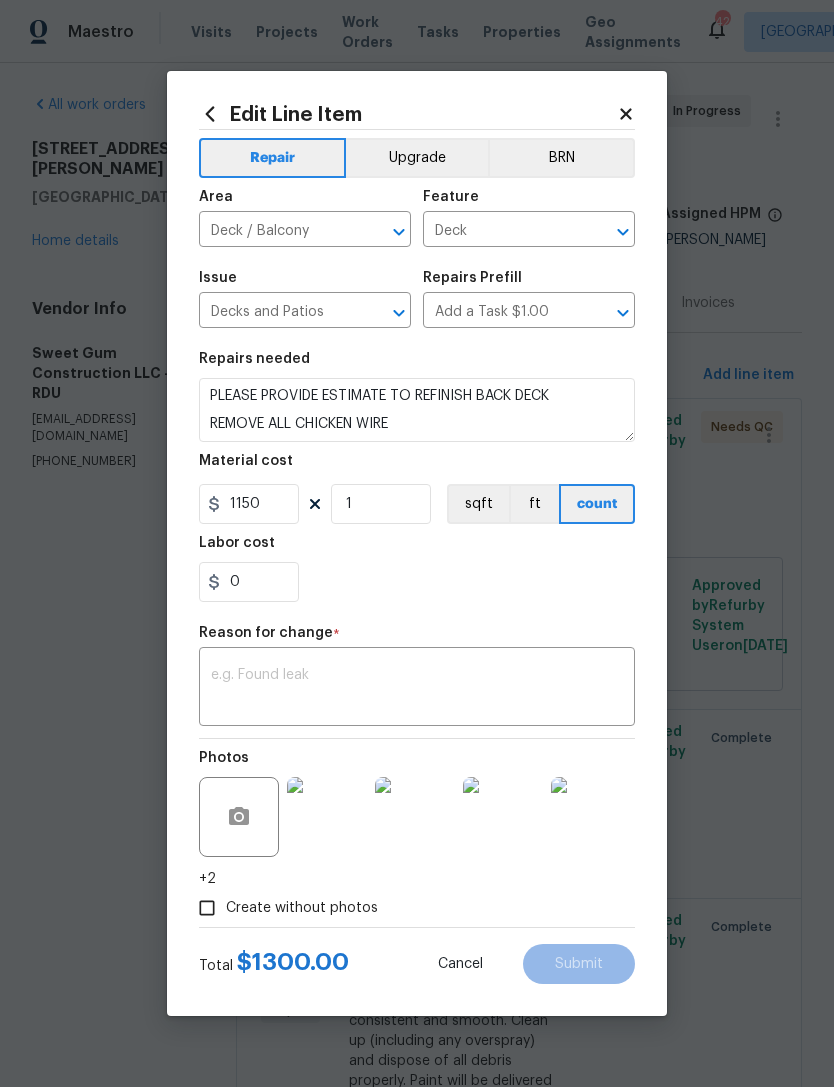click at bounding box center (417, 689) 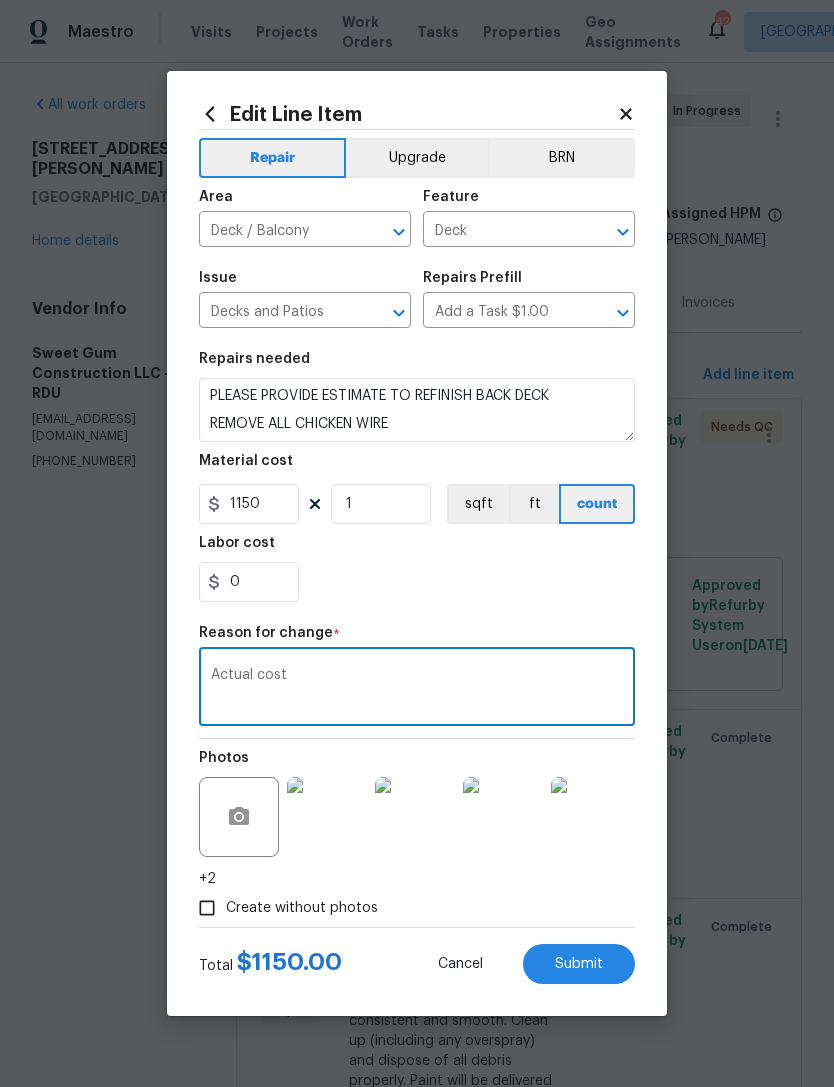 type on "Actual cost" 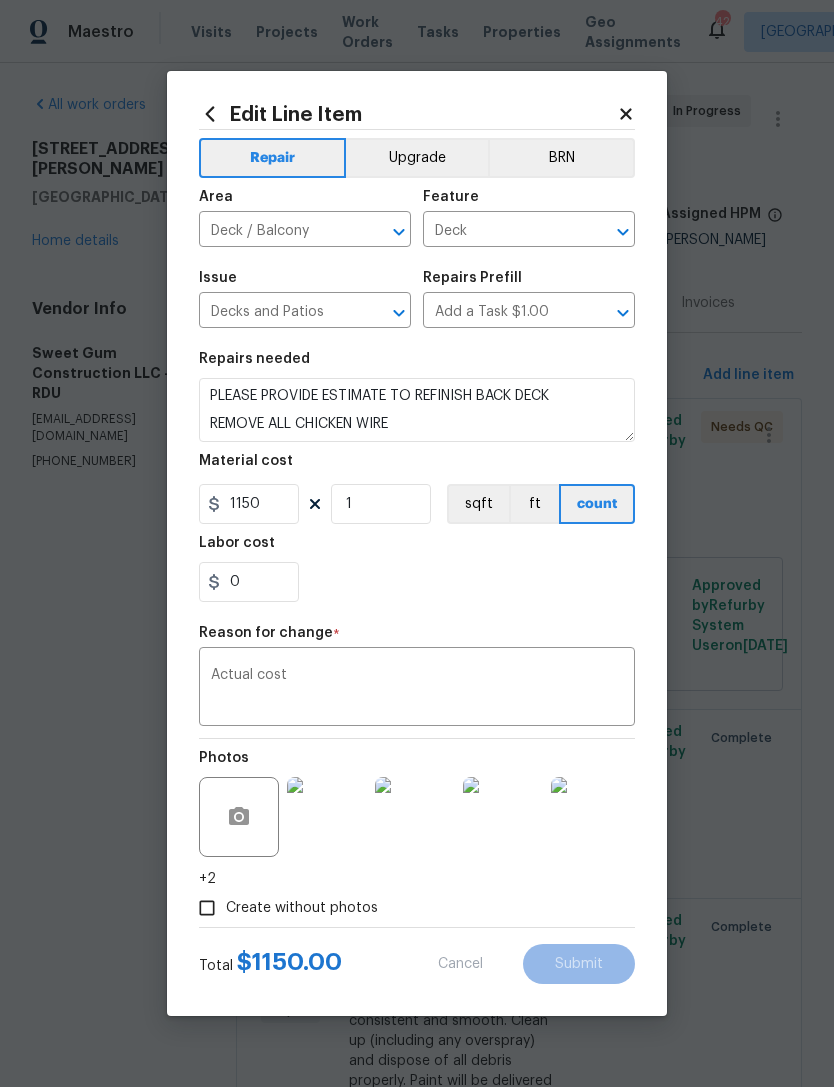 type on "1300" 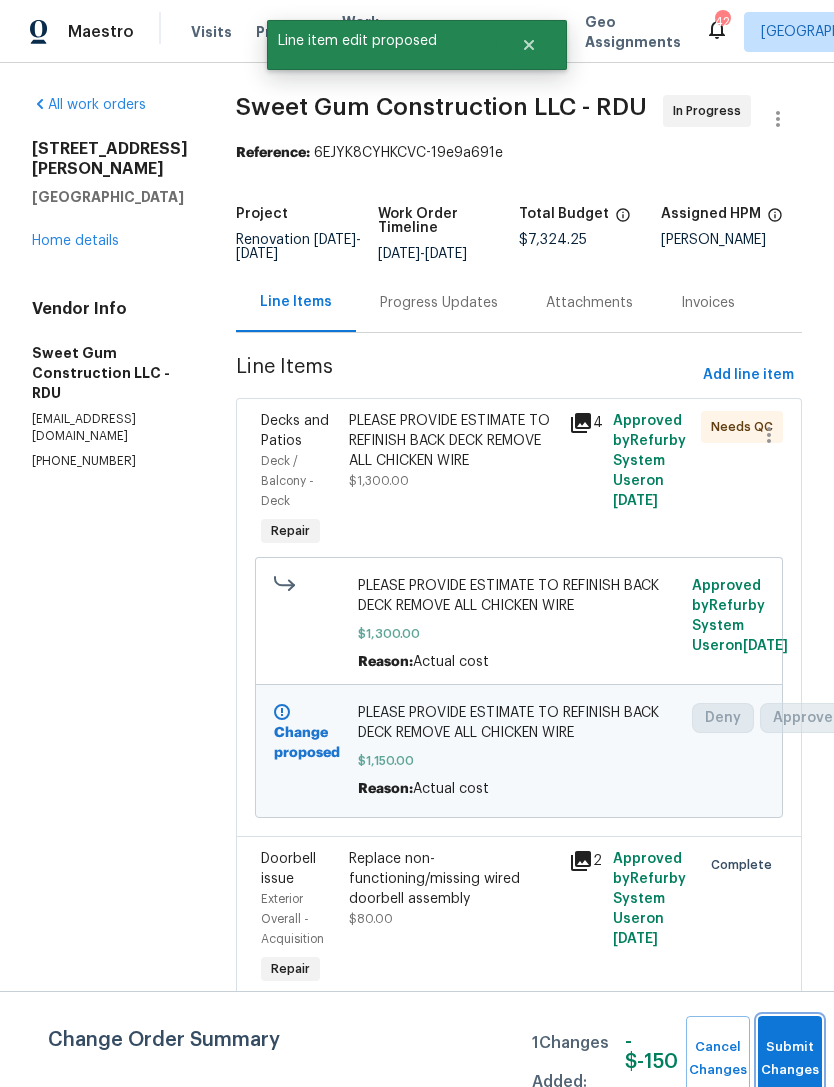 click on "Submit Changes" at bounding box center [790, 1059] 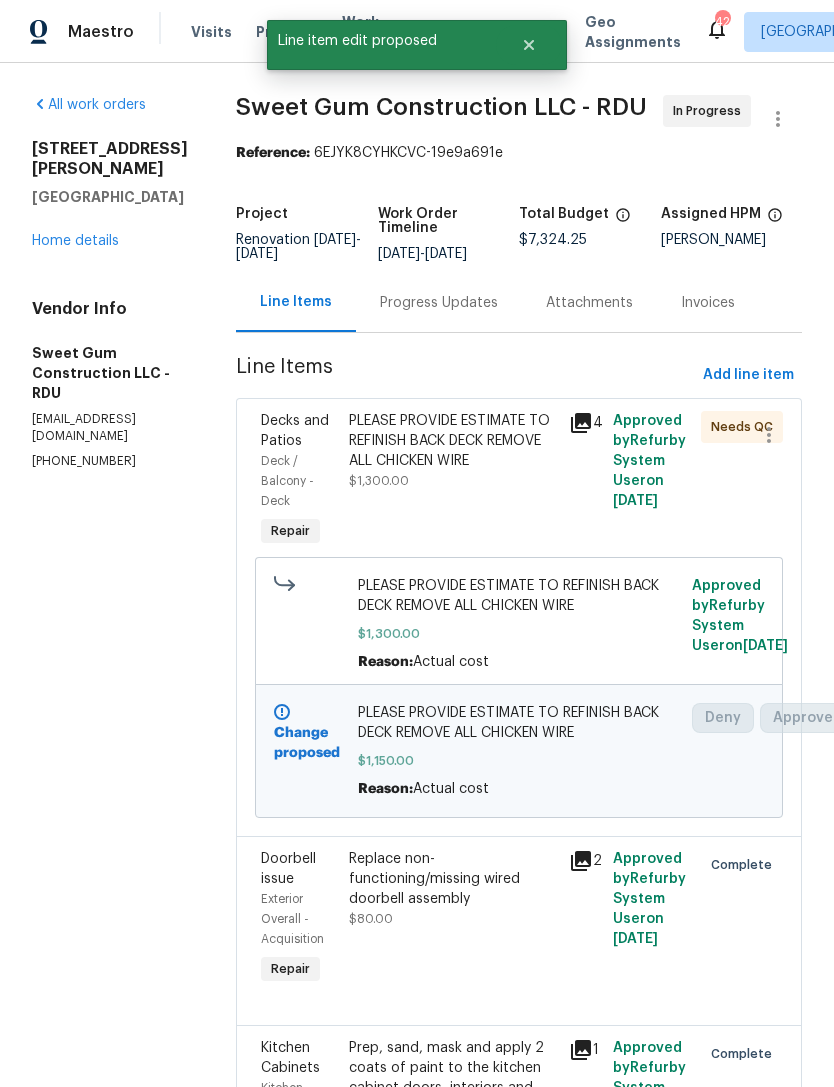 click on "PLEASE PROVIDE ESTIMATE TO REFINISH BACK DECK
REMOVE ALL CHICKEN WIRE $1,300.00" at bounding box center [453, 451] 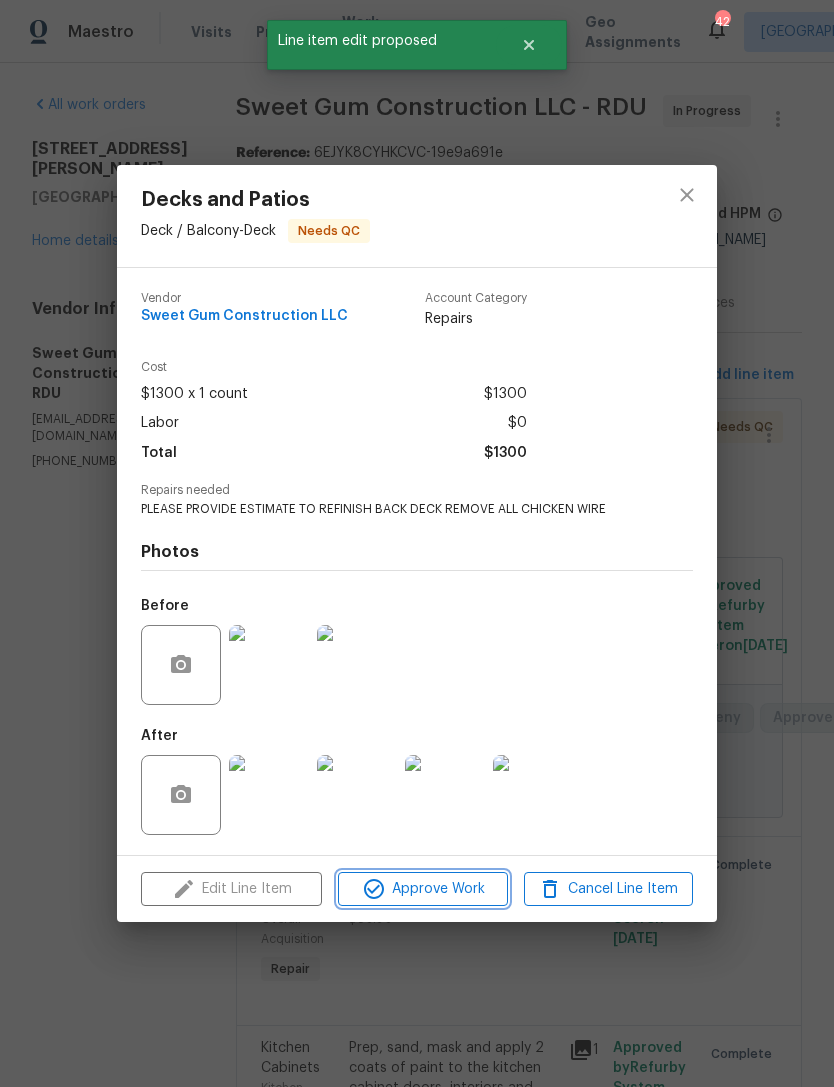 click on "Approve Work" at bounding box center [422, 889] 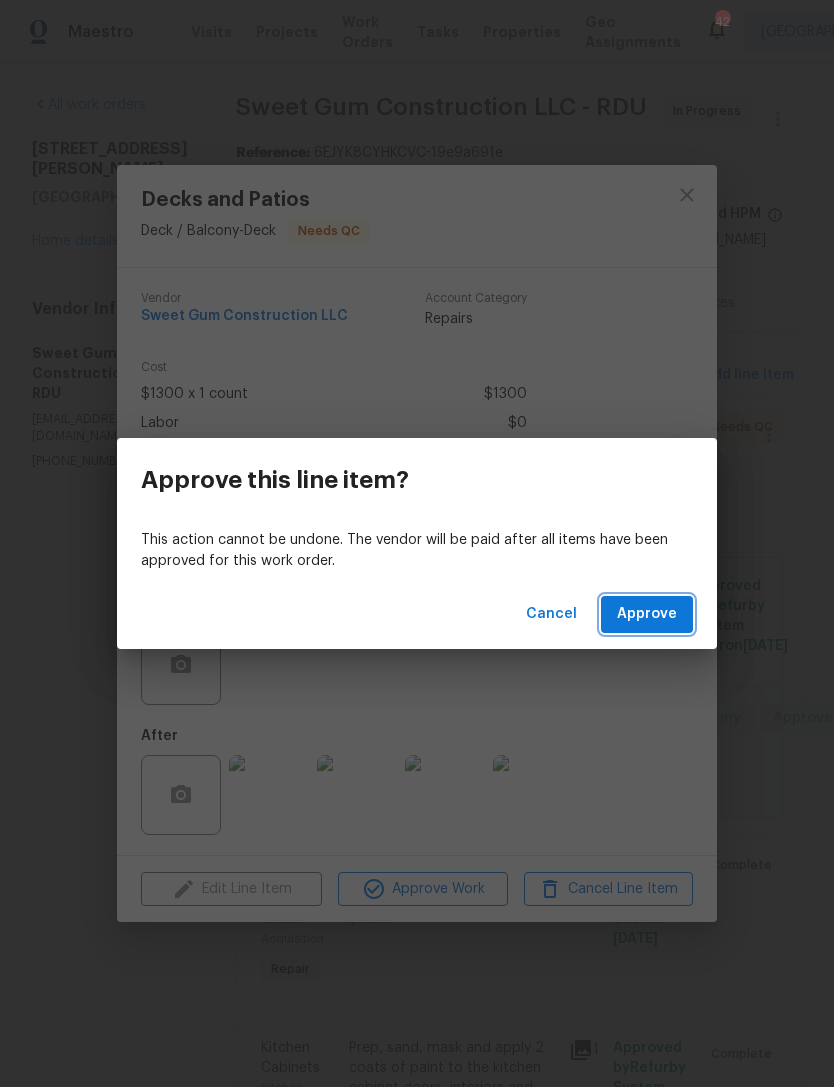 click on "Approve" at bounding box center [647, 614] 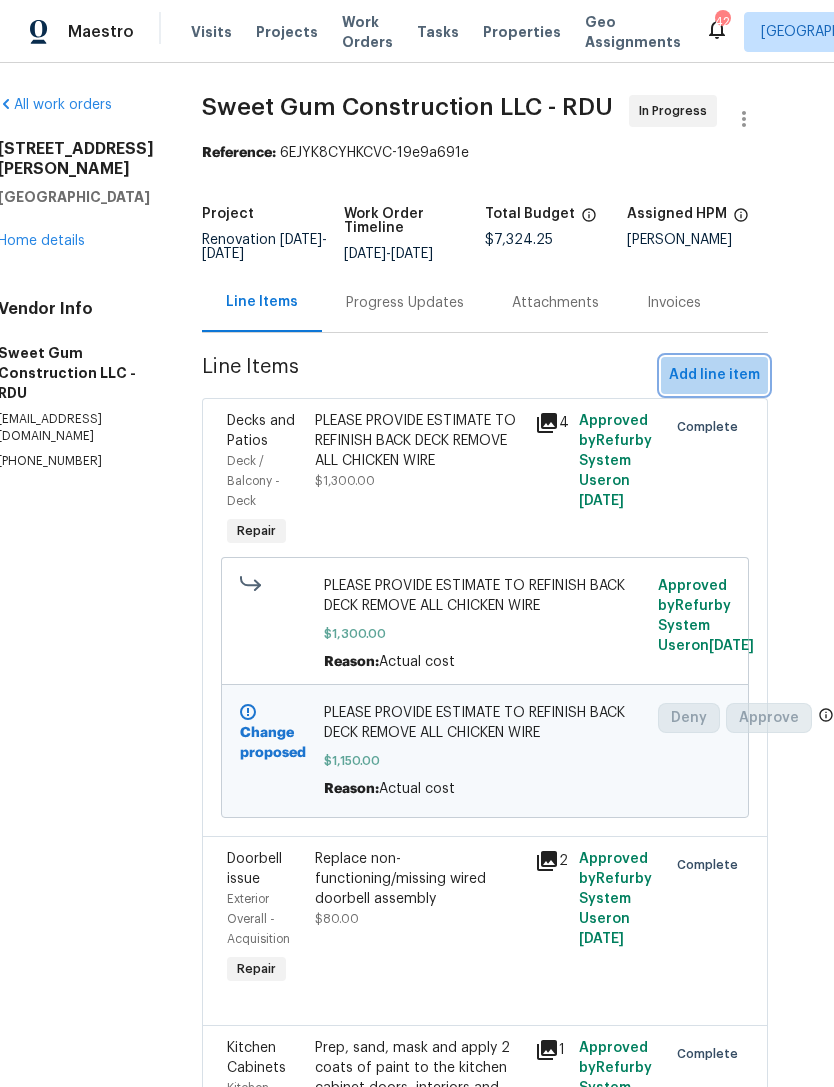 scroll, scrollTop: 0, scrollLeft: 37, axis: horizontal 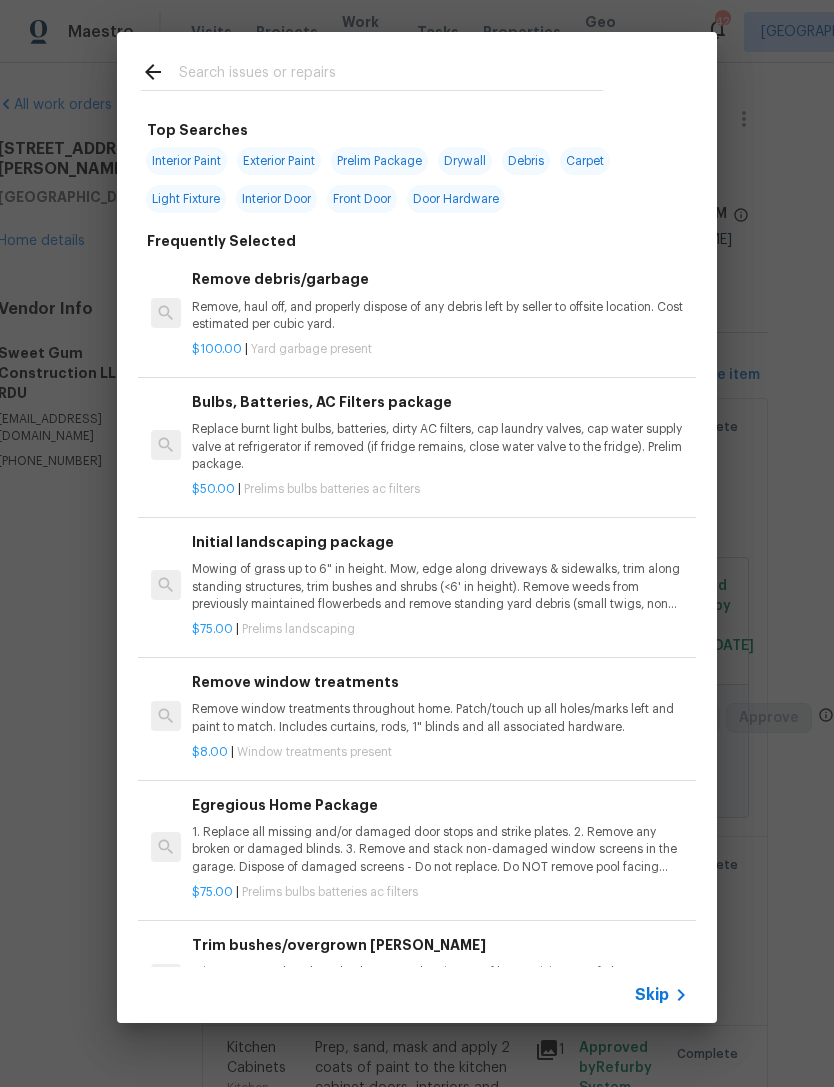 click at bounding box center [391, 75] 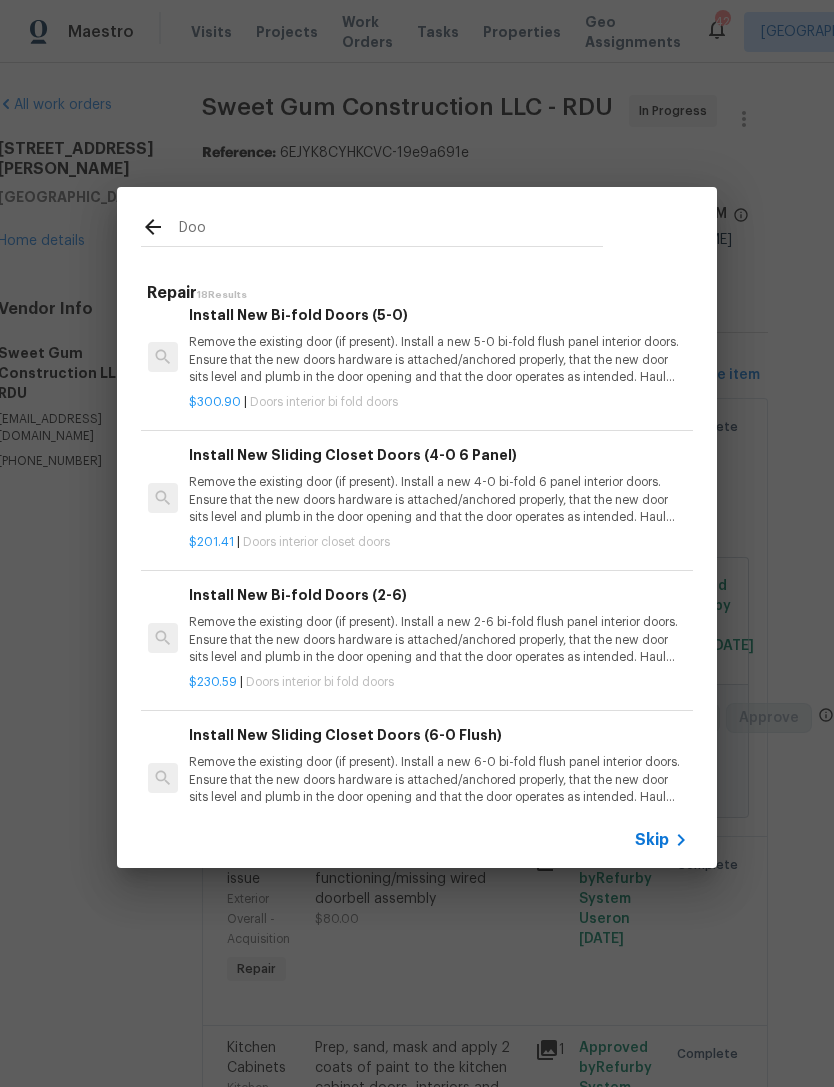 scroll, scrollTop: 1138, scrollLeft: 3, axis: both 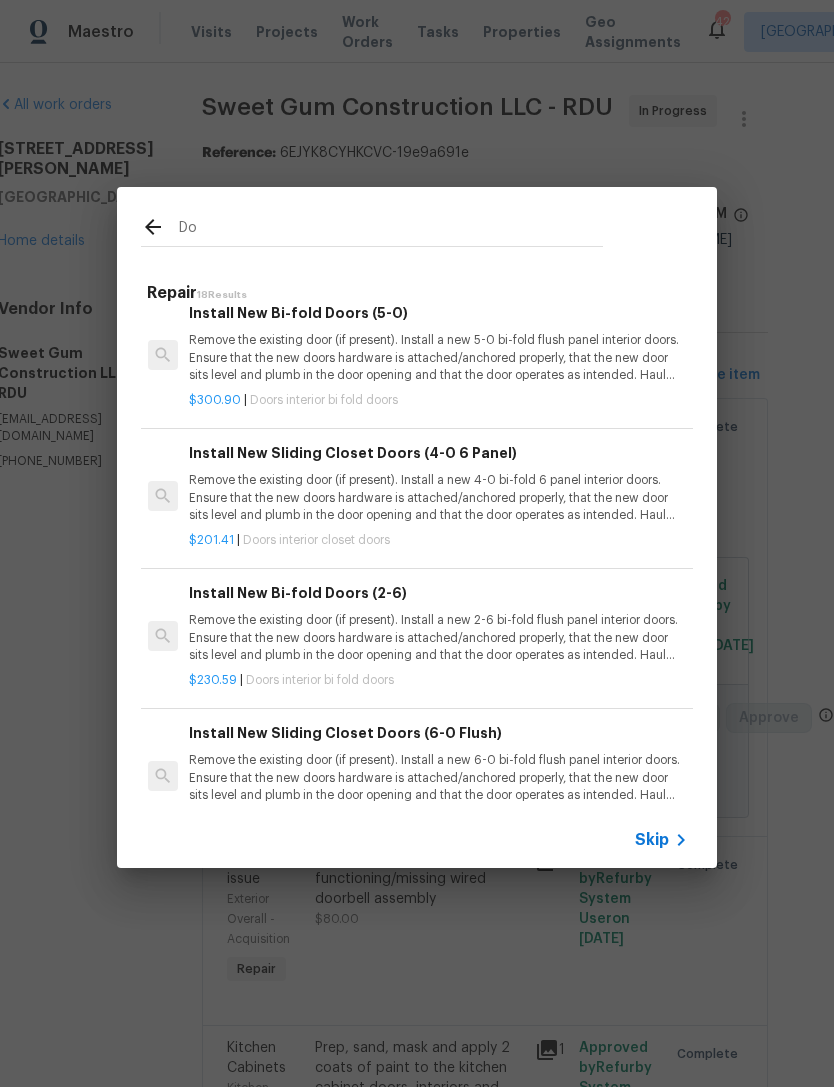 type on "D" 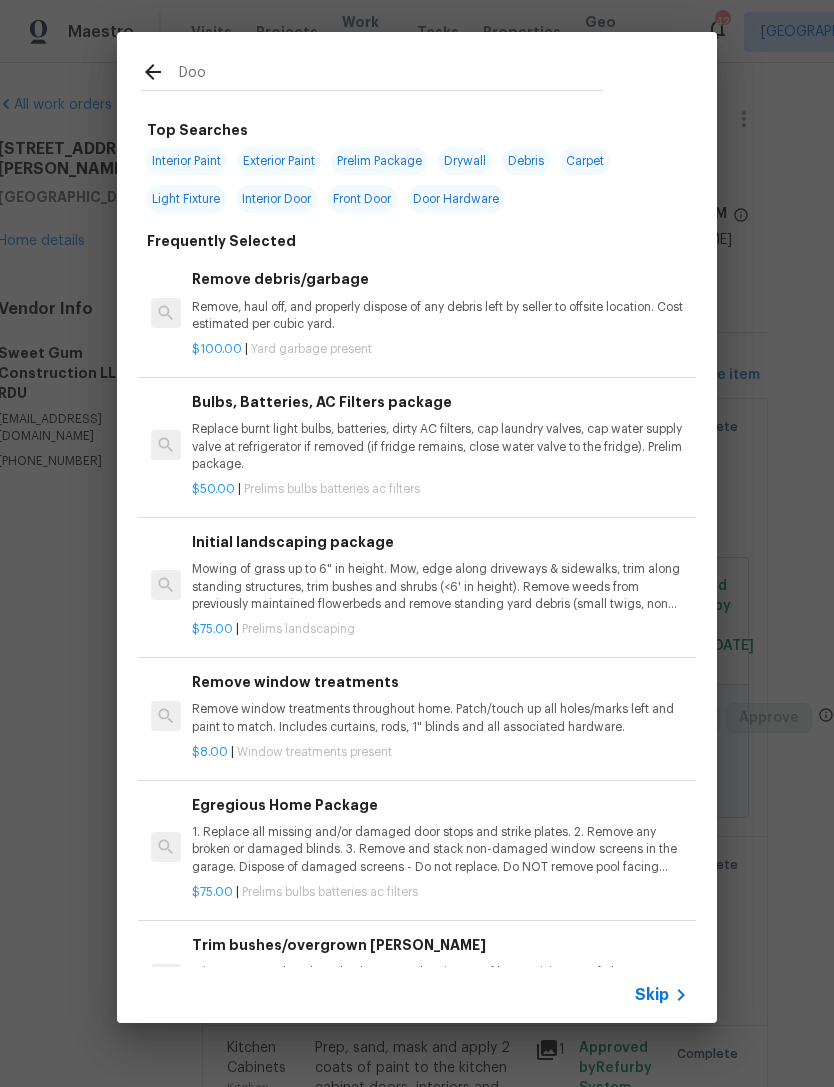 type on "Door" 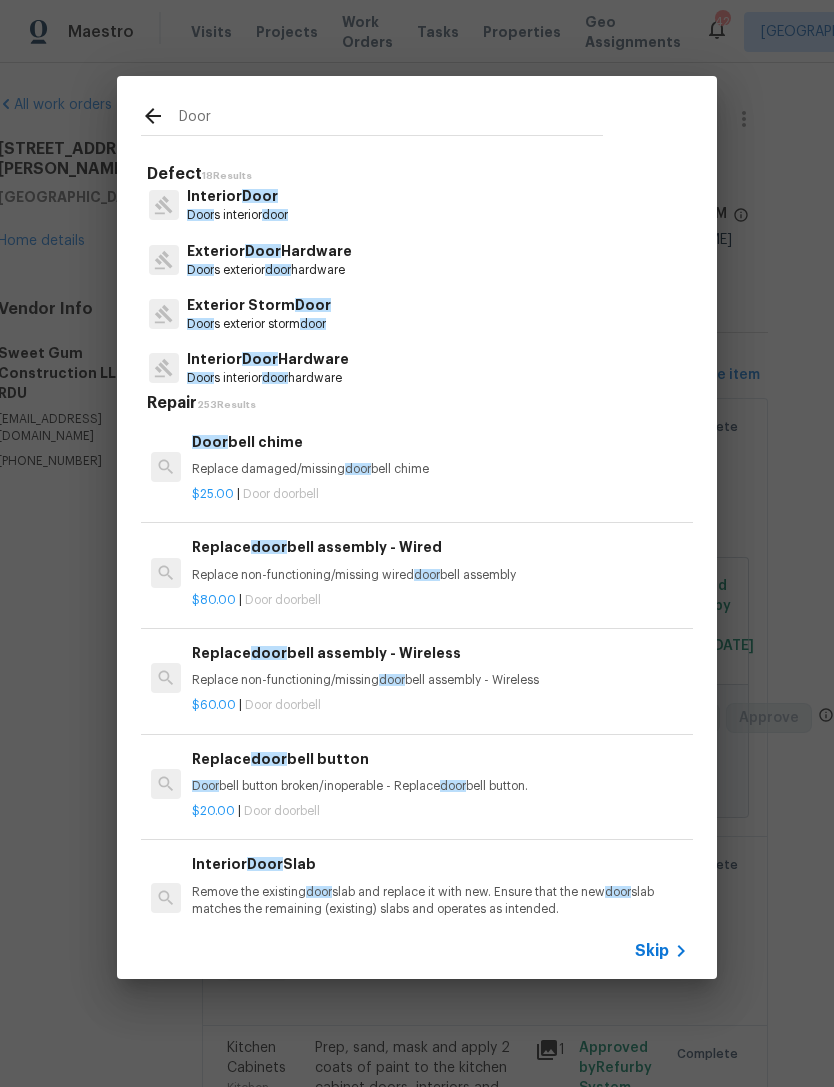 scroll, scrollTop: 57, scrollLeft: 0, axis: vertical 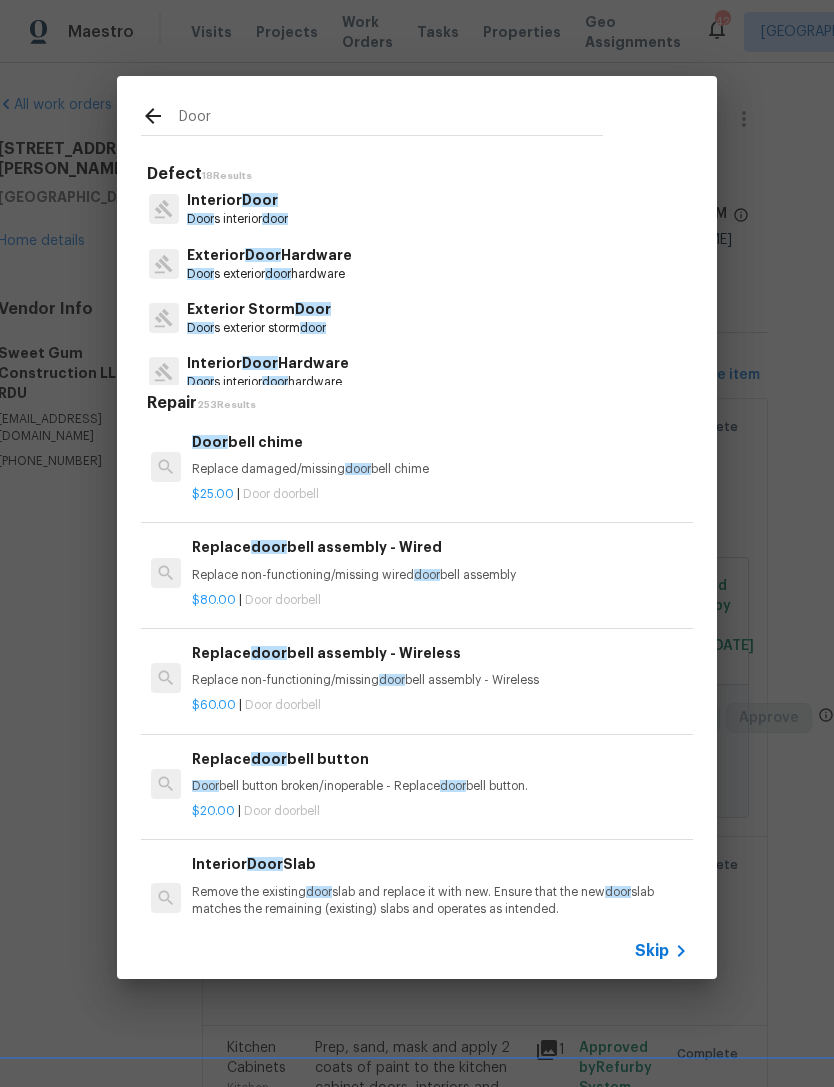 click on "Exterior  Door  Hardware" at bounding box center [269, 255] 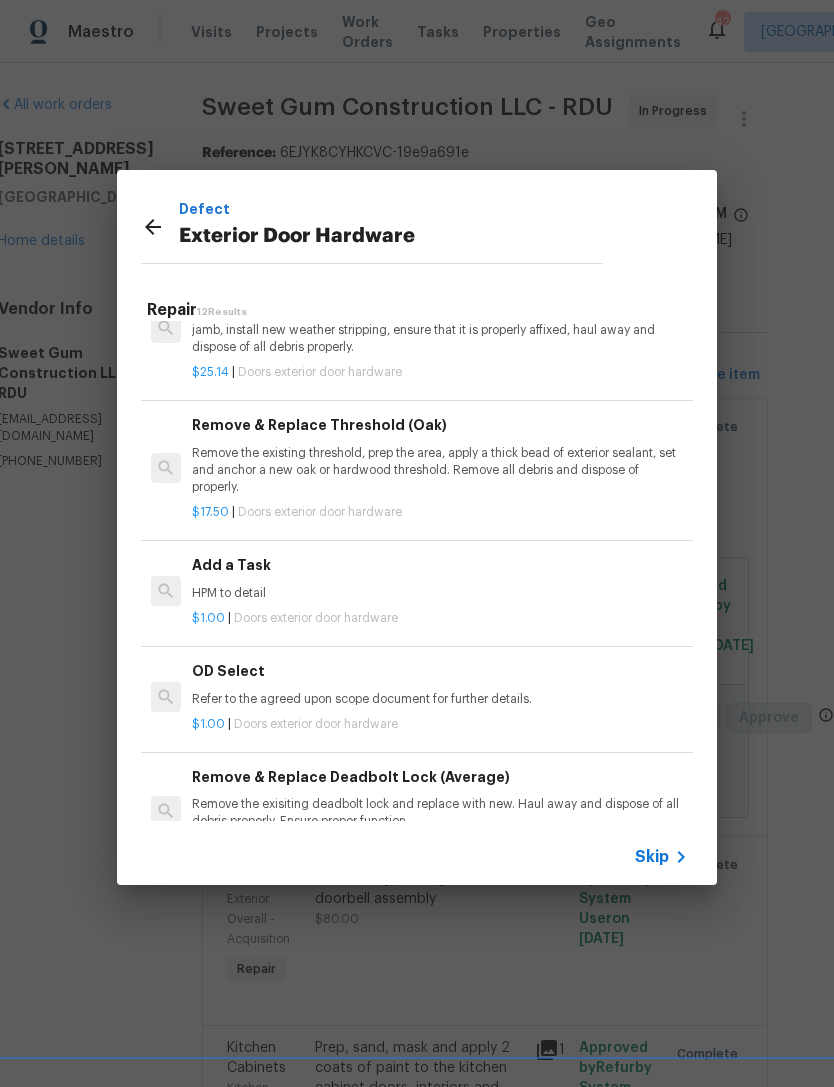 scroll, scrollTop: 569, scrollLeft: 0, axis: vertical 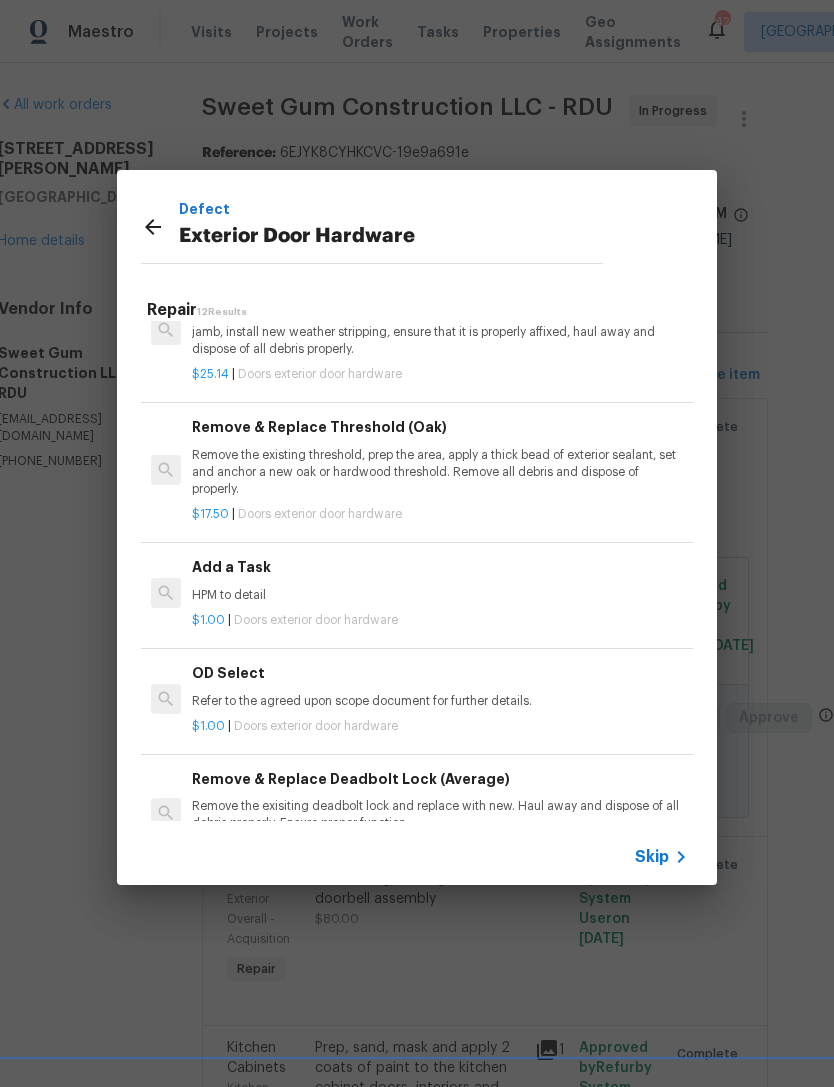 click on "Add a Task" at bounding box center [440, 567] 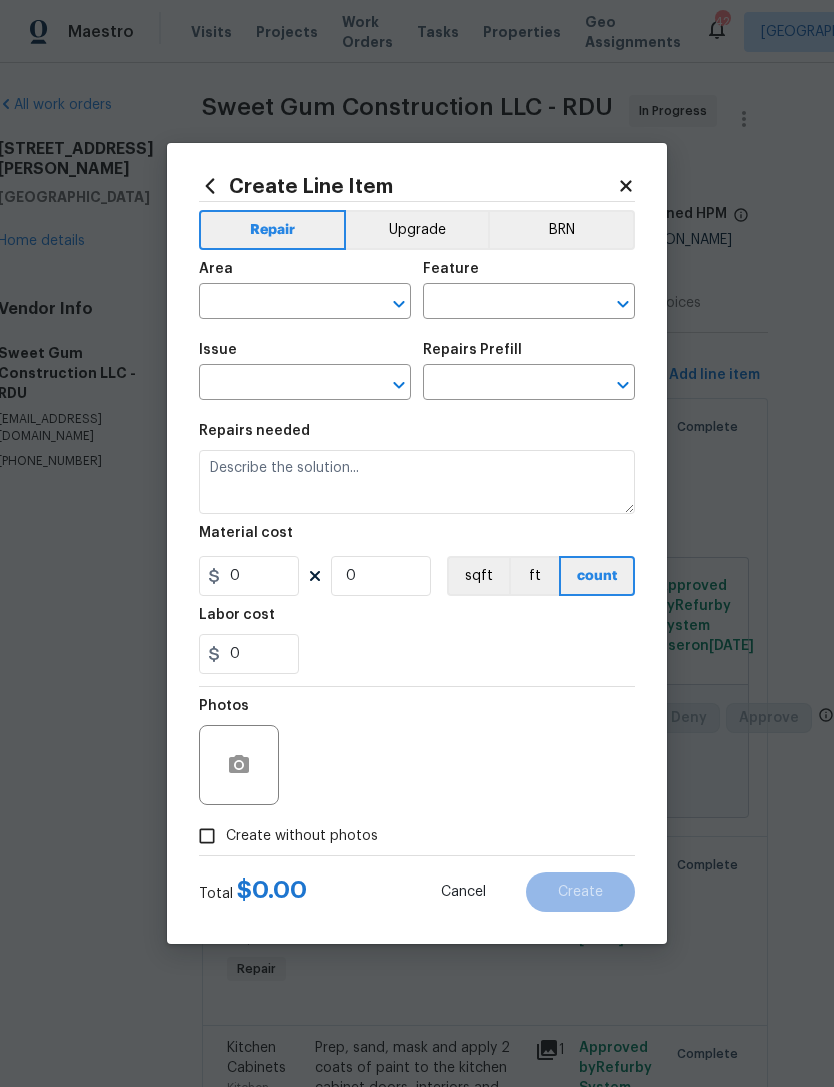 type on "Interior Door" 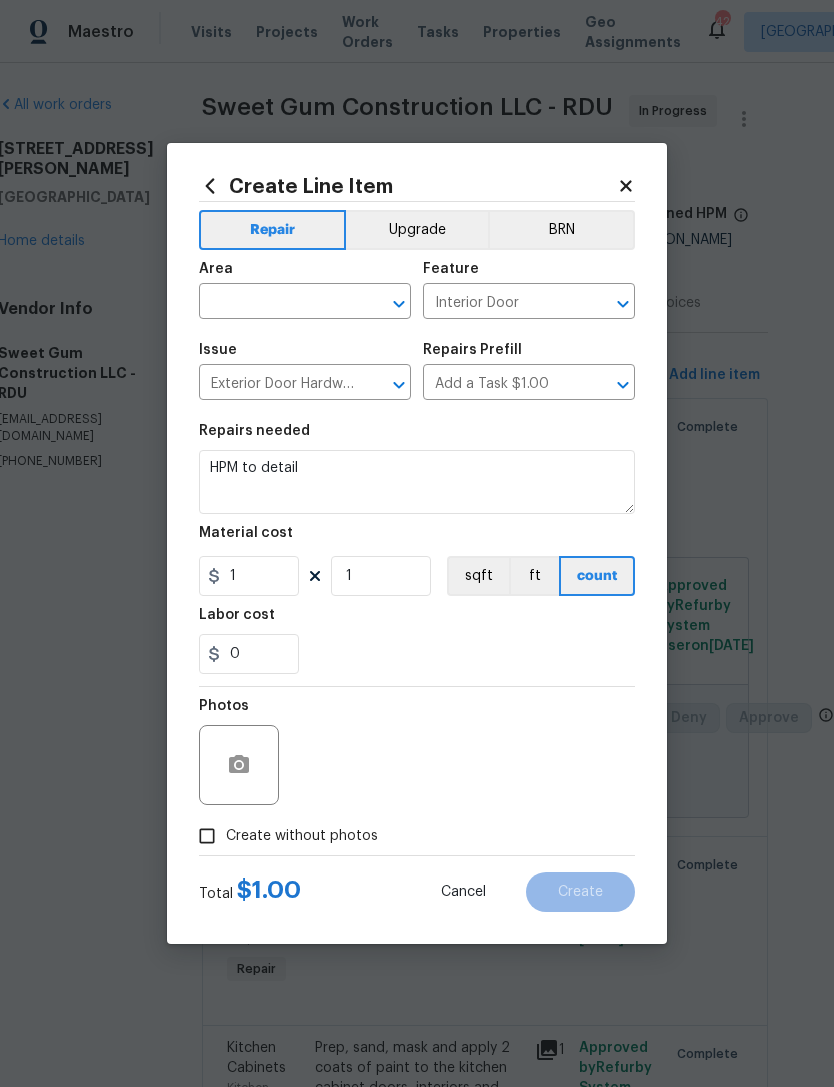 click on "Material cost 1 1 sqft ft count" at bounding box center [417, 561] 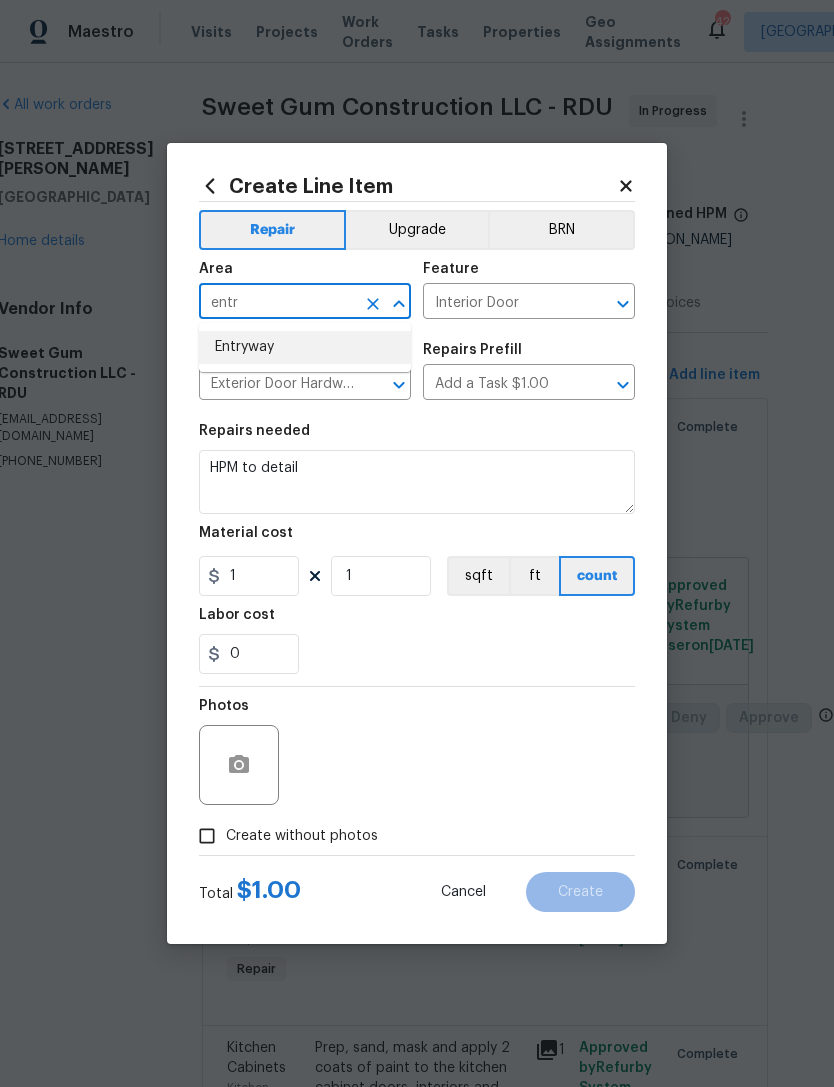click on "Entryway" at bounding box center (305, 347) 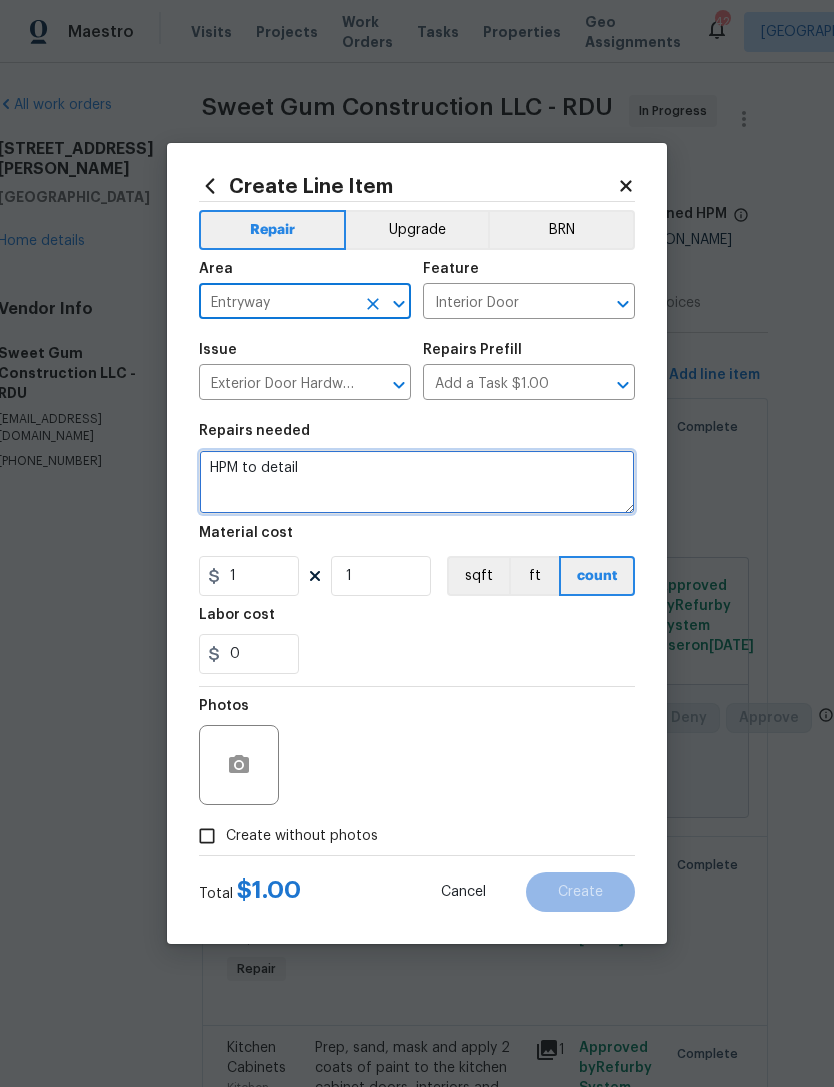 click on "HPM to detail" at bounding box center [417, 482] 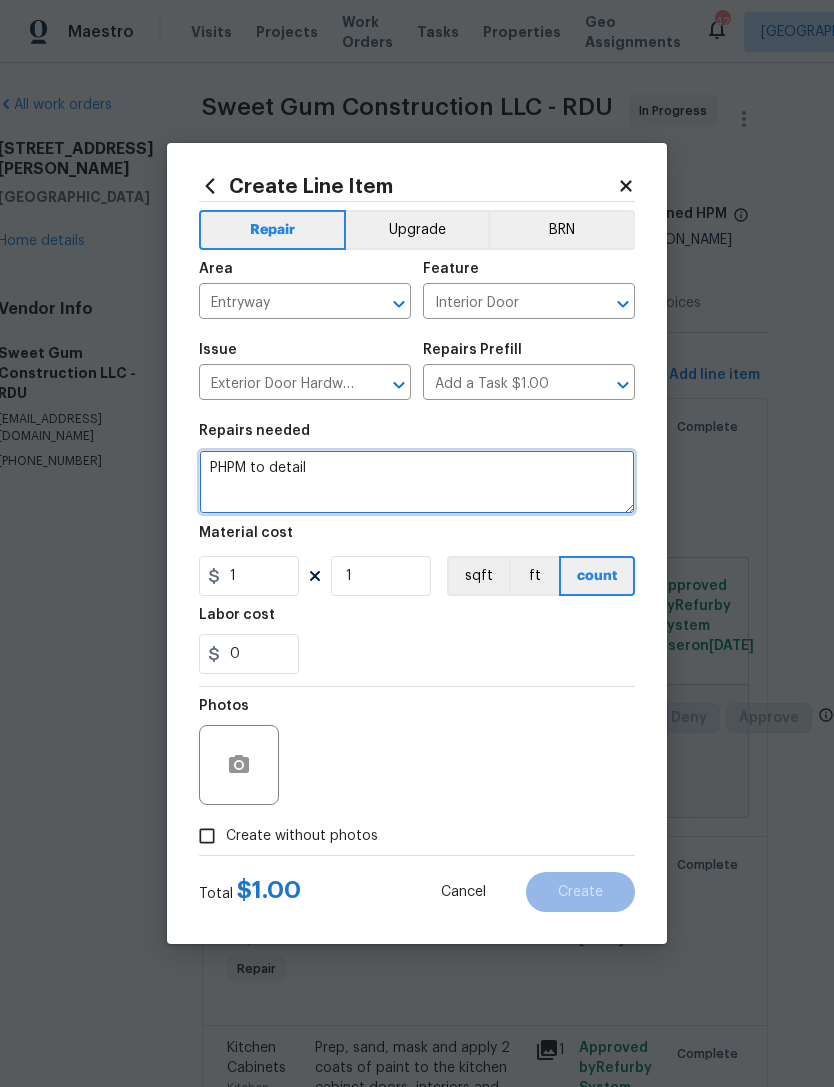 click on "PHPM to detail" at bounding box center [417, 482] 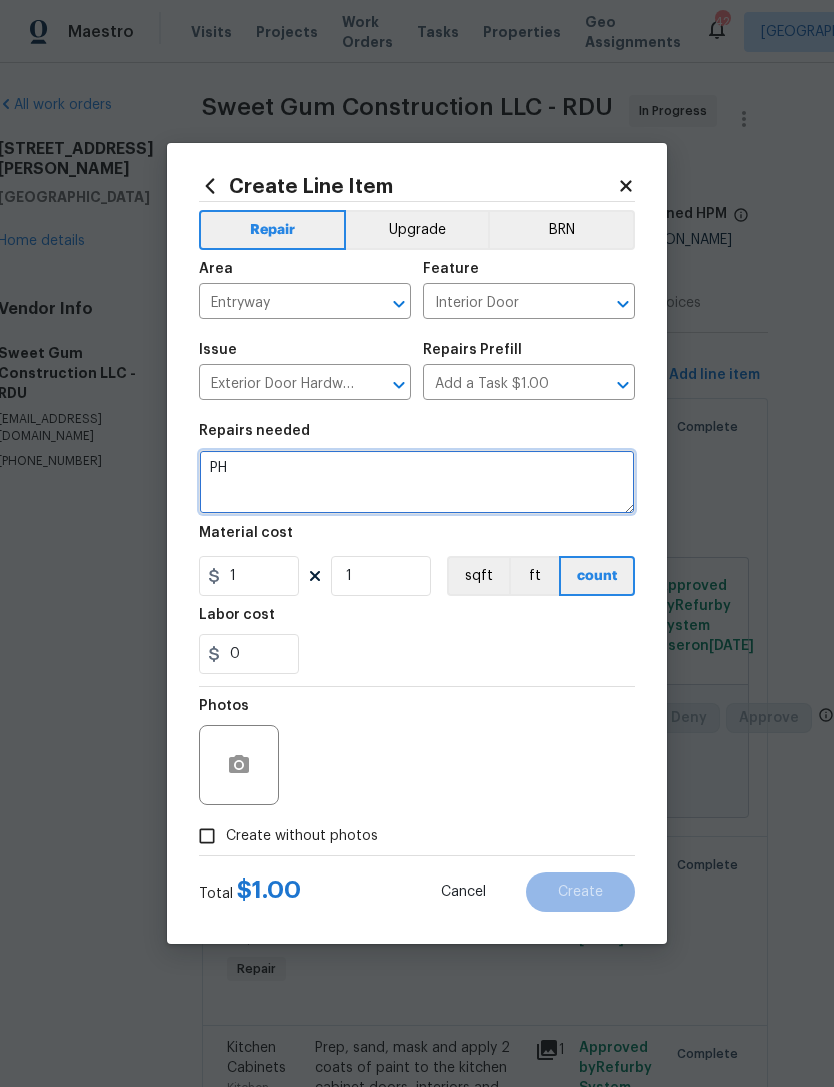type on "P" 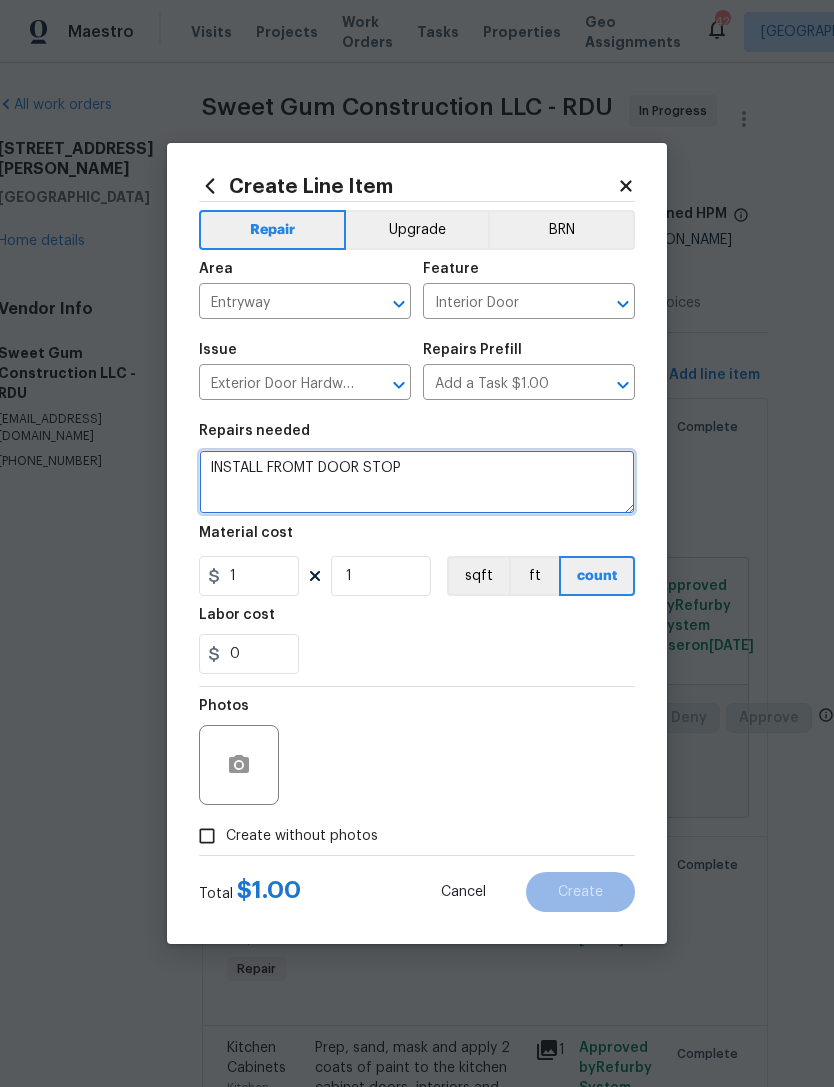 type on "INSTALL FROMT DOOR STOP" 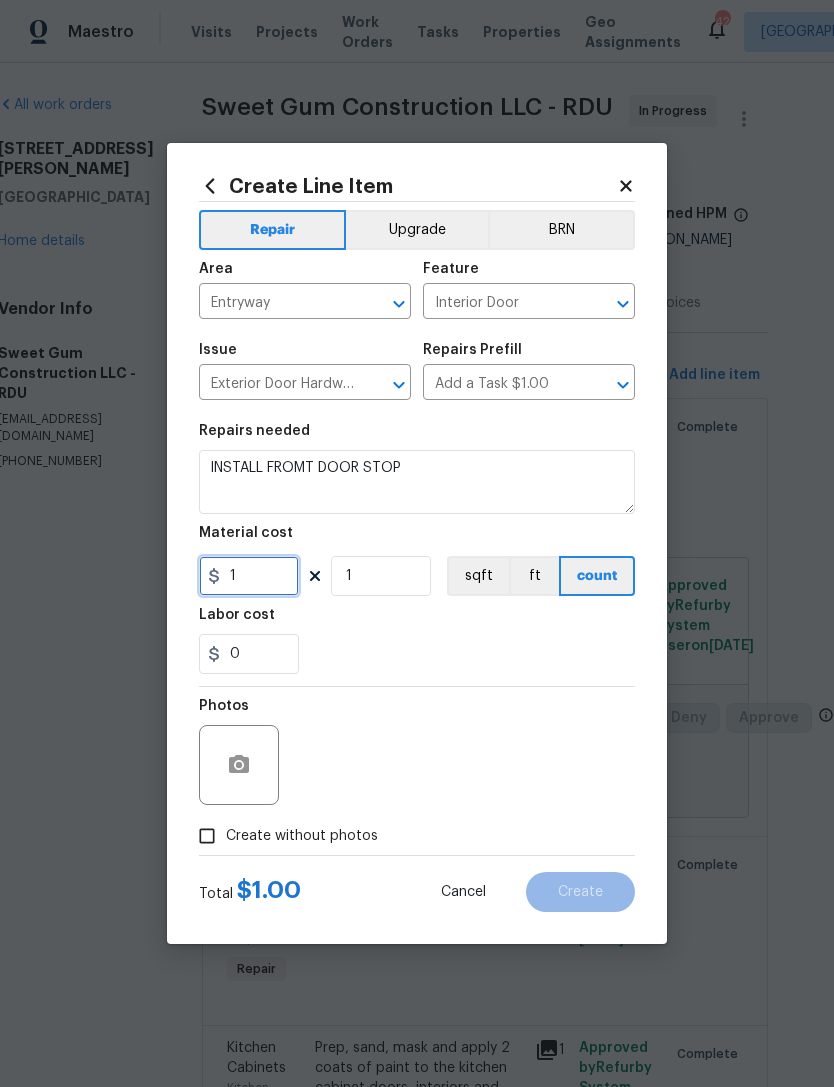 click on "1" at bounding box center (249, 576) 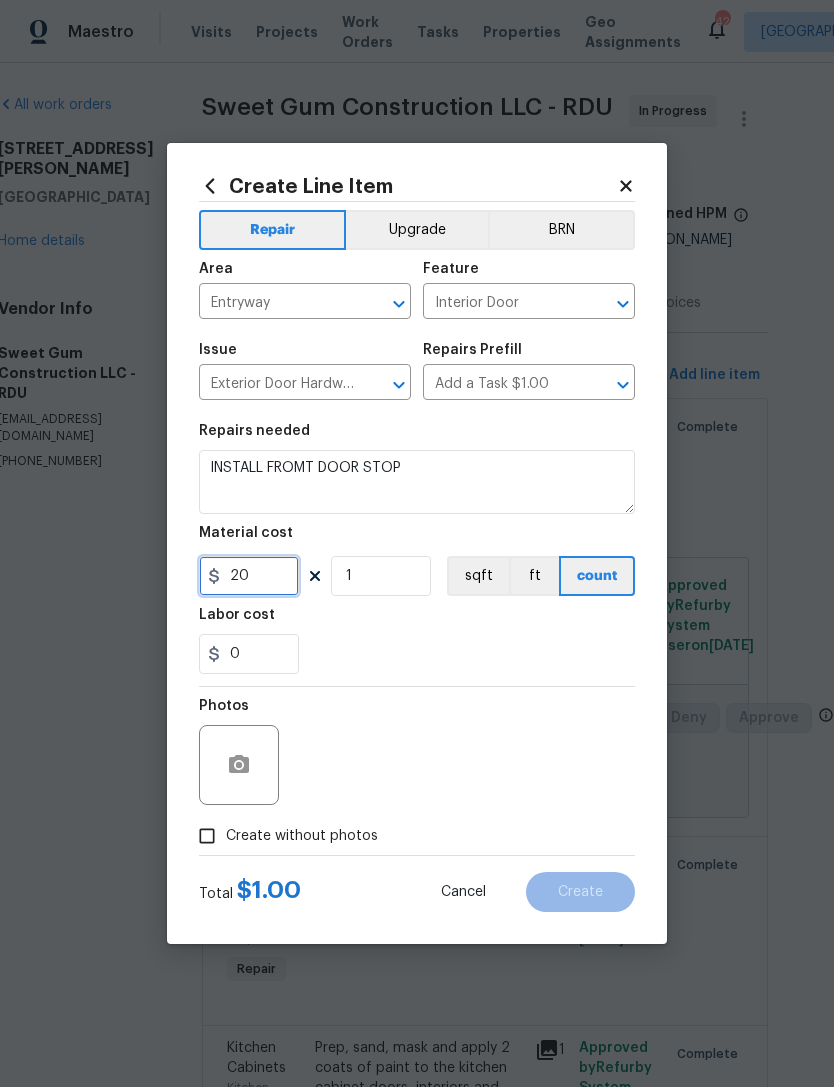 type on "20" 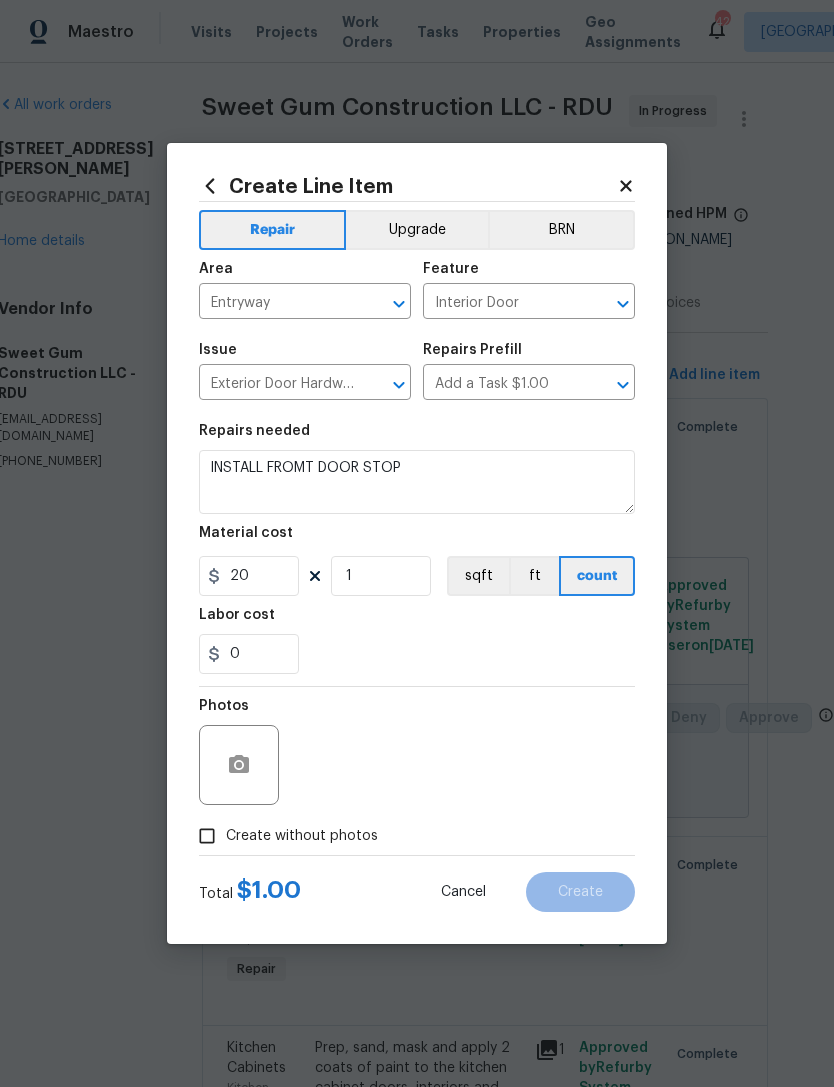 click on "Create without photos" at bounding box center (207, 836) 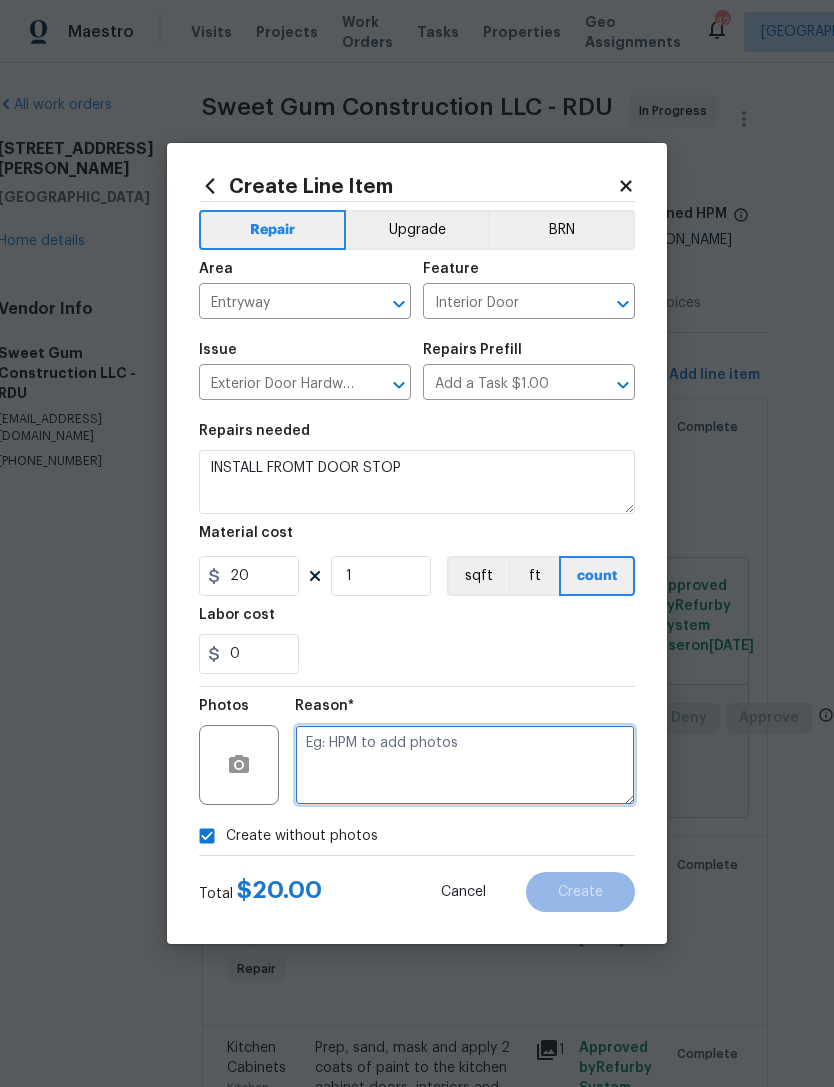 click at bounding box center (465, 765) 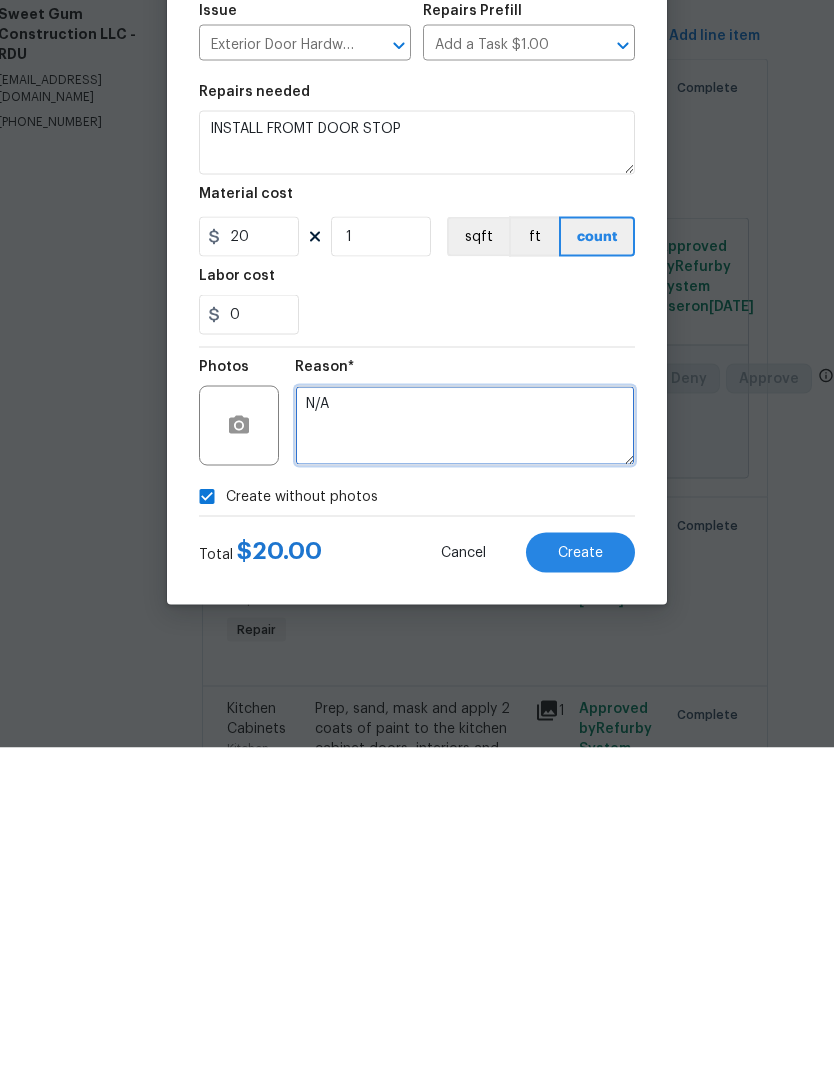 type on "N/A" 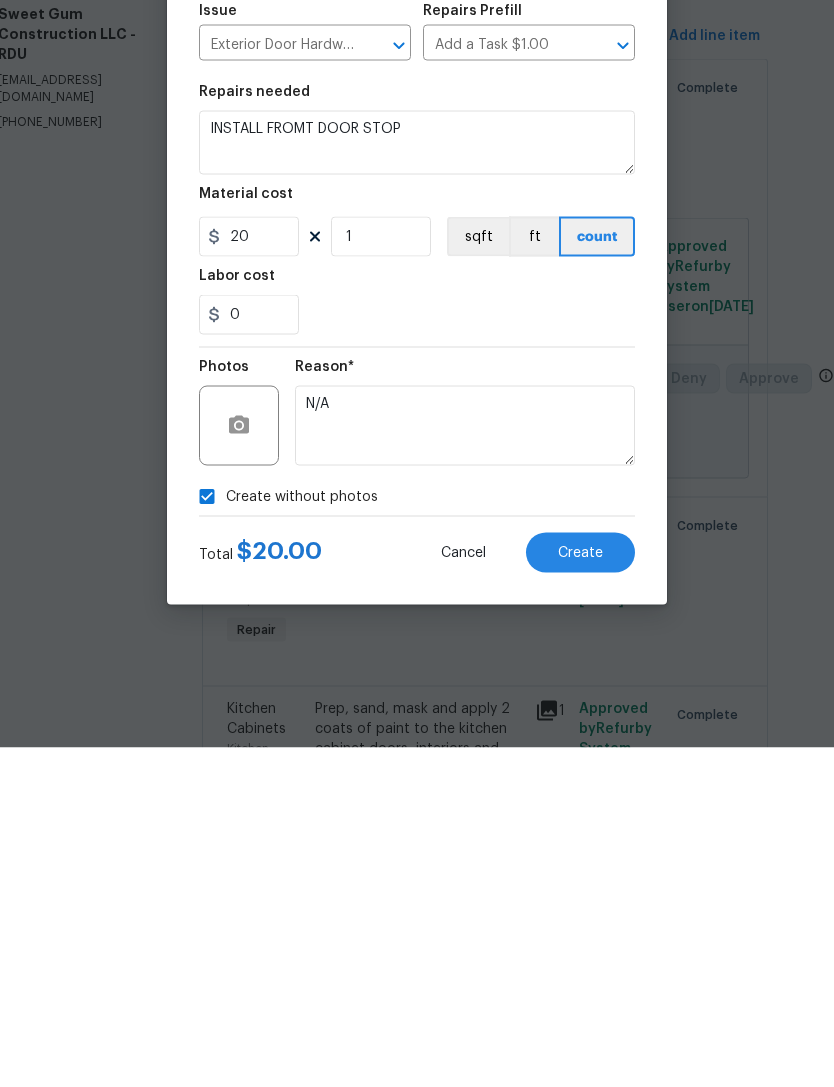 click on "Create" at bounding box center [580, 892] 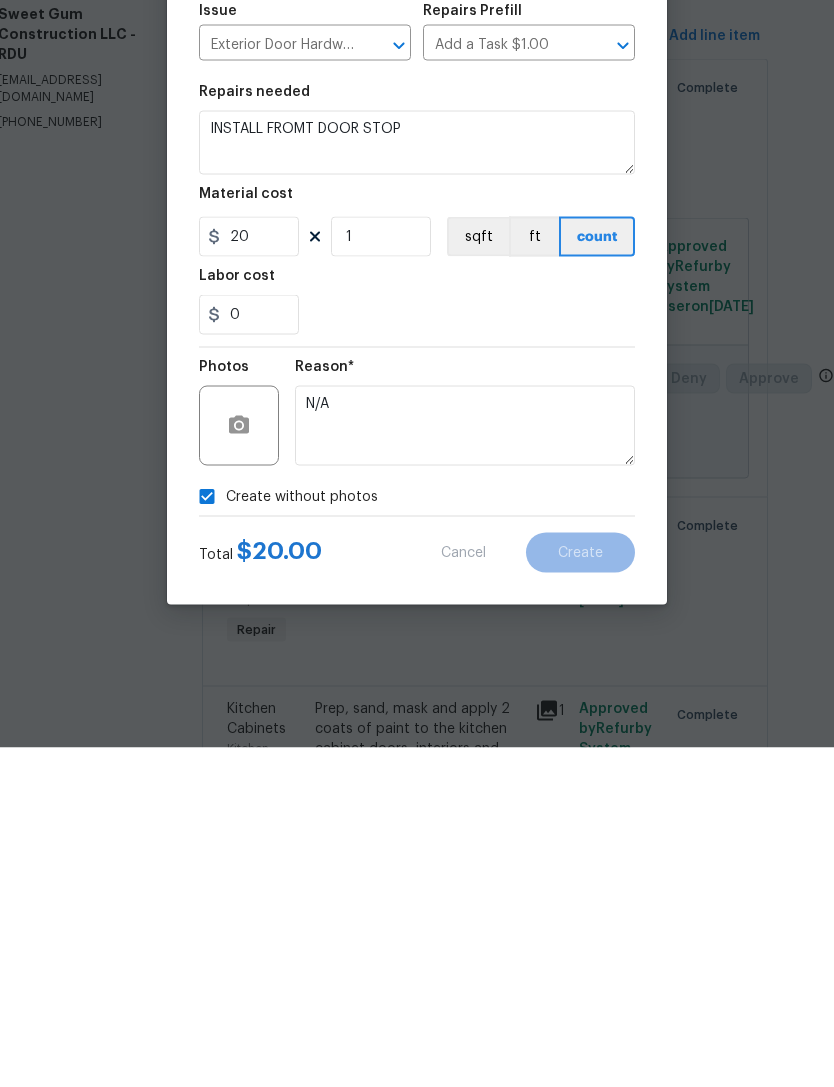 scroll, scrollTop: 64, scrollLeft: 0, axis: vertical 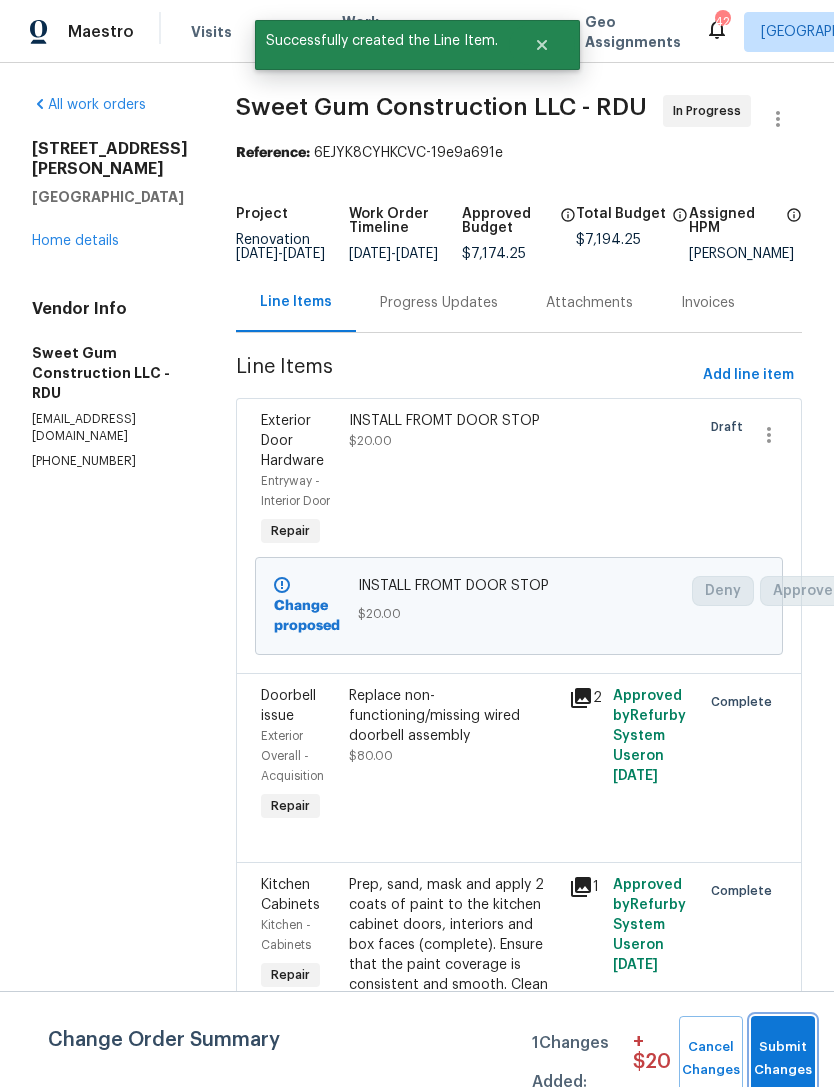click on "Submit Changes" at bounding box center [783, 1059] 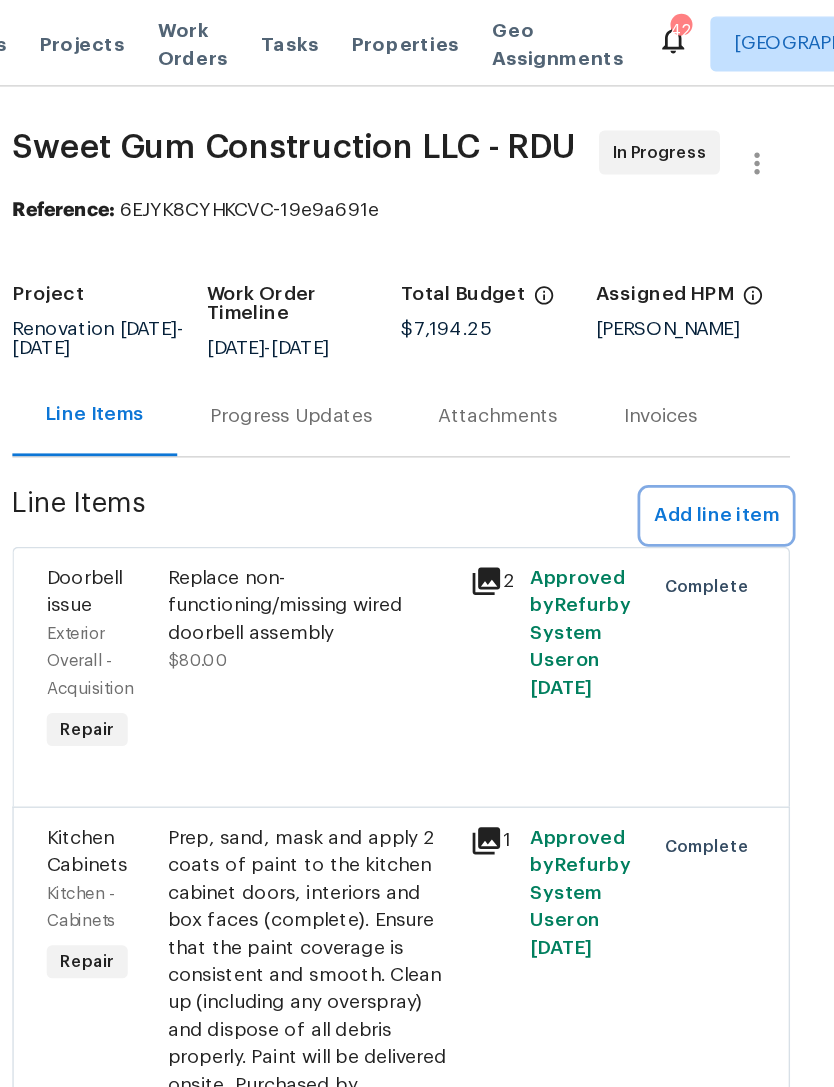 click on "Add line item" at bounding box center [748, 375] 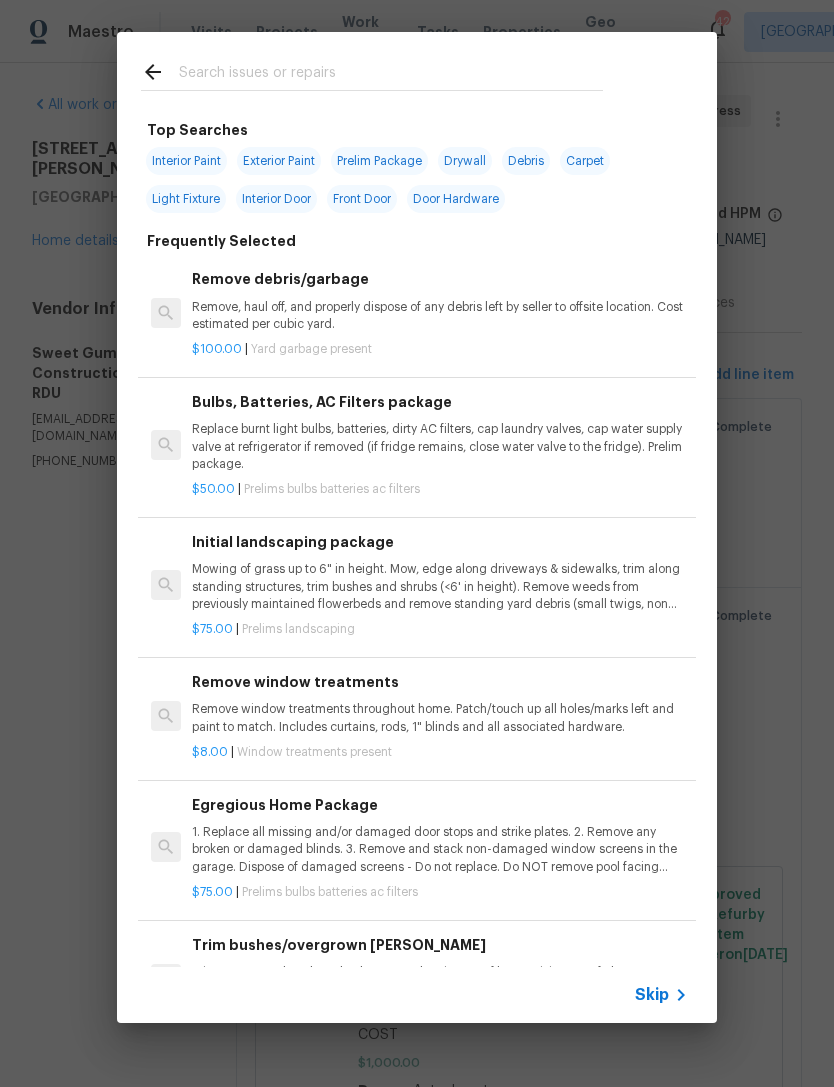 click at bounding box center [391, 75] 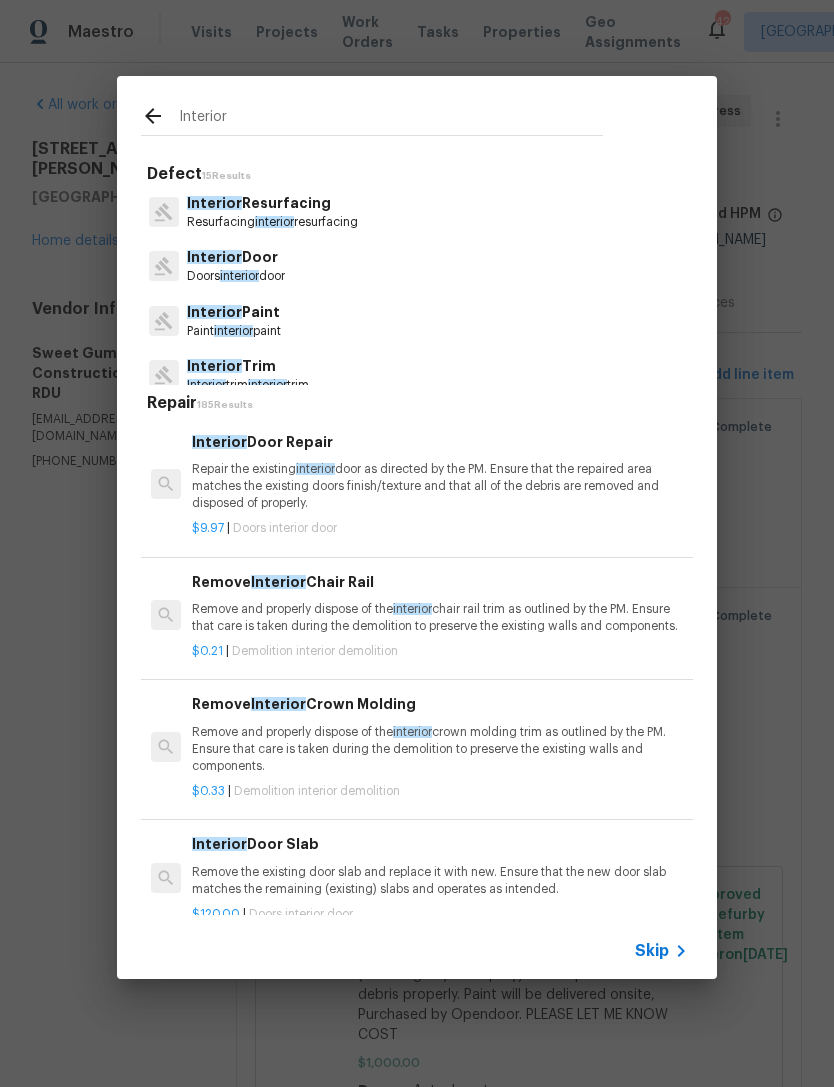 type on "Interior" 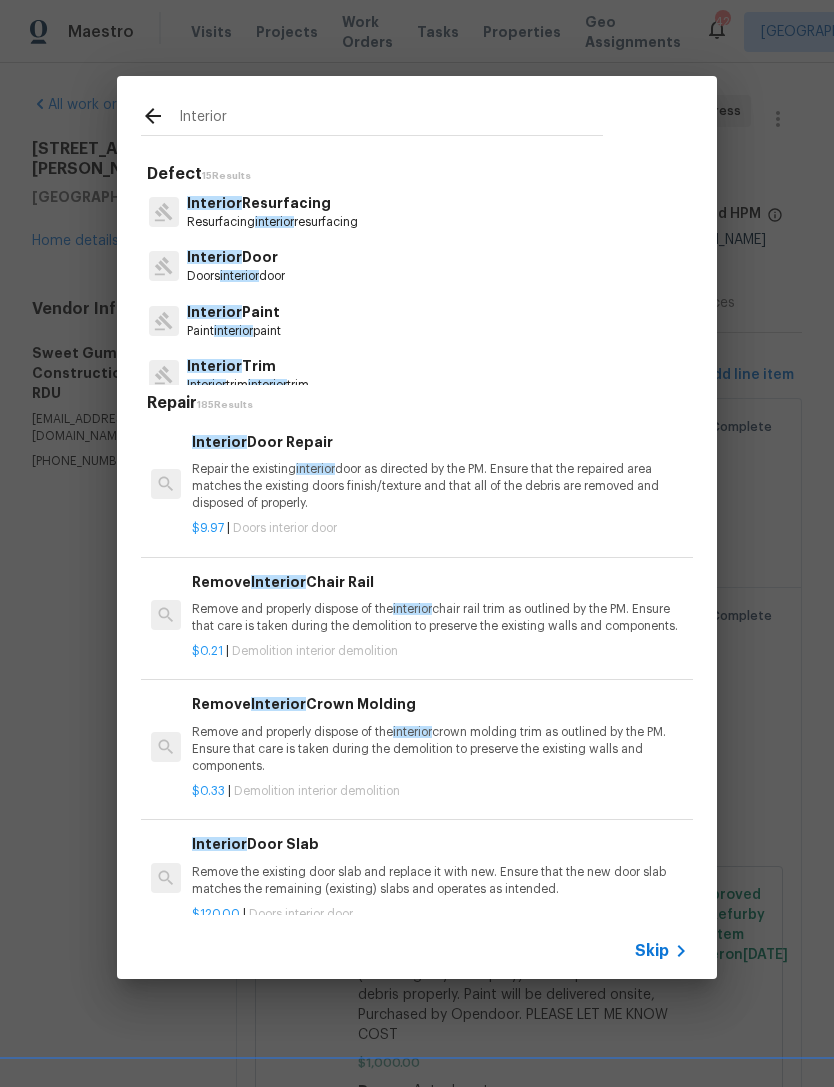 click on "Interior  Door Doors  interior  door" at bounding box center [417, 266] 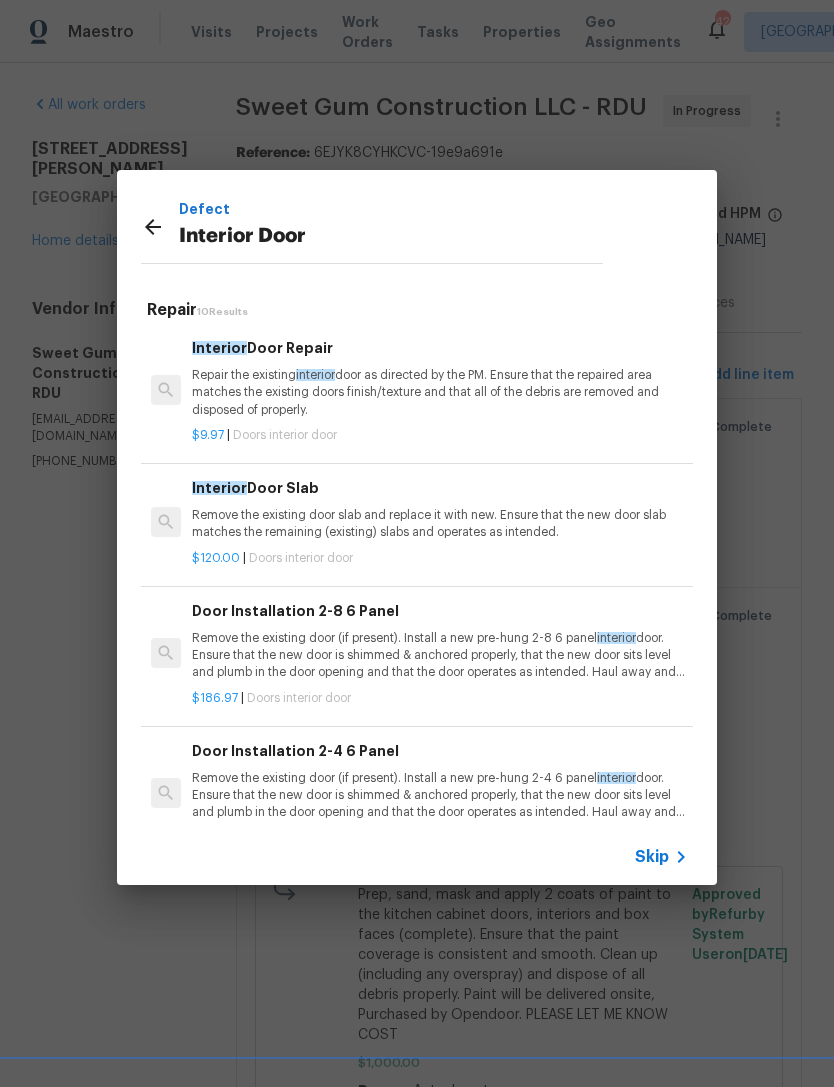 click on "Remove the existing door slab and replace it with new. Ensure that the new door slab matches the remaining (existing) slabs and operates as intended." at bounding box center [440, 524] 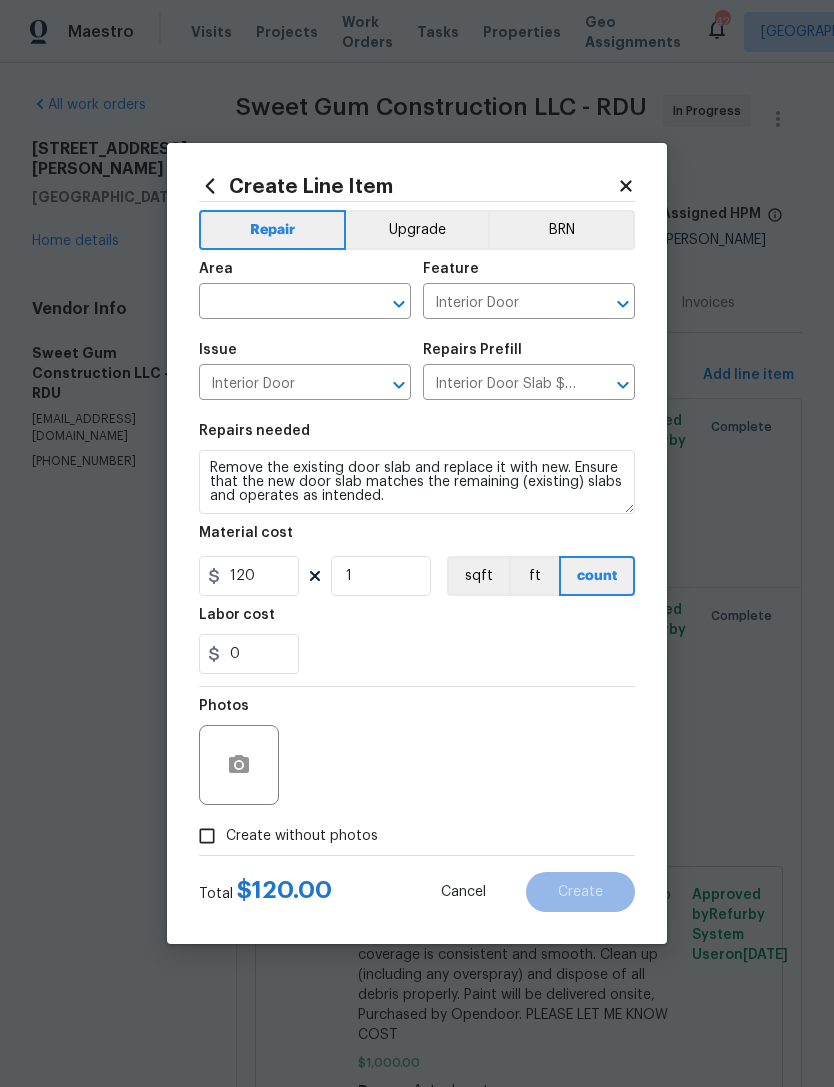 click at bounding box center [277, 303] 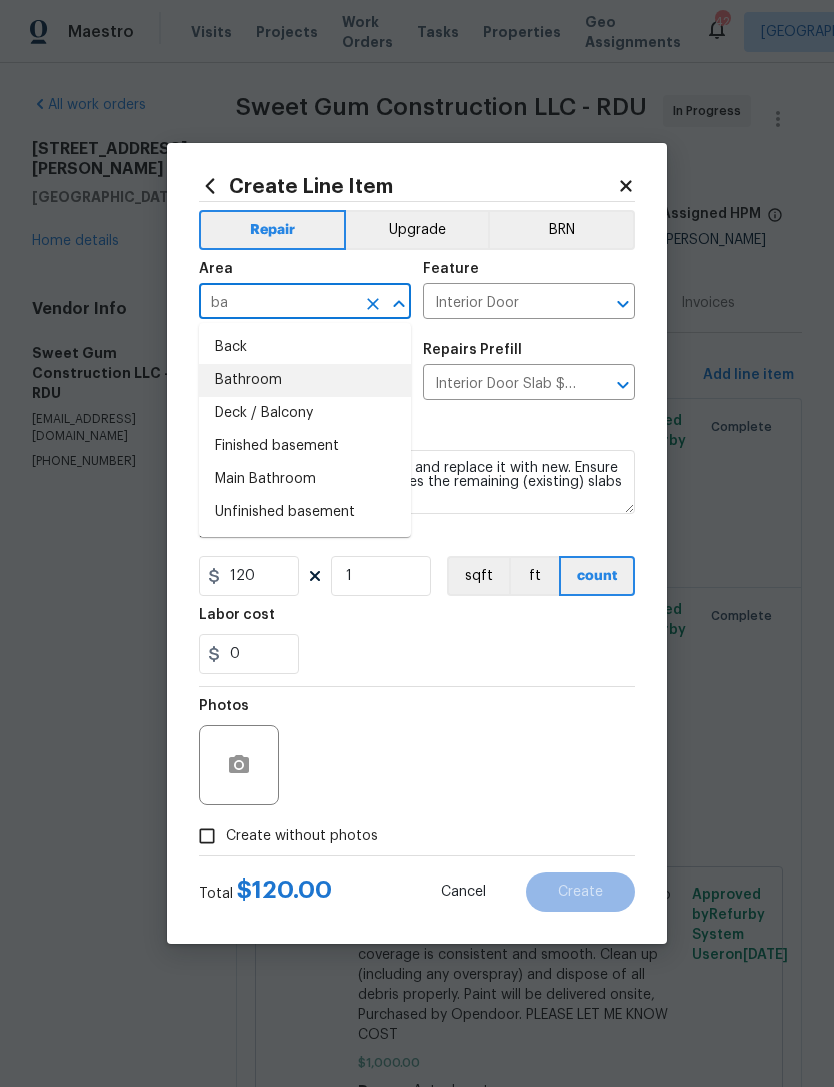 click on "Bathroom" at bounding box center [305, 380] 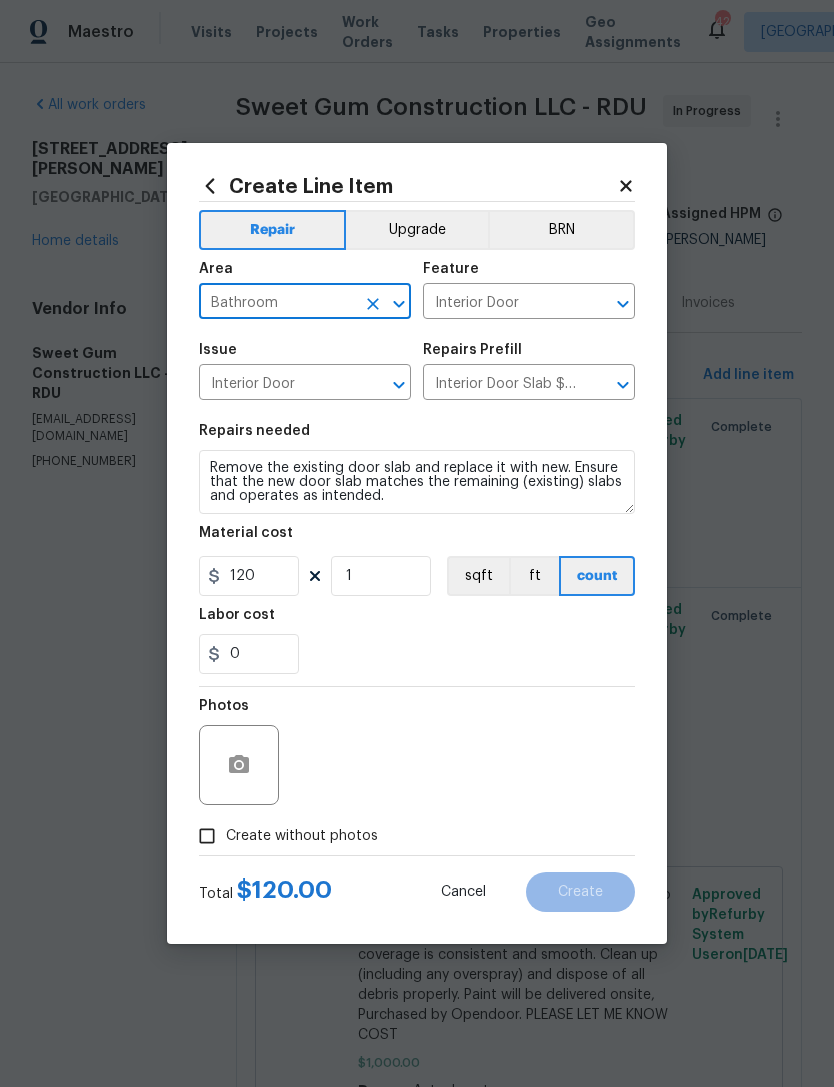 click on "Create without photos" at bounding box center (207, 836) 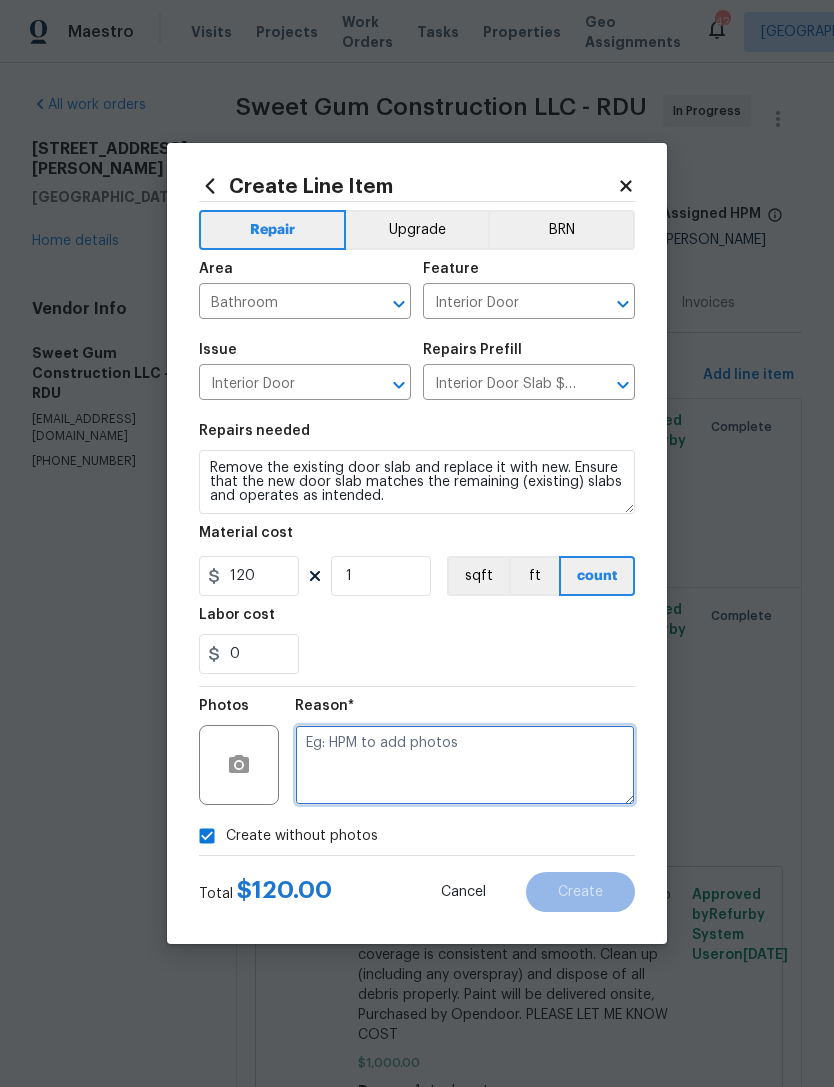 click at bounding box center (465, 765) 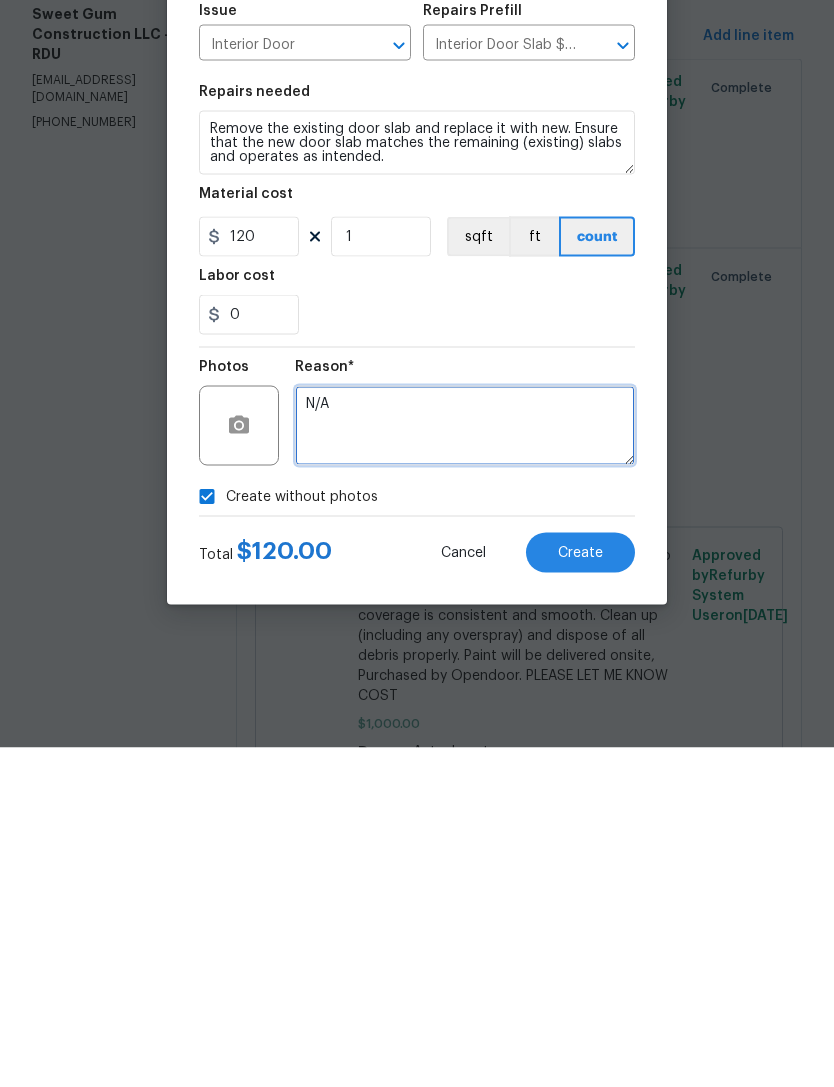 type on "N/A" 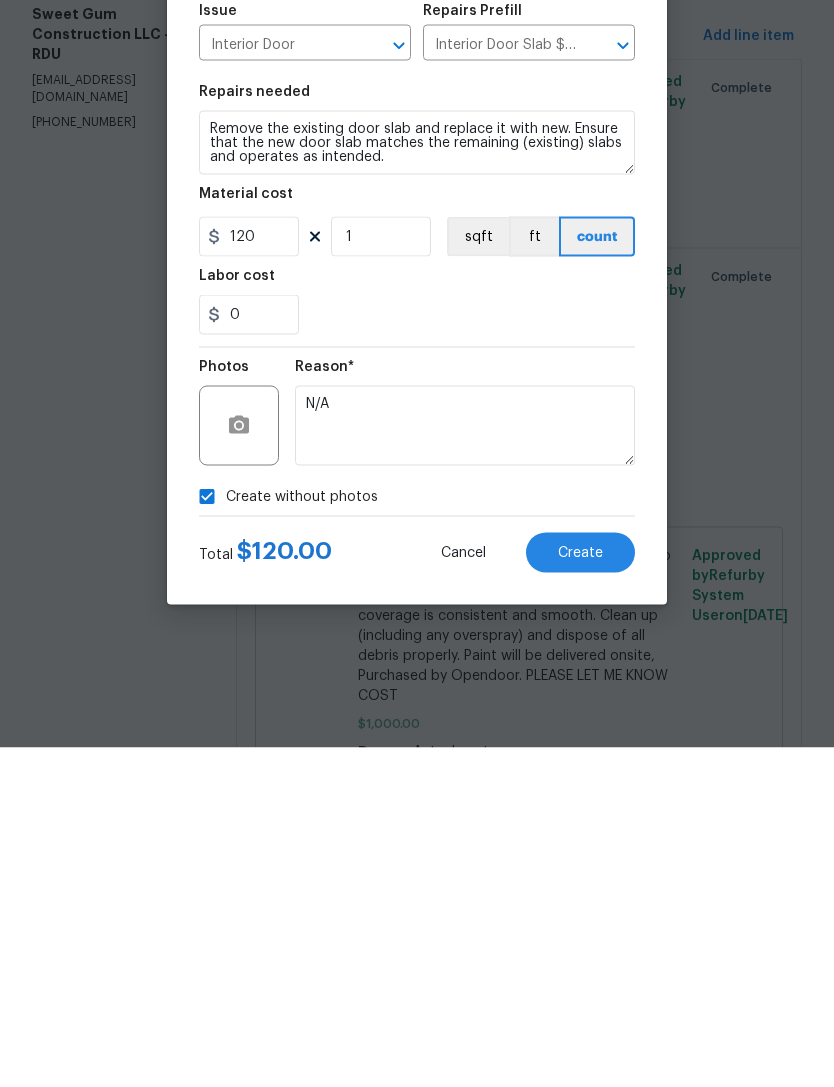 click on "Create" at bounding box center (580, 892) 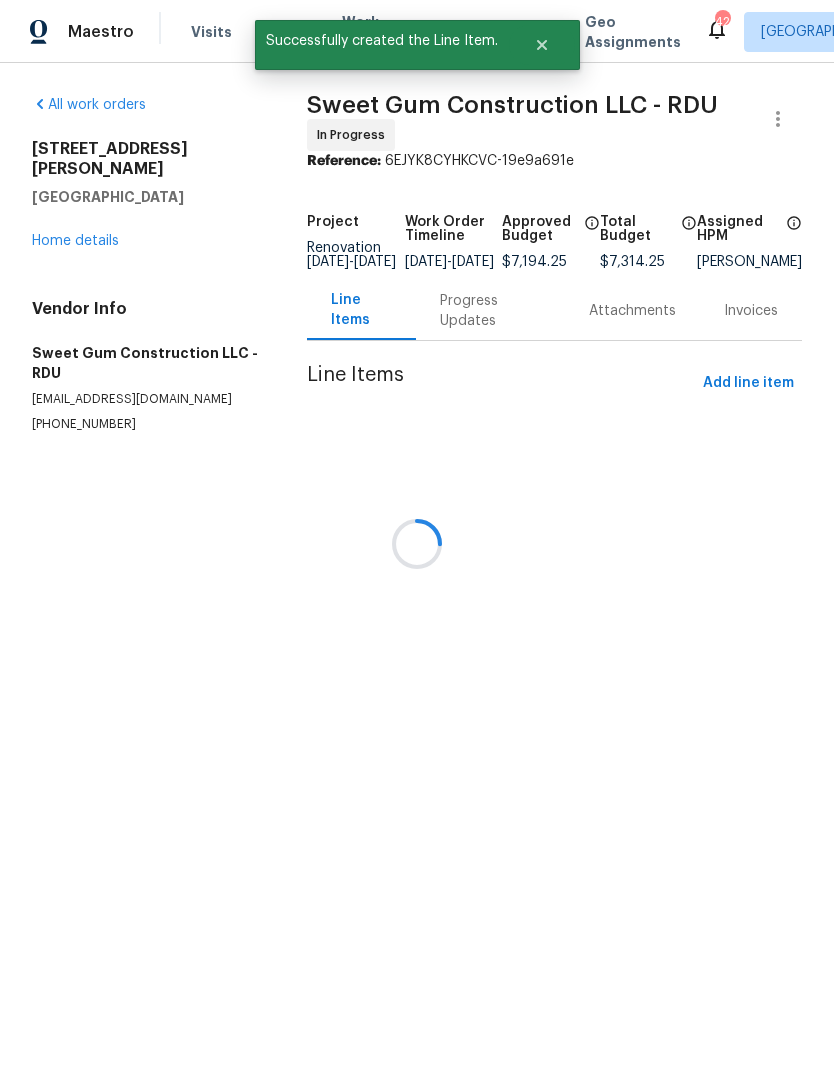 scroll, scrollTop: 0, scrollLeft: 0, axis: both 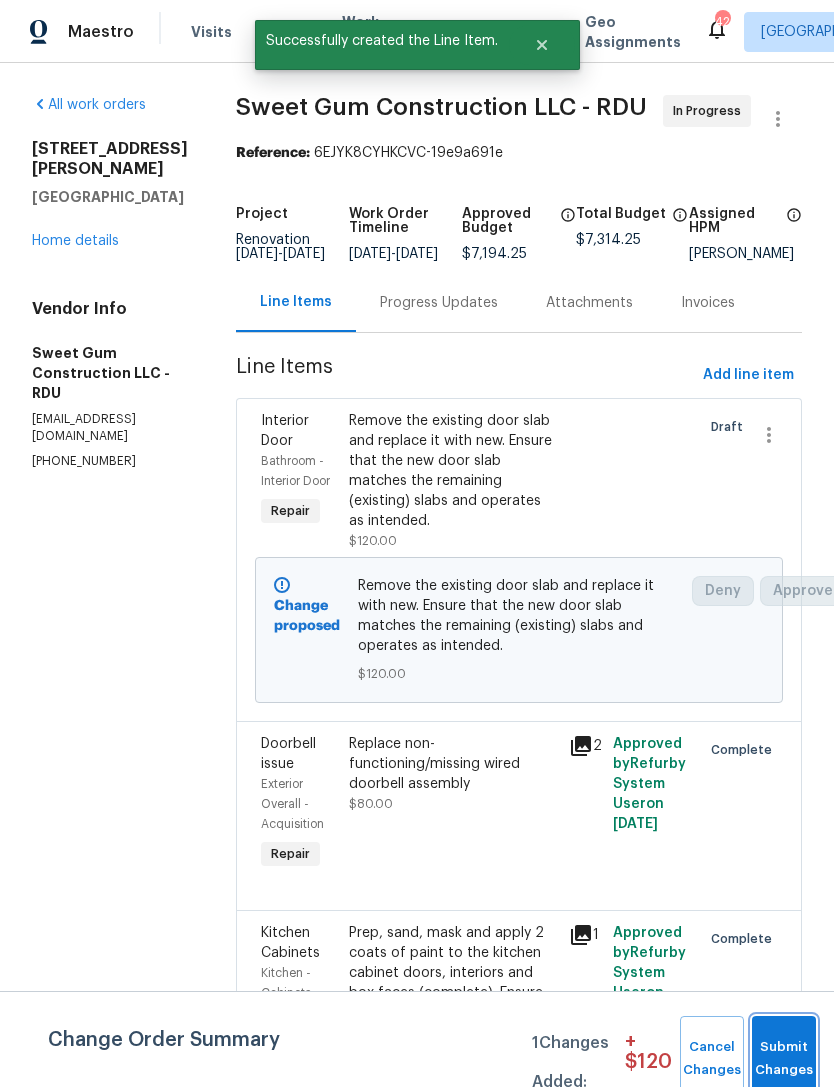 click on "Submit Changes" at bounding box center [784, 1059] 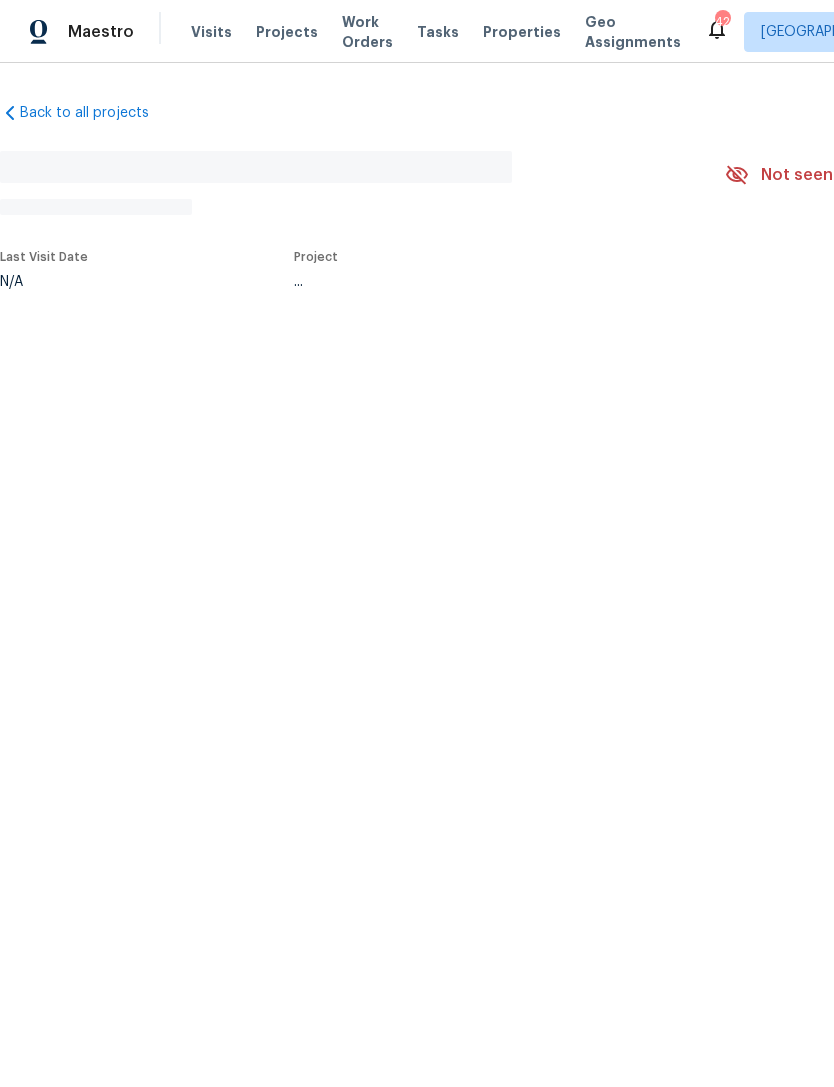 scroll, scrollTop: 0, scrollLeft: 0, axis: both 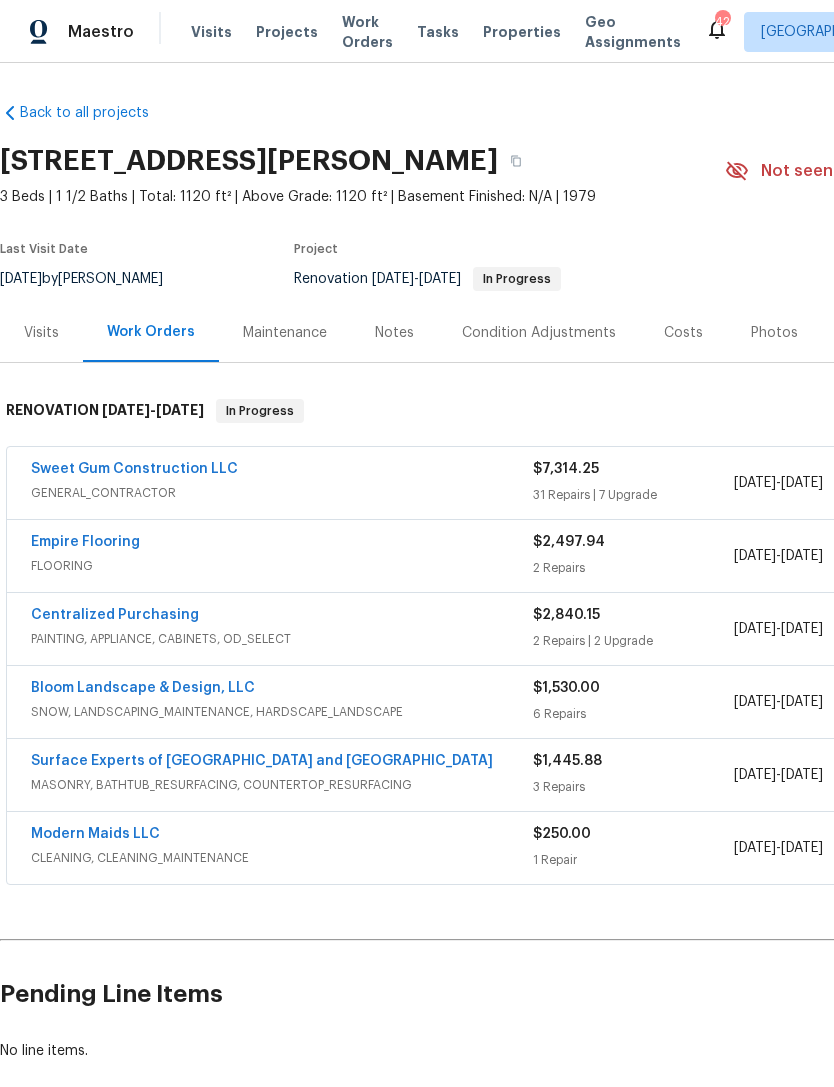 click on "Sweet Gum Construction LLC" at bounding box center (134, 469) 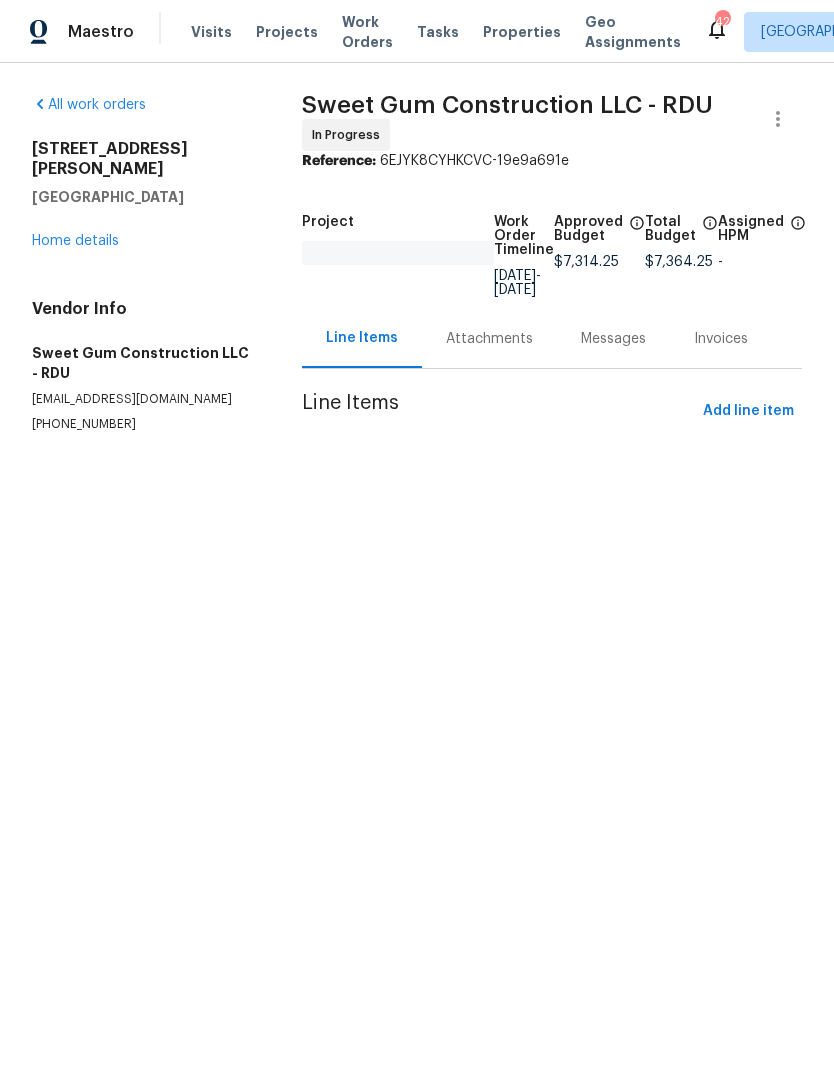 scroll, scrollTop: 0, scrollLeft: 0, axis: both 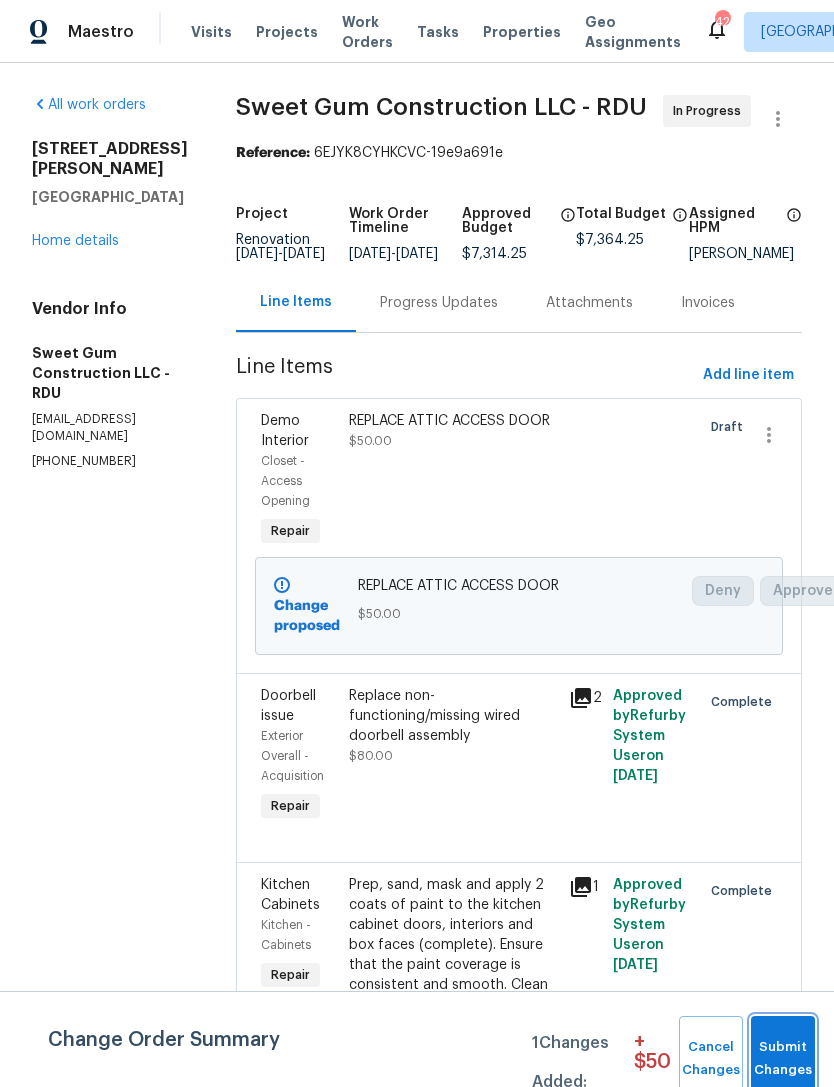 click on "Submit Changes" at bounding box center [783, 1059] 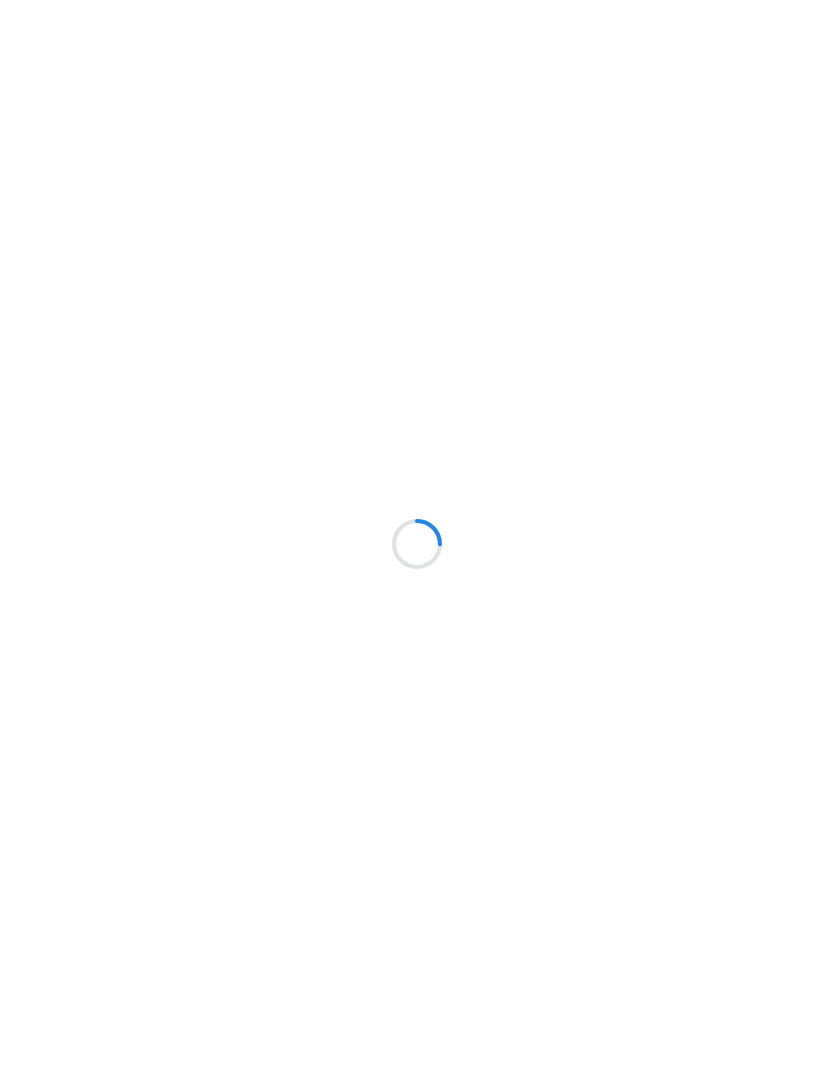 scroll, scrollTop: 0, scrollLeft: 0, axis: both 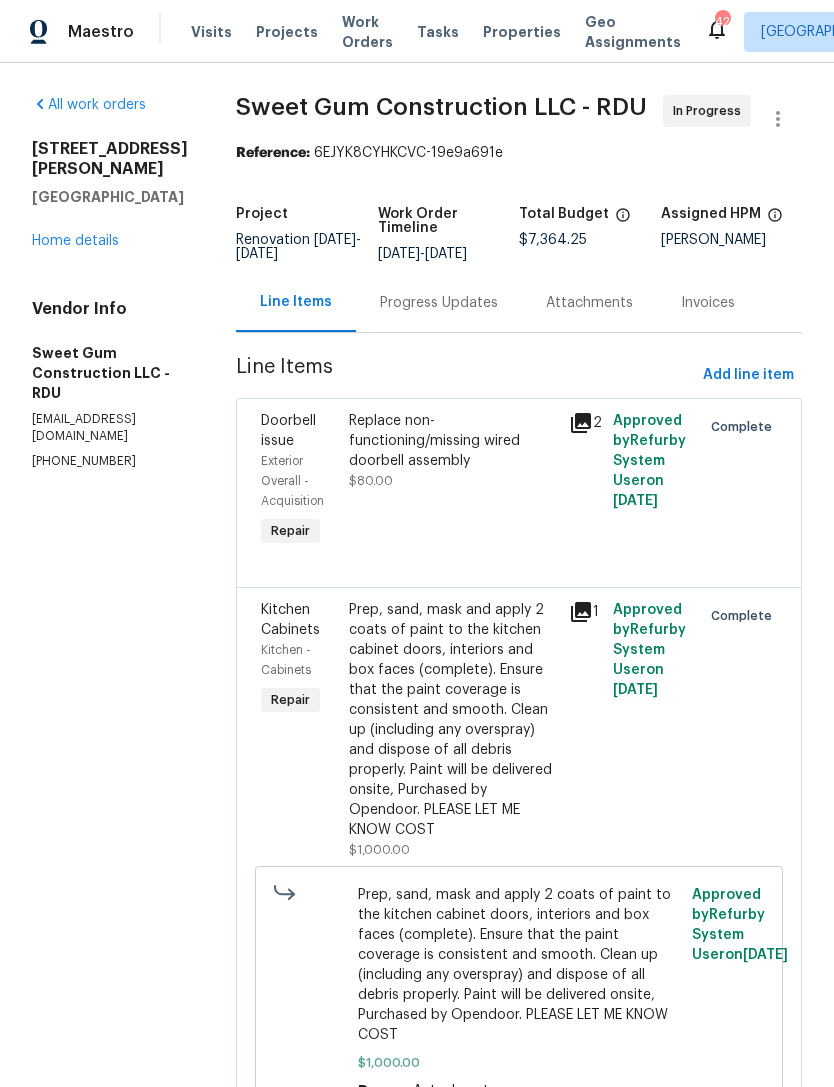click on "Home details" at bounding box center [75, 241] 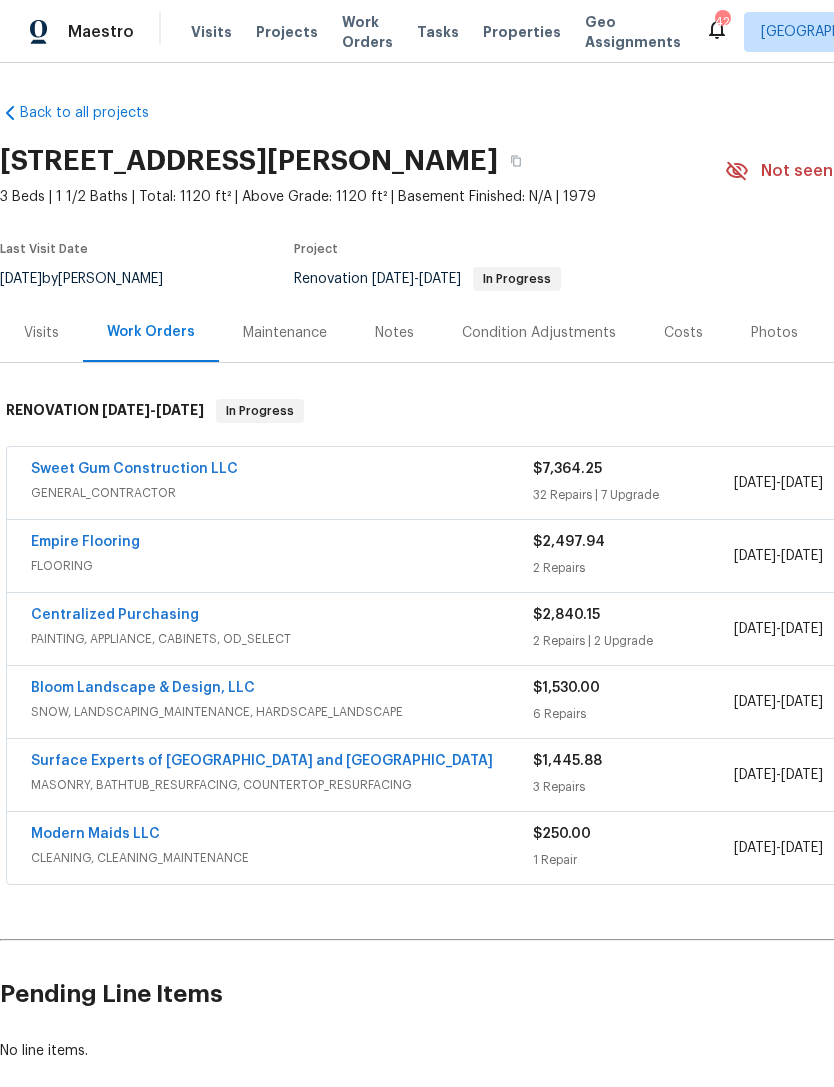 click on "Photos" at bounding box center [774, 333] 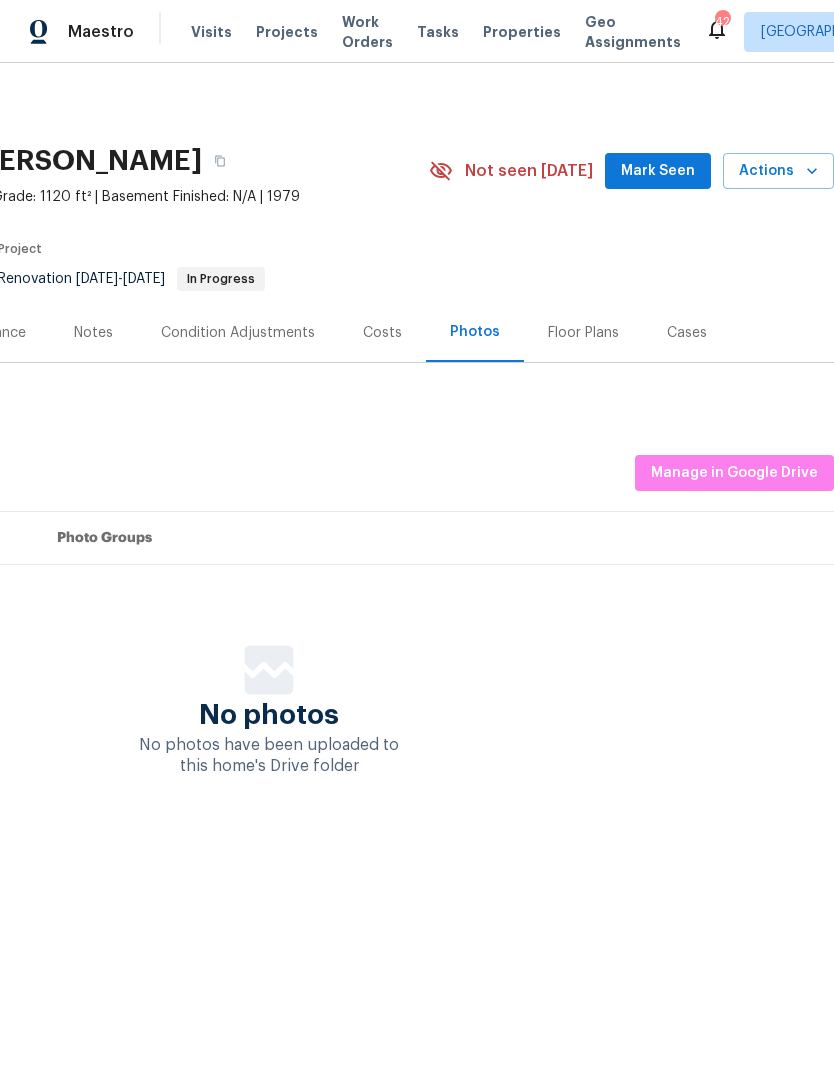 scroll, scrollTop: 0, scrollLeft: 296, axis: horizontal 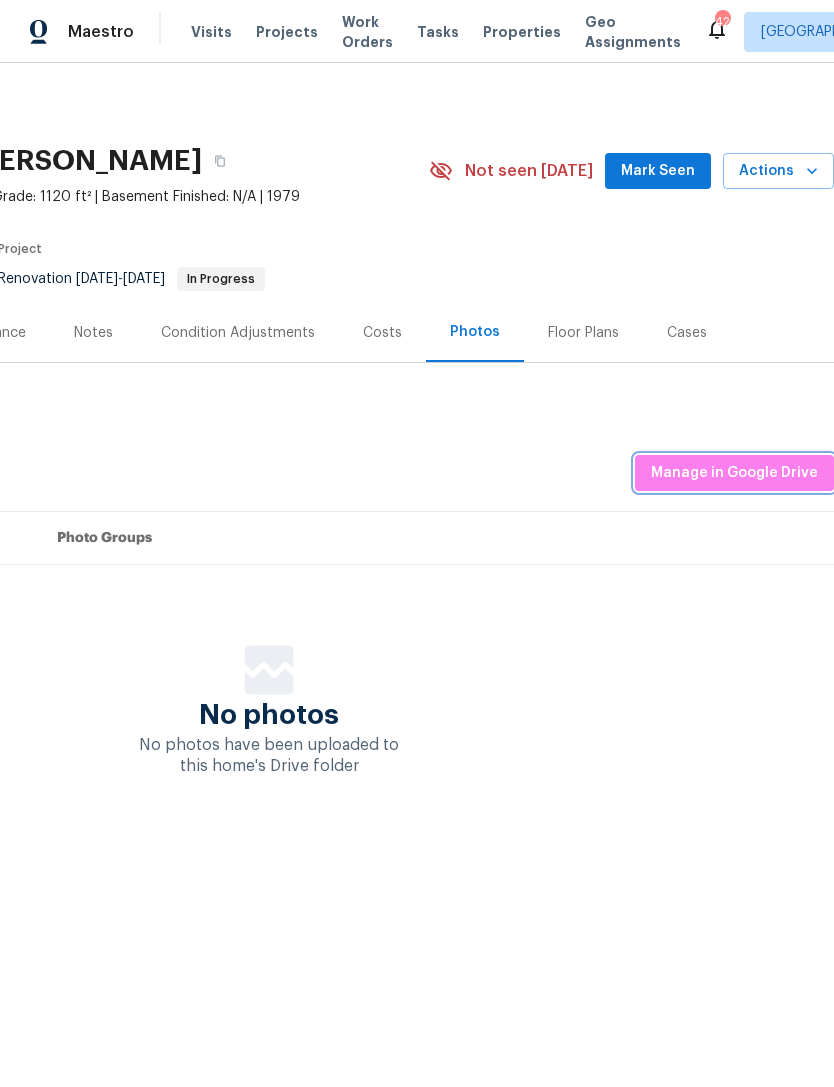 click on "Manage in Google Drive" at bounding box center (734, 473) 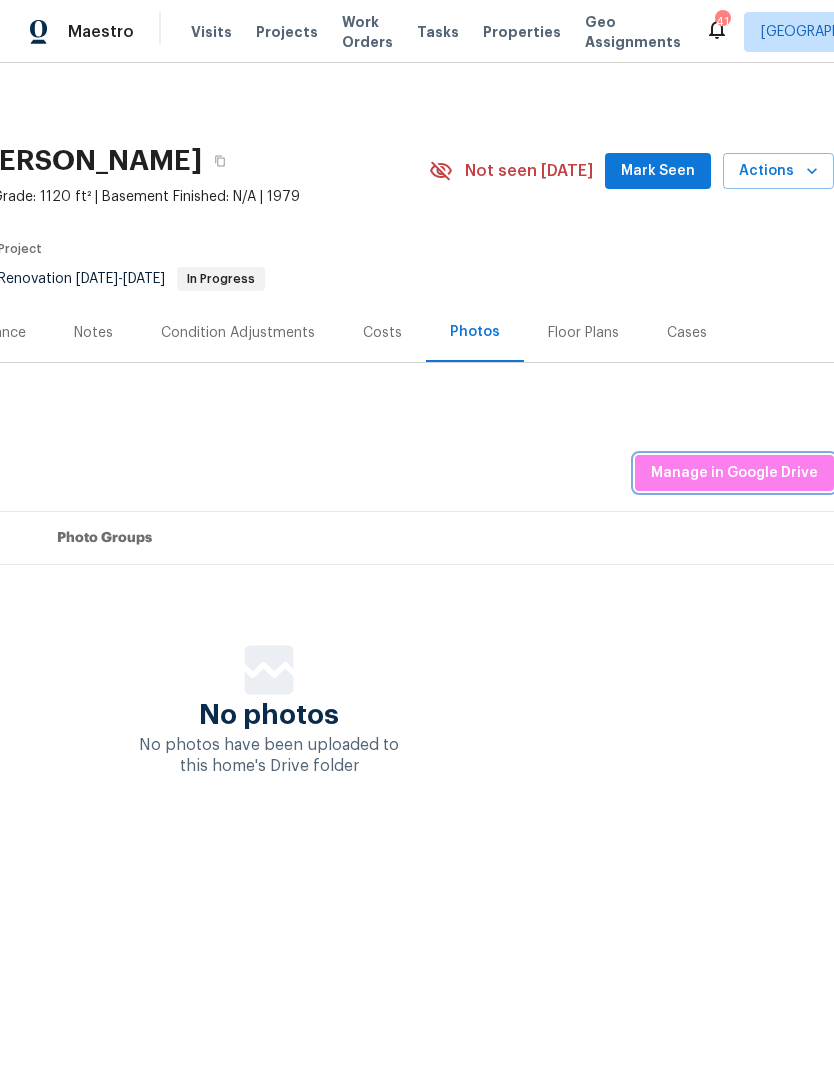 click on "Manage in Google Drive" at bounding box center [734, 473] 